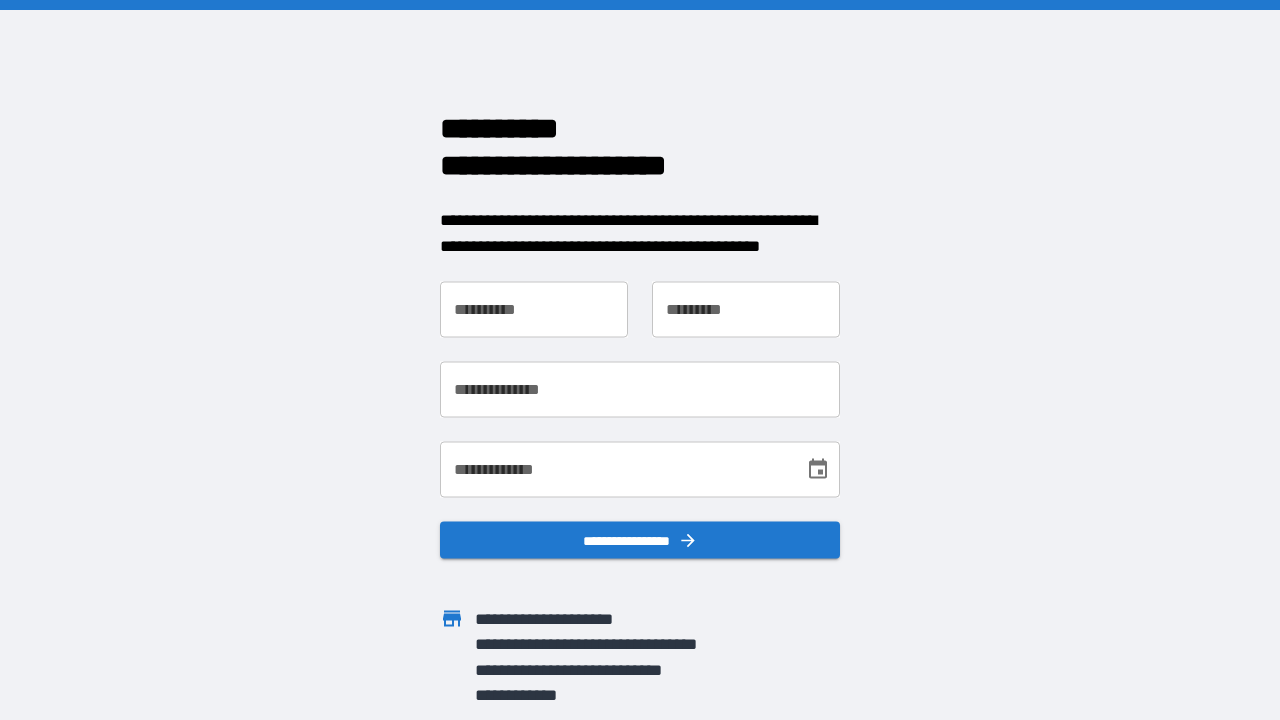scroll, scrollTop: 0, scrollLeft: 0, axis: both 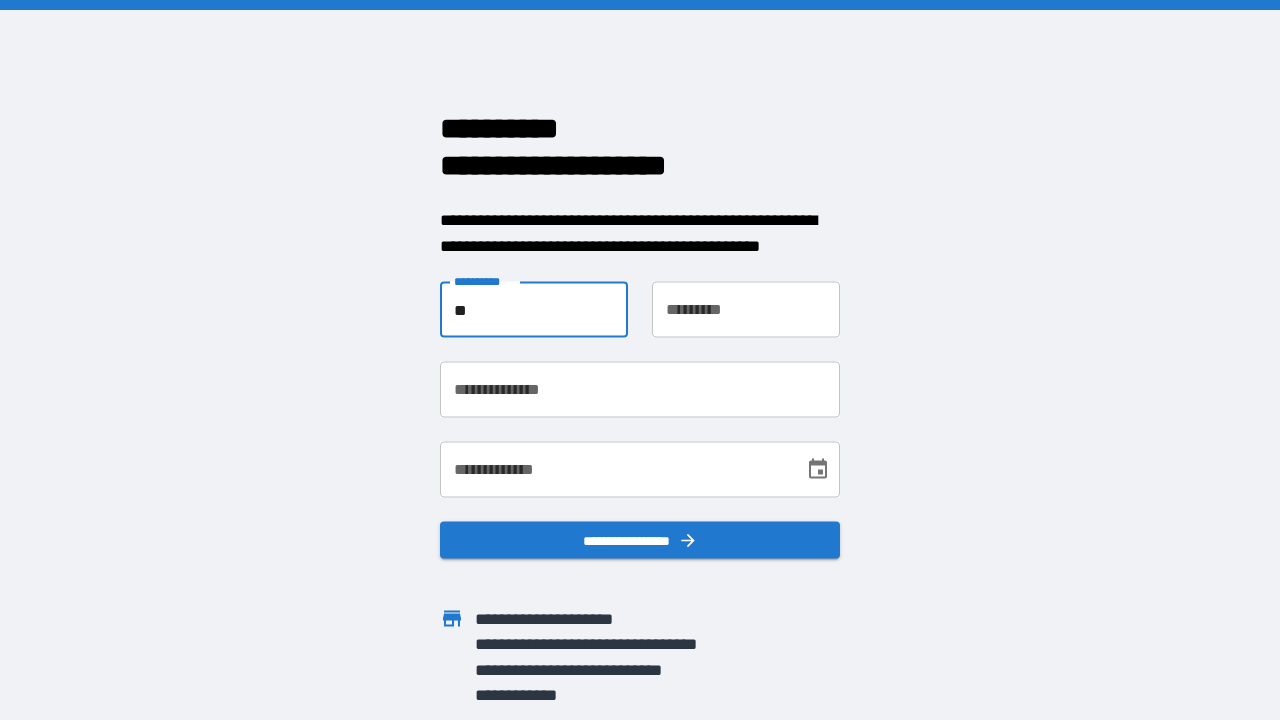 type on "*" 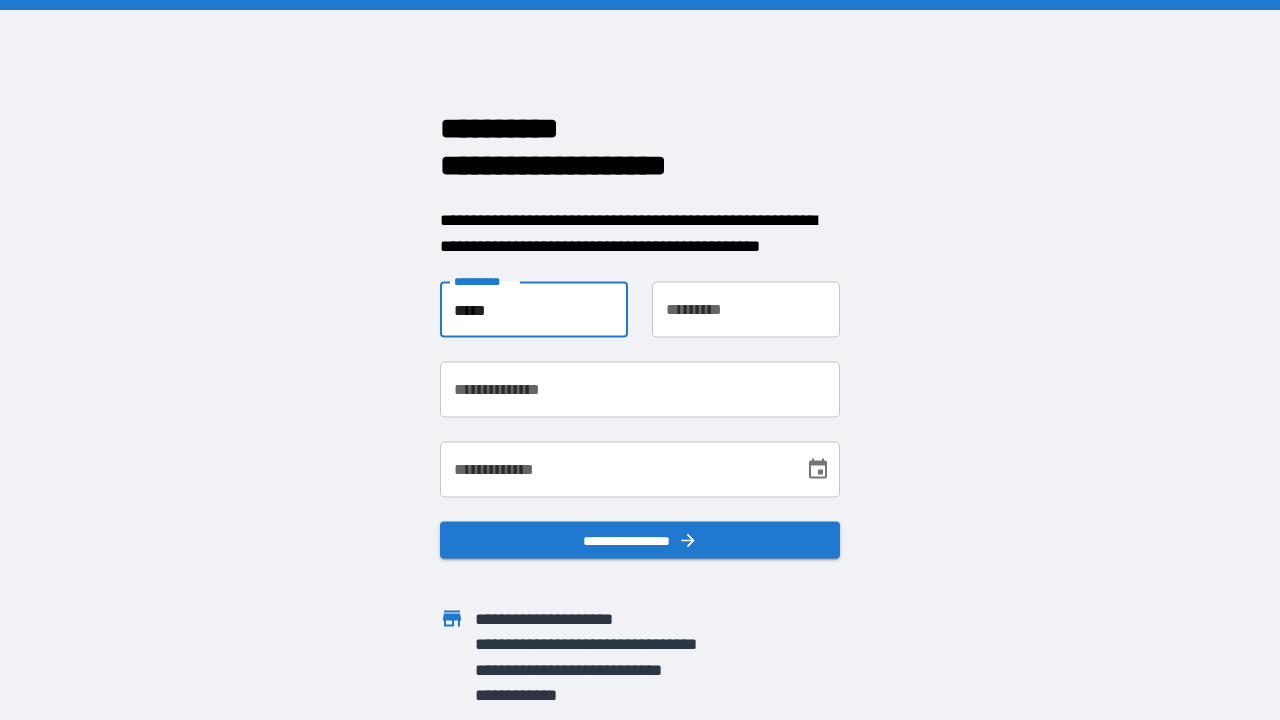 type on "*****" 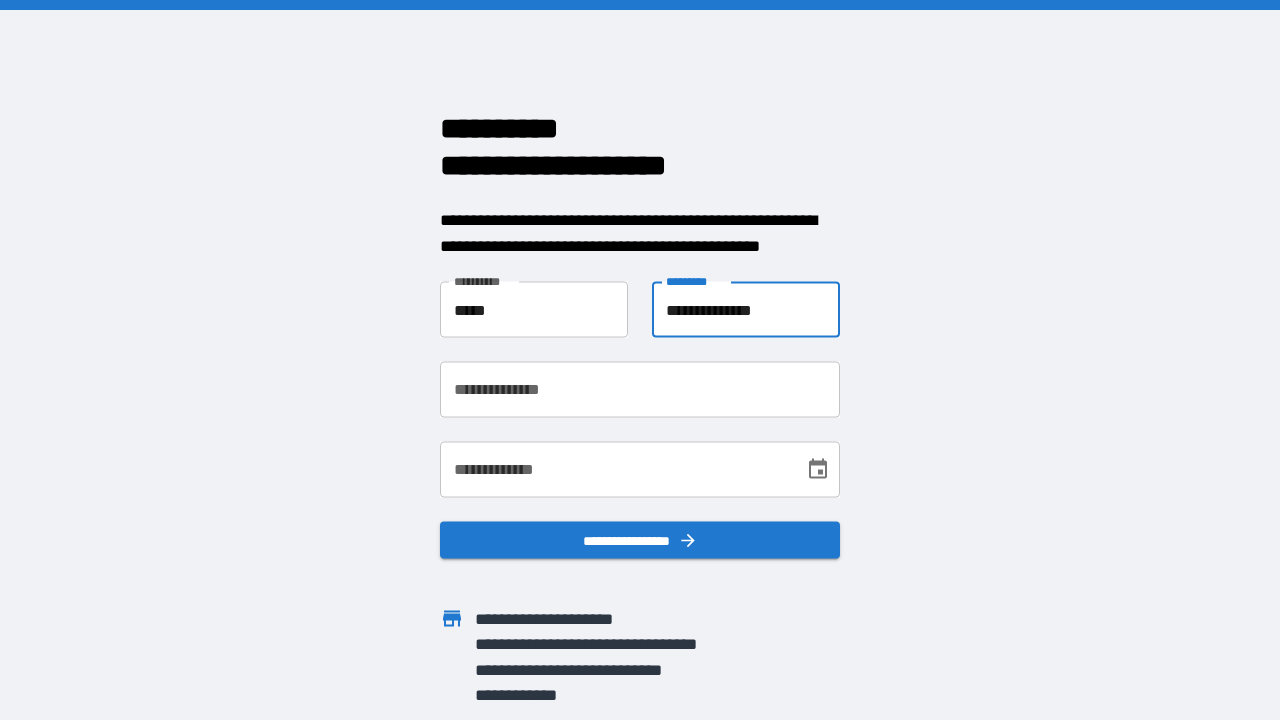 type on "**********" 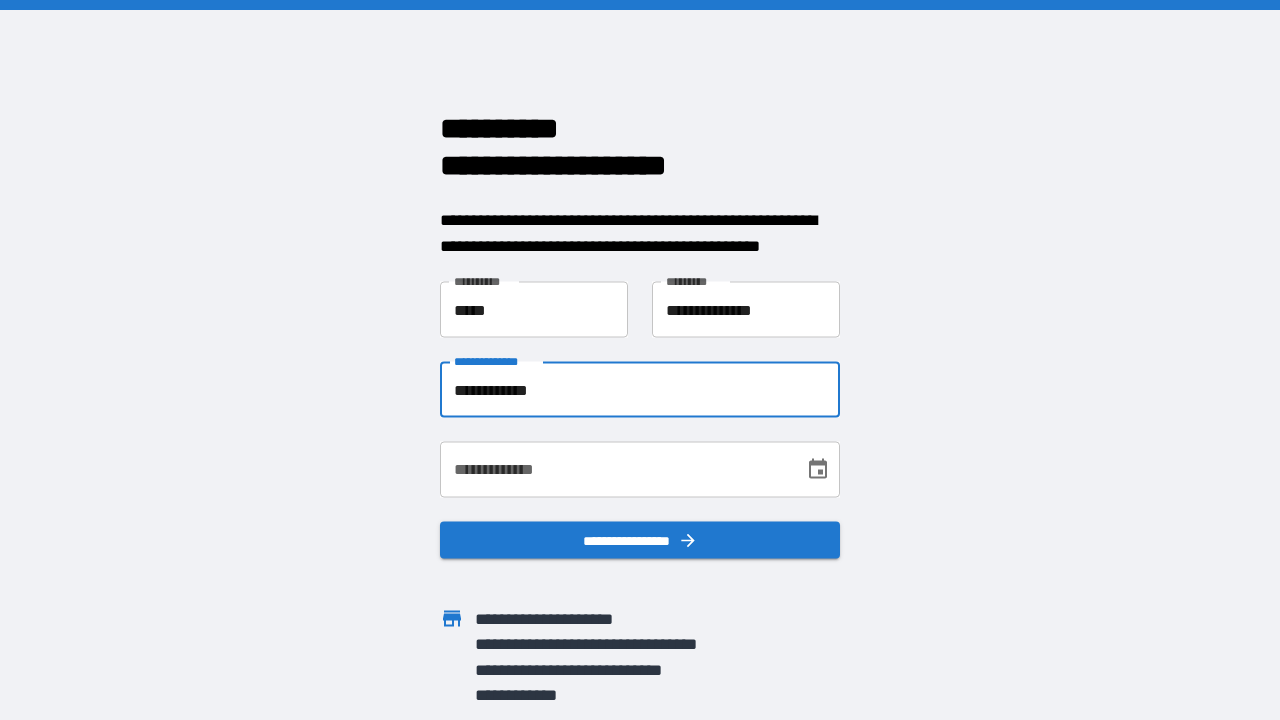type on "**********" 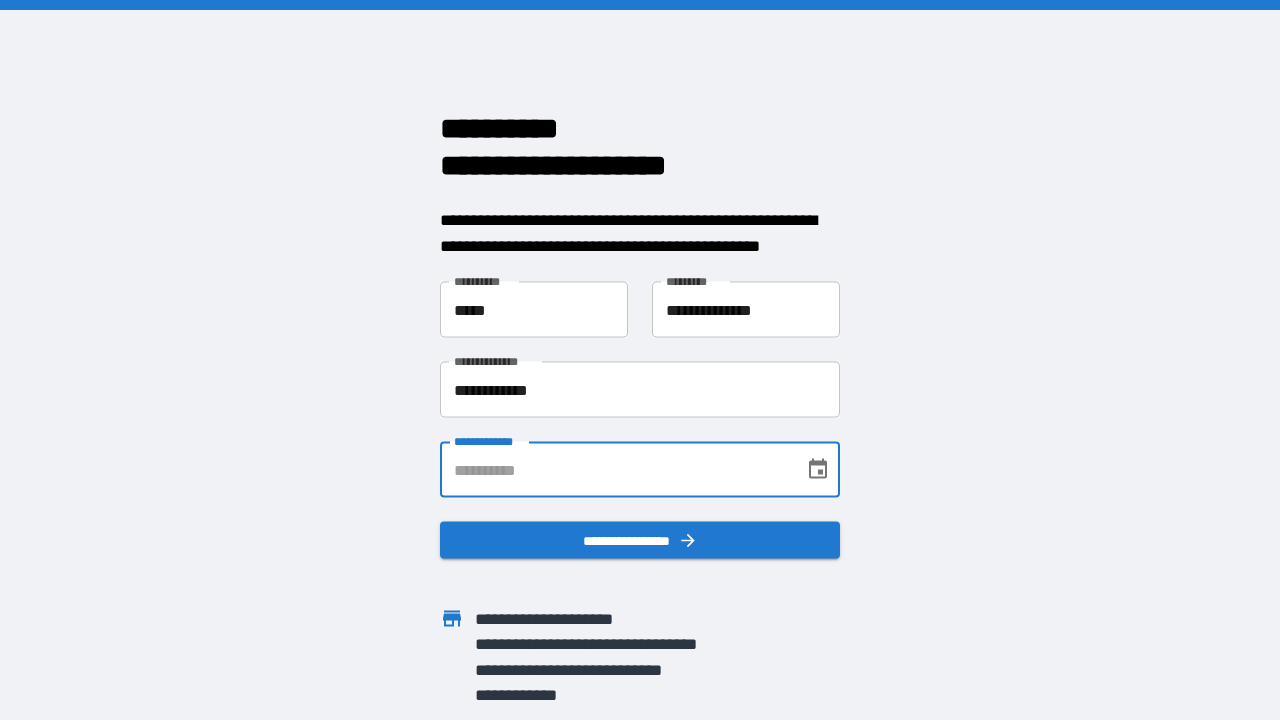 click 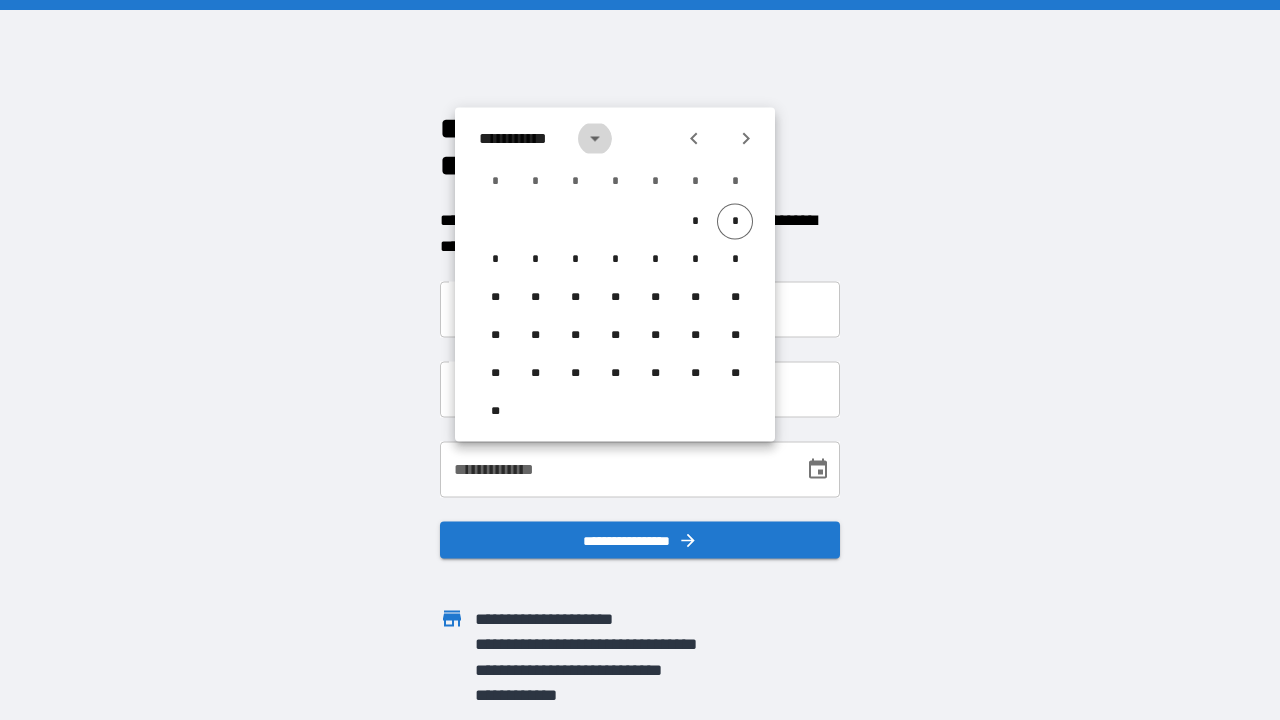 click at bounding box center (595, 139) 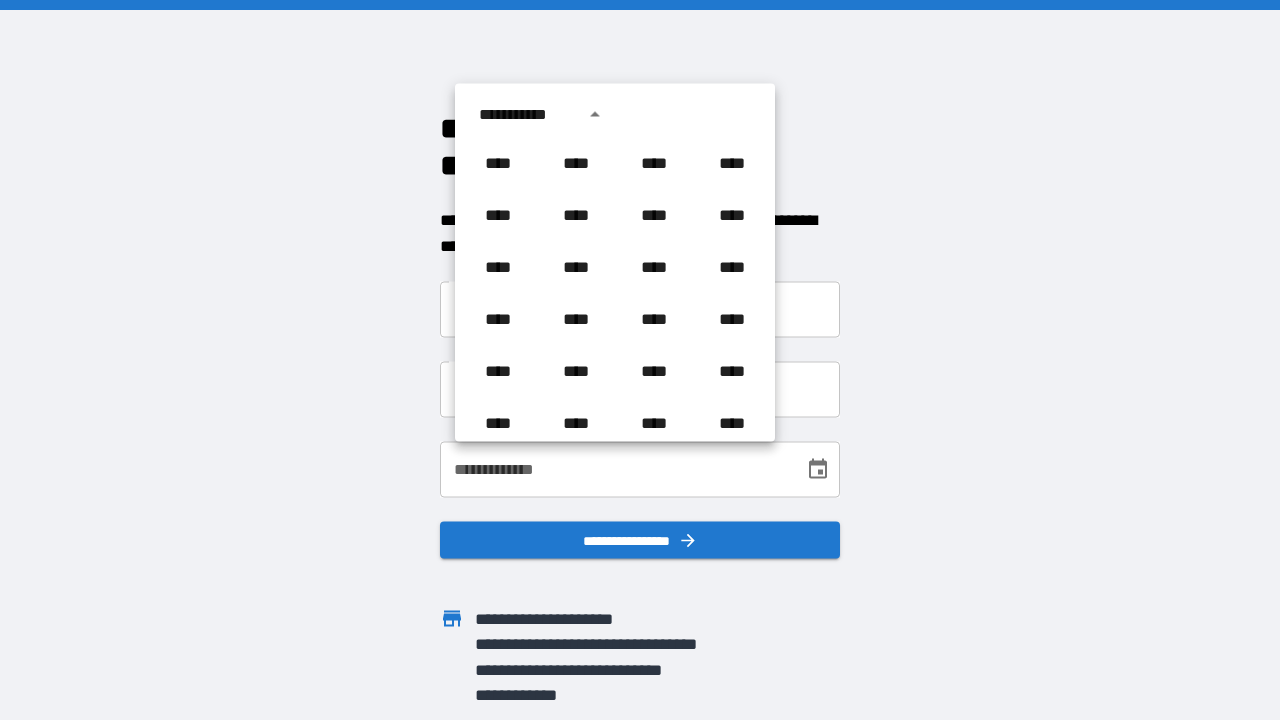 scroll, scrollTop: 1486, scrollLeft: 0, axis: vertical 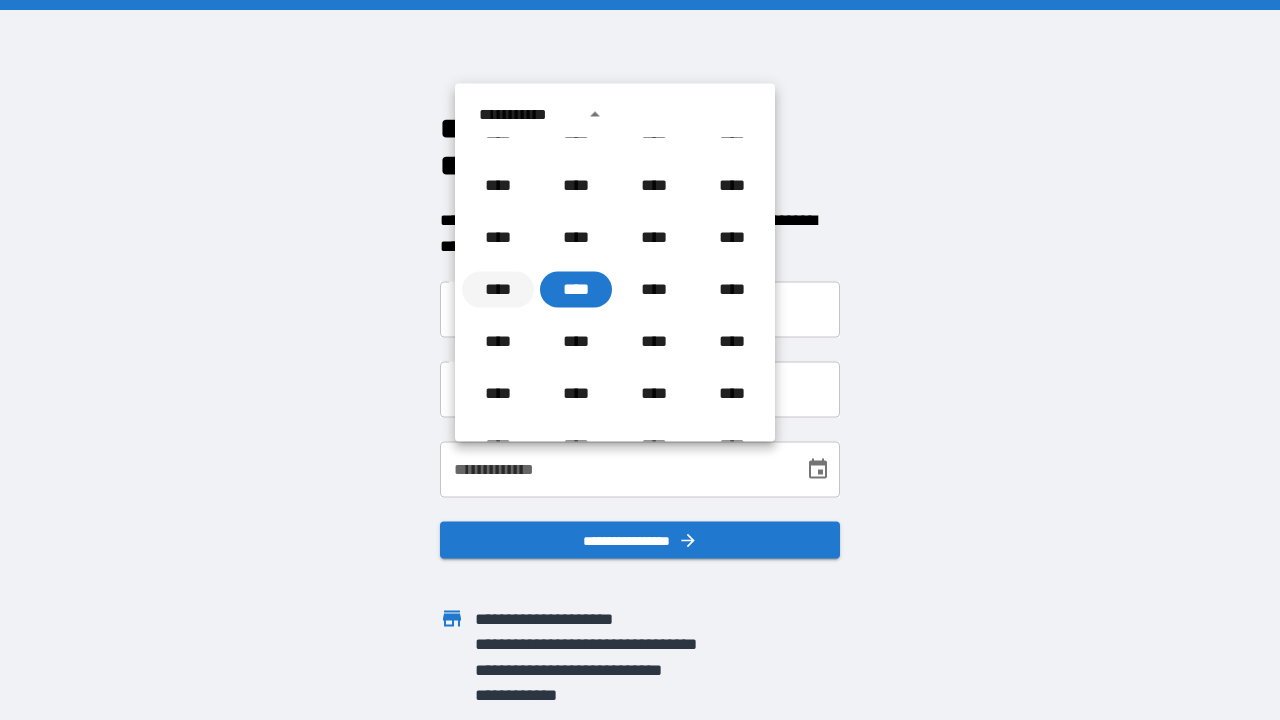 click on "****" at bounding box center (498, 290) 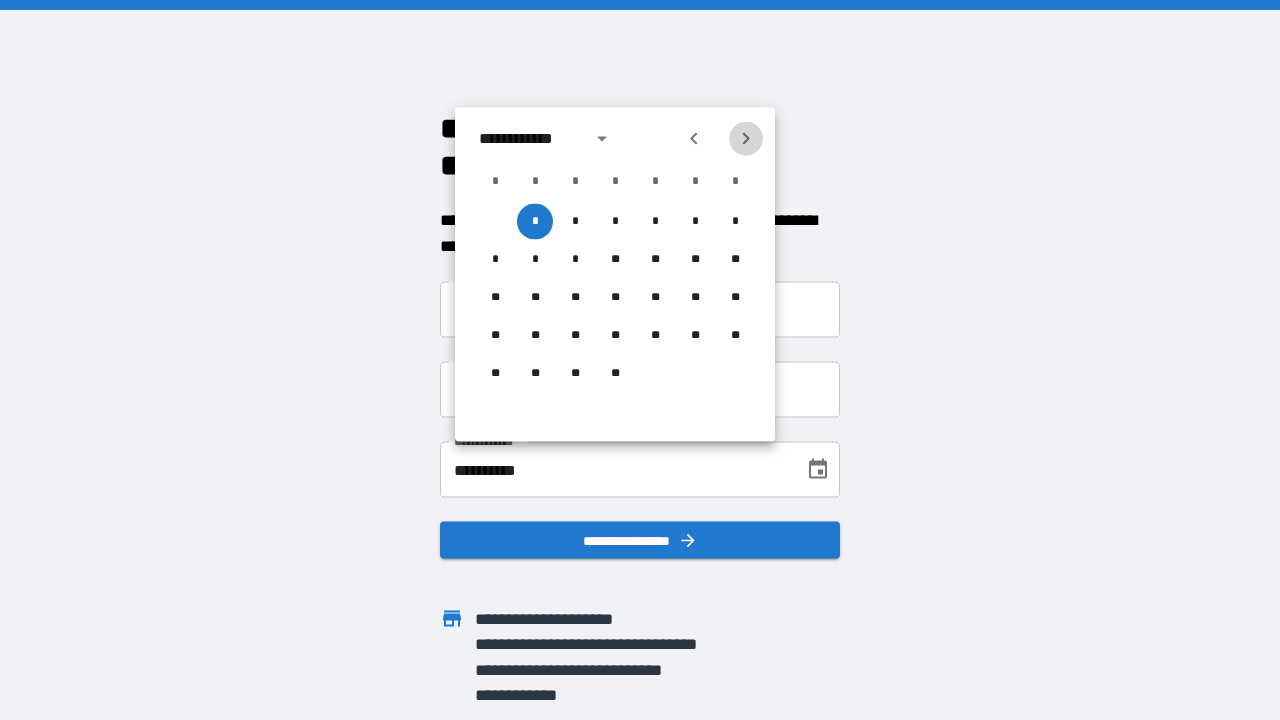 click 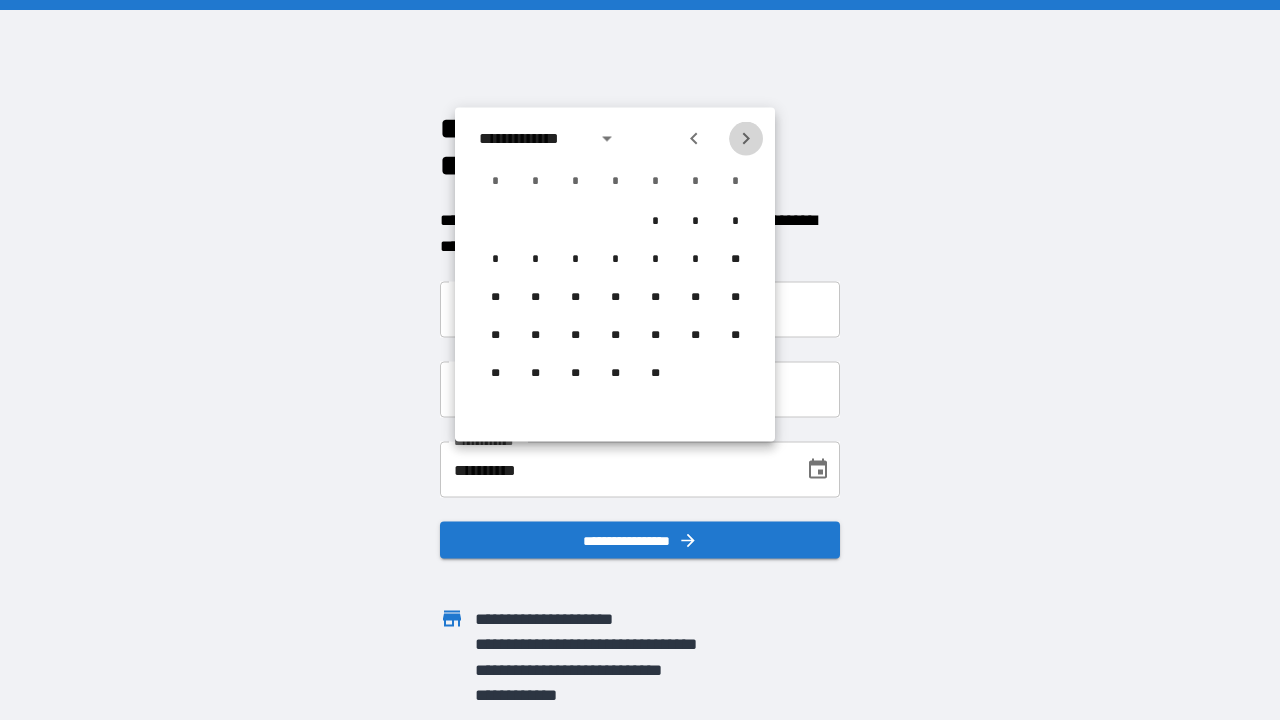 click 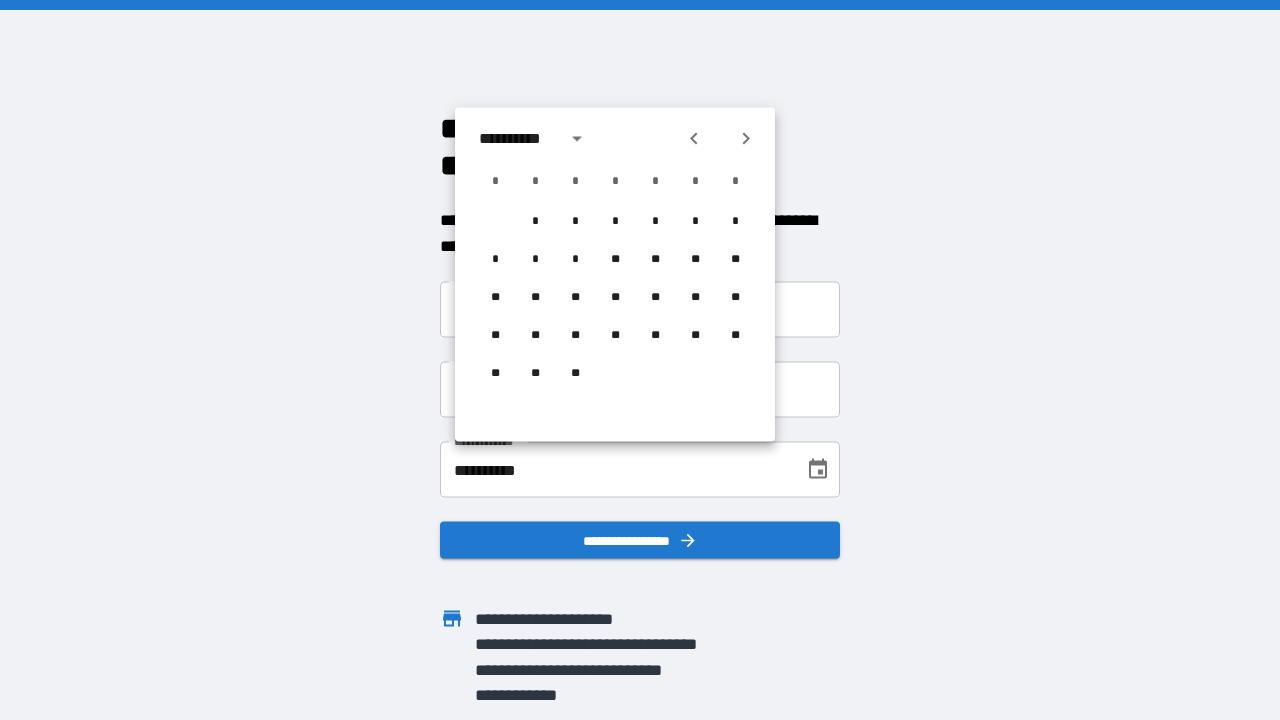 click 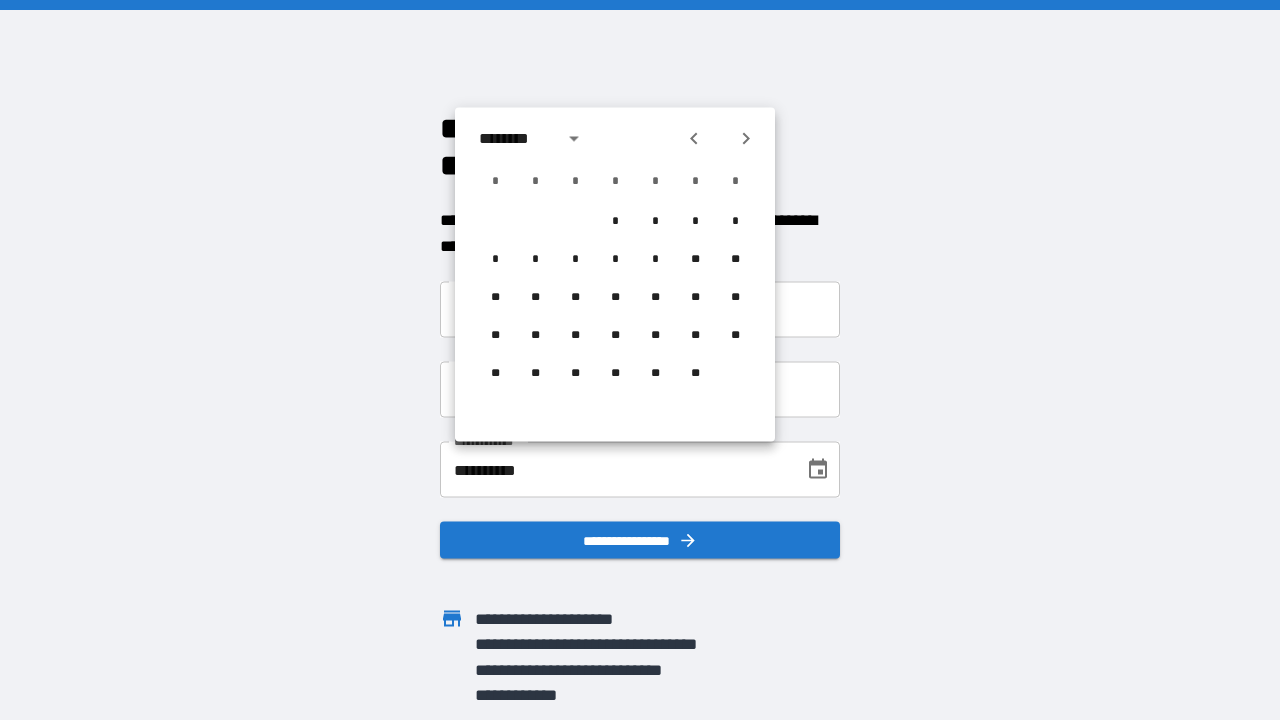 click 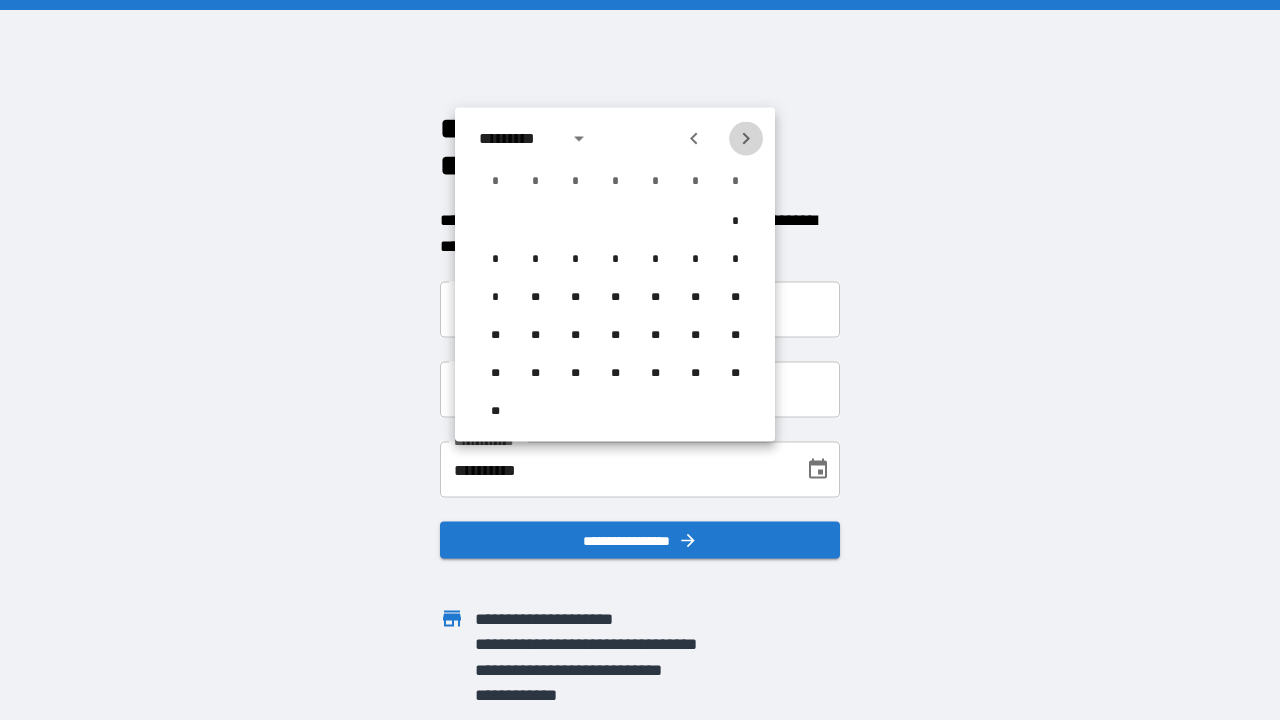 click 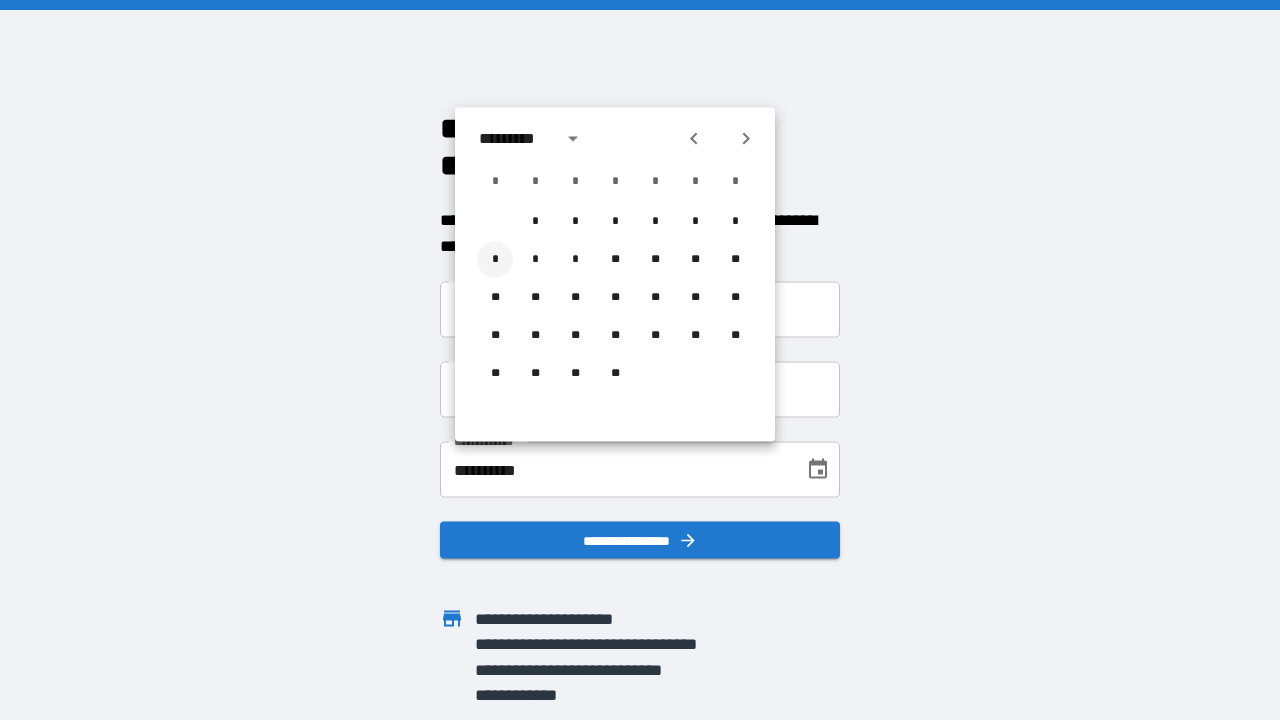 click on "*" at bounding box center (495, 260) 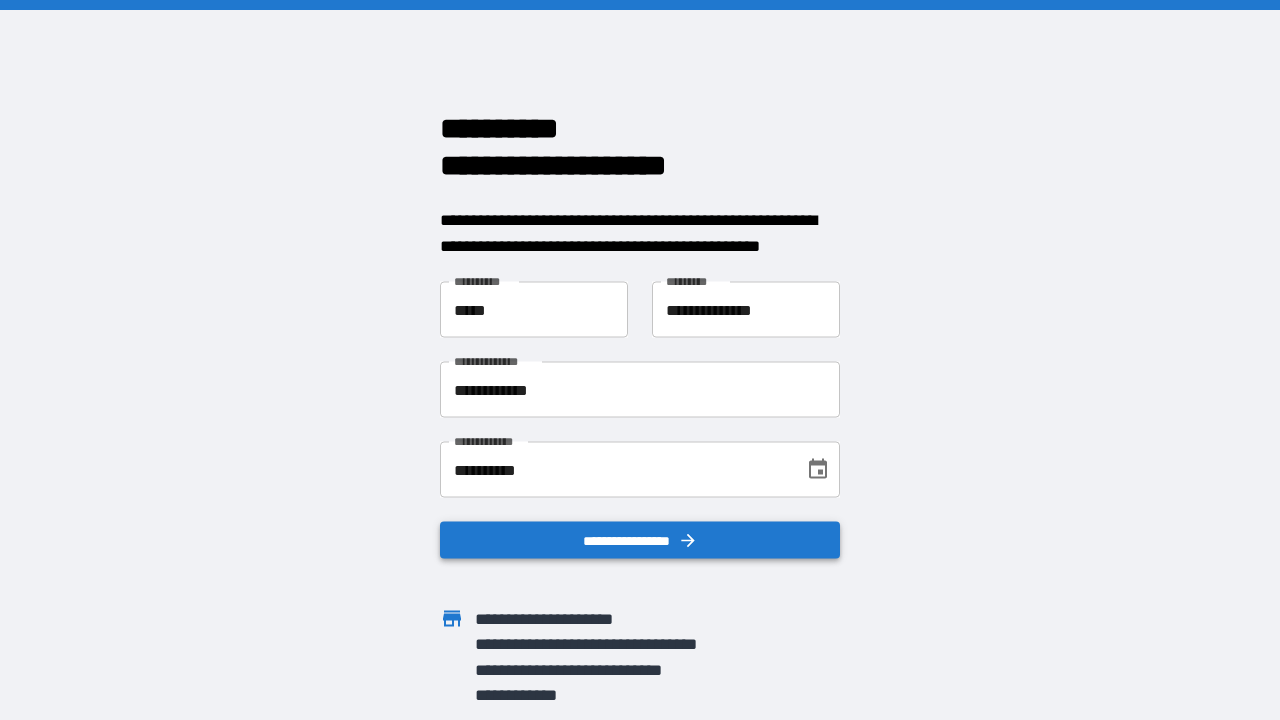 click on "**********" at bounding box center (640, 540) 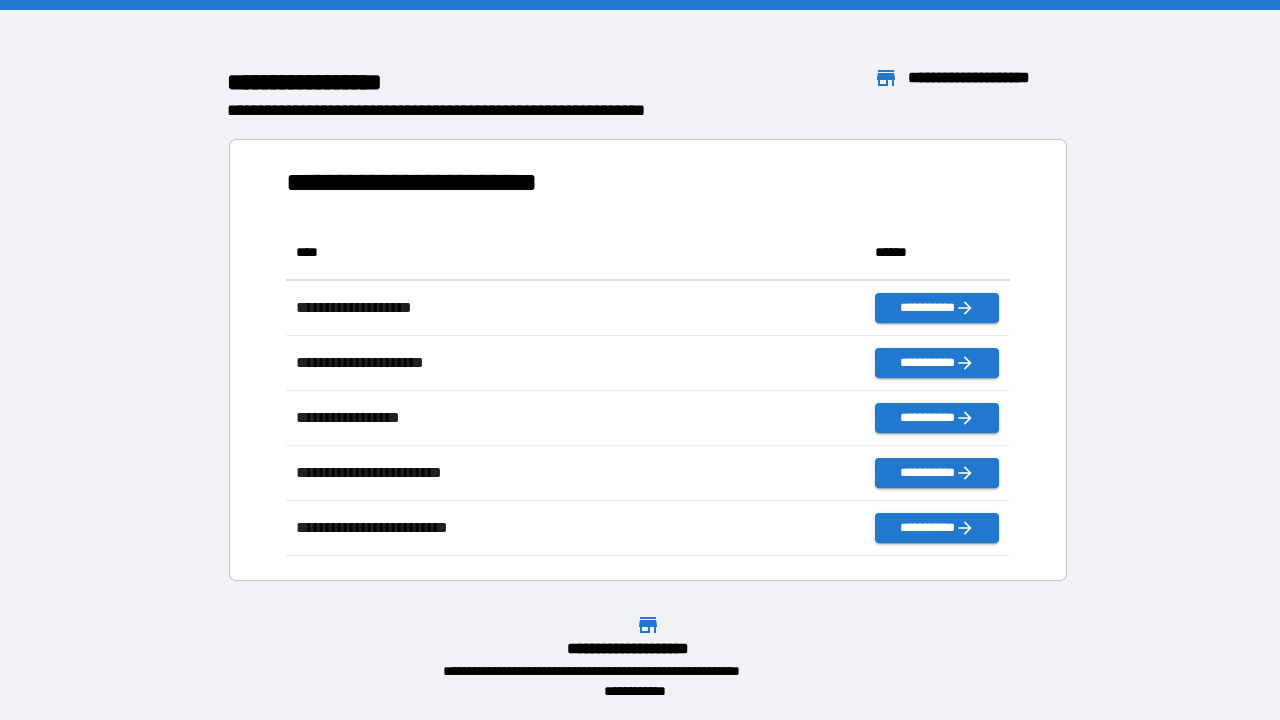 scroll, scrollTop: 1, scrollLeft: 1, axis: both 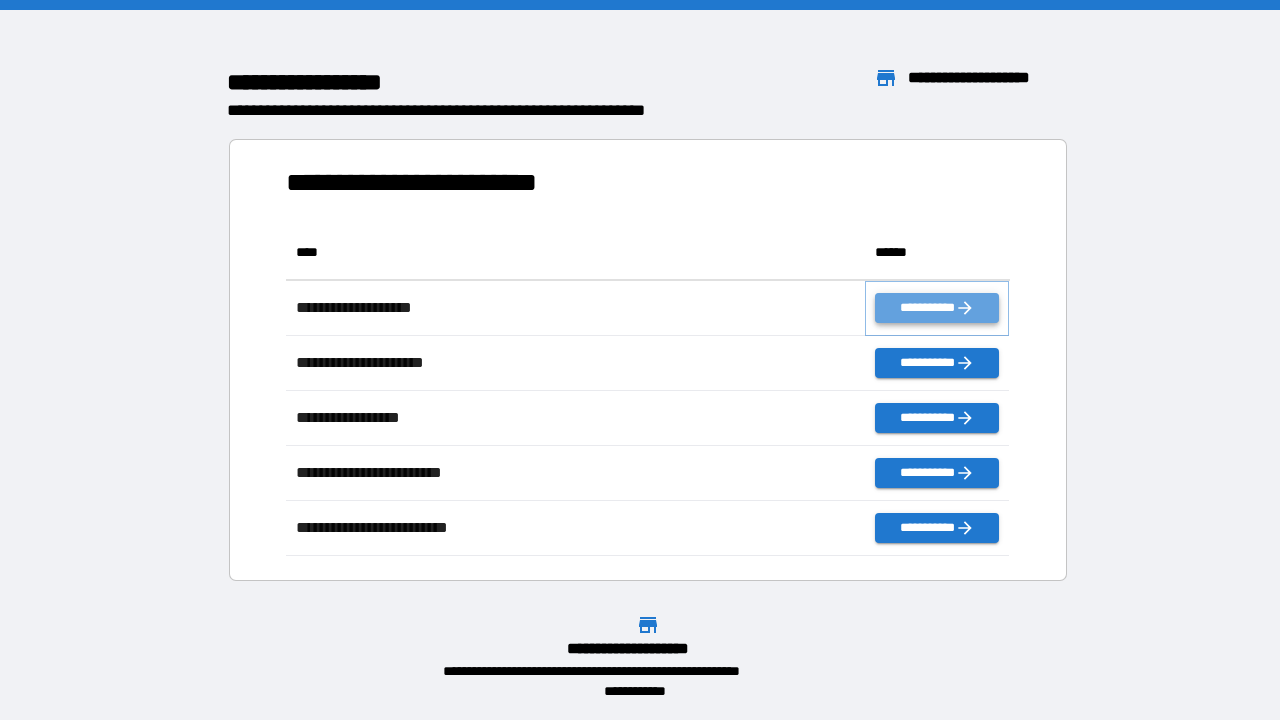 click on "**********" at bounding box center [937, 308] 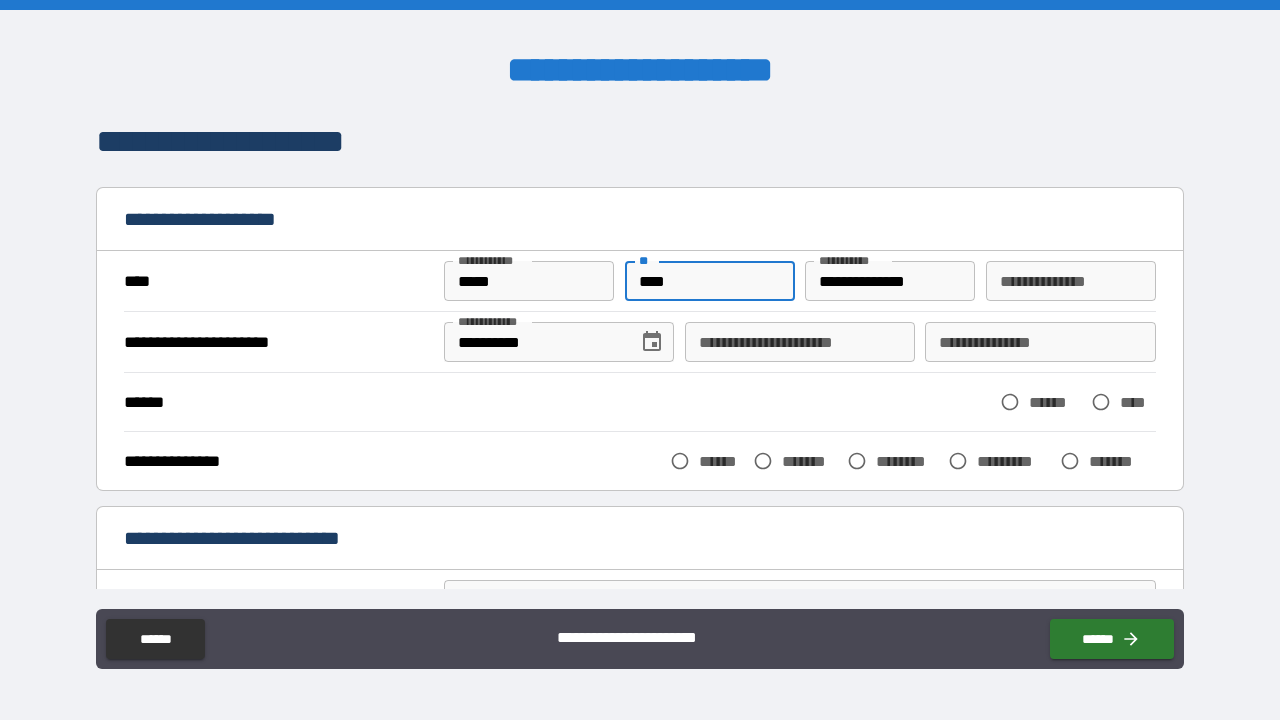 scroll, scrollTop: 32, scrollLeft: 0, axis: vertical 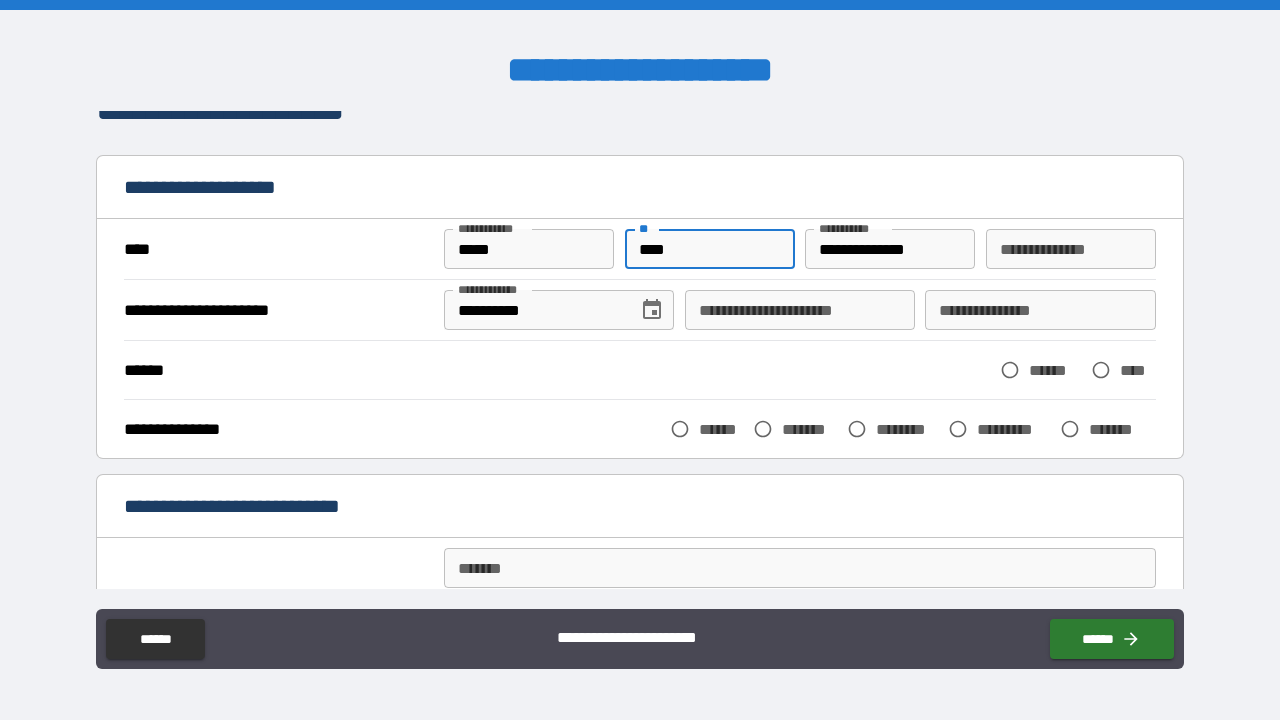 type on "****" 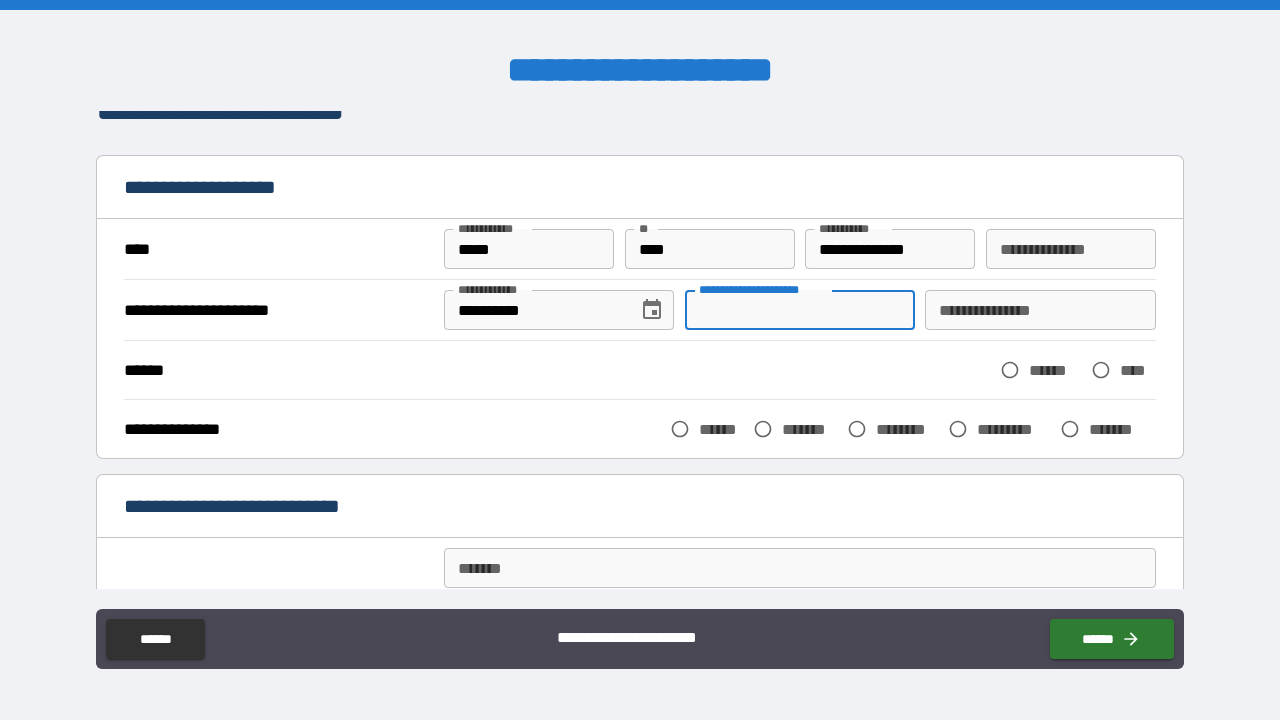 click on "**********" at bounding box center (800, 310) 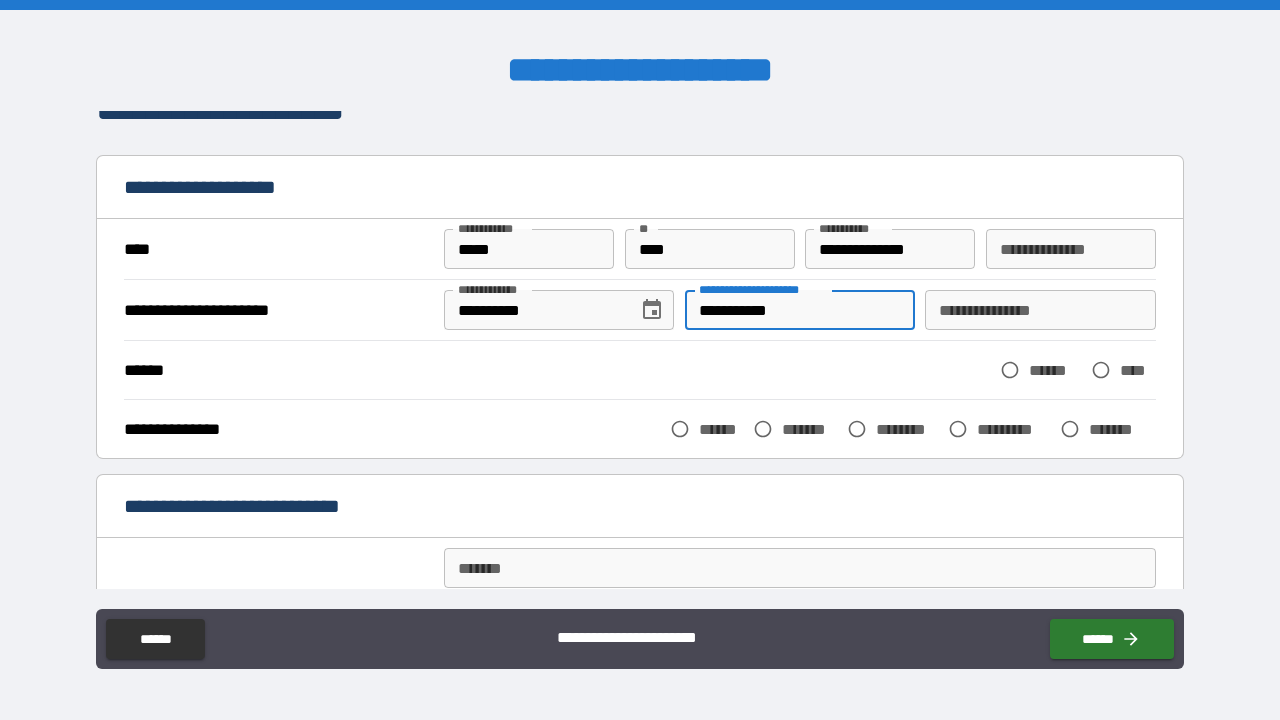 type on "**********" 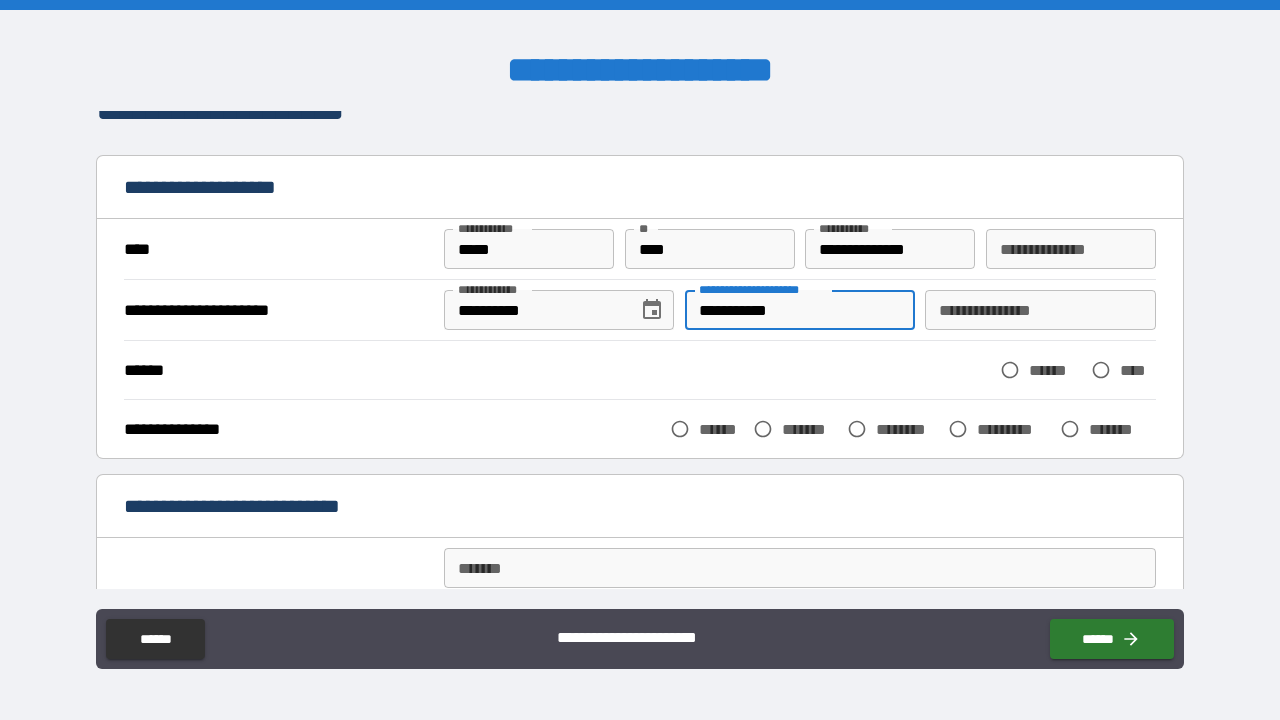 click on "**********" at bounding box center (1040, 310) 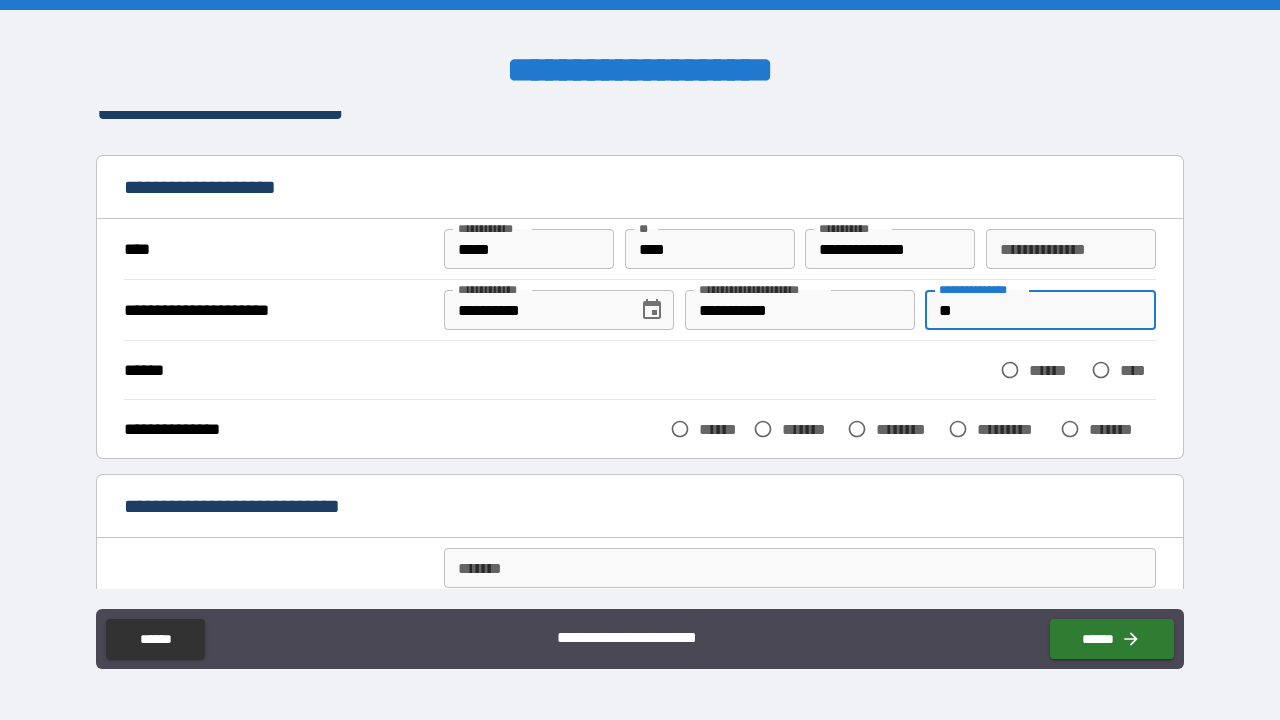 type on "*" 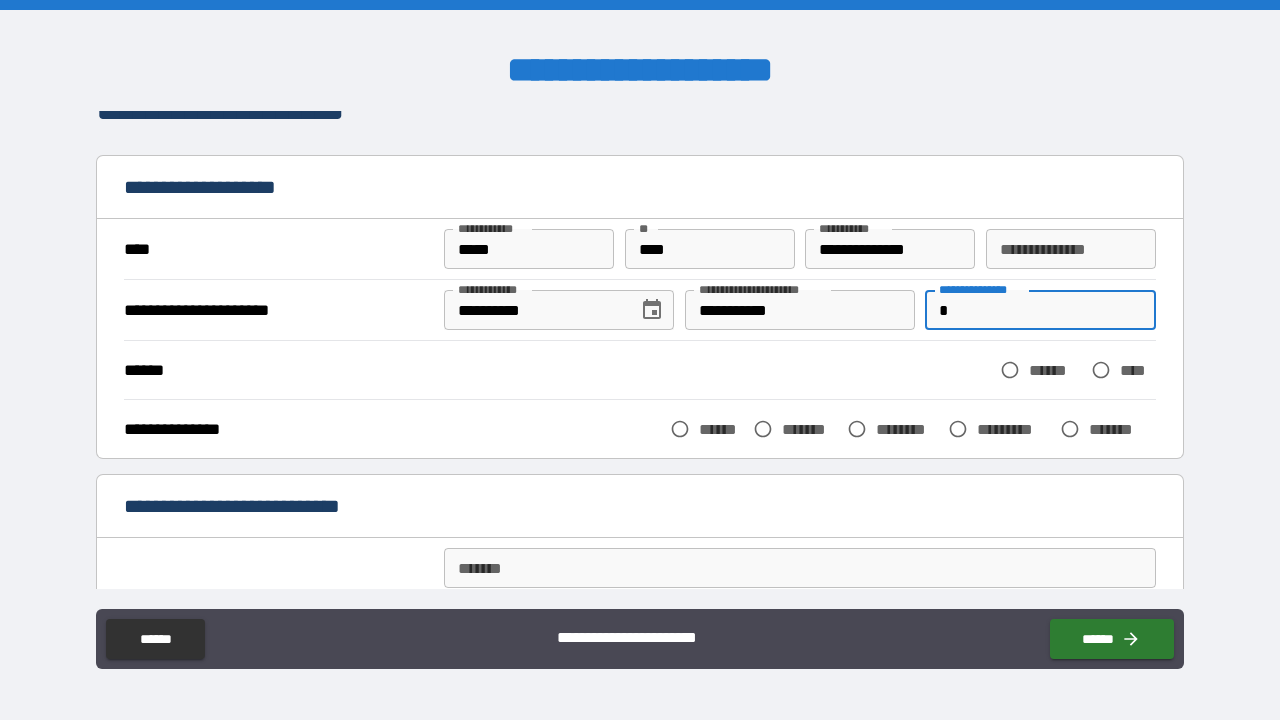 type 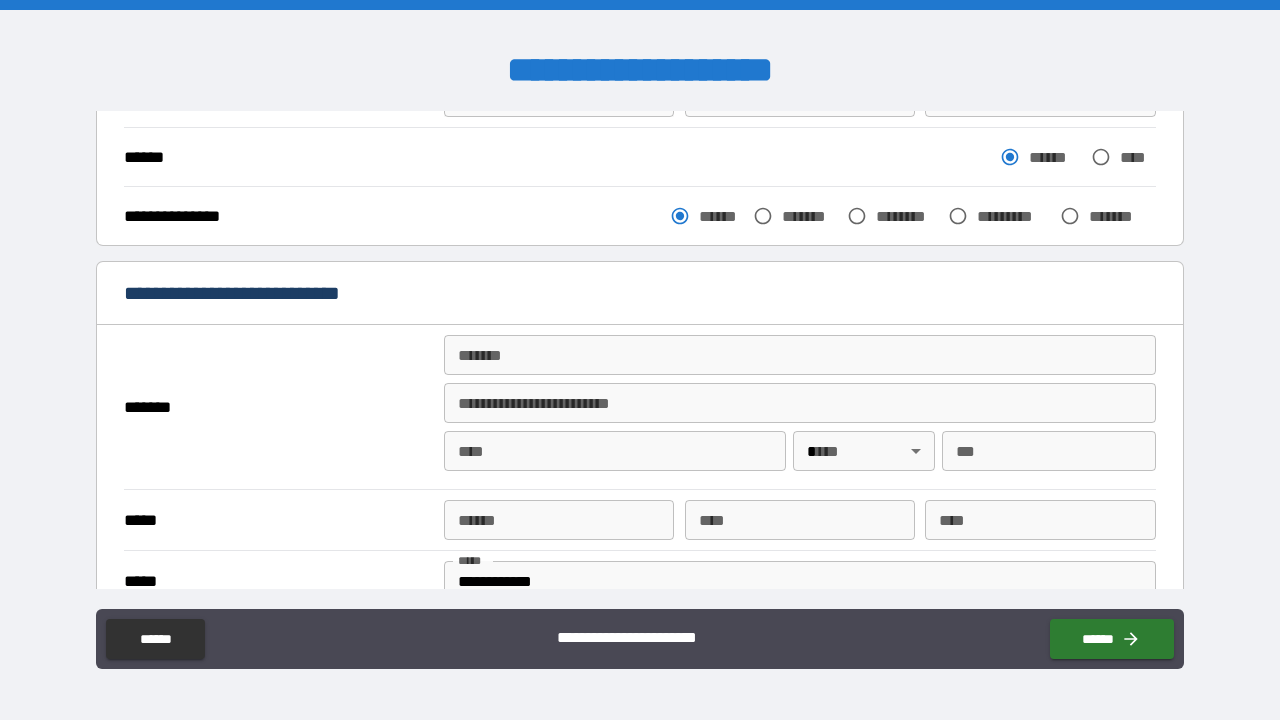 scroll, scrollTop: 246, scrollLeft: 0, axis: vertical 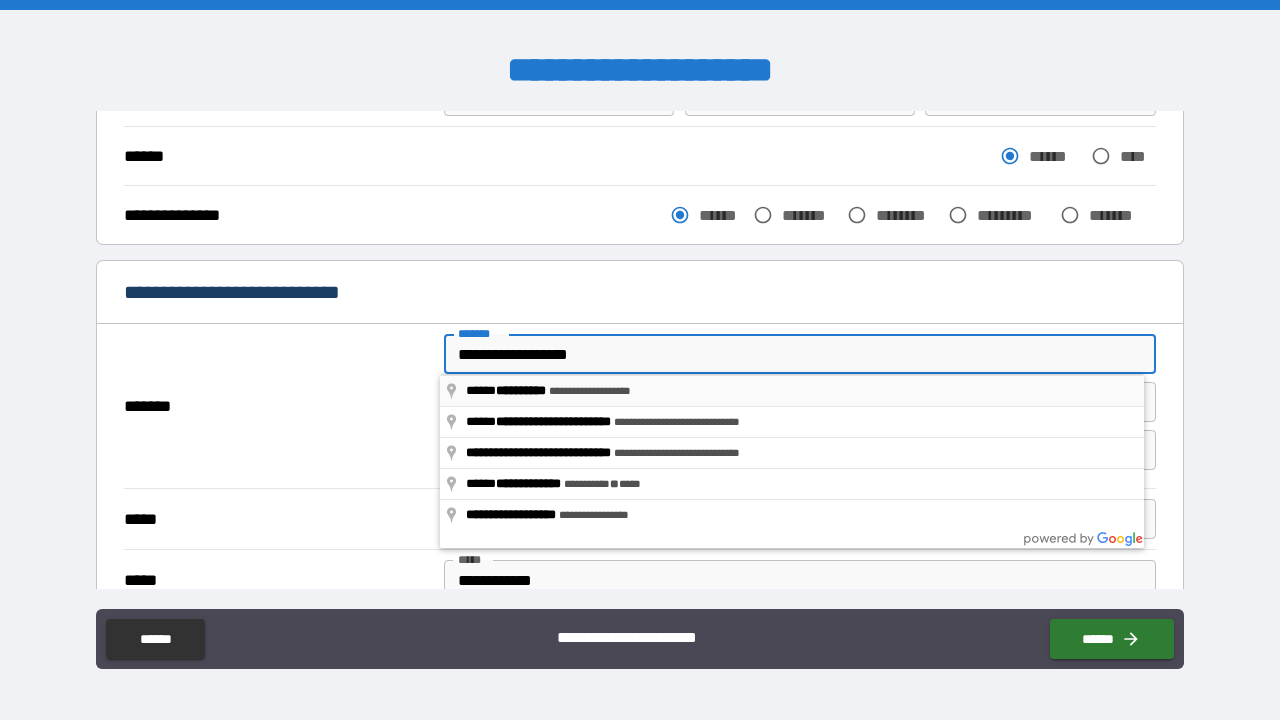 type on "**********" 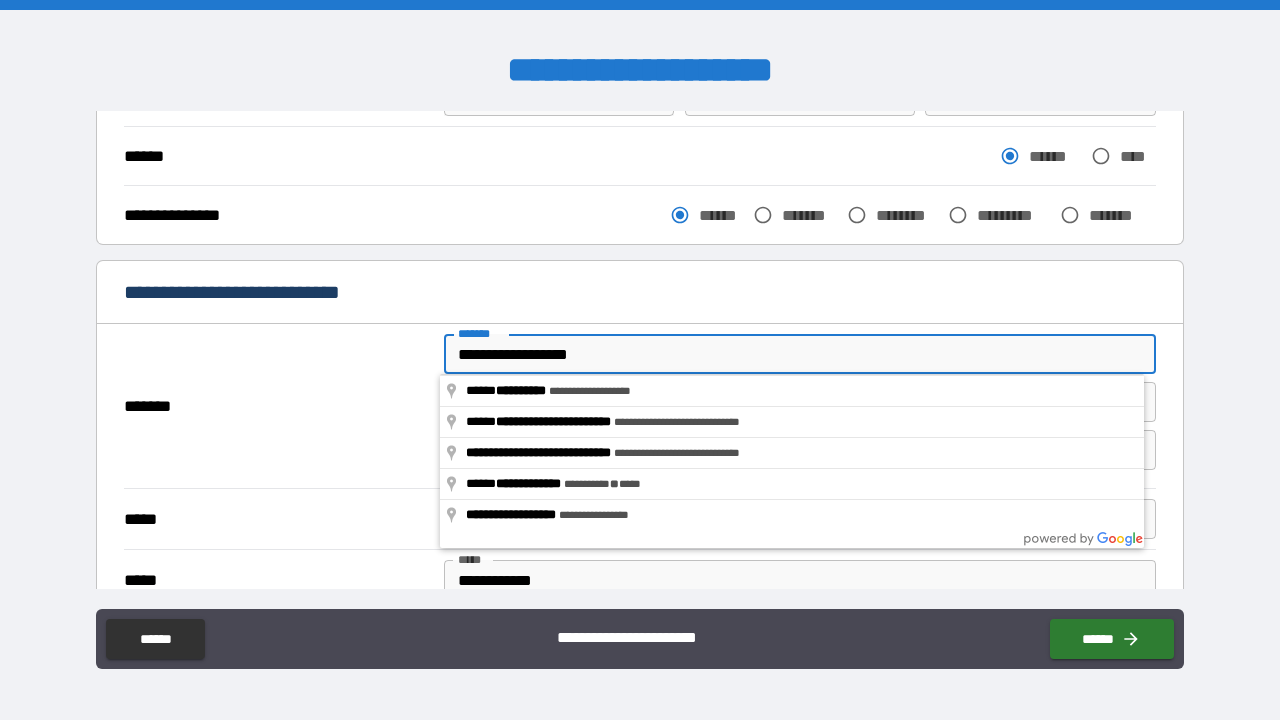 type on "**********" 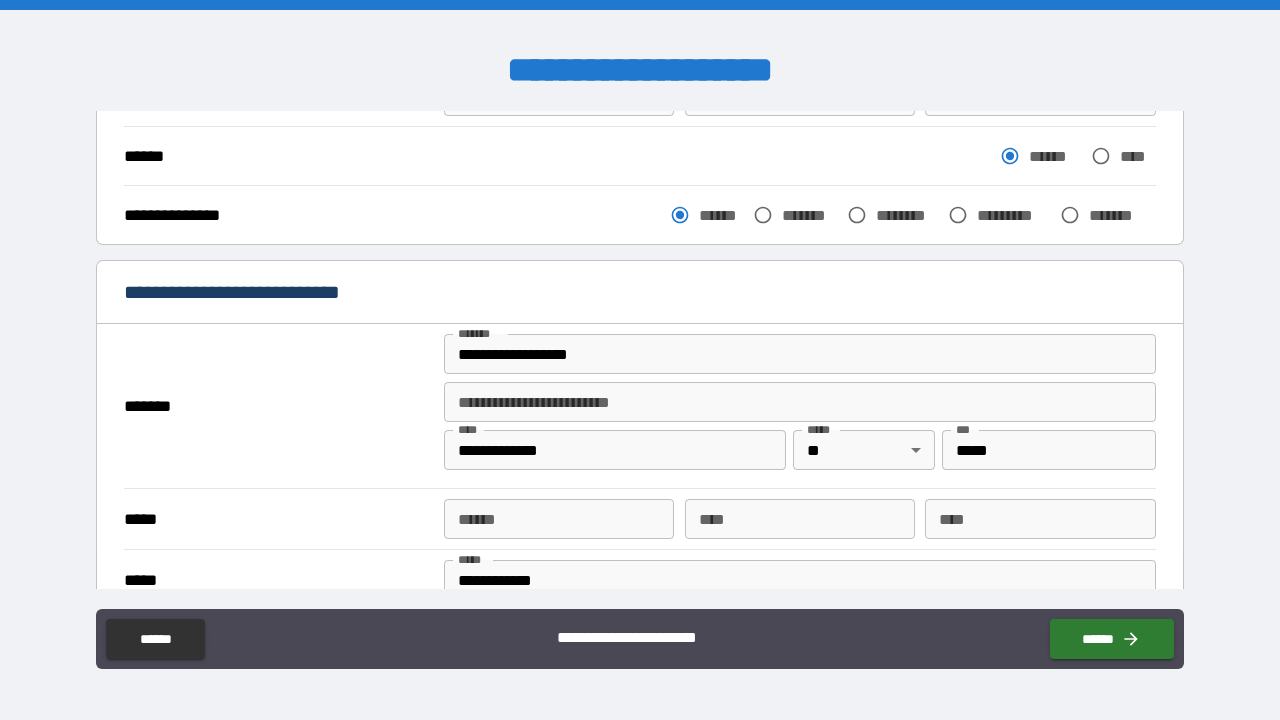 click on "**********" at bounding box center (800, 454) 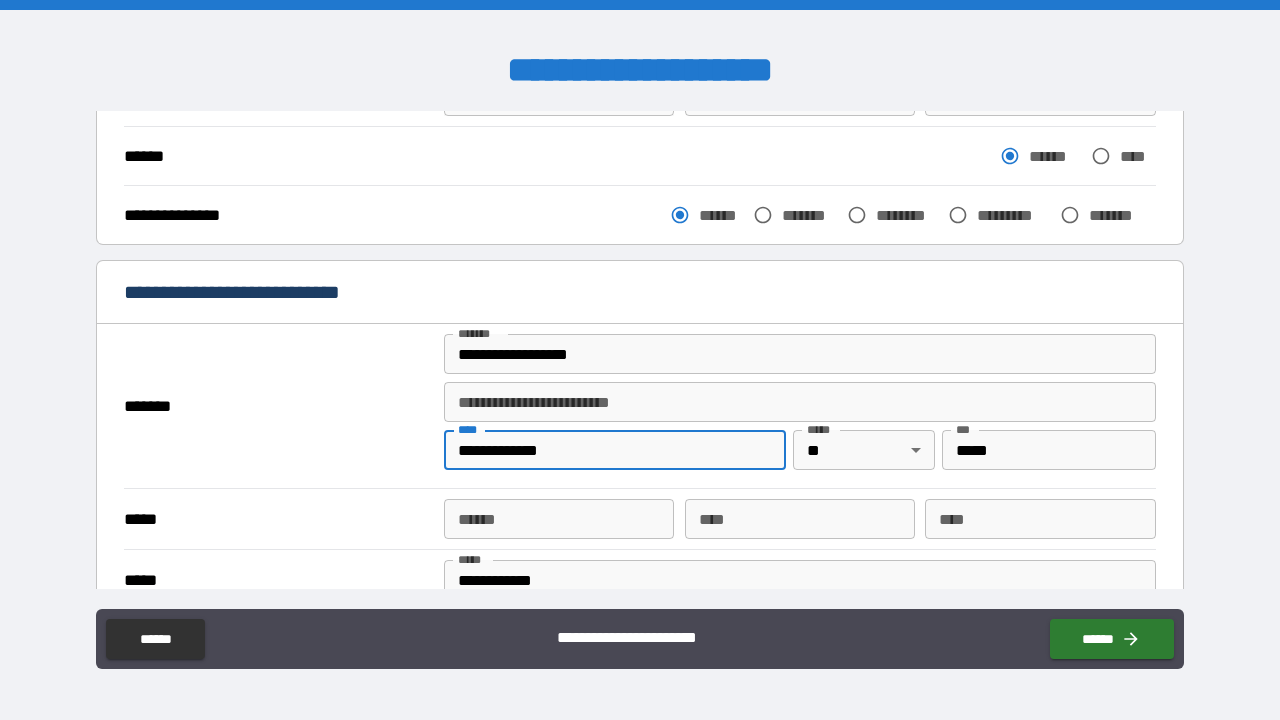 click on "**********" at bounding box center (615, 450) 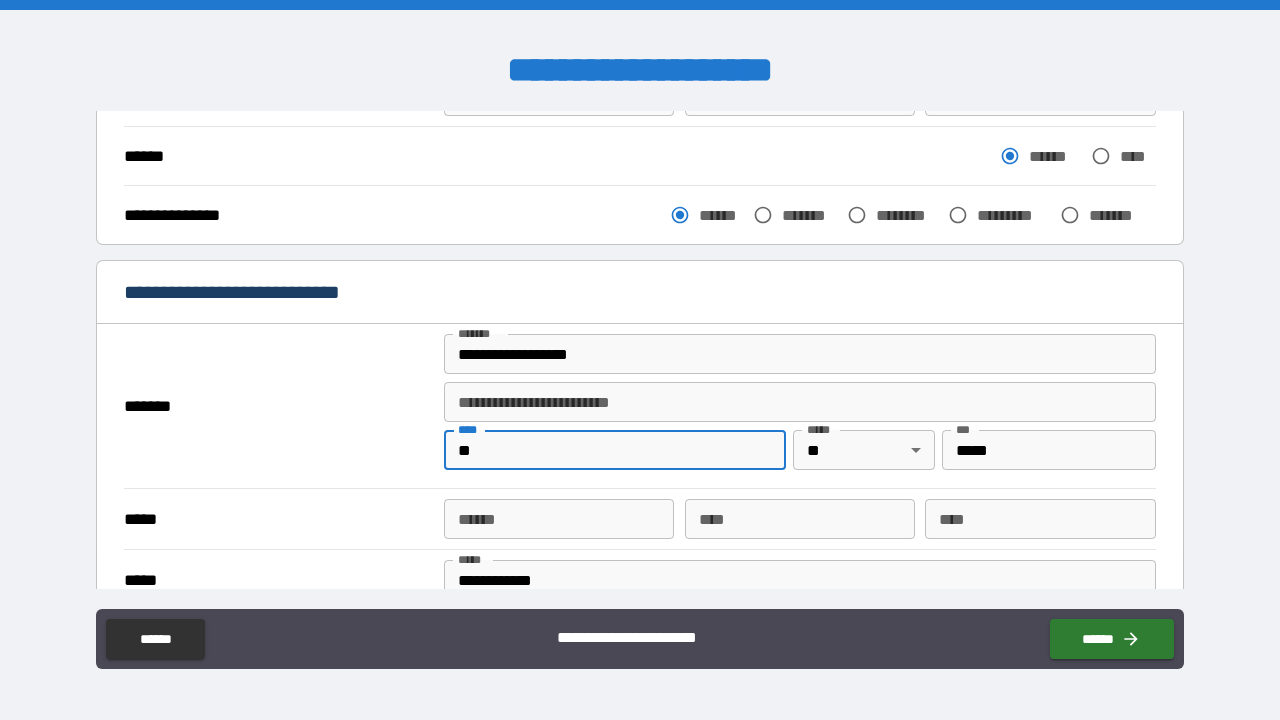 type on "*" 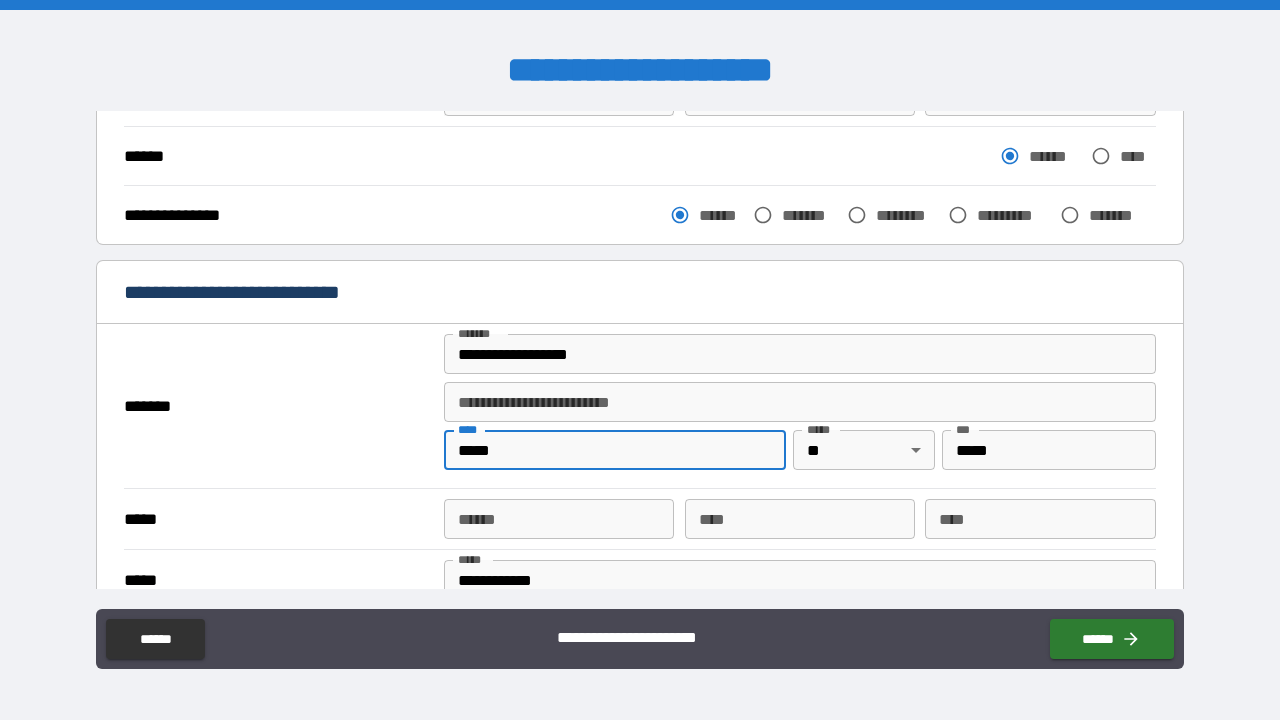 type on "*****" 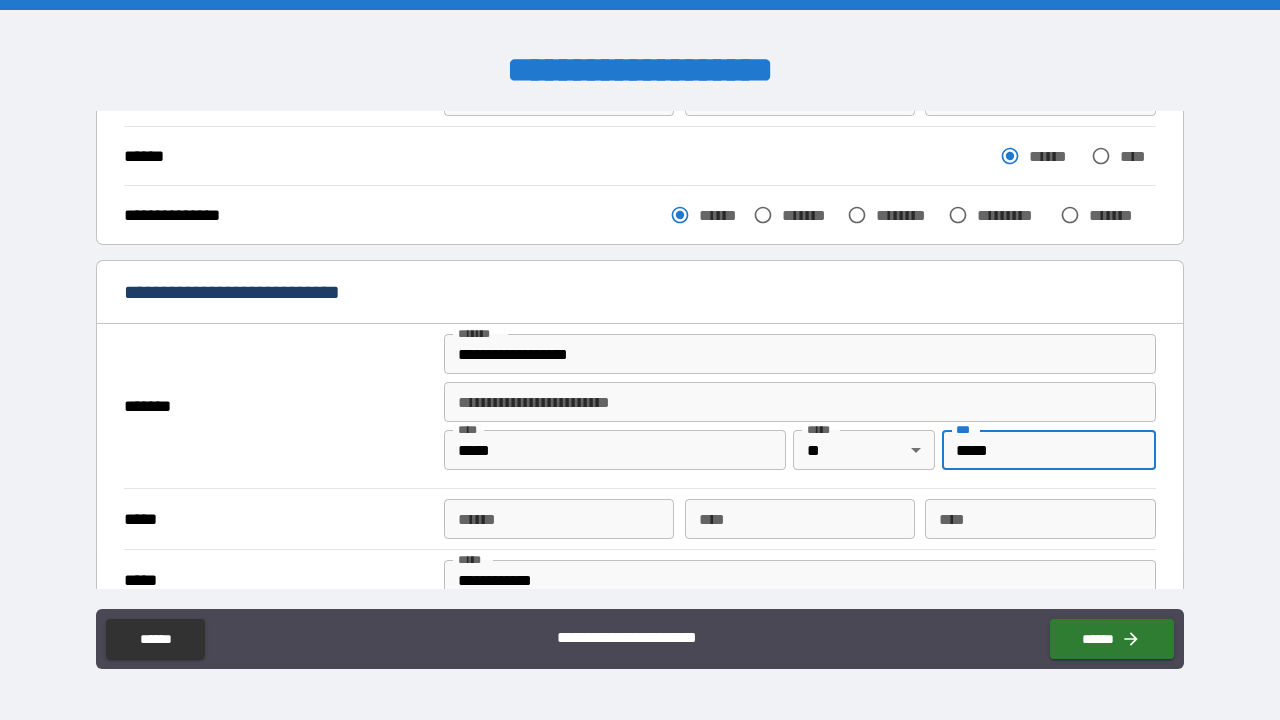 scroll, scrollTop: 251, scrollLeft: 0, axis: vertical 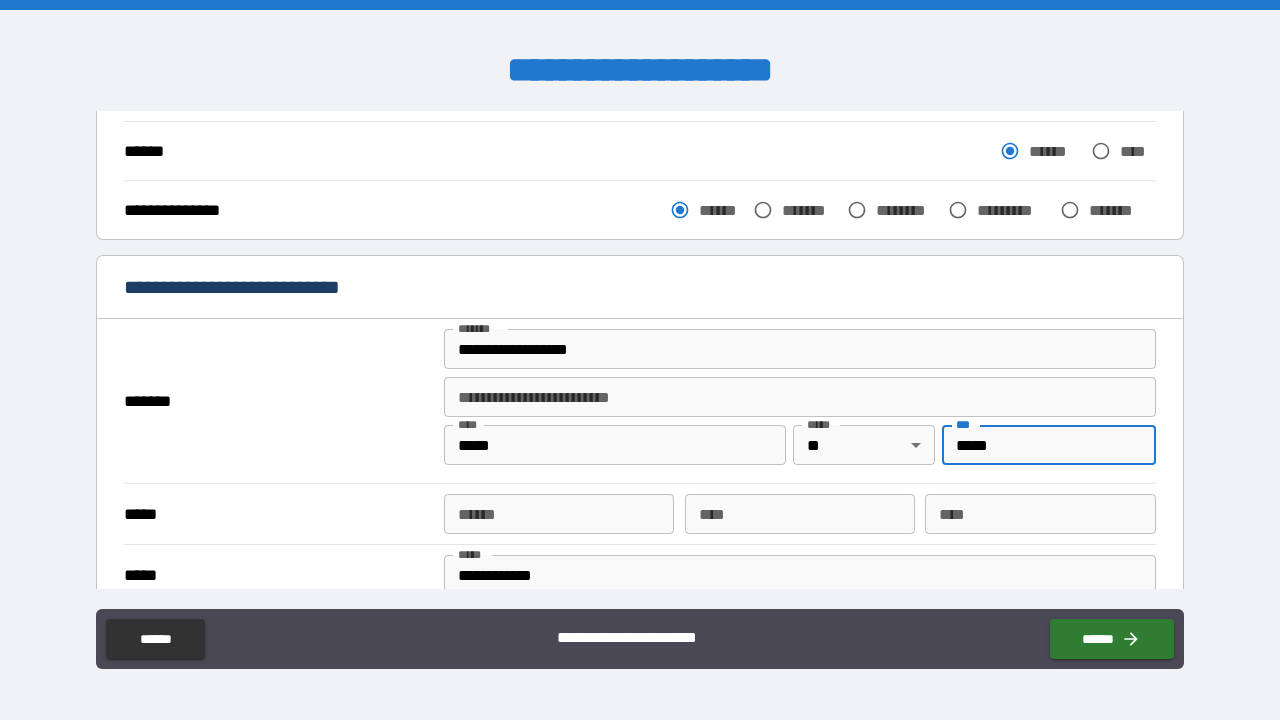 type on "*****" 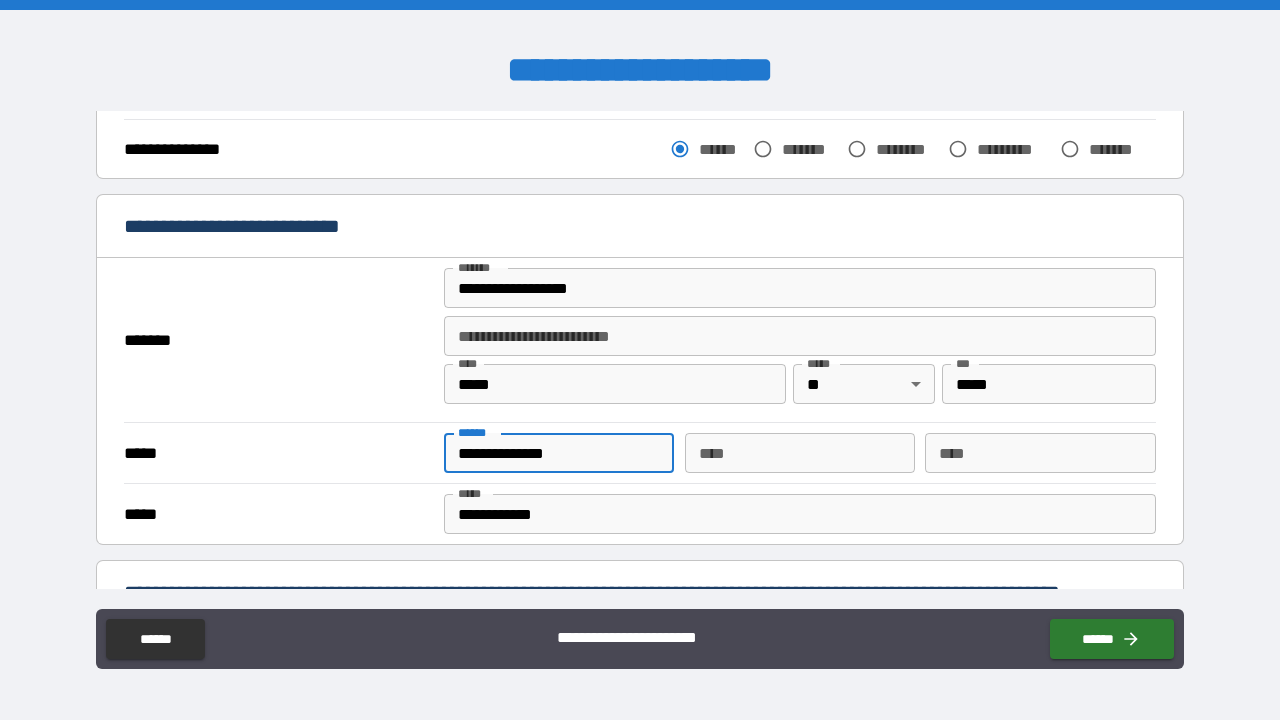 scroll, scrollTop: 314, scrollLeft: 0, axis: vertical 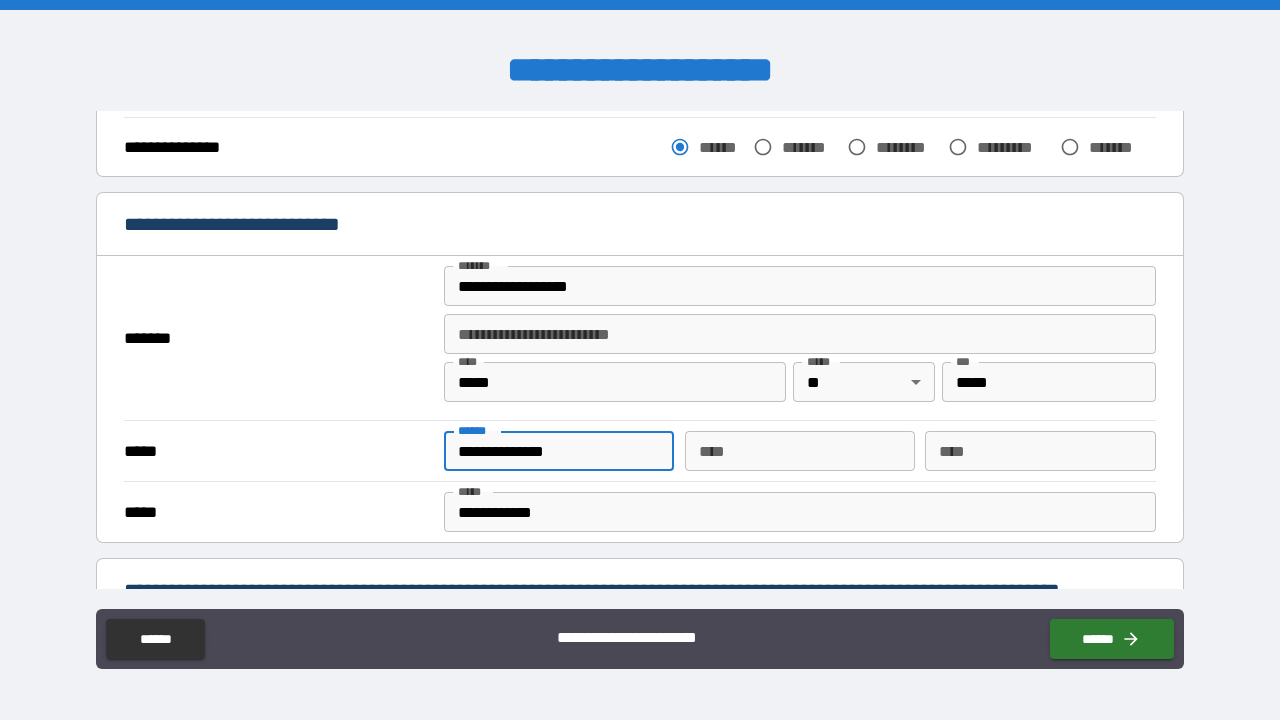 type on "**********" 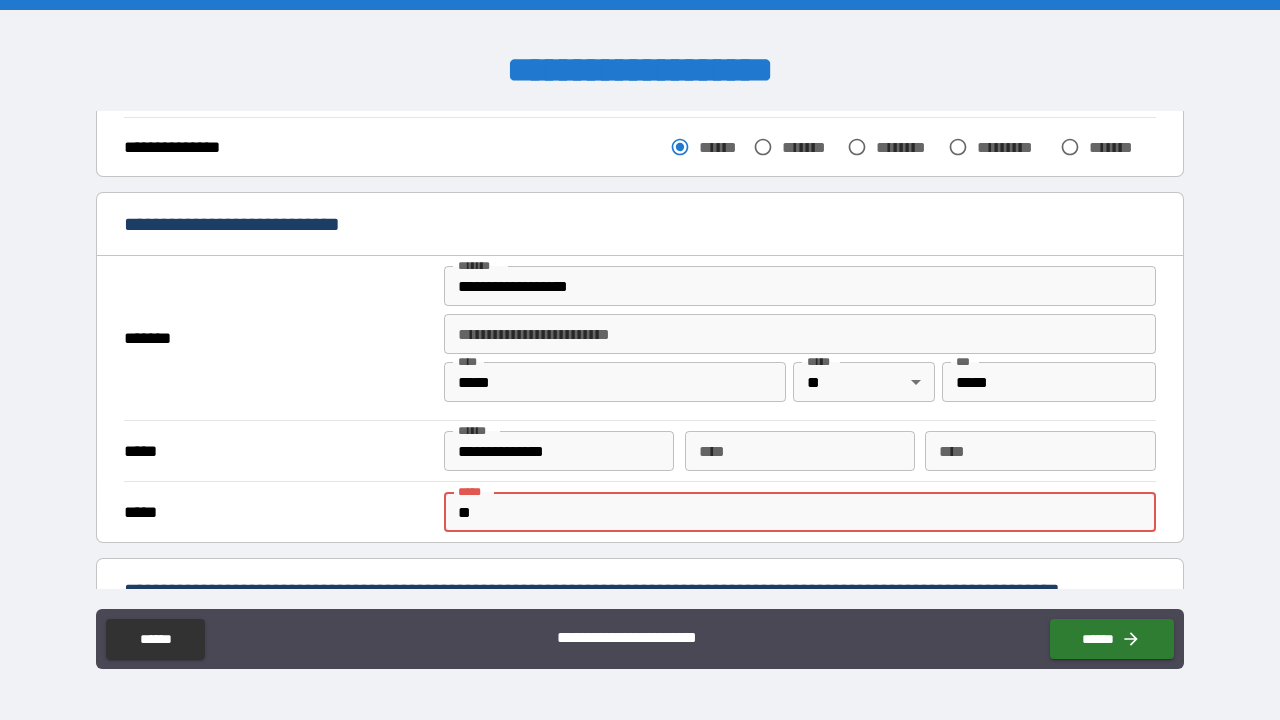 type on "*" 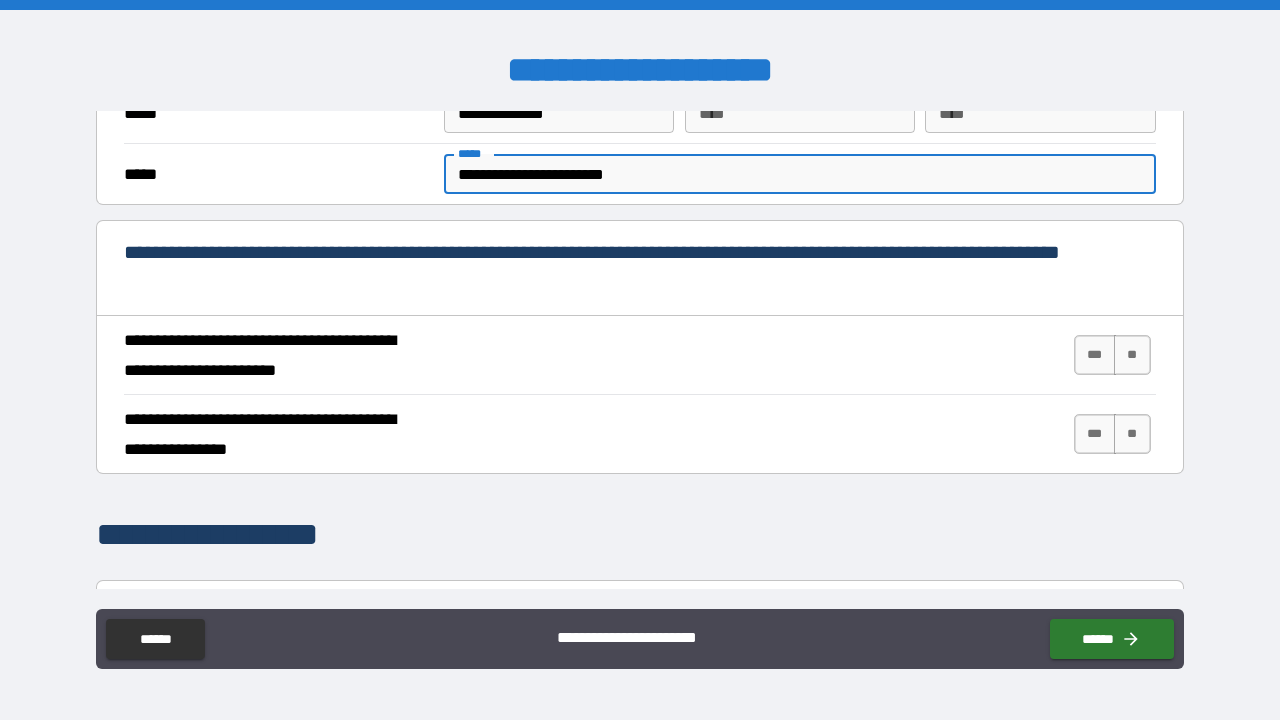 scroll, scrollTop: 653, scrollLeft: 0, axis: vertical 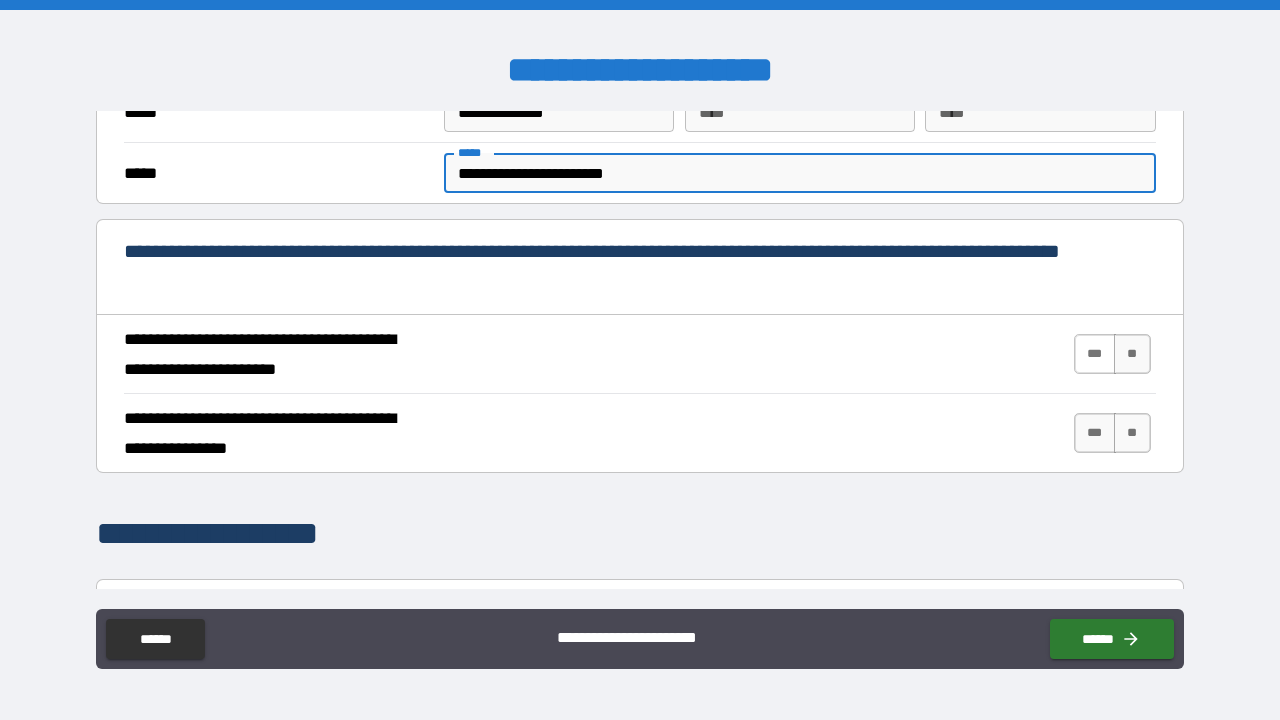 type on "**********" 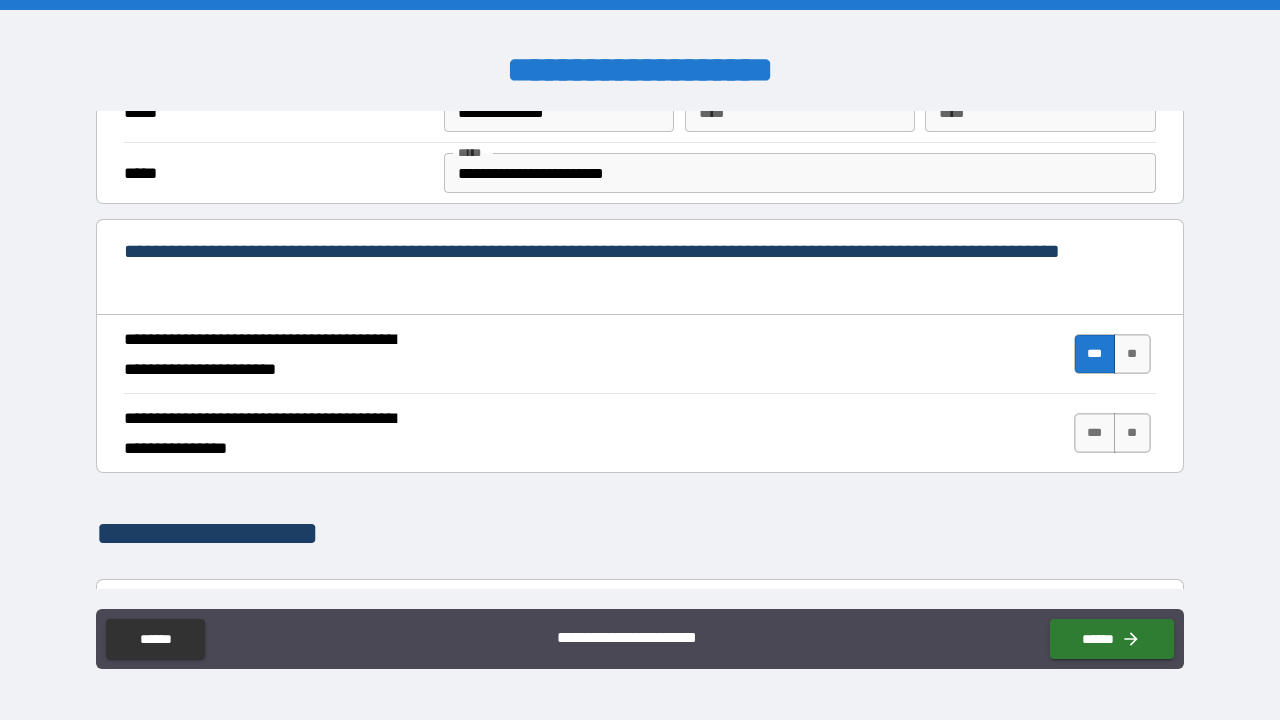 click on "*** **" at bounding box center [1115, 433] 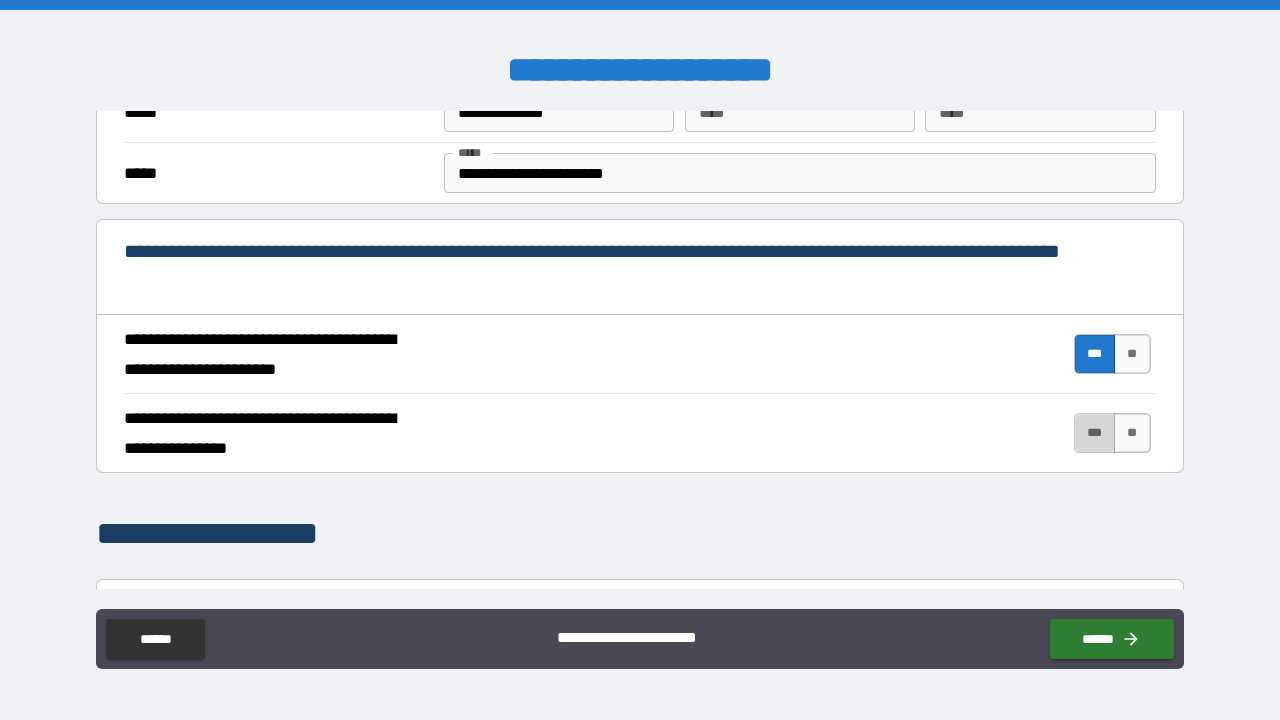 click on "***" at bounding box center (1095, 433) 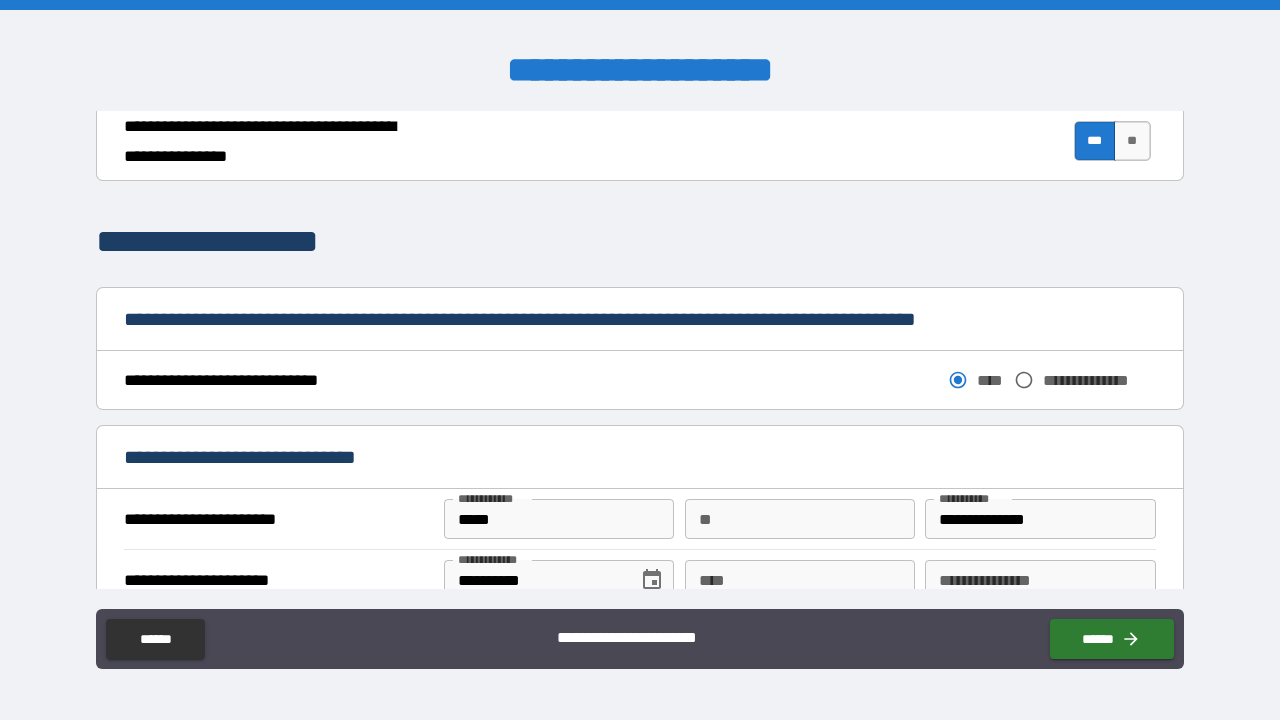 scroll, scrollTop: 1109, scrollLeft: 0, axis: vertical 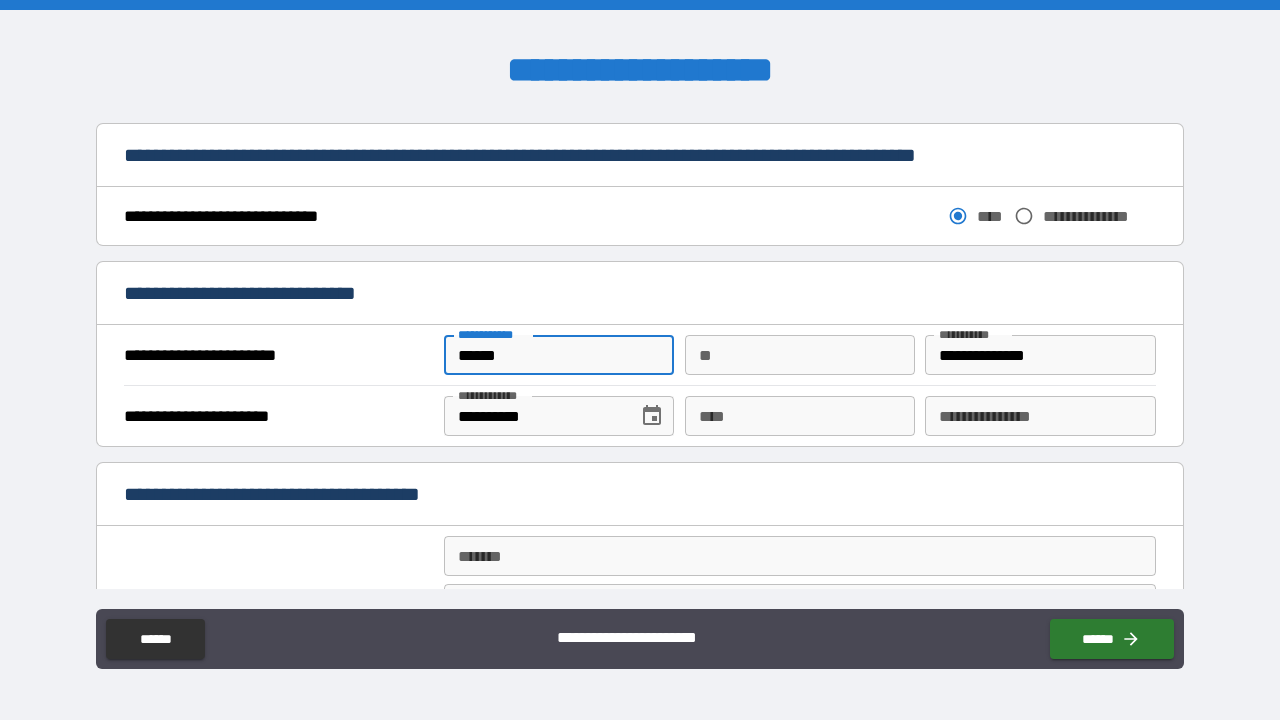 type on "******" 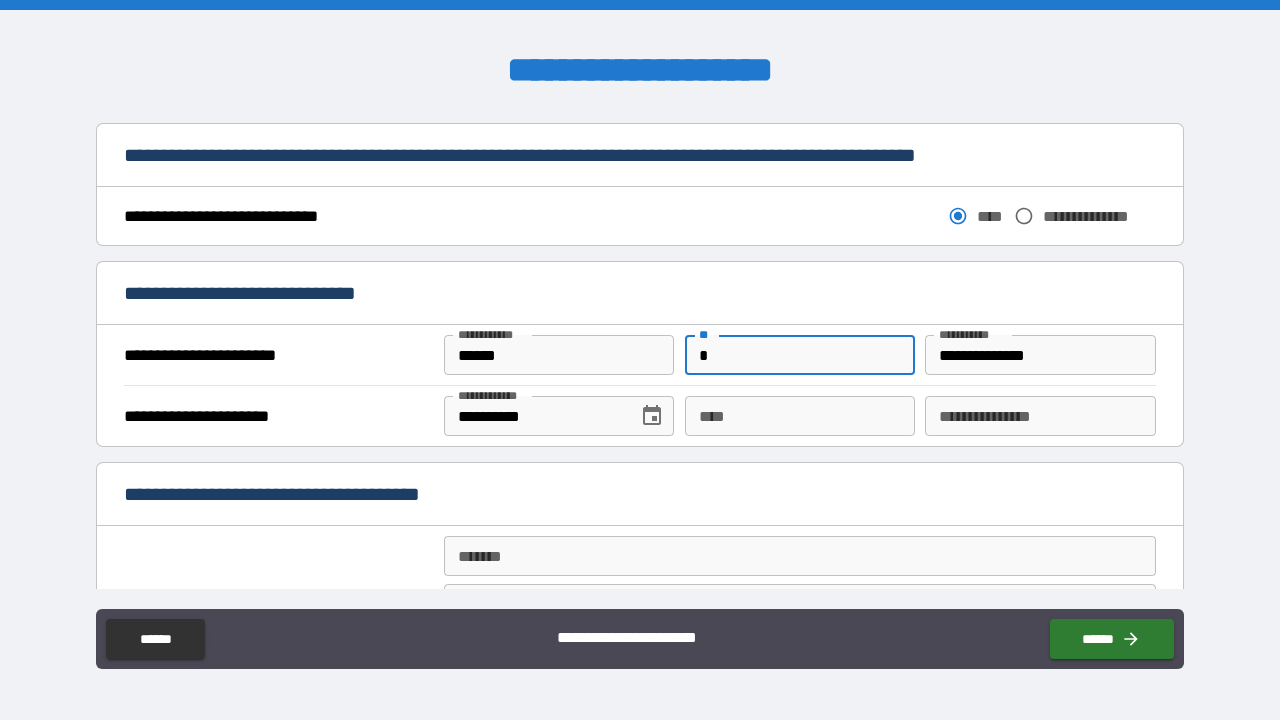 type on "*" 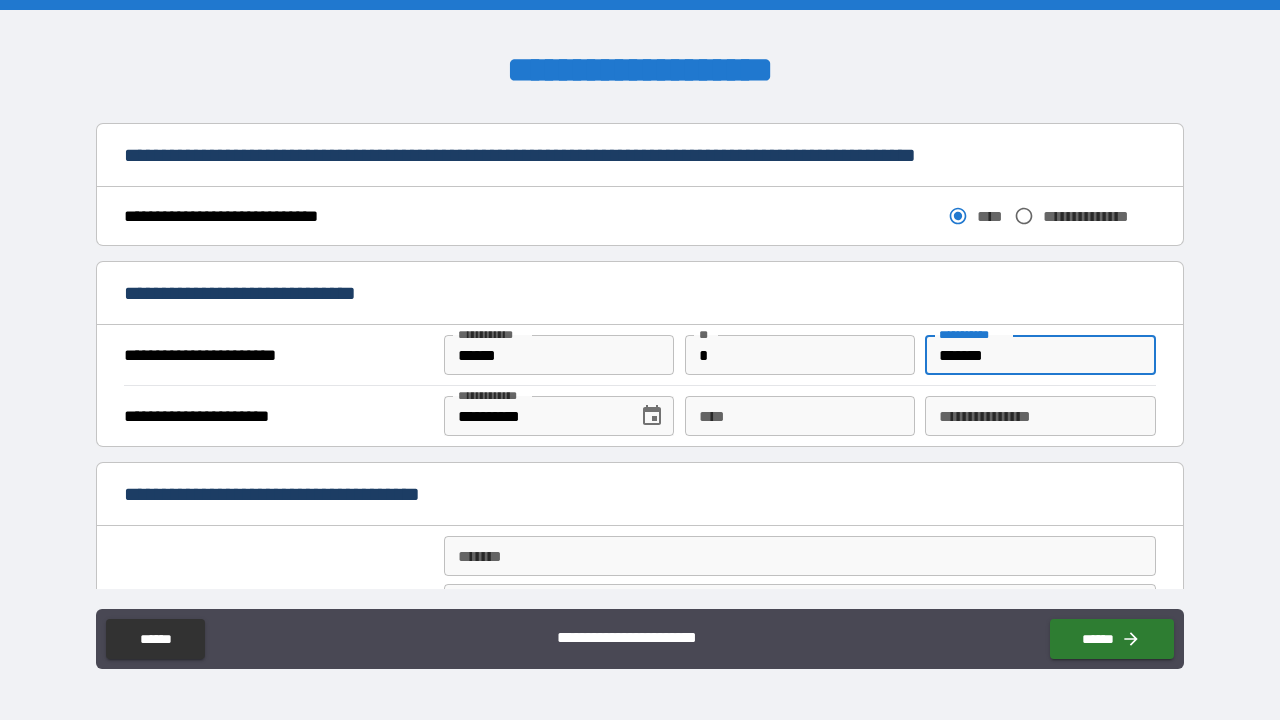 type on "*******" 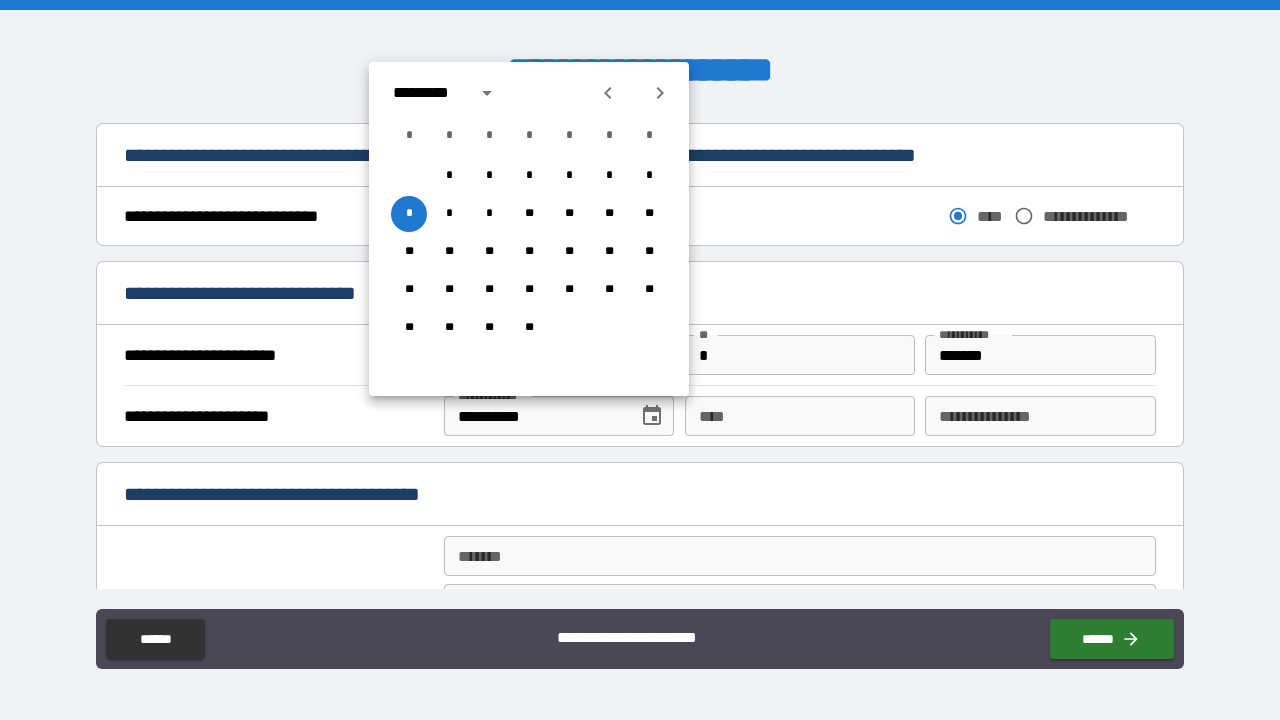 click on "*********" at bounding box center [428, 93] 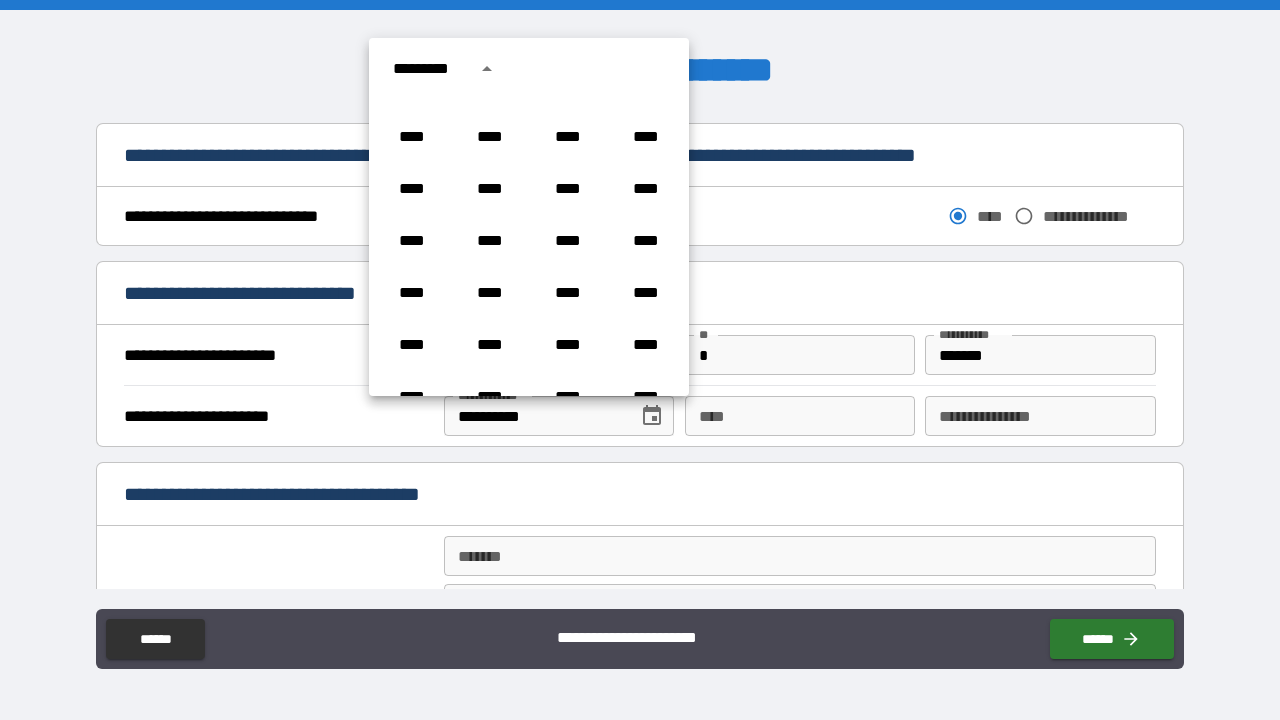 scroll, scrollTop: 1289, scrollLeft: 0, axis: vertical 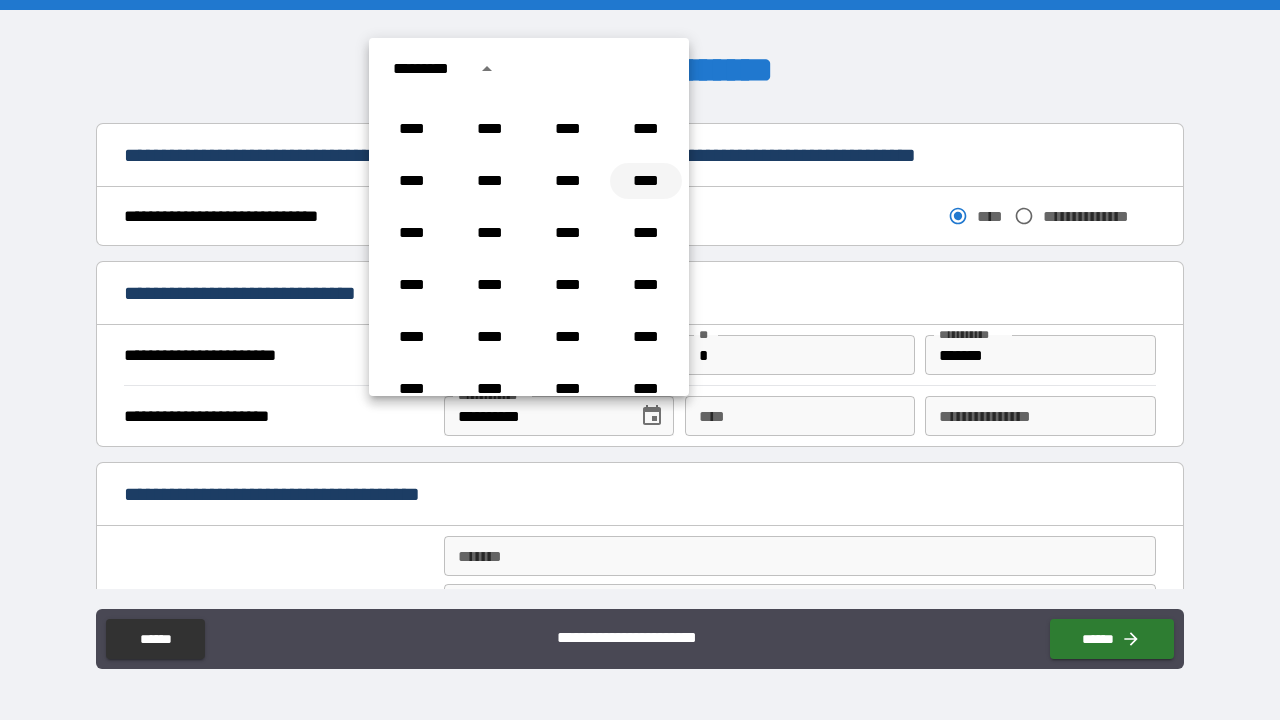 click on "****" at bounding box center [646, 181] 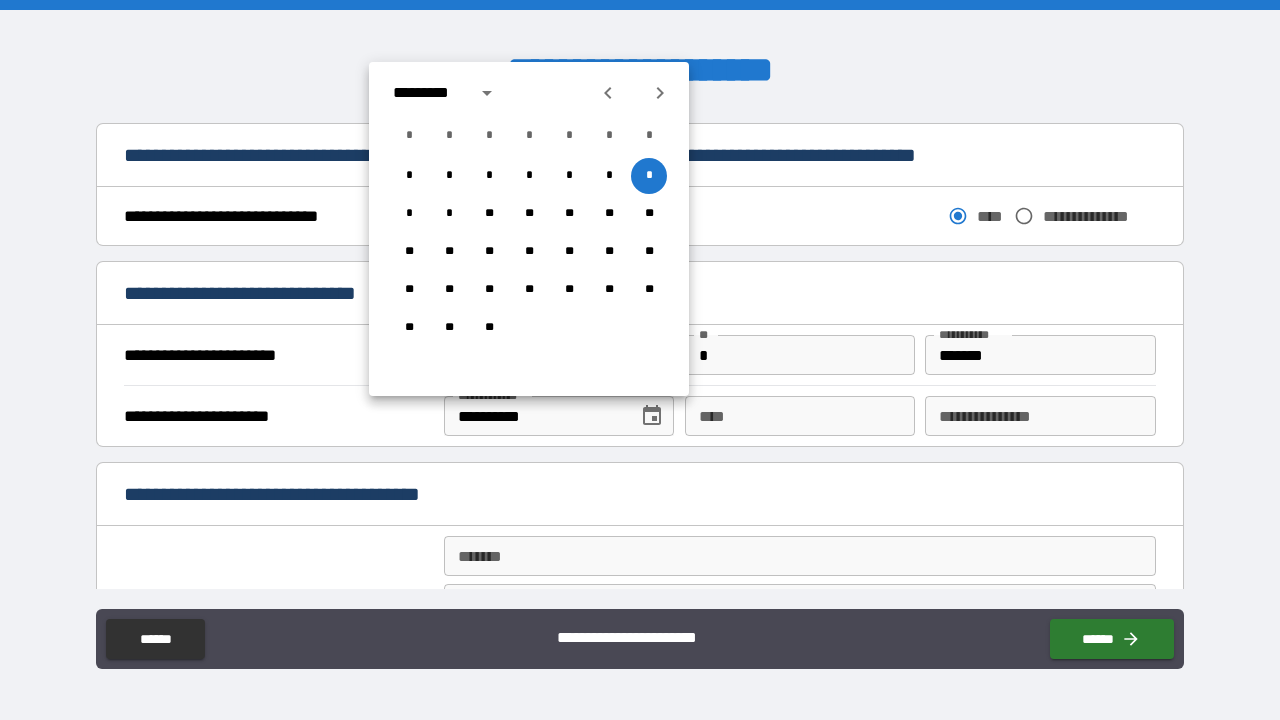 click 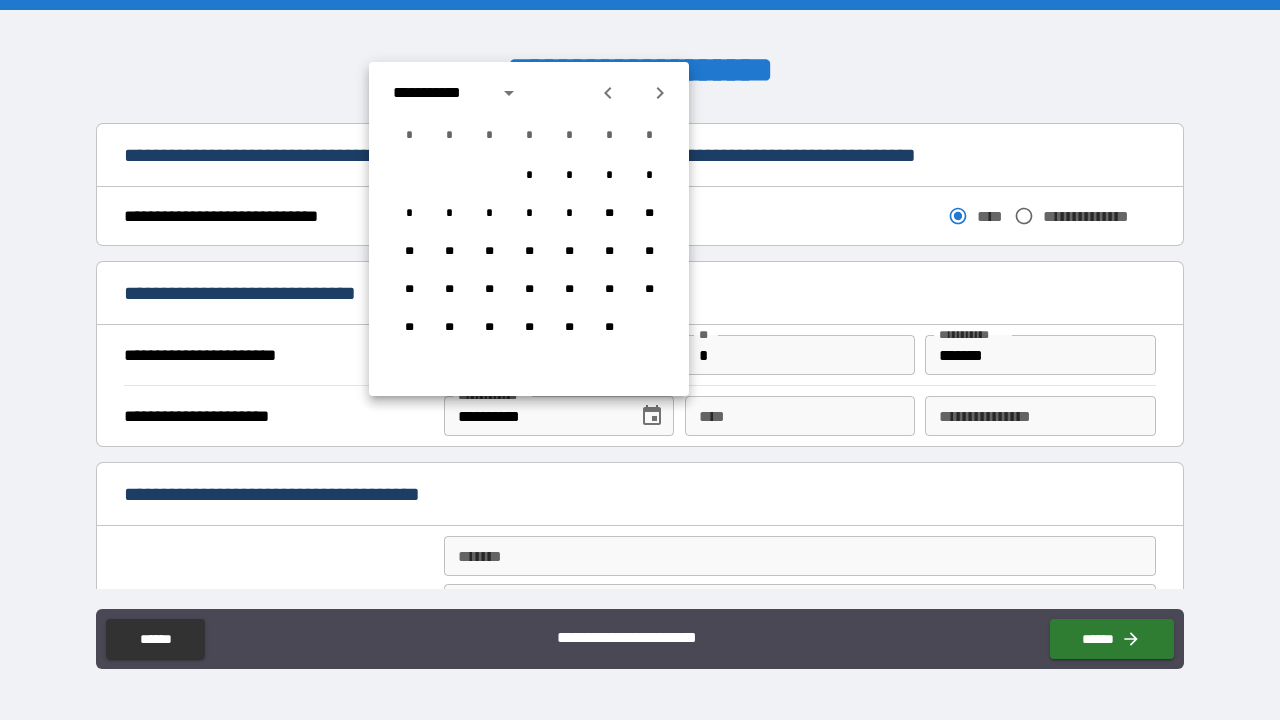 click 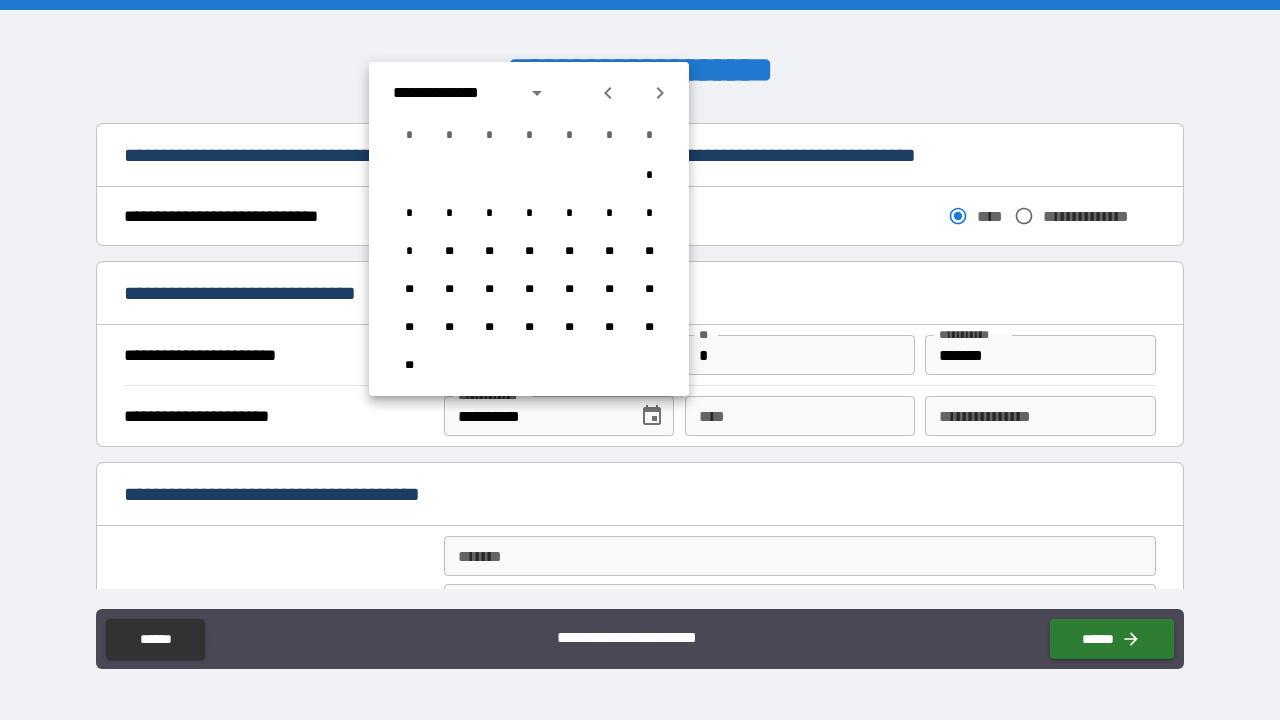 click 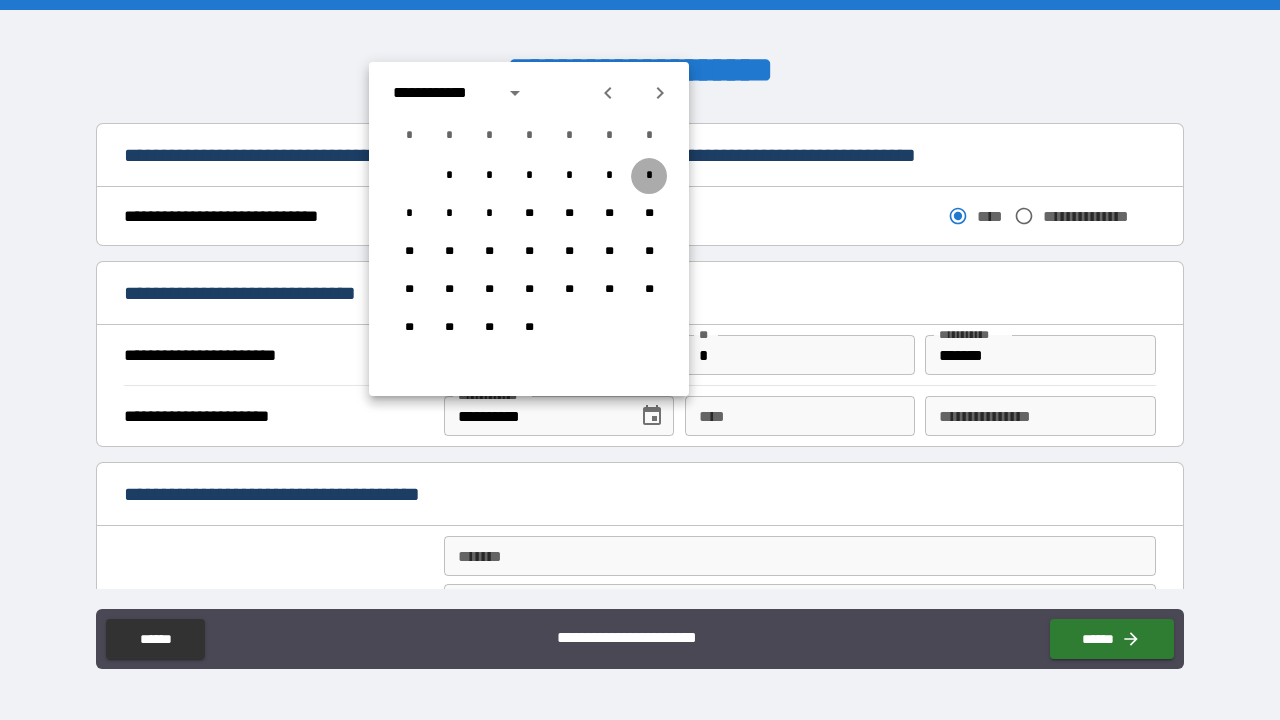 click on "*" at bounding box center (649, 176) 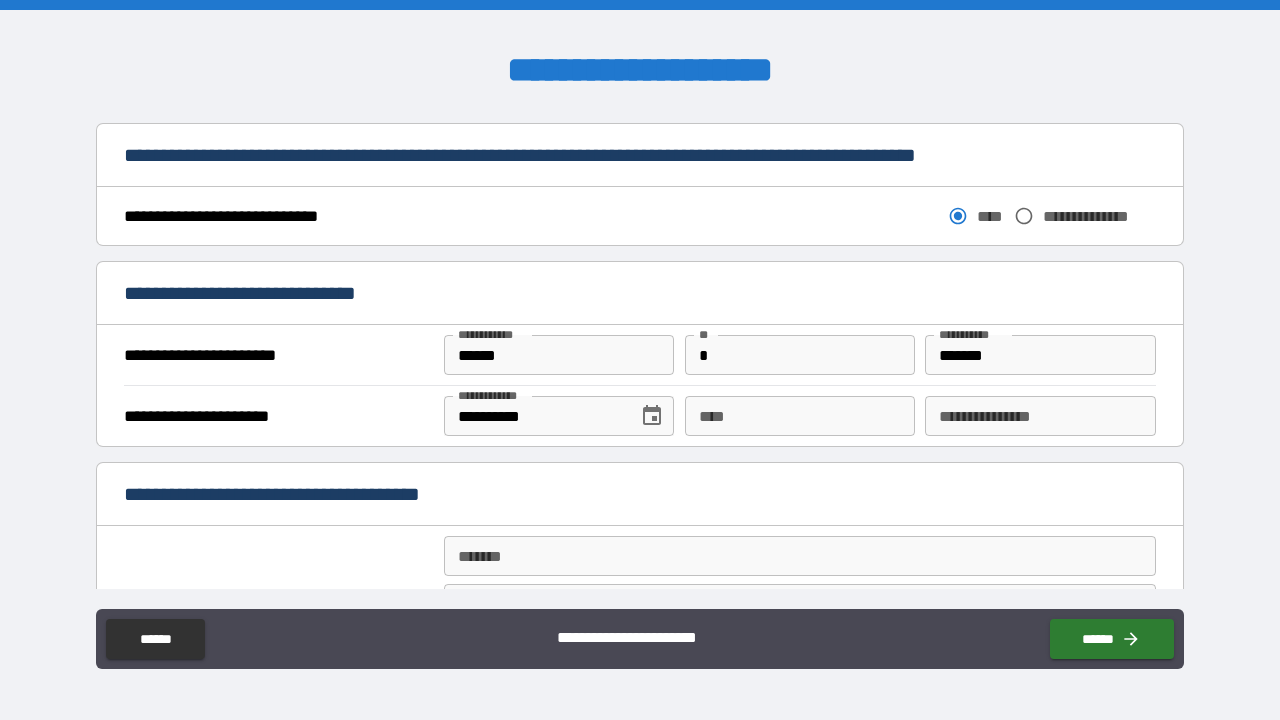 click on "****" at bounding box center (800, 416) 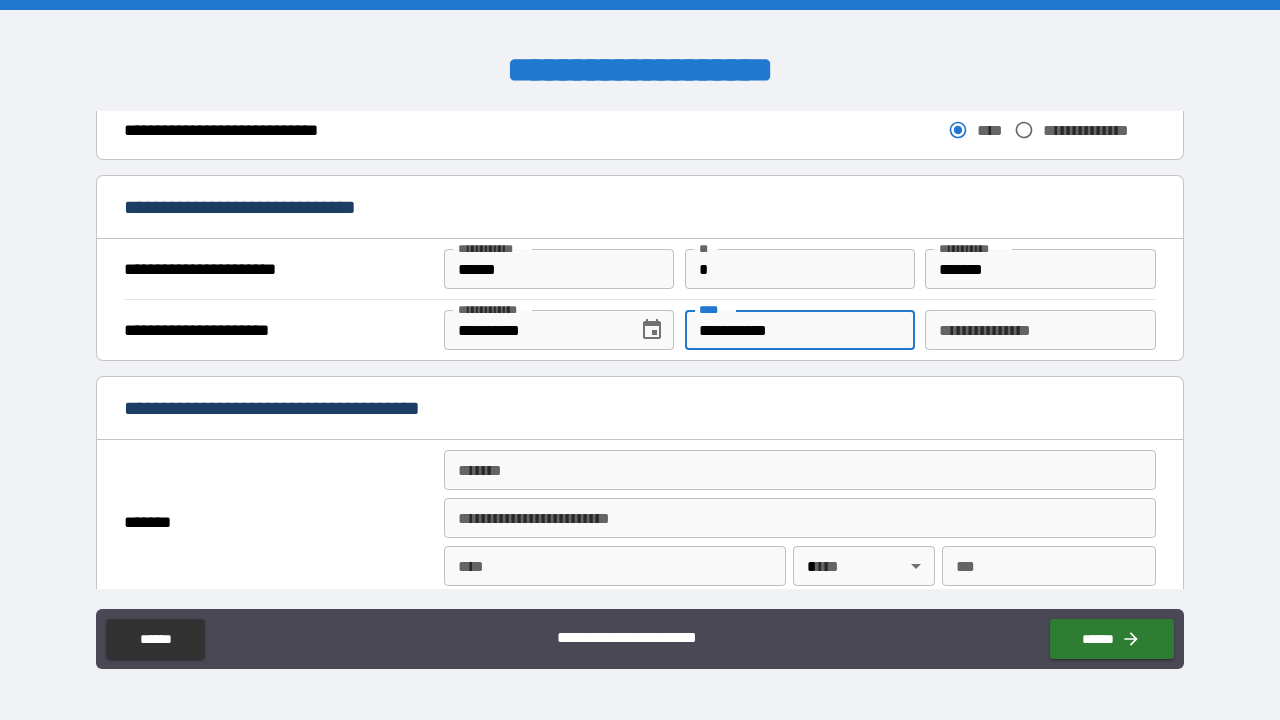 scroll, scrollTop: 1196, scrollLeft: 0, axis: vertical 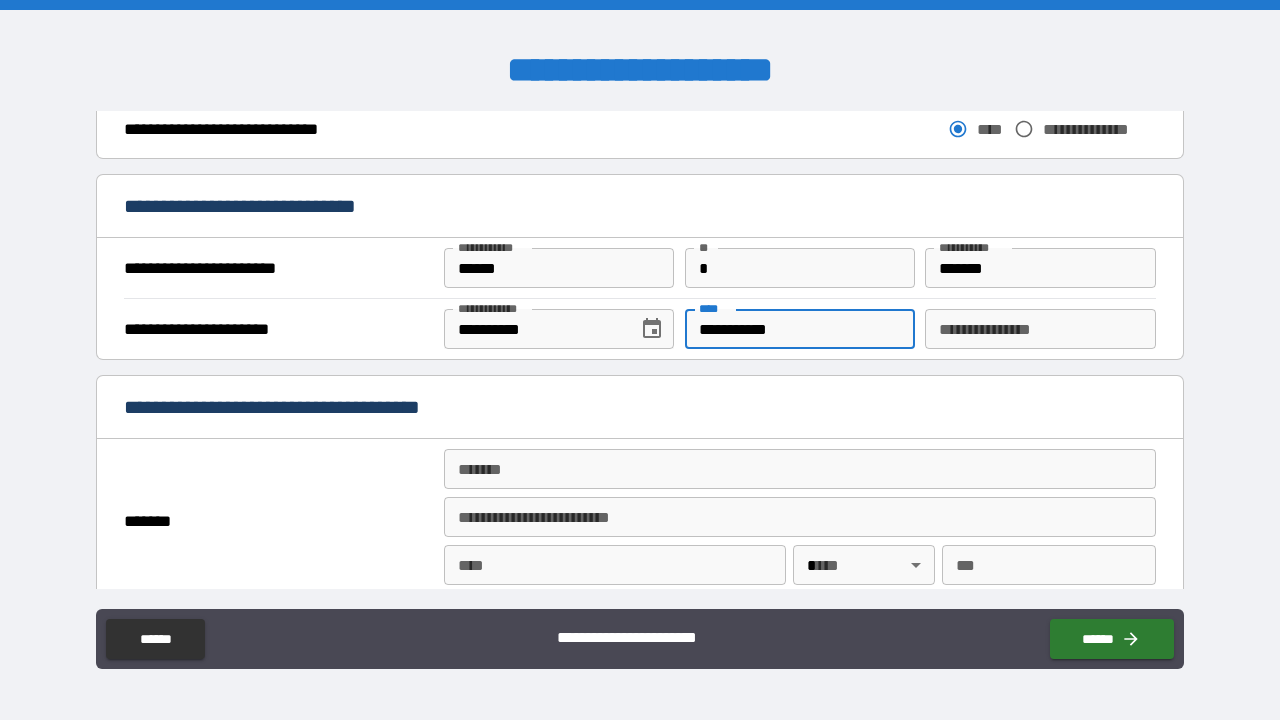 type on "**********" 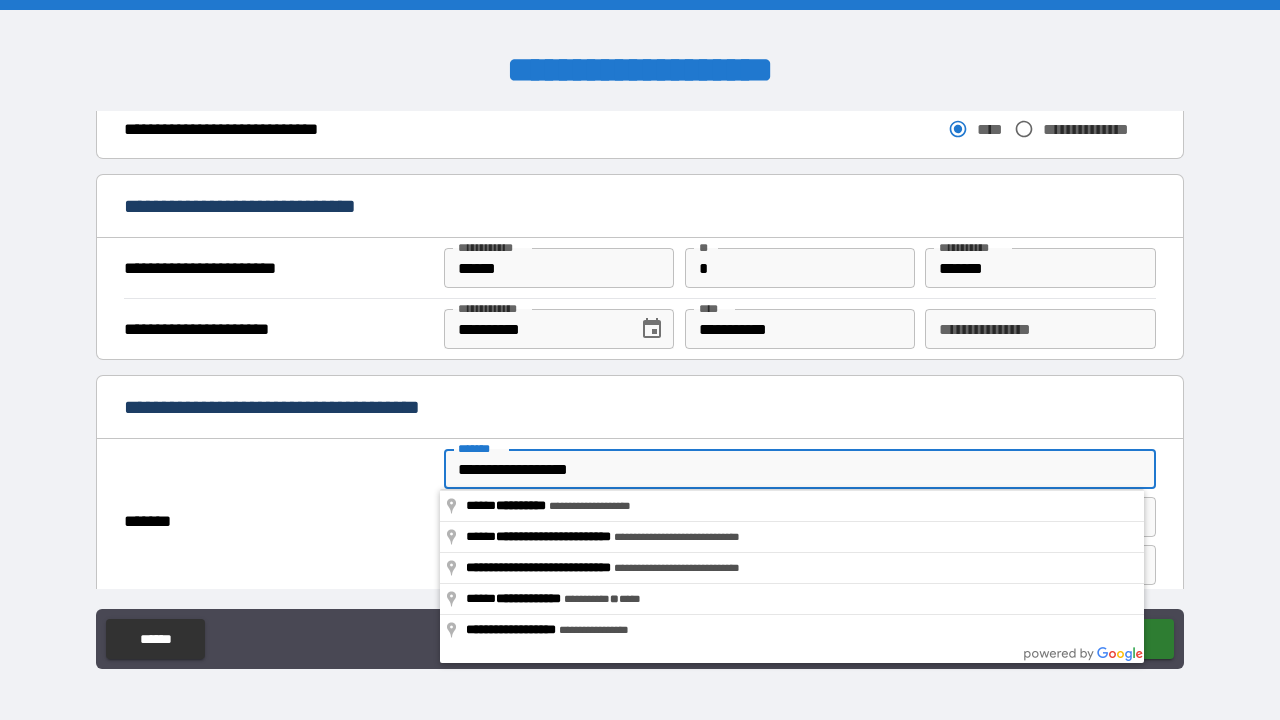 type on "**********" 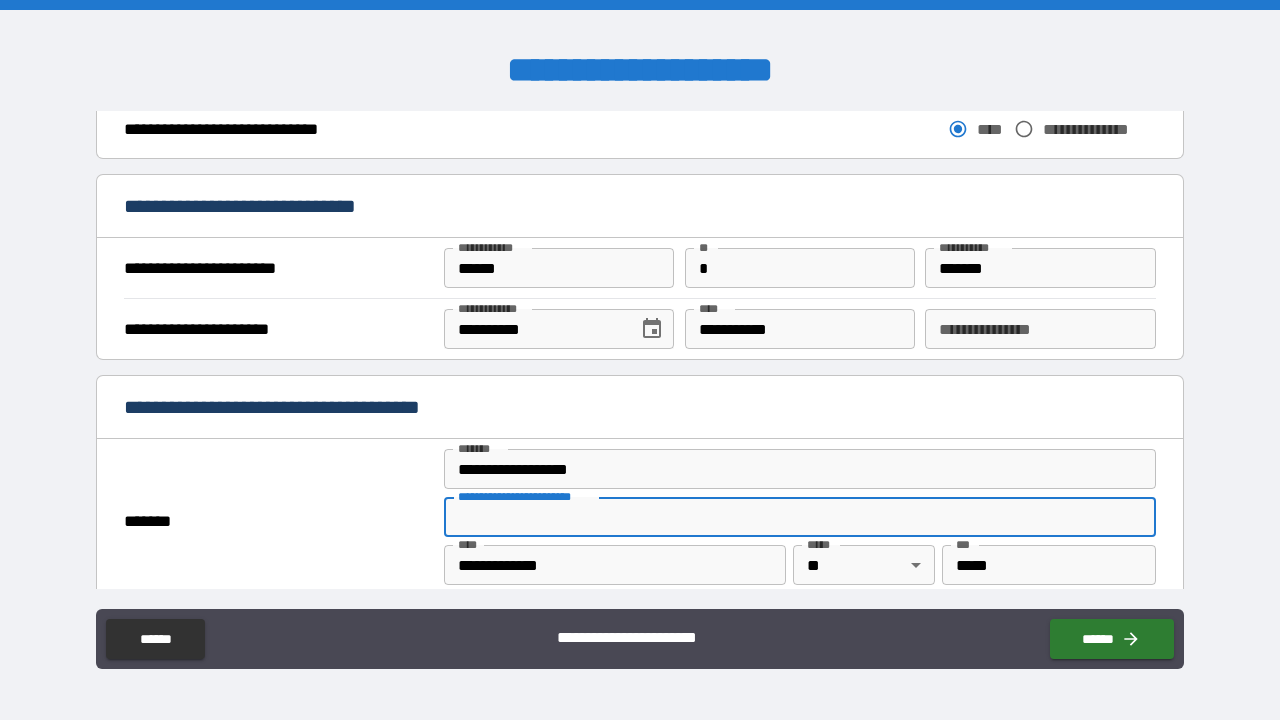 scroll, scrollTop: 1213, scrollLeft: 0, axis: vertical 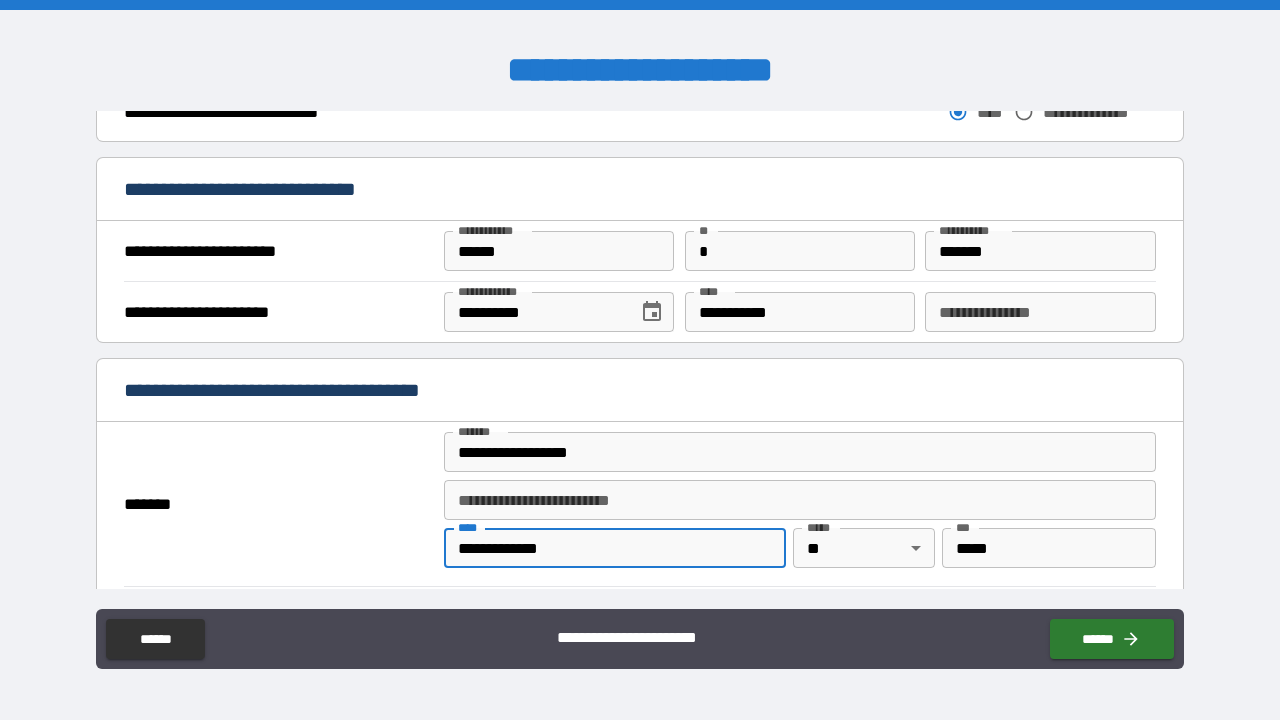 drag, startPoint x: 673, startPoint y: 562, endPoint x: 664, endPoint y: 601, distance: 40.024994 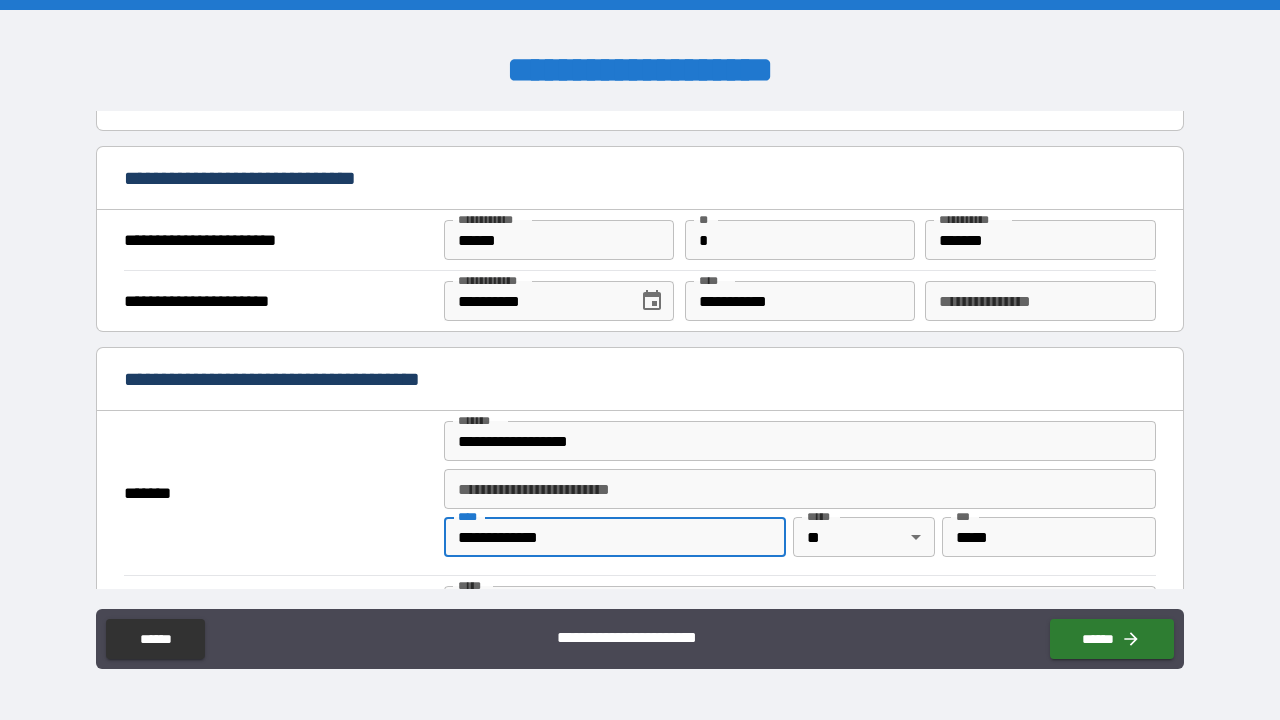 click on "**********" at bounding box center (615, 537) 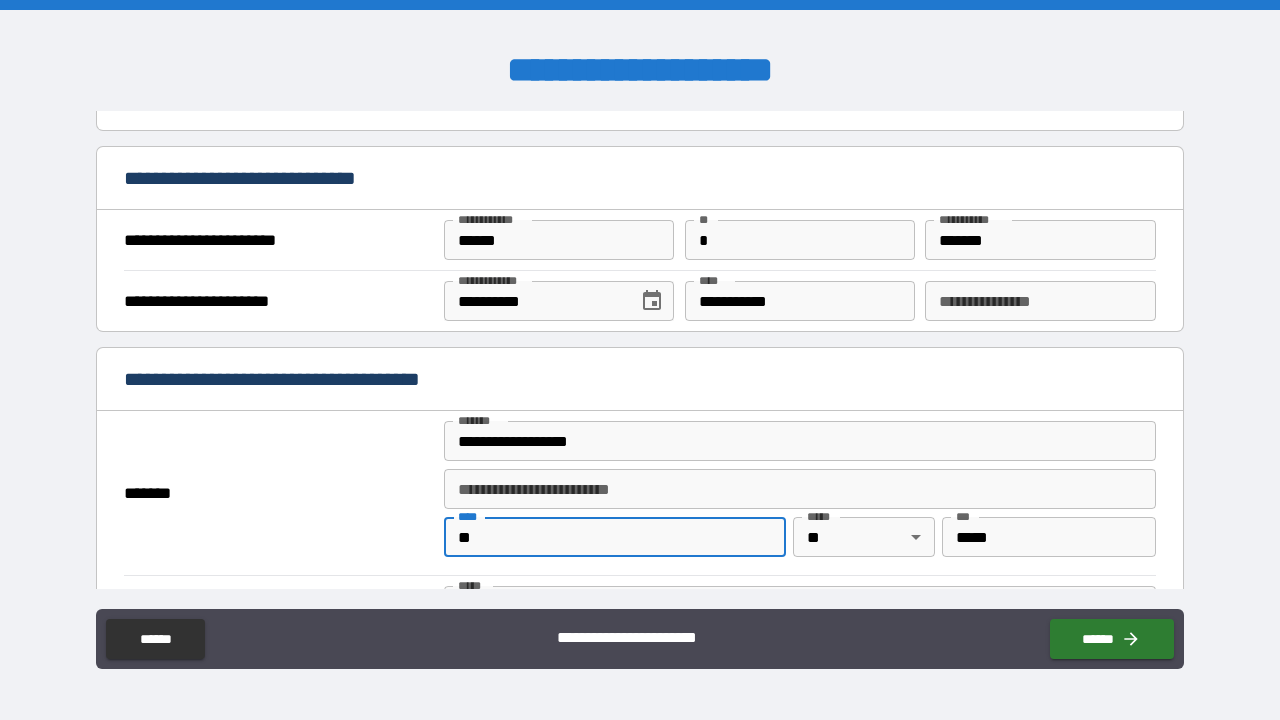 type on "*" 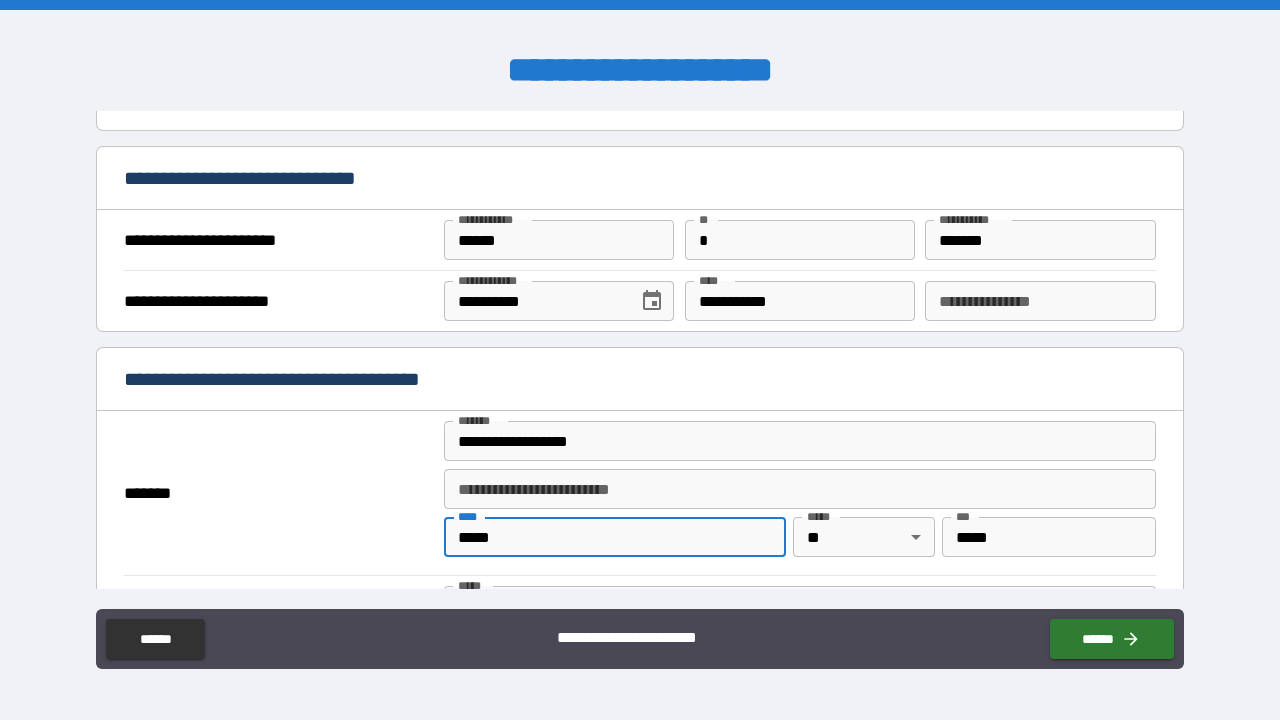 type on "*****" 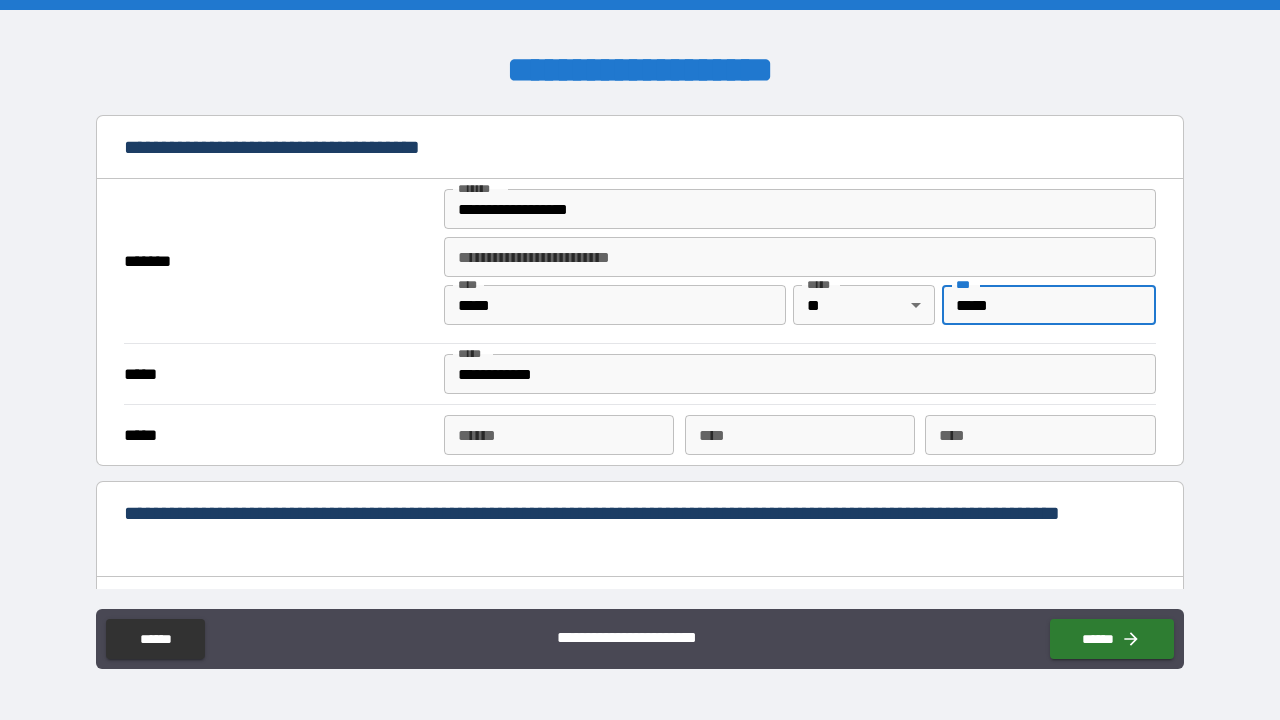 scroll, scrollTop: 1459, scrollLeft: 0, axis: vertical 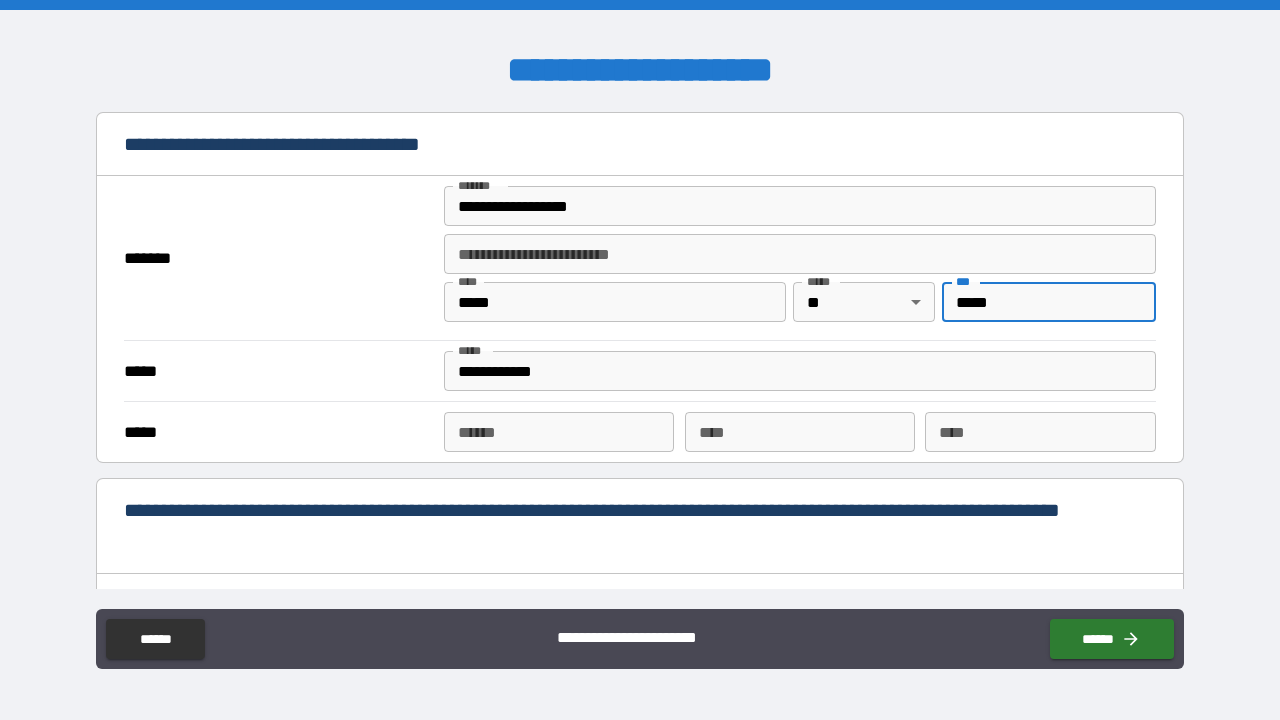 type on "*****" 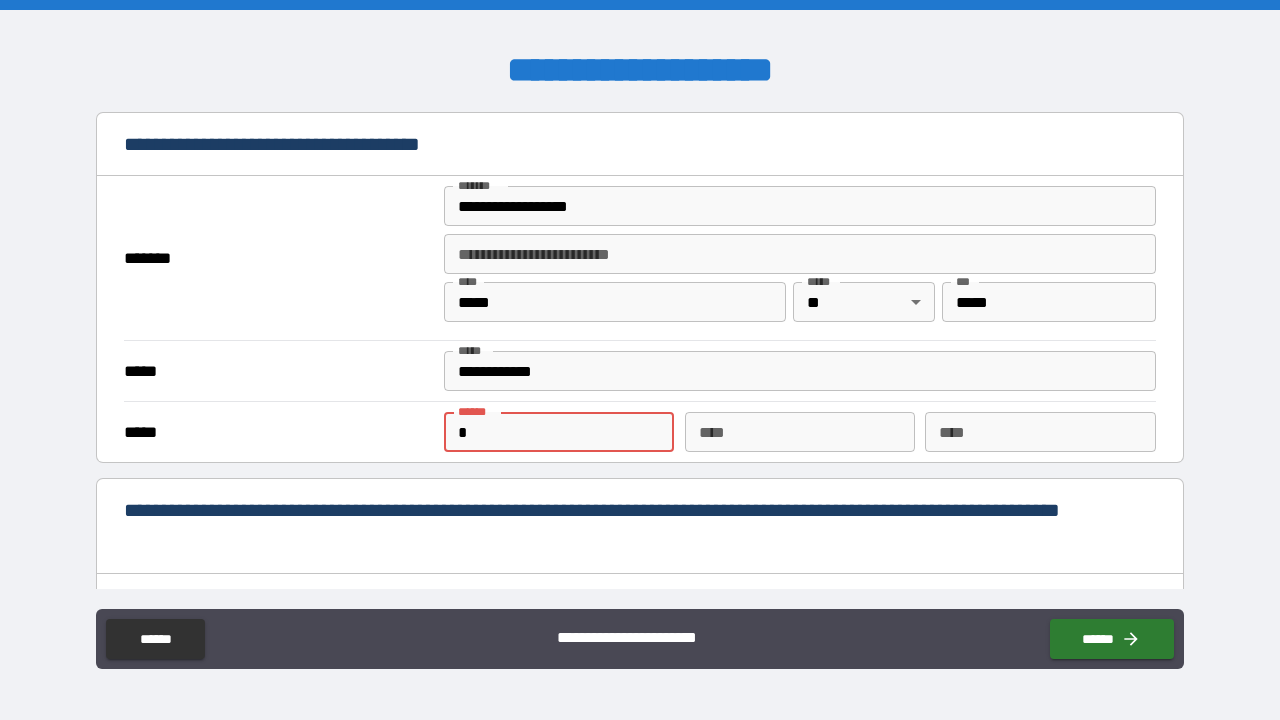 type 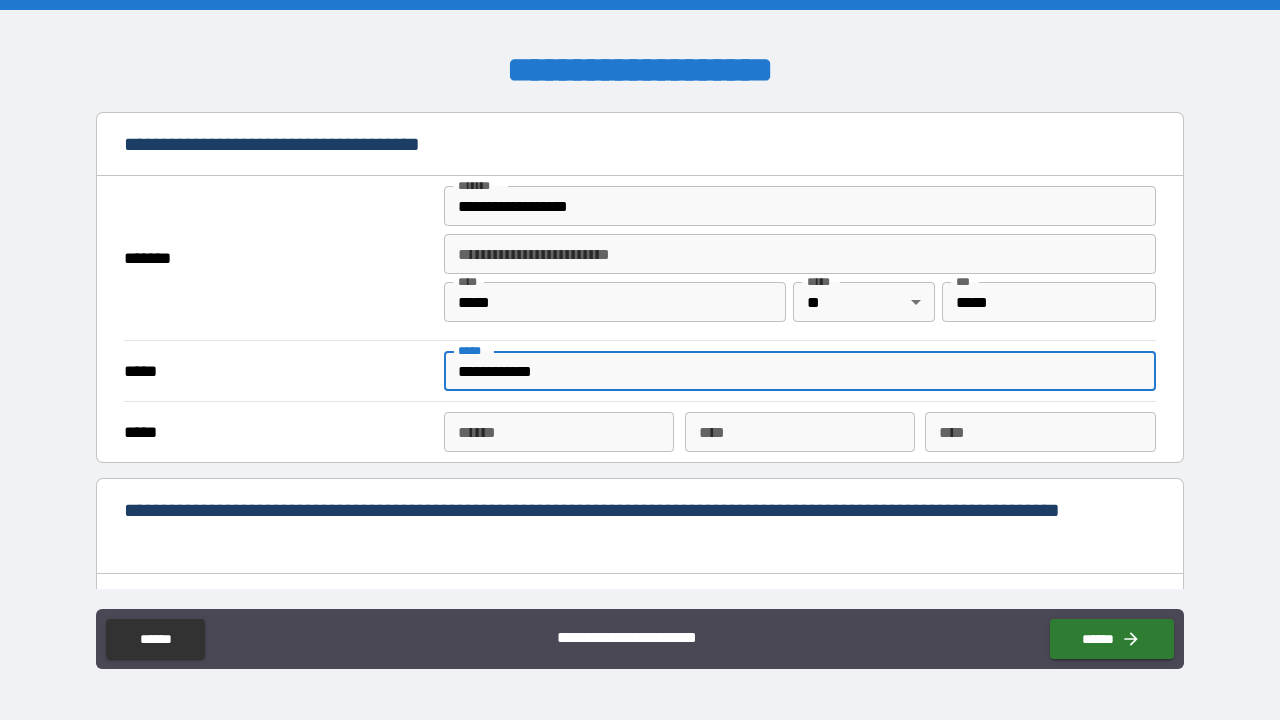 click on "**********" at bounding box center [800, 371] 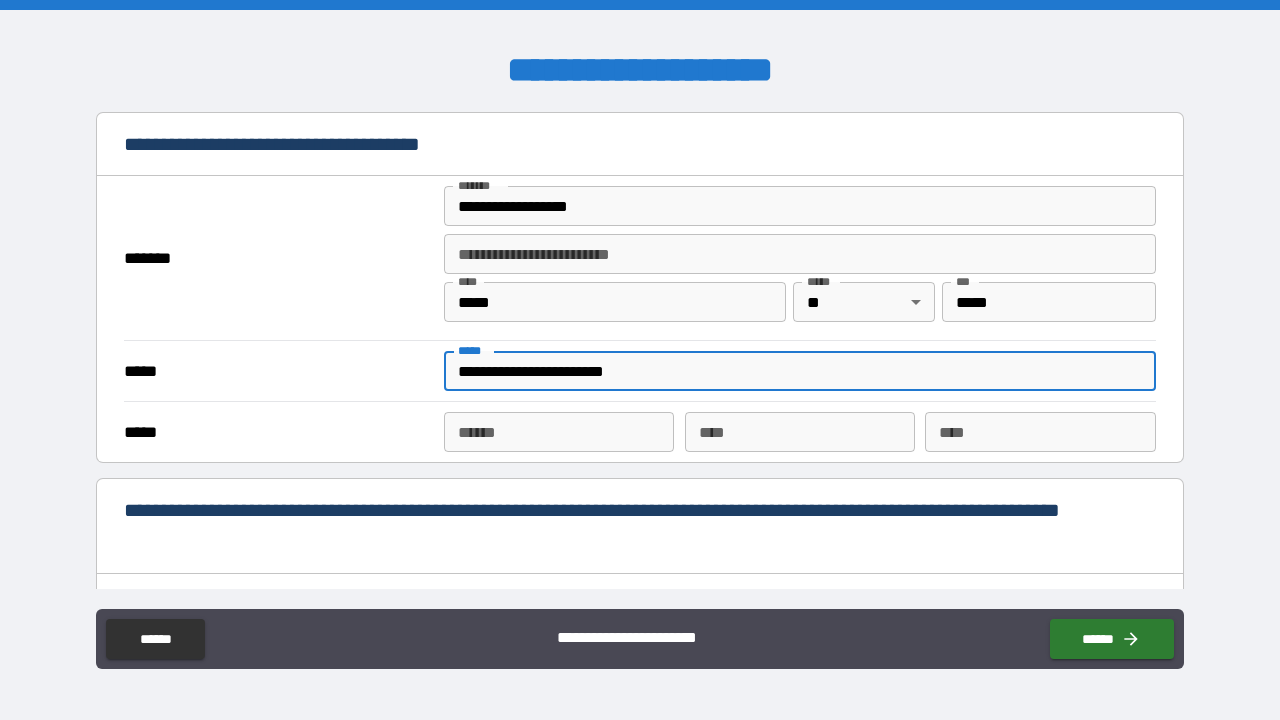 type on "**********" 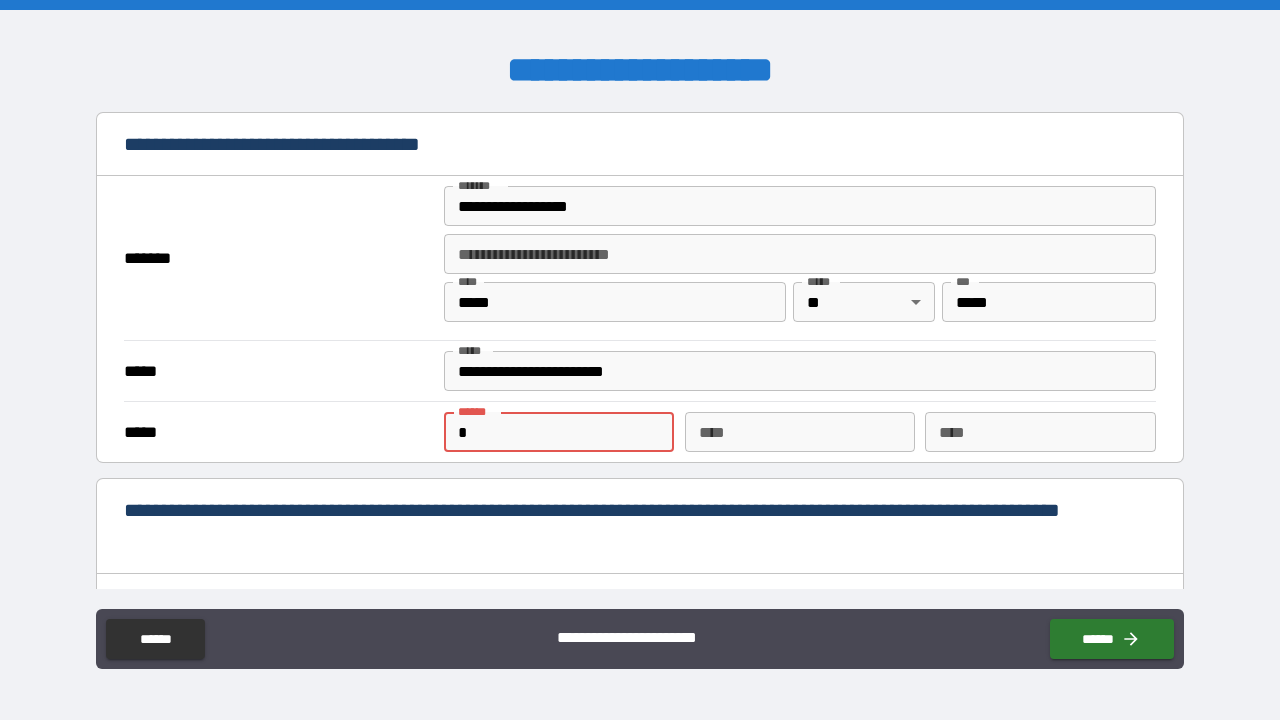 click on "*" at bounding box center (559, 432) 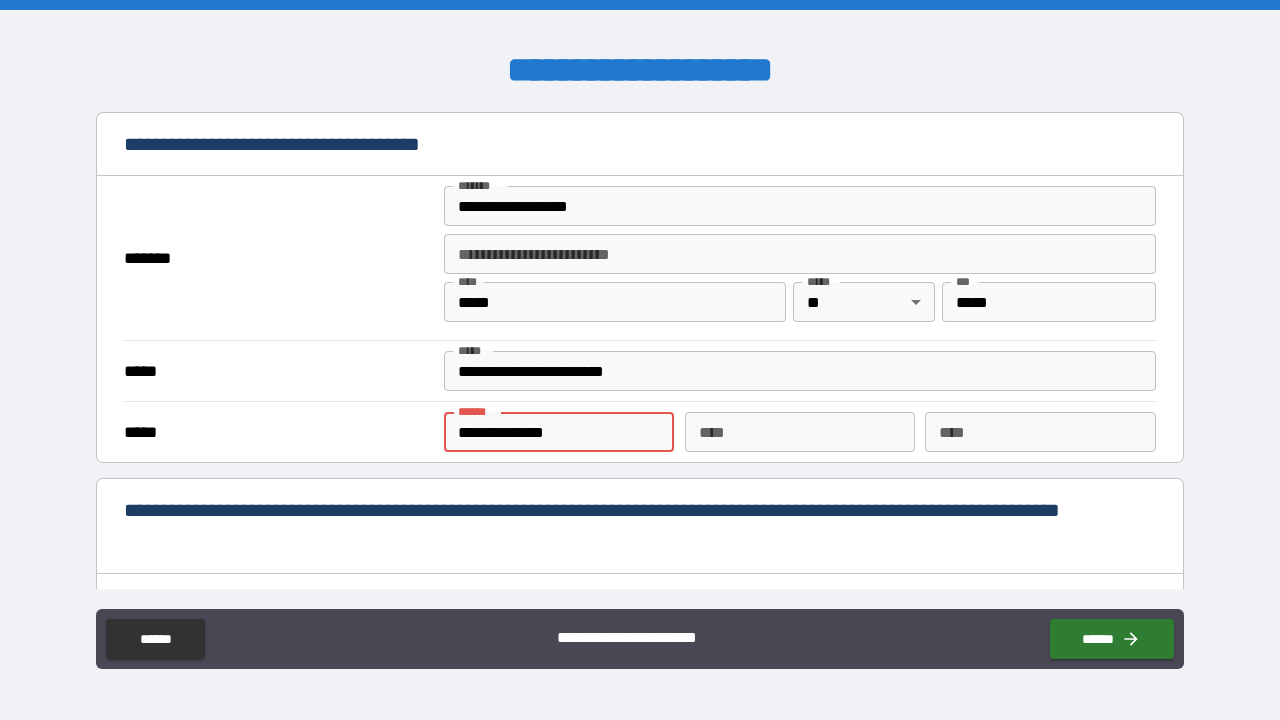 type on "**********" 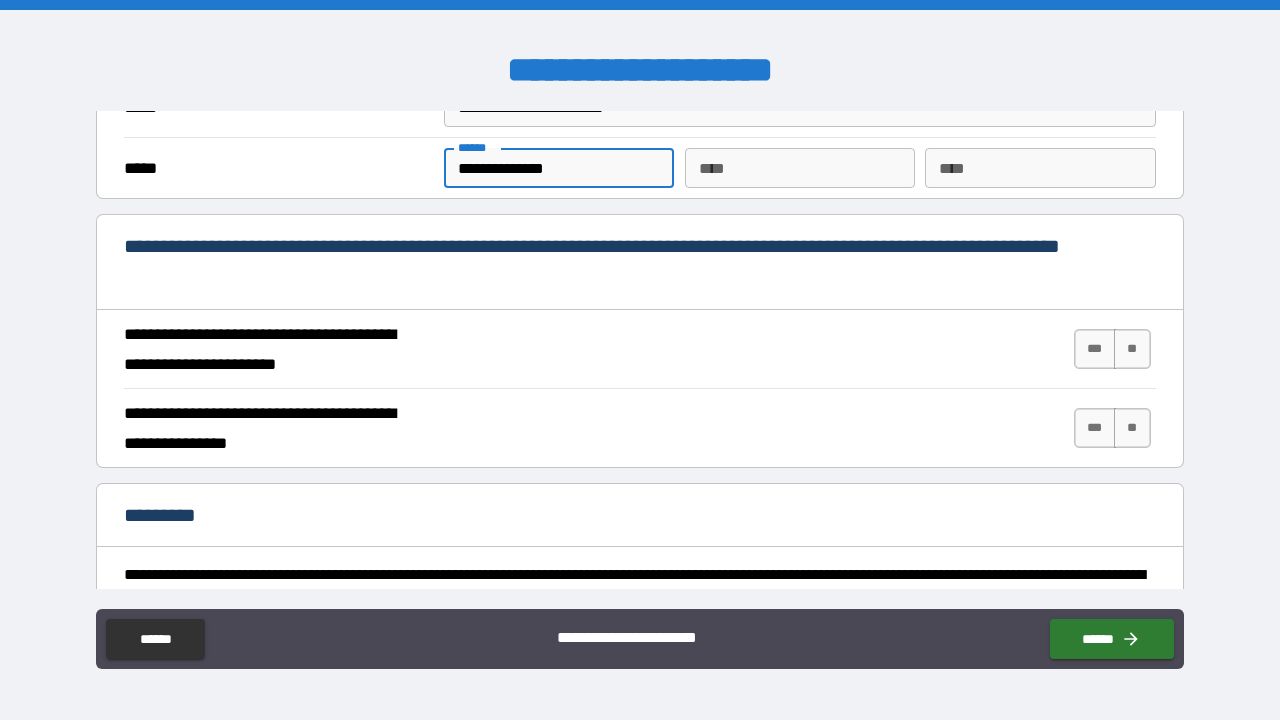 scroll, scrollTop: 1725, scrollLeft: 0, axis: vertical 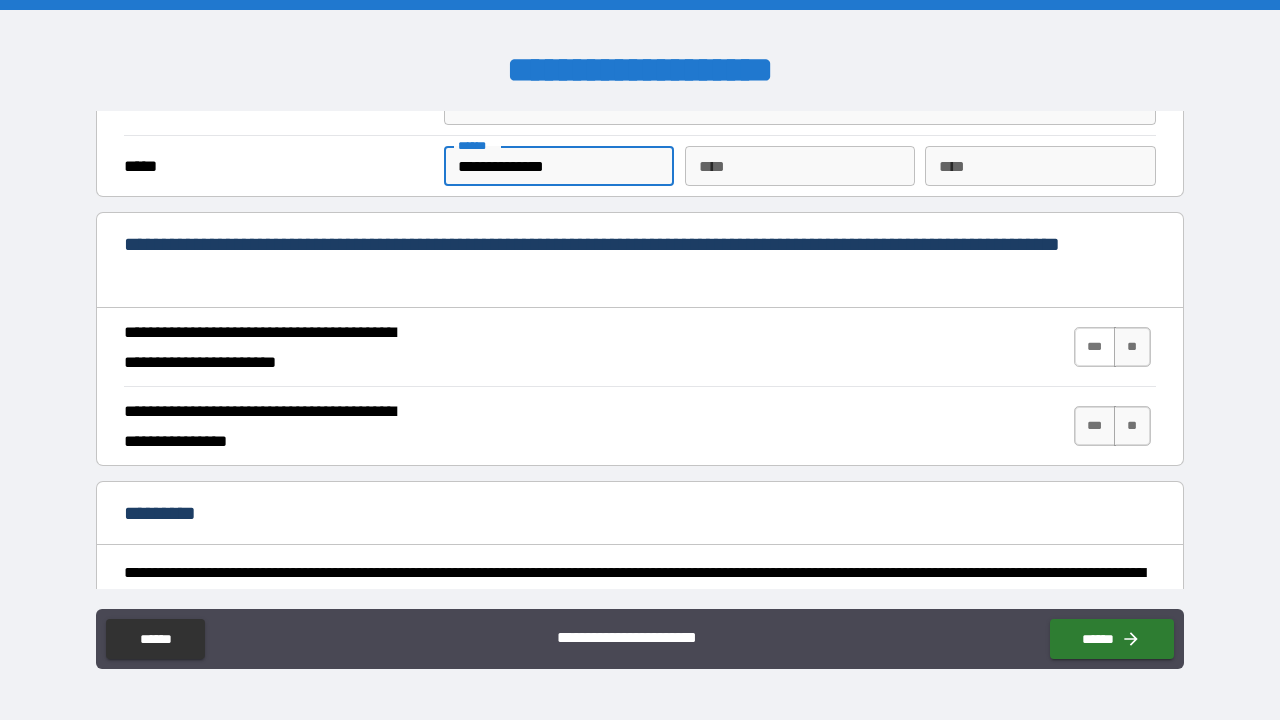 click on "***" at bounding box center [1095, 347] 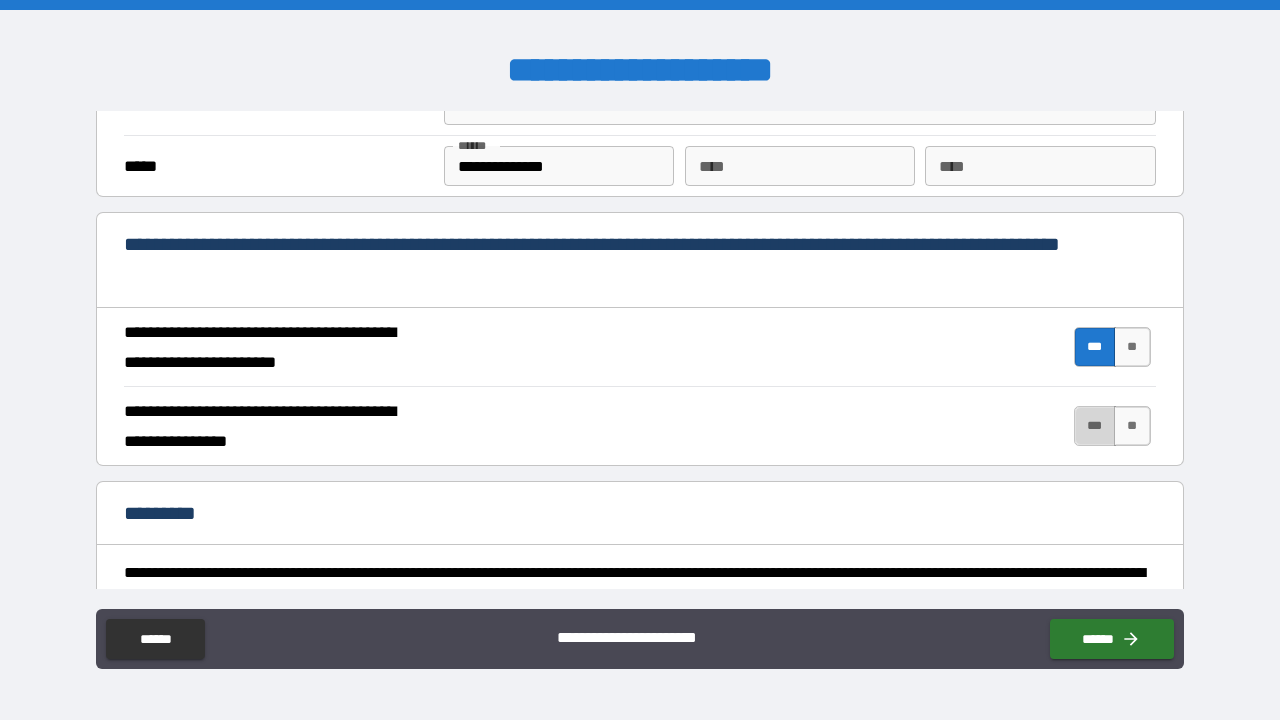 click on "***" at bounding box center [1095, 426] 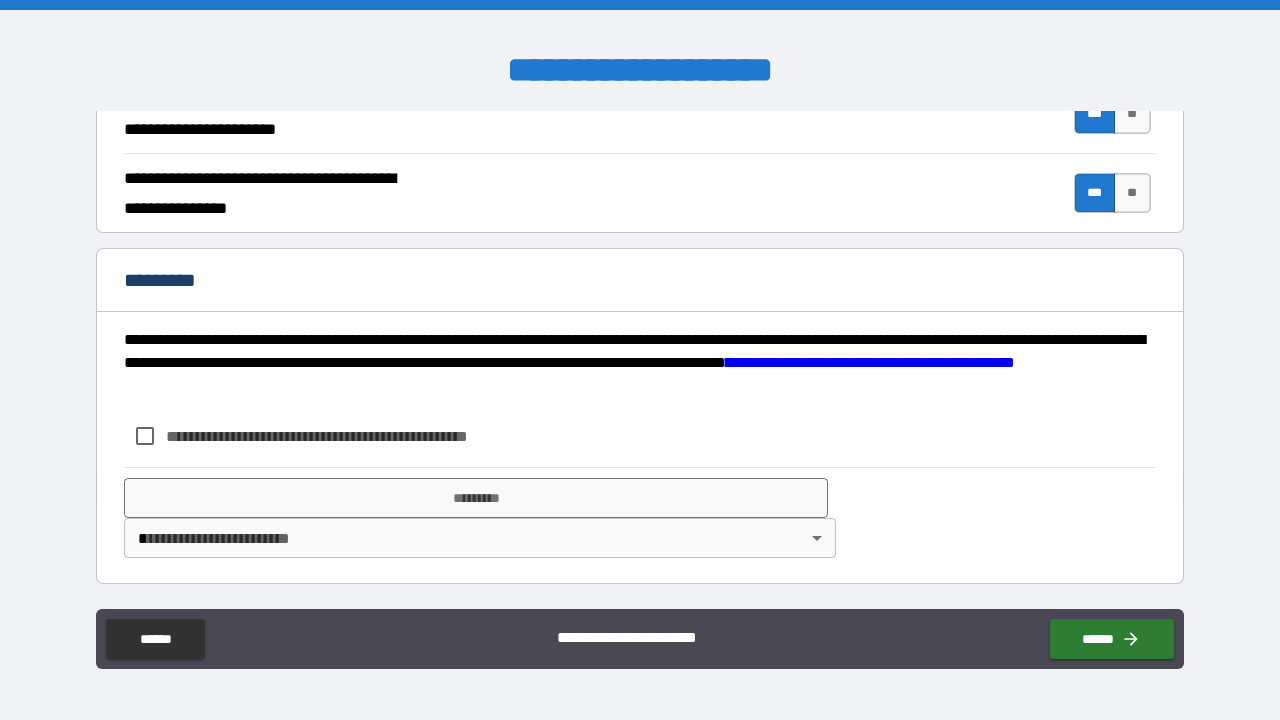 scroll, scrollTop: 1958, scrollLeft: 0, axis: vertical 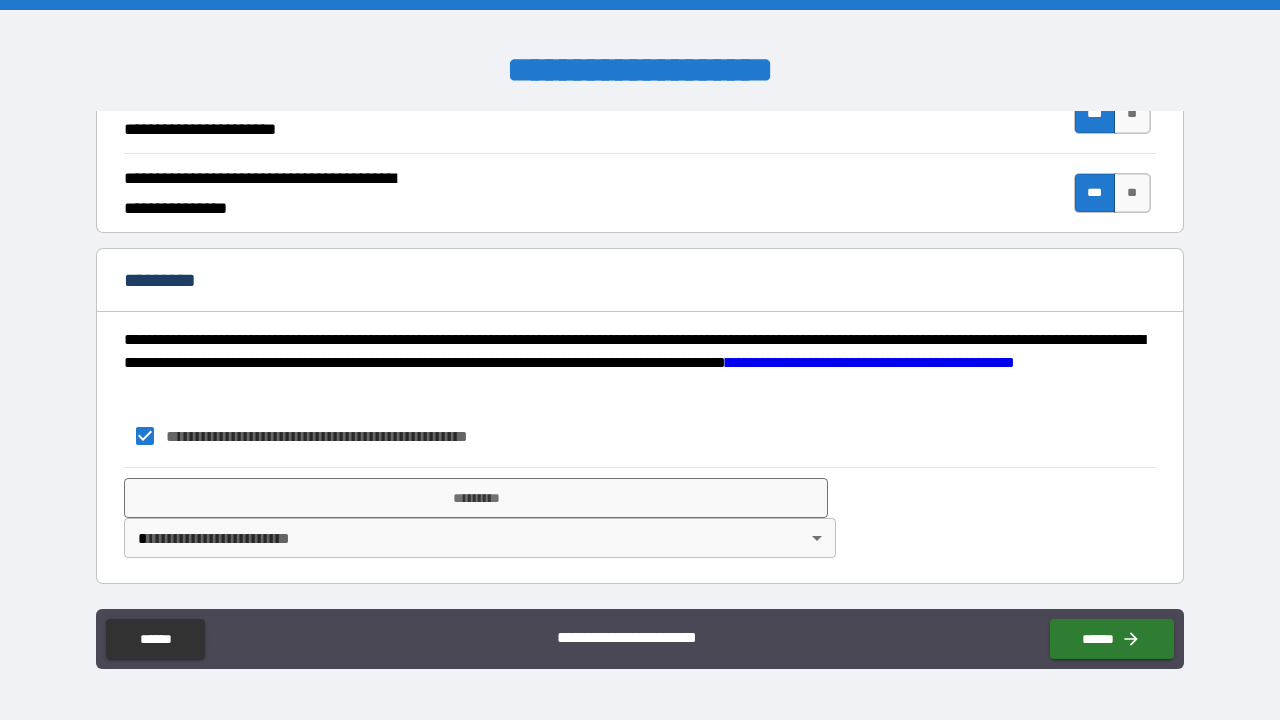 click on "**********" at bounding box center (640, 360) 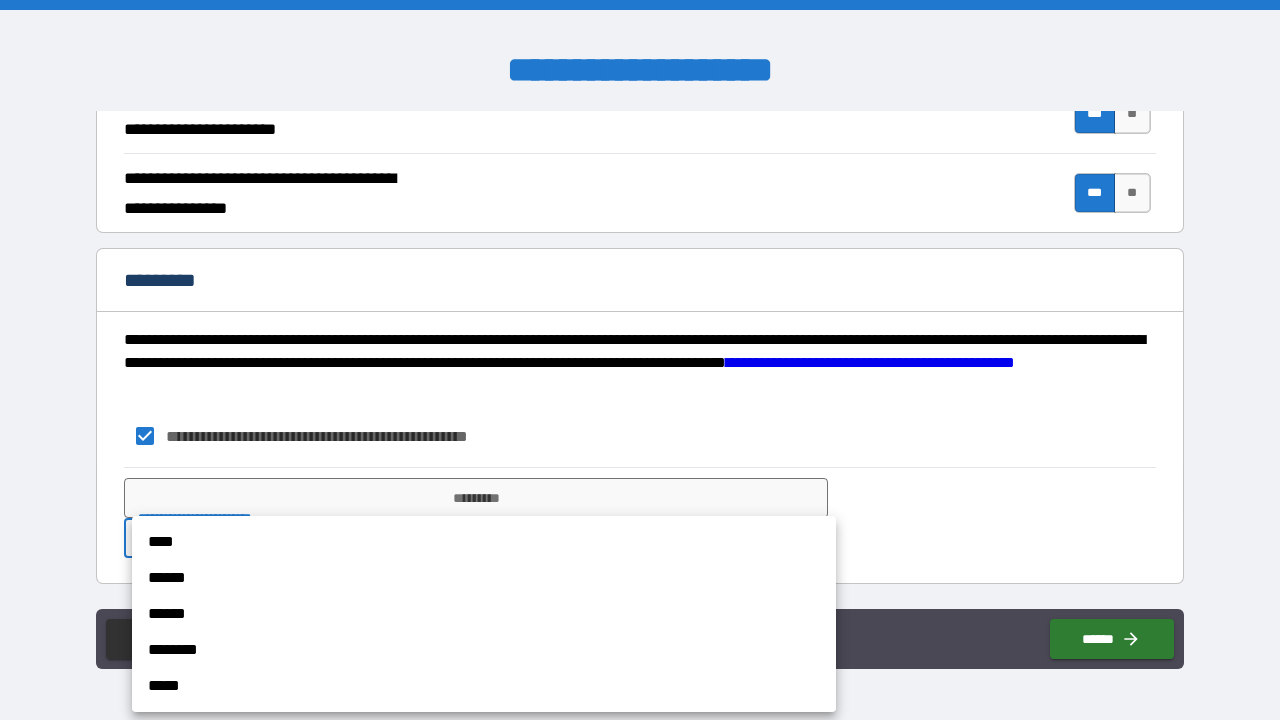 click on "******" at bounding box center (484, 578) 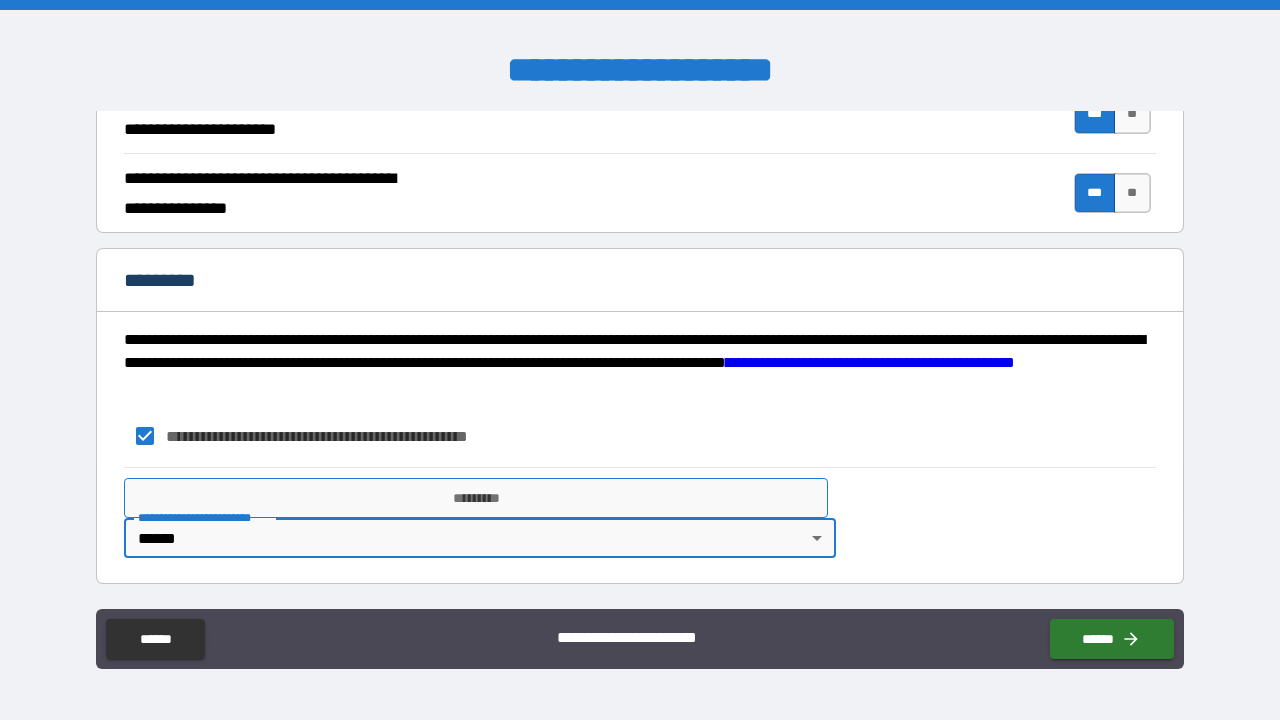 click on "*********" at bounding box center [476, 498] 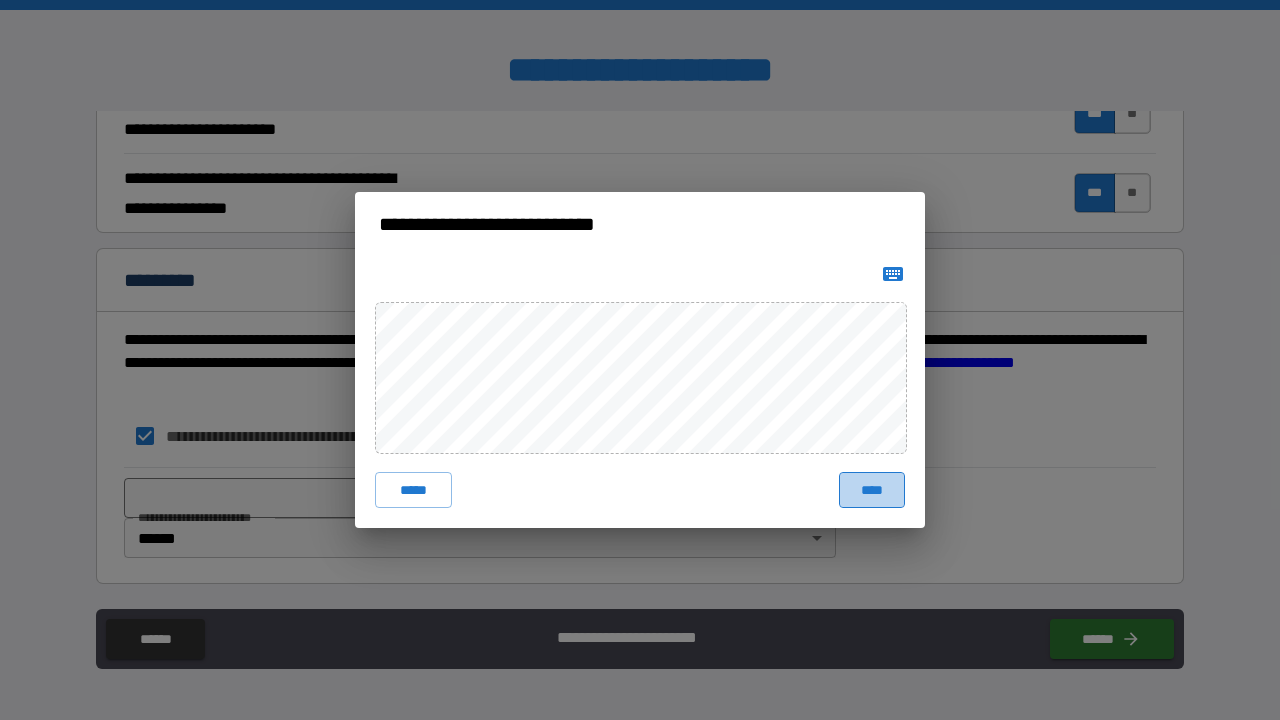click on "****" at bounding box center (872, 490) 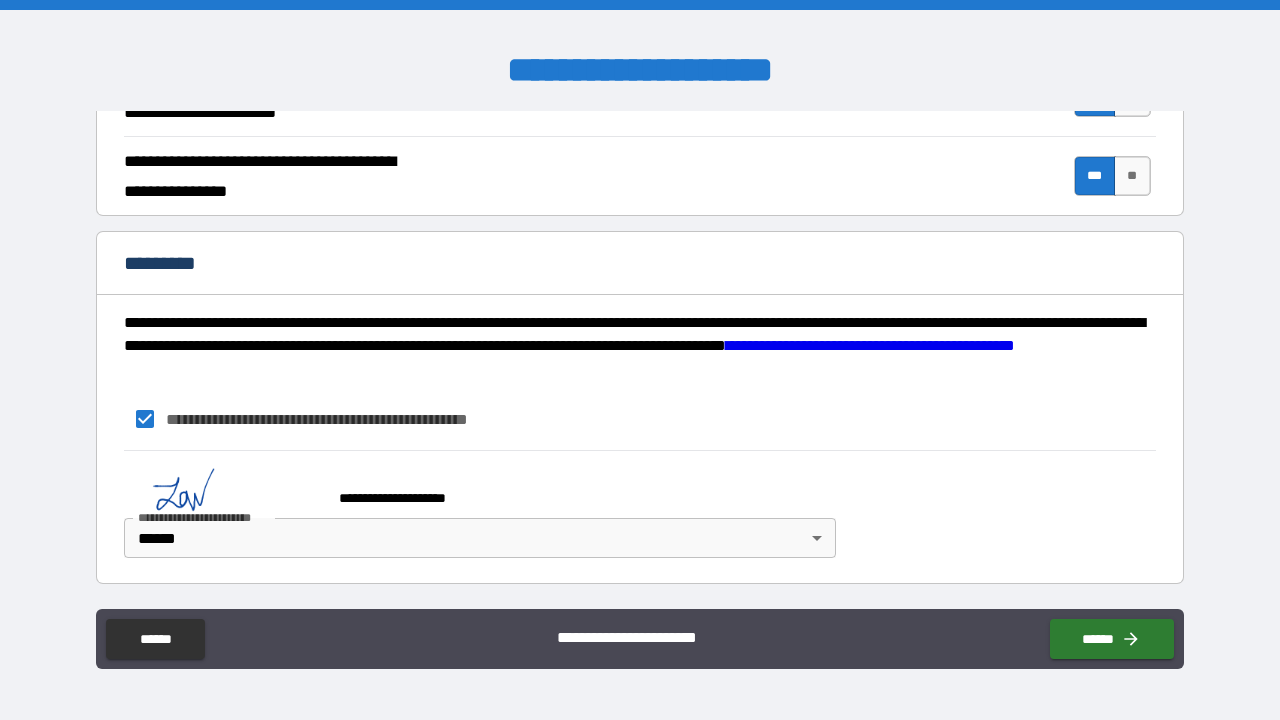 scroll, scrollTop: 1975, scrollLeft: 0, axis: vertical 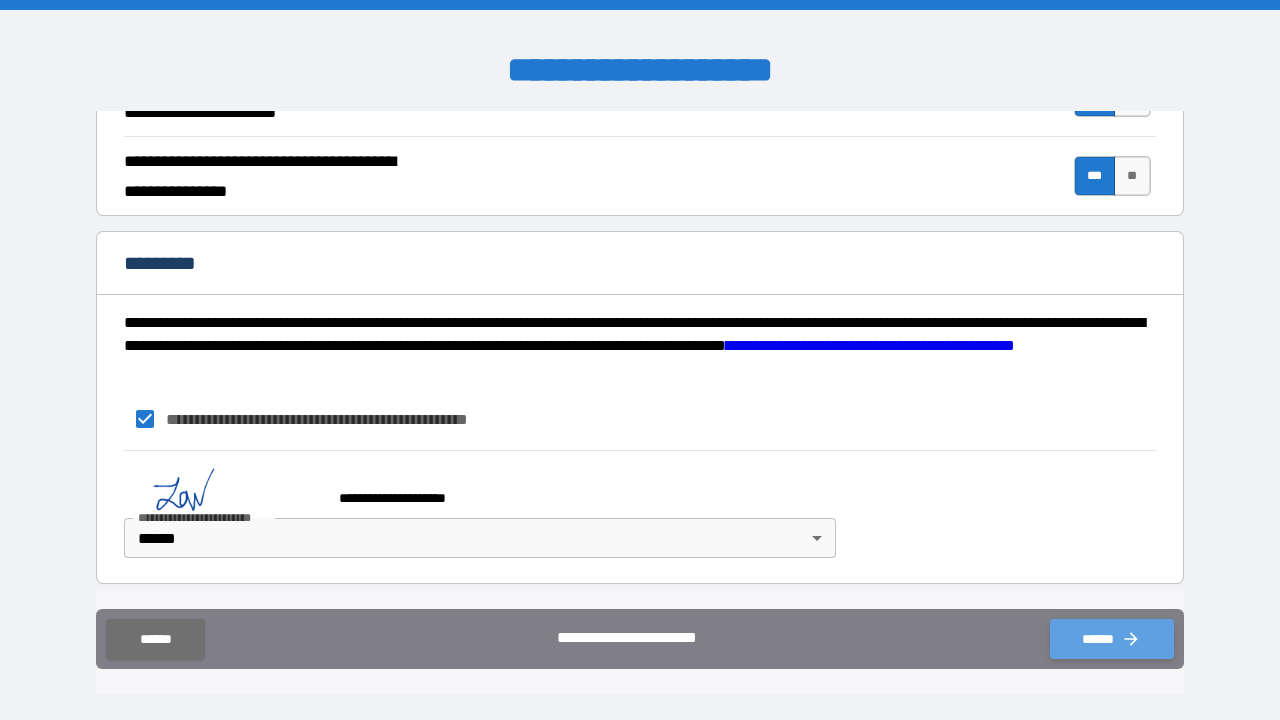 click on "******" at bounding box center [1112, 639] 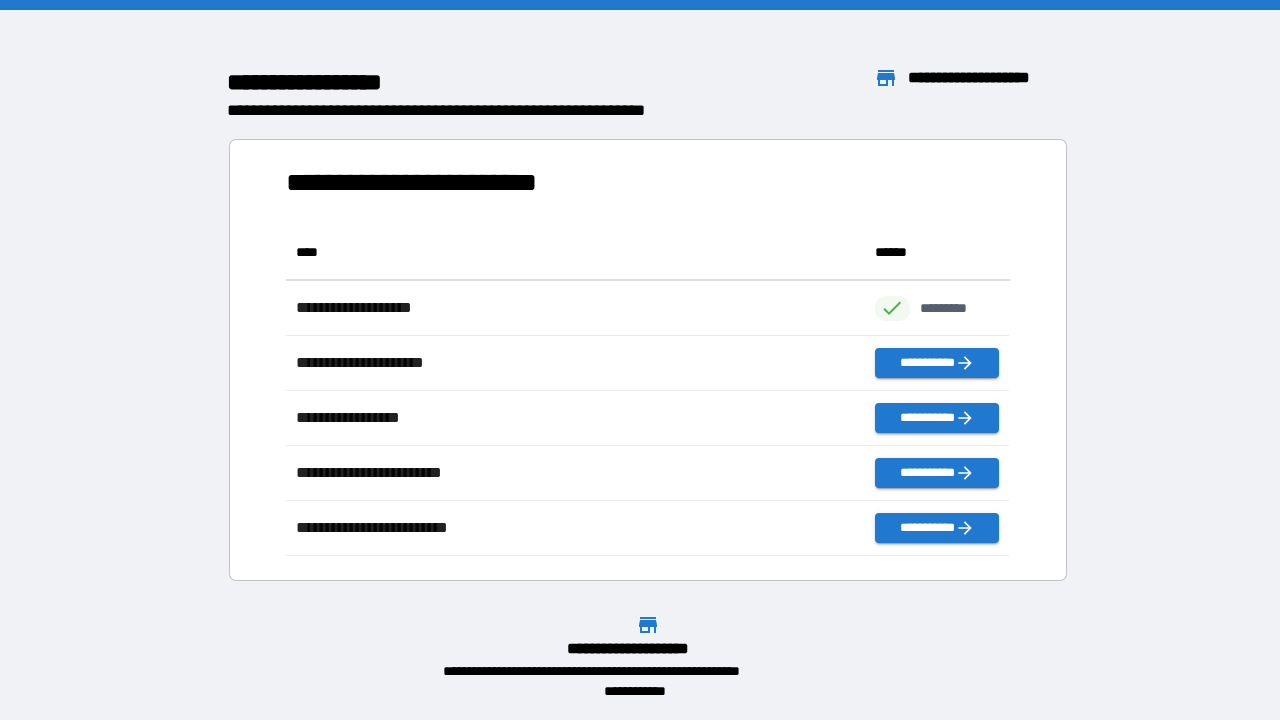 scroll, scrollTop: 331, scrollLeft: 724, axis: both 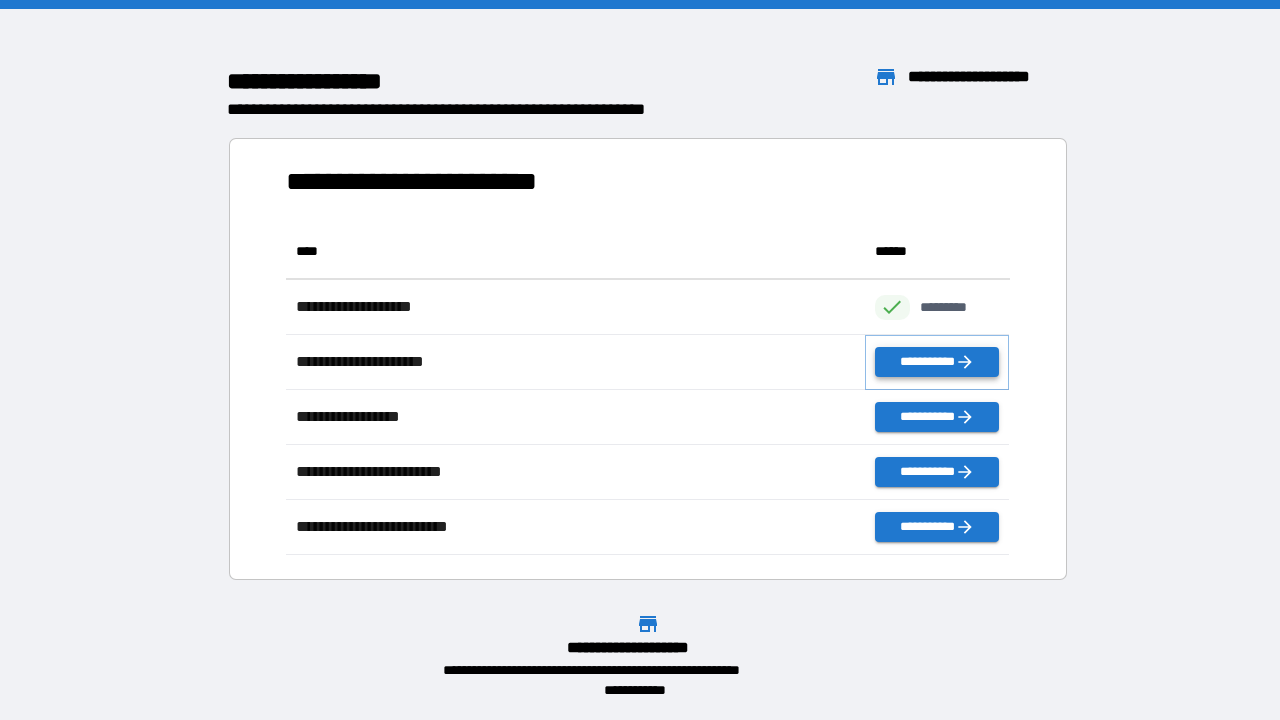 click on "**********" at bounding box center (937, 362) 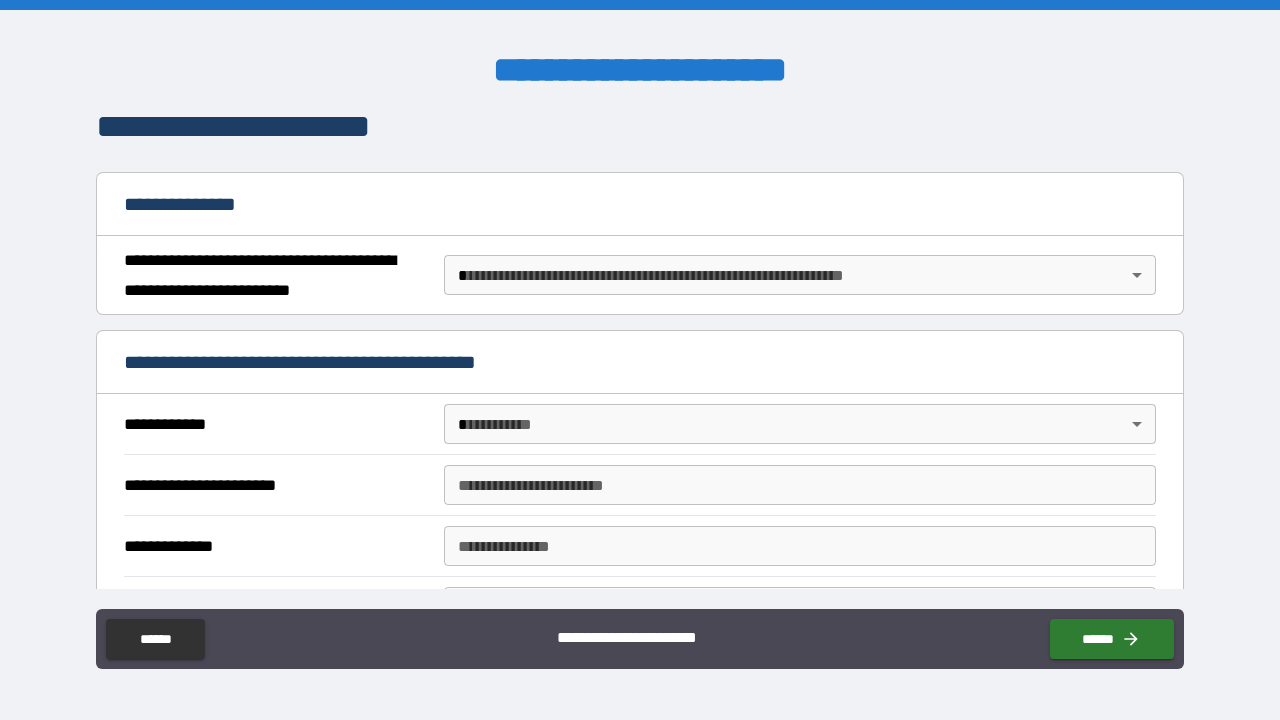 scroll, scrollTop: 181, scrollLeft: 0, axis: vertical 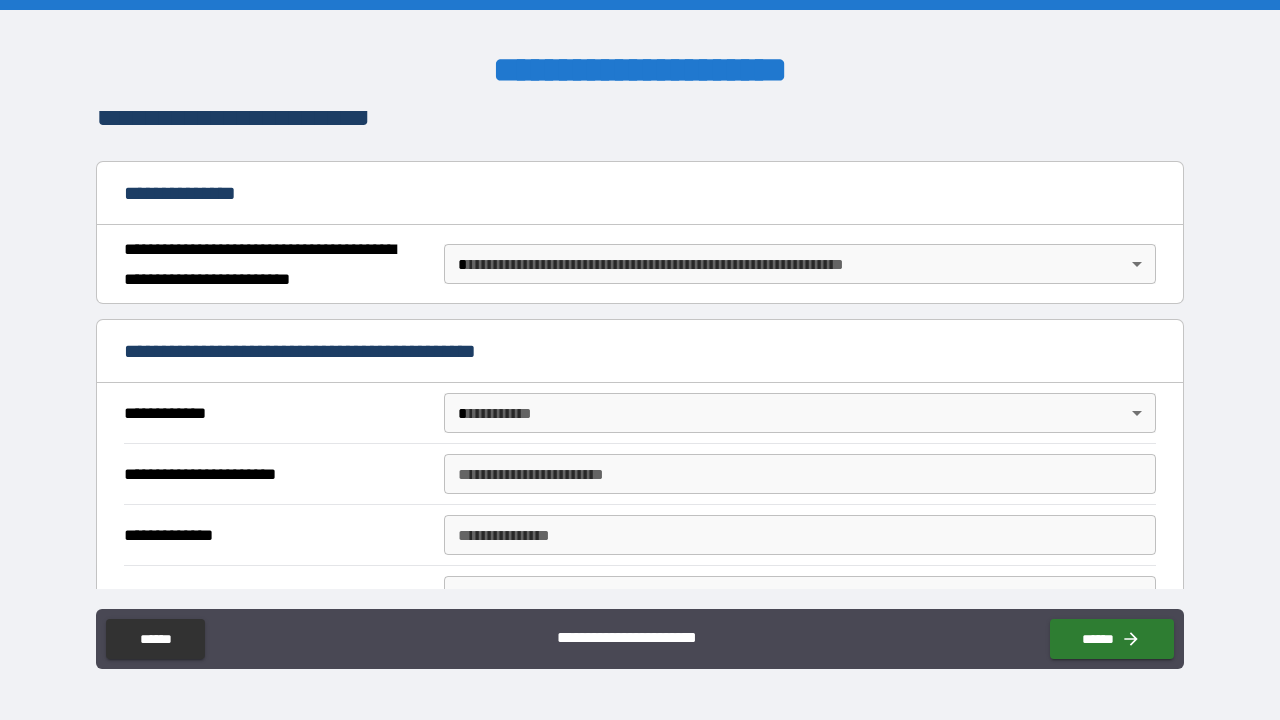 click on "**********" at bounding box center [800, 264] 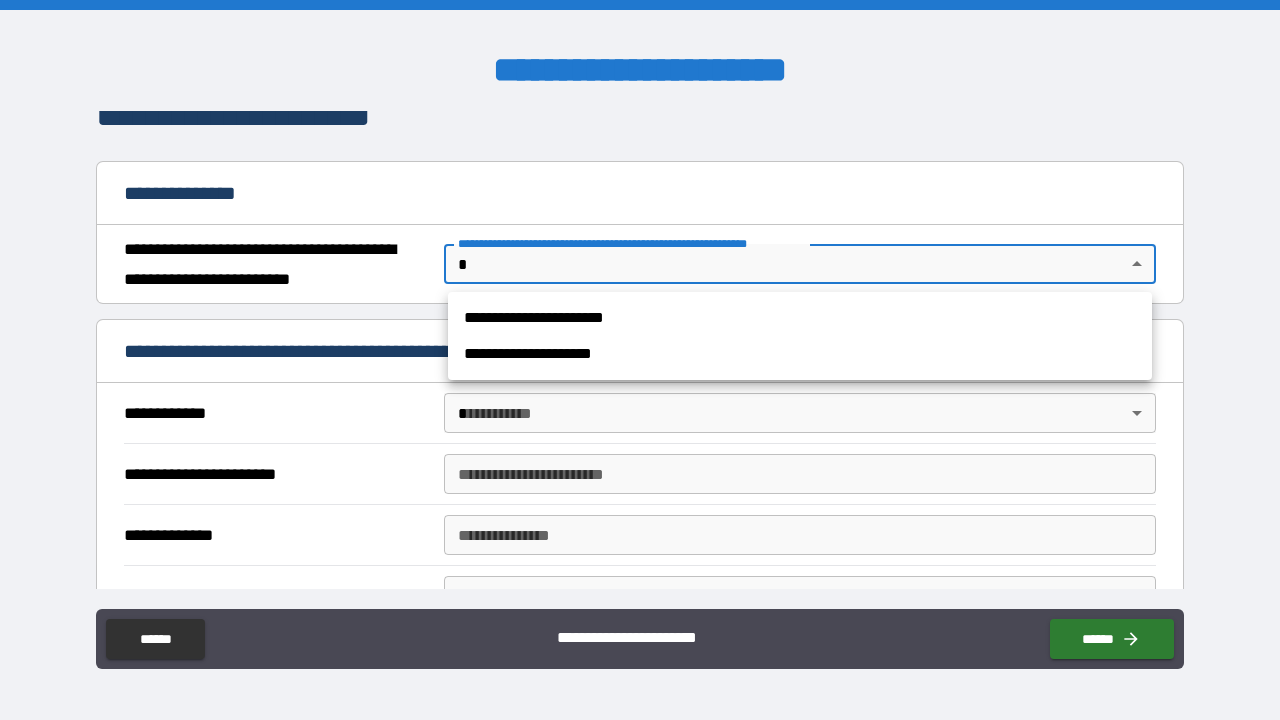click on "**********" at bounding box center [800, 318] 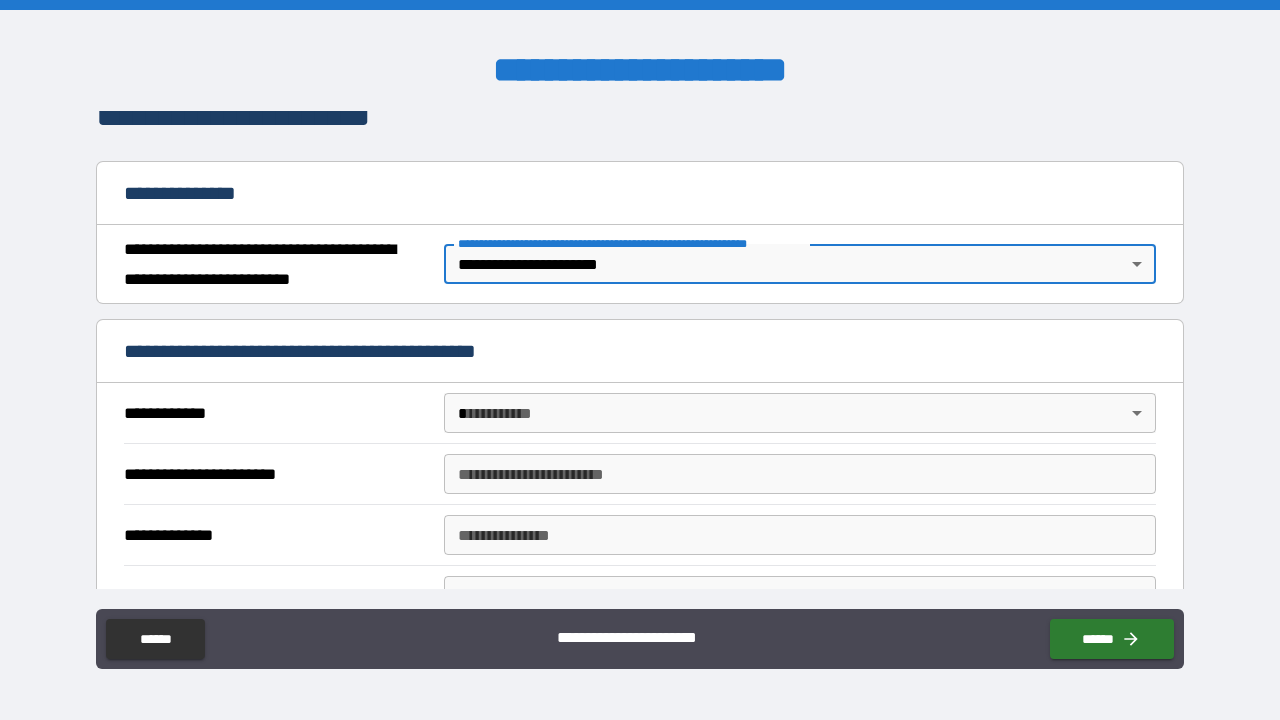 type on "*" 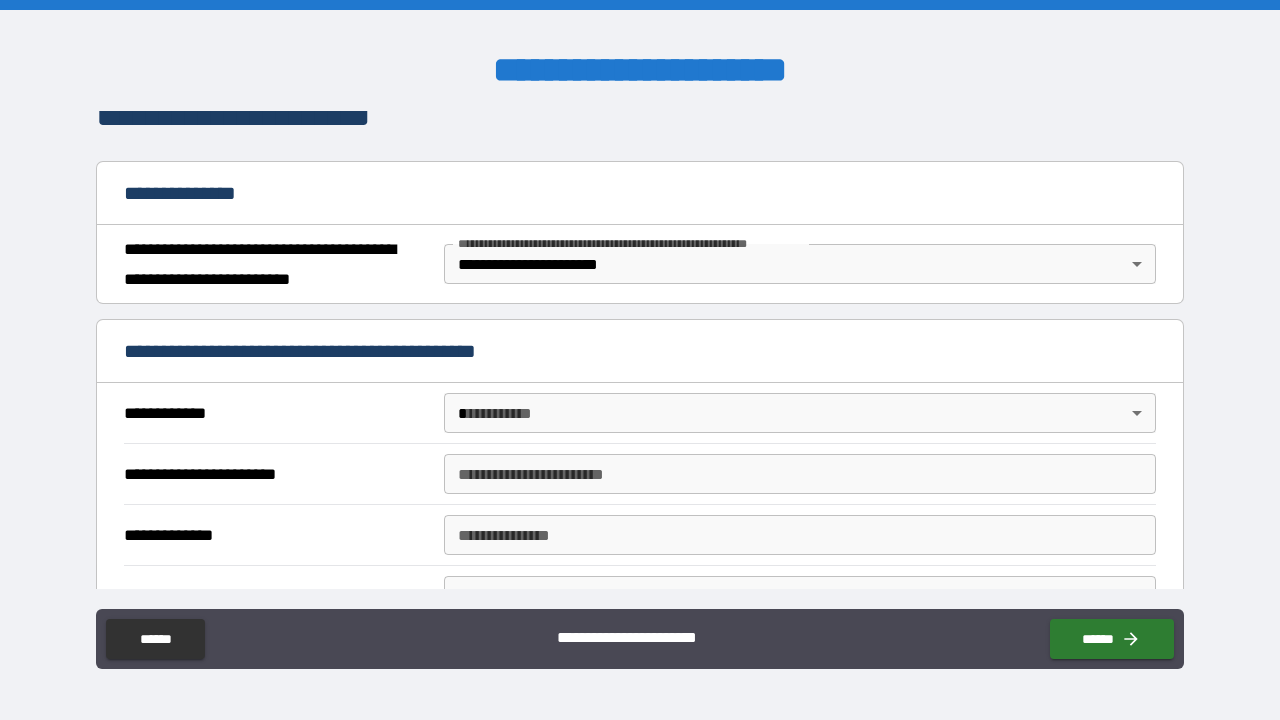 click on "**********" at bounding box center [640, 360] 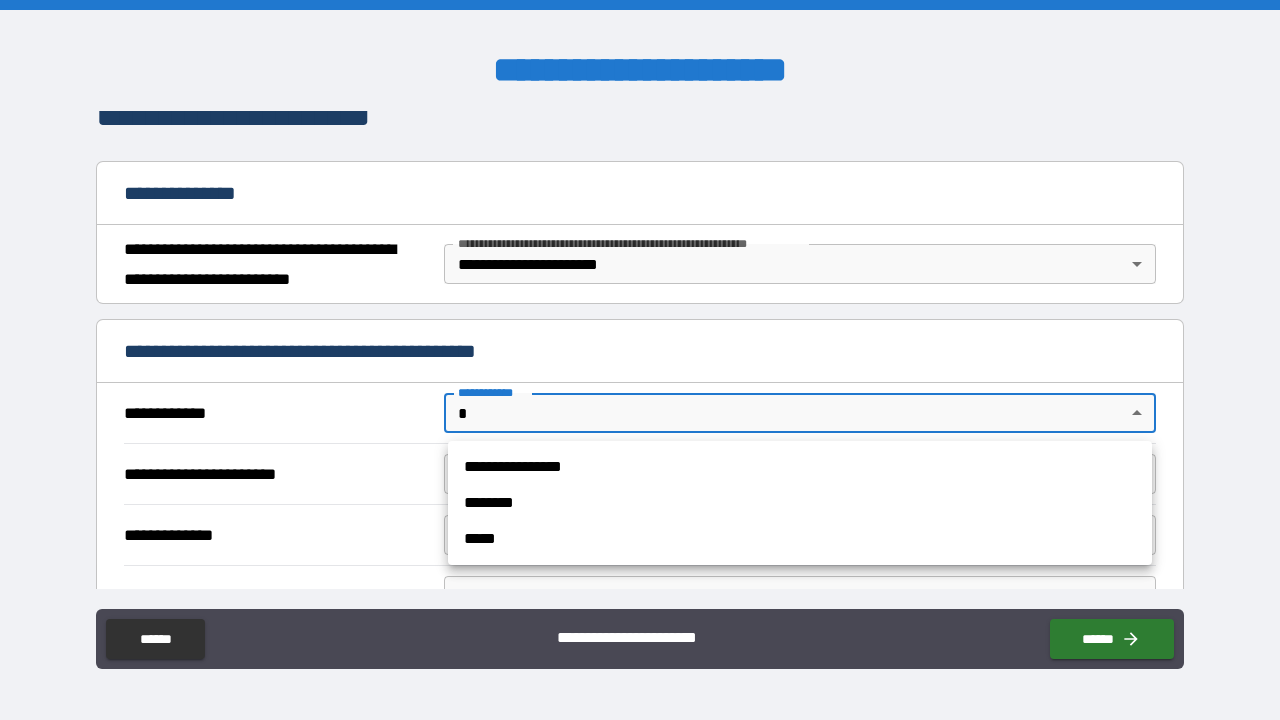 click on "********" at bounding box center (800, 503) 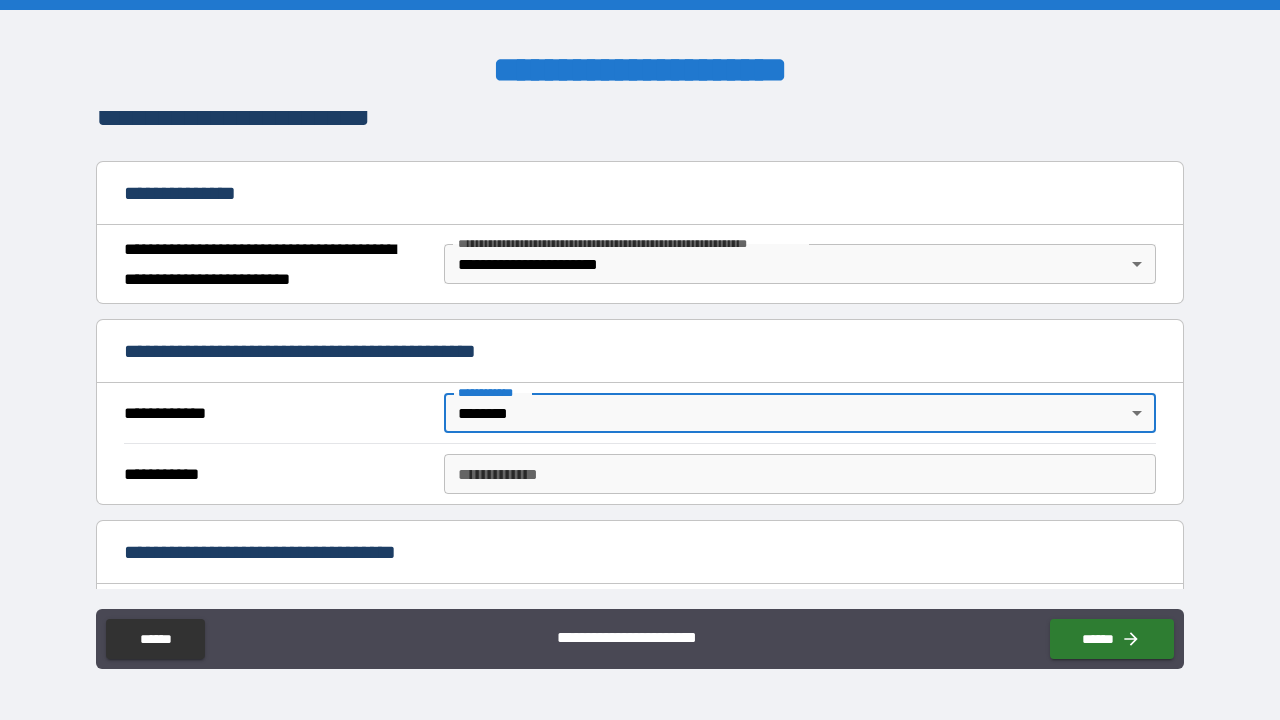 scroll, scrollTop: 201, scrollLeft: 0, axis: vertical 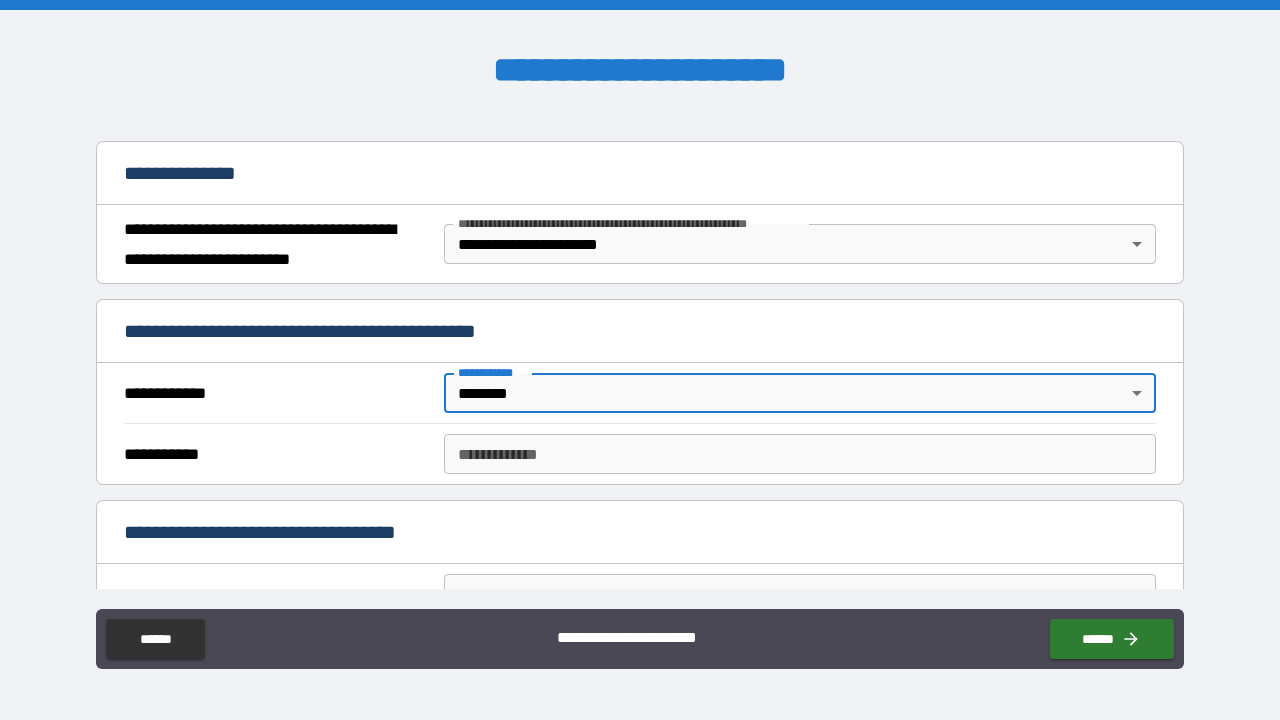 click on "**********" at bounding box center [800, 454] 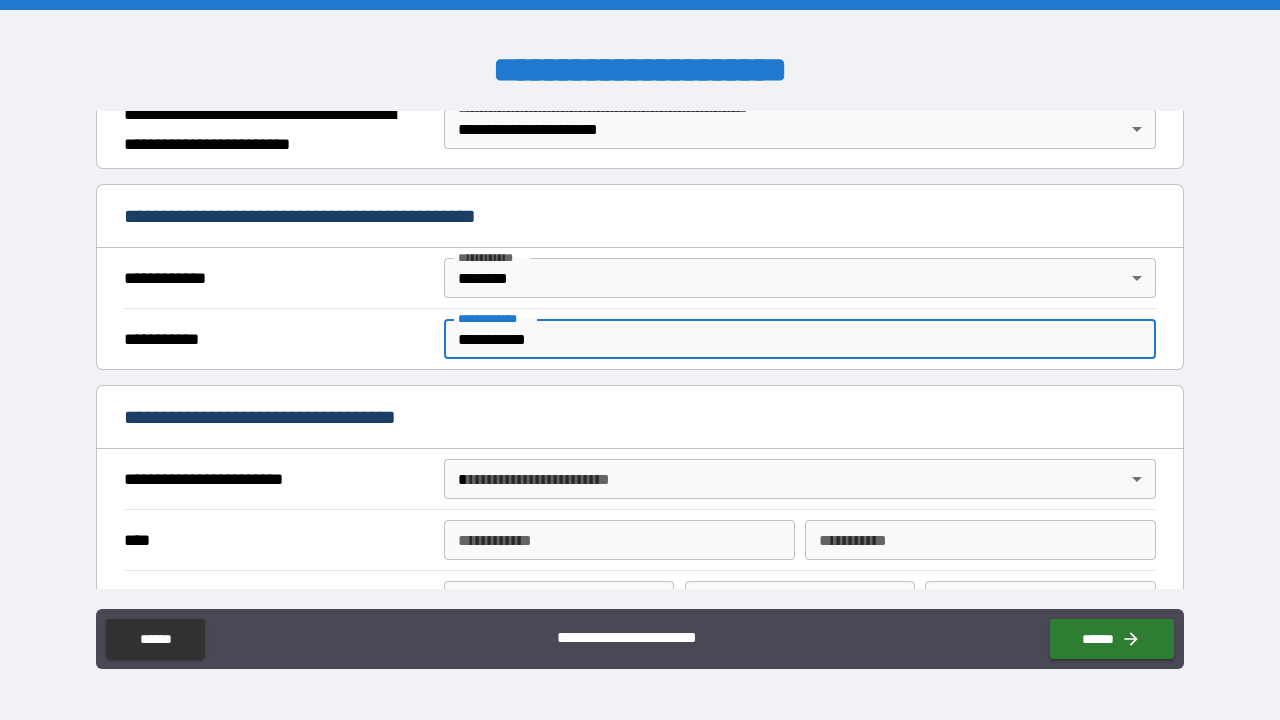 scroll, scrollTop: 322, scrollLeft: 0, axis: vertical 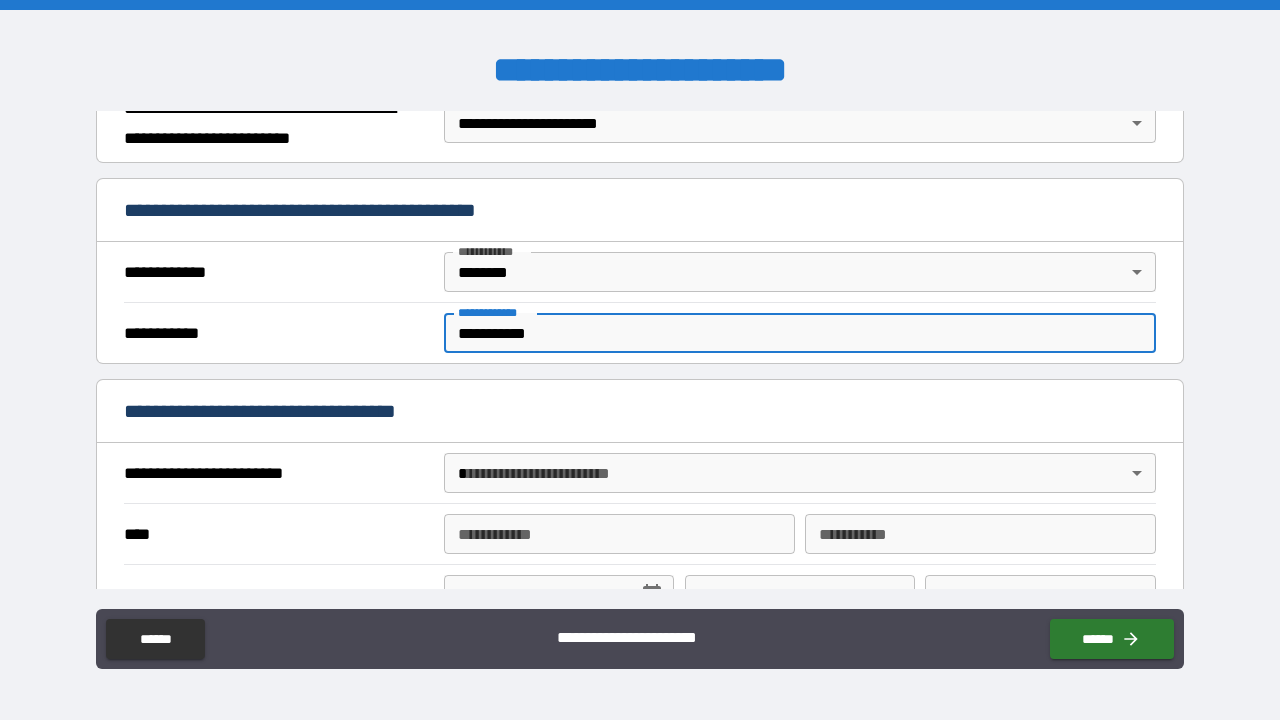 type on "**********" 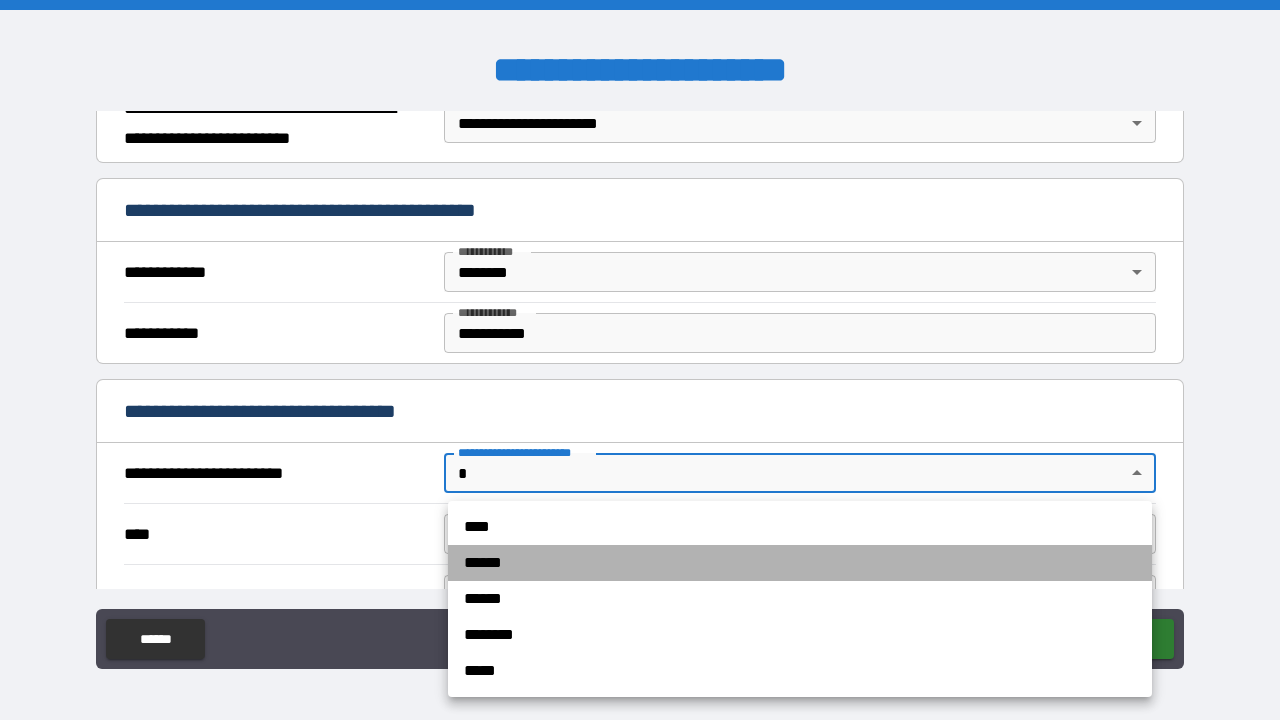 click on "******" at bounding box center (800, 563) 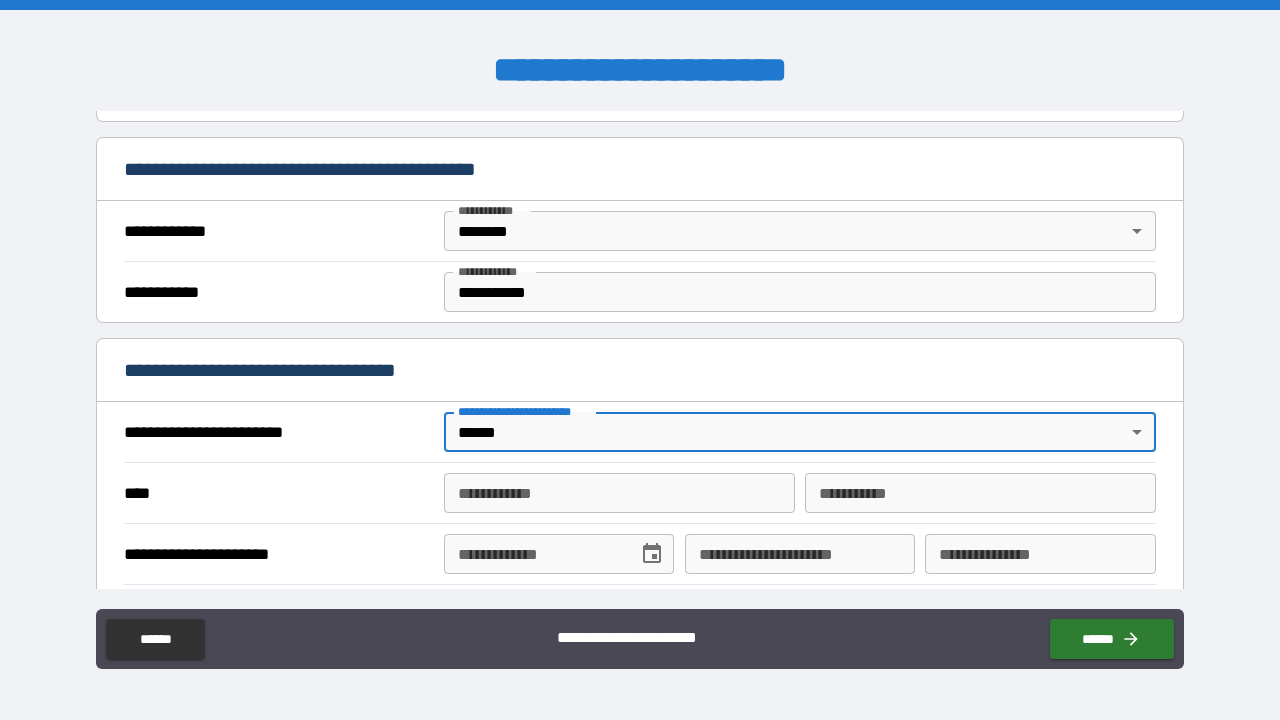 scroll, scrollTop: 375, scrollLeft: 0, axis: vertical 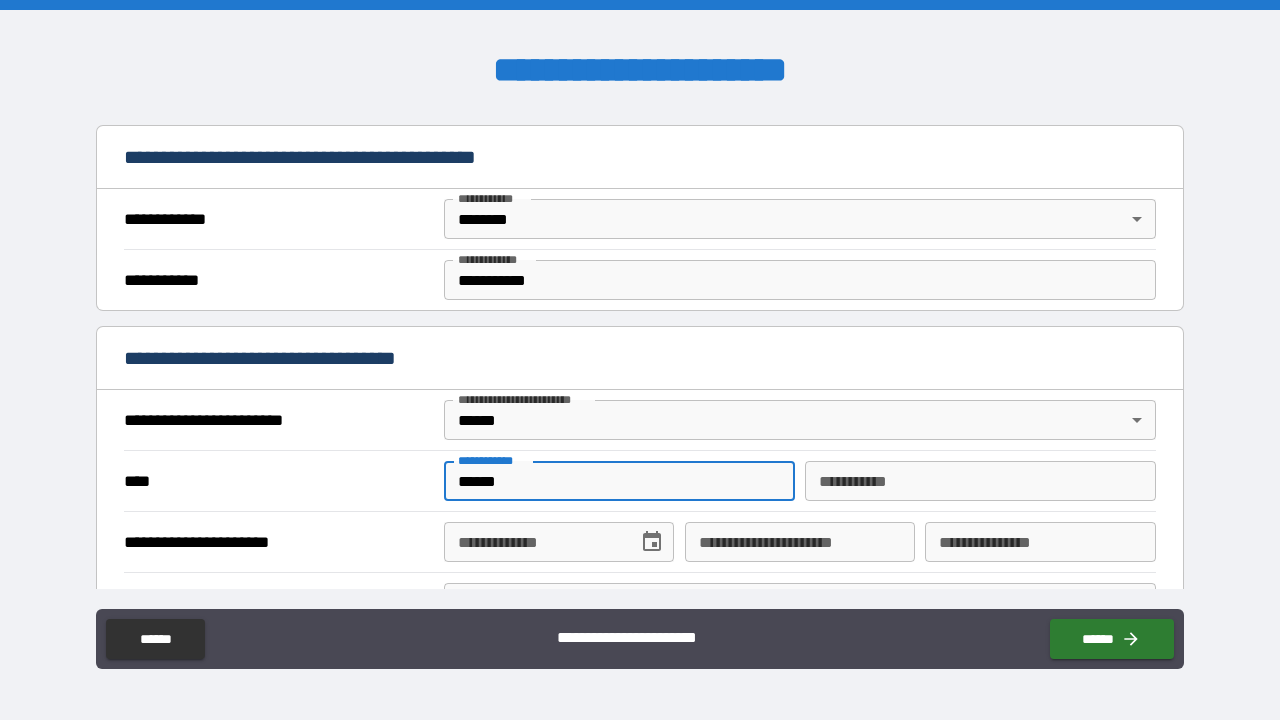 type on "******" 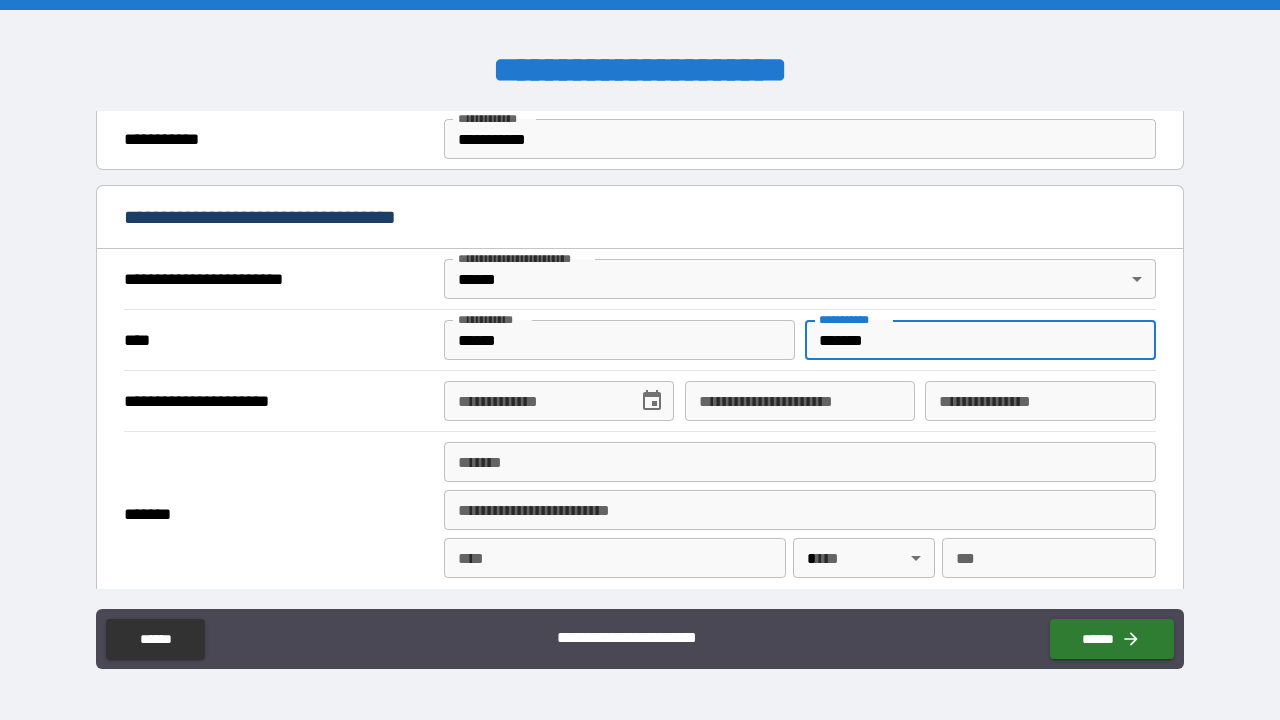 scroll, scrollTop: 541, scrollLeft: 0, axis: vertical 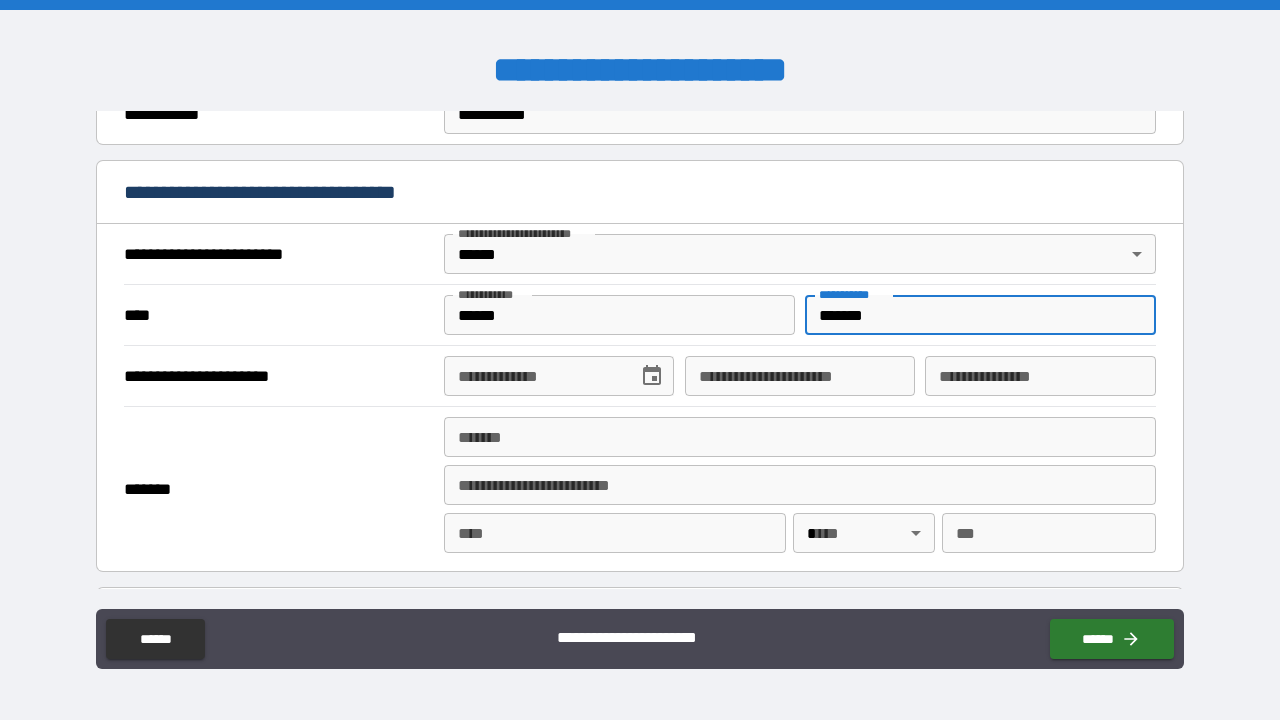 type on "*******" 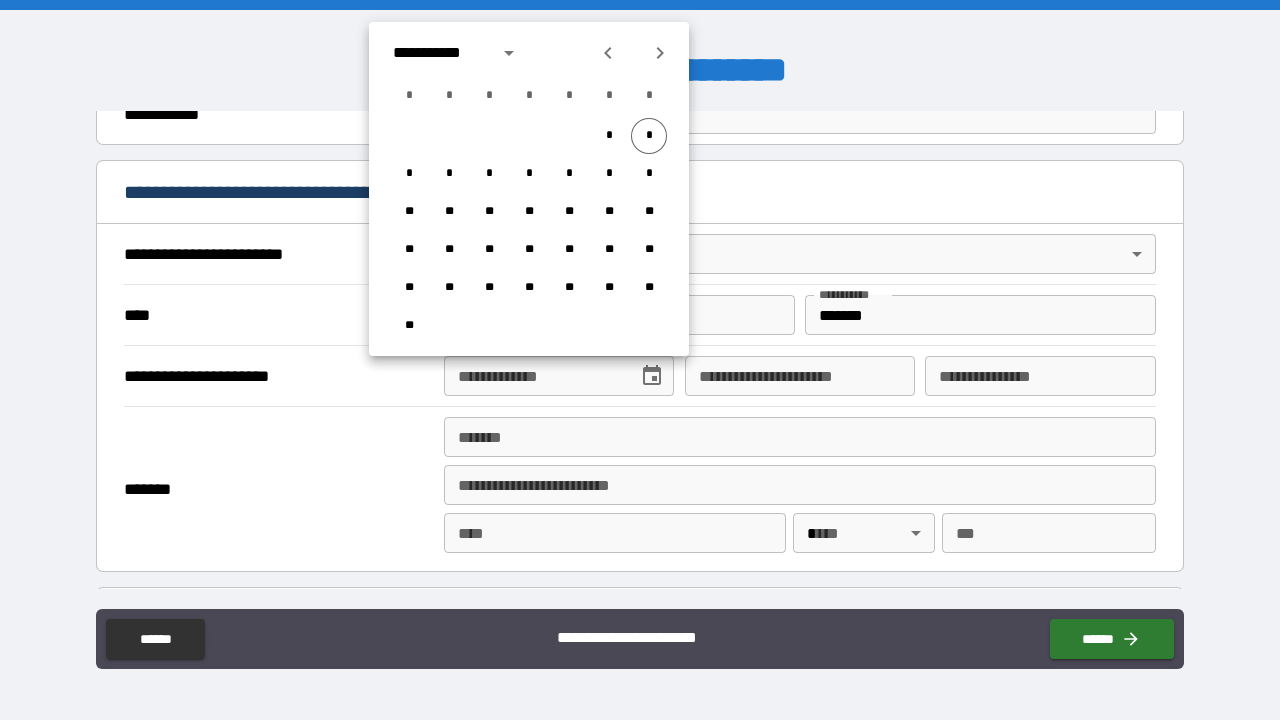 click 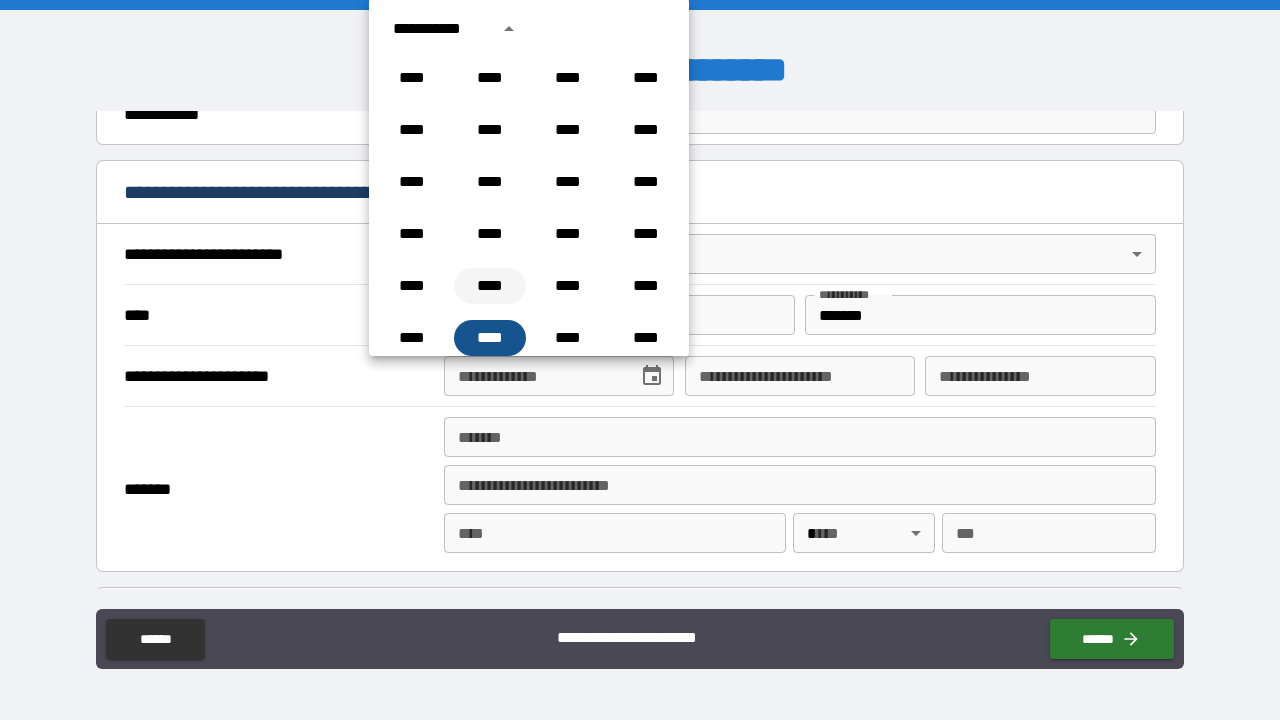 scroll, scrollTop: 1306, scrollLeft: 0, axis: vertical 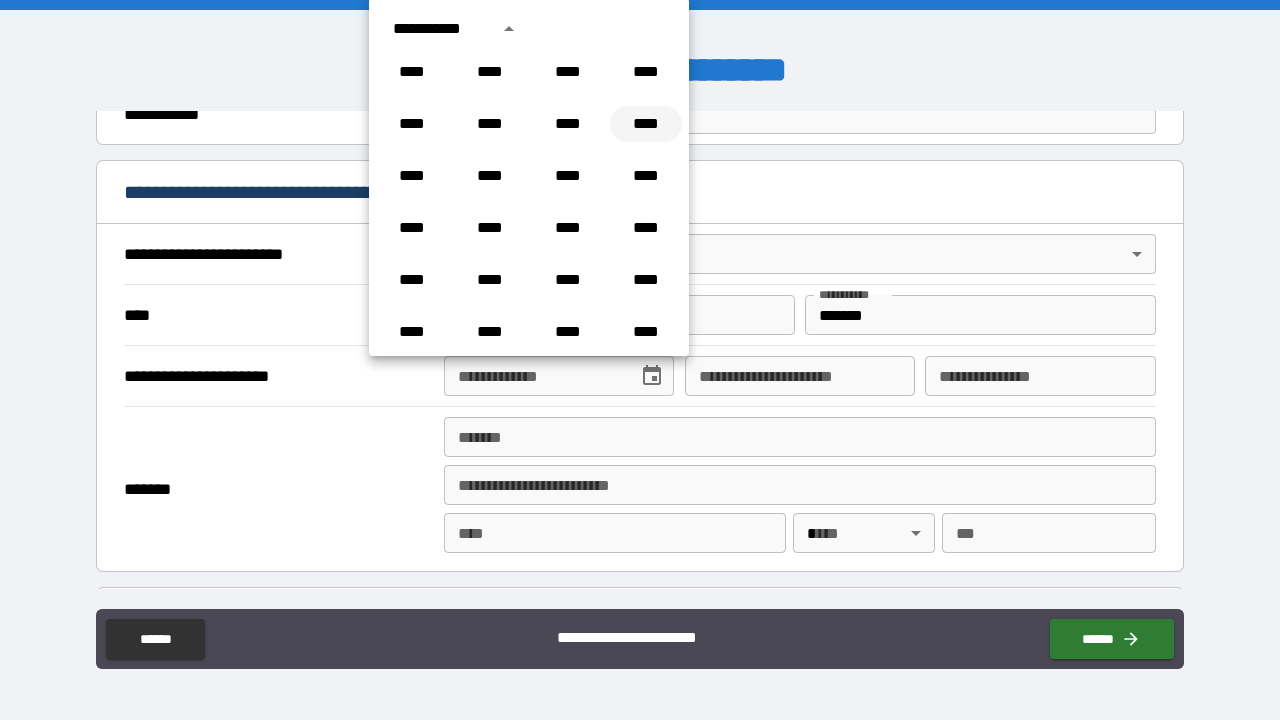 click on "****" at bounding box center [646, 124] 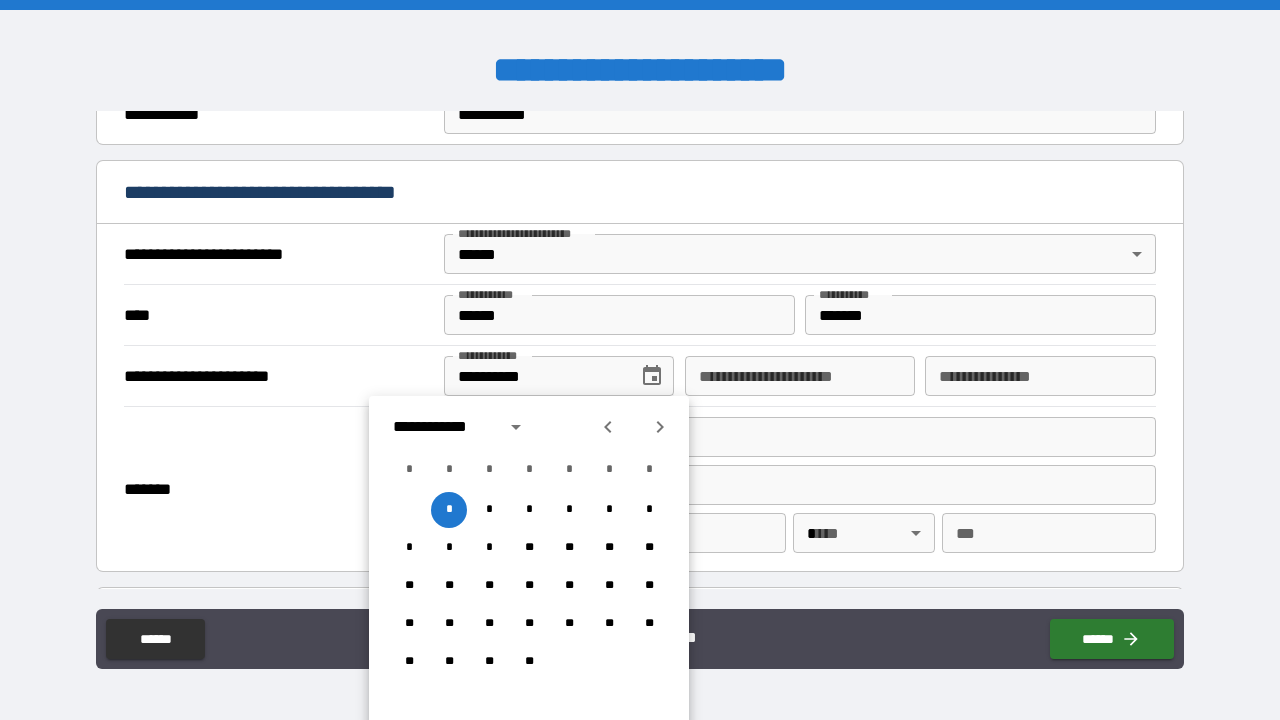 click 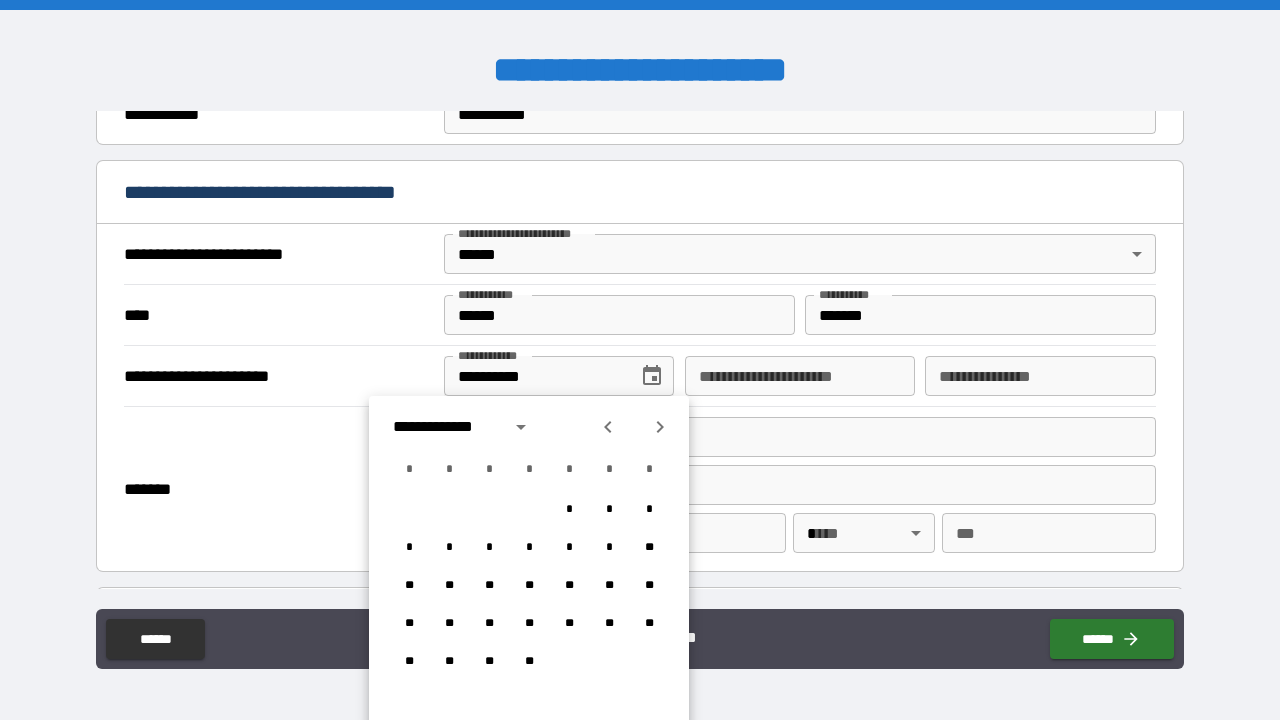 click 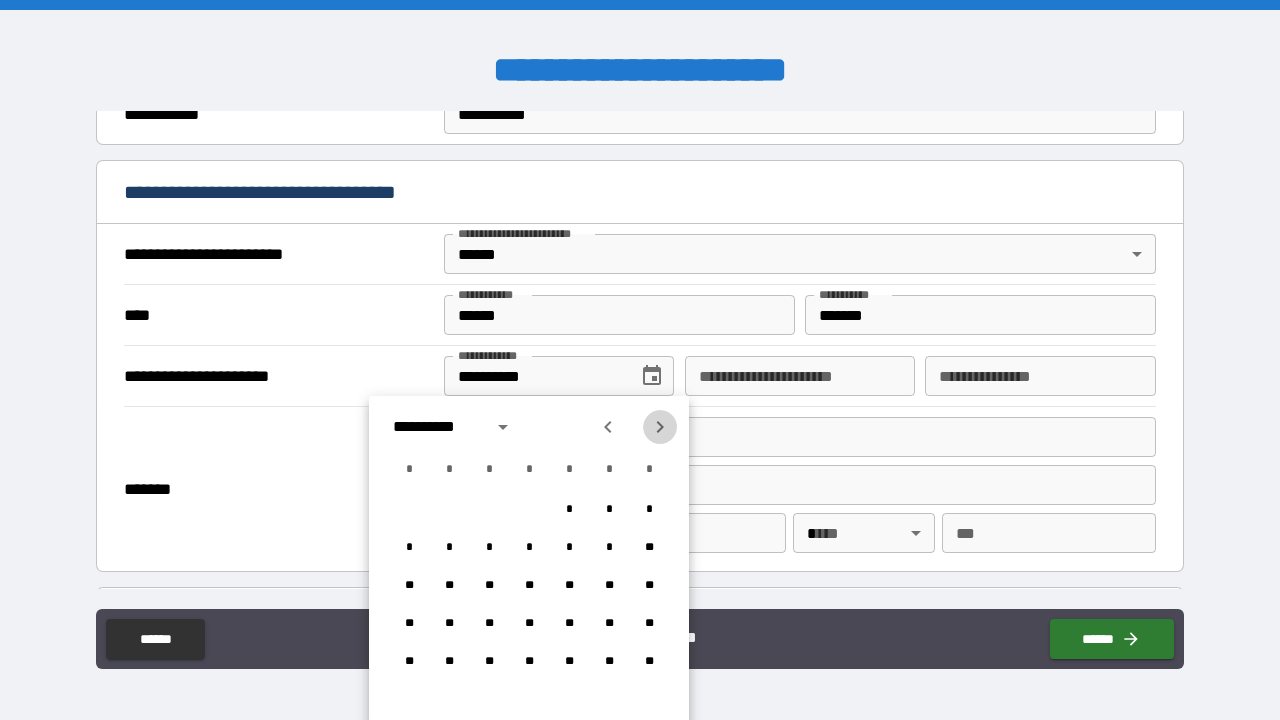 click 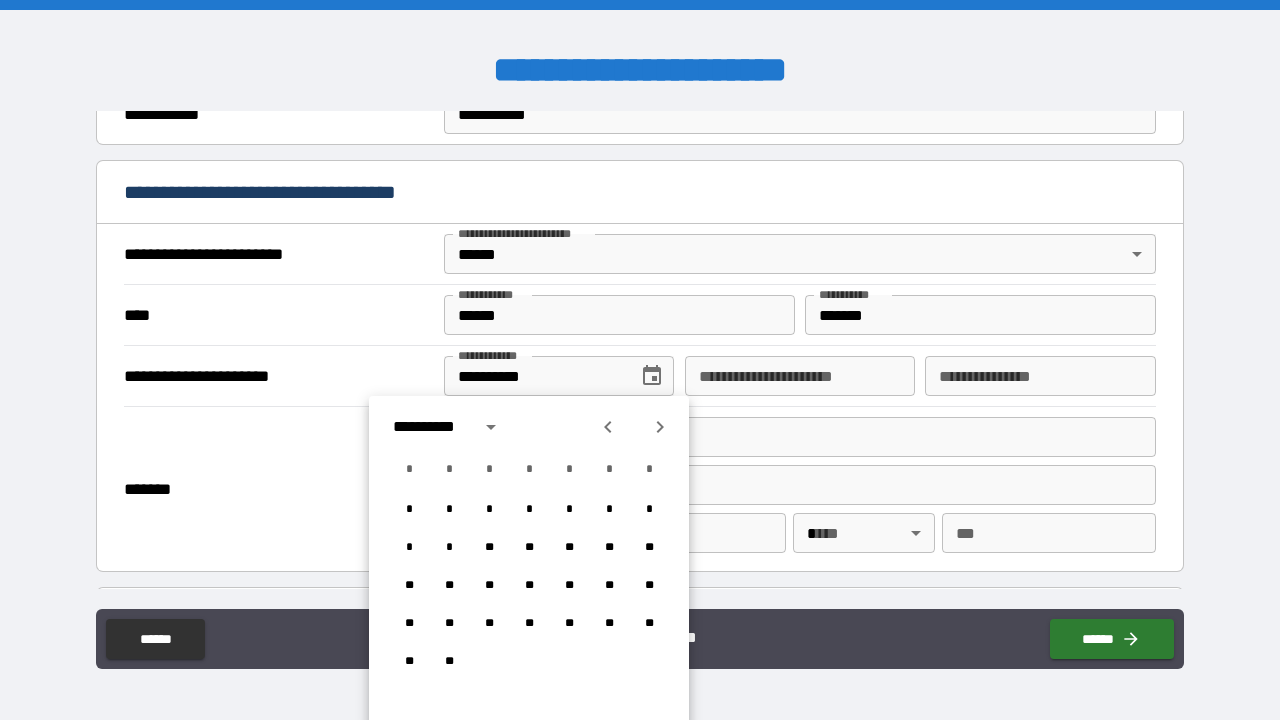 click 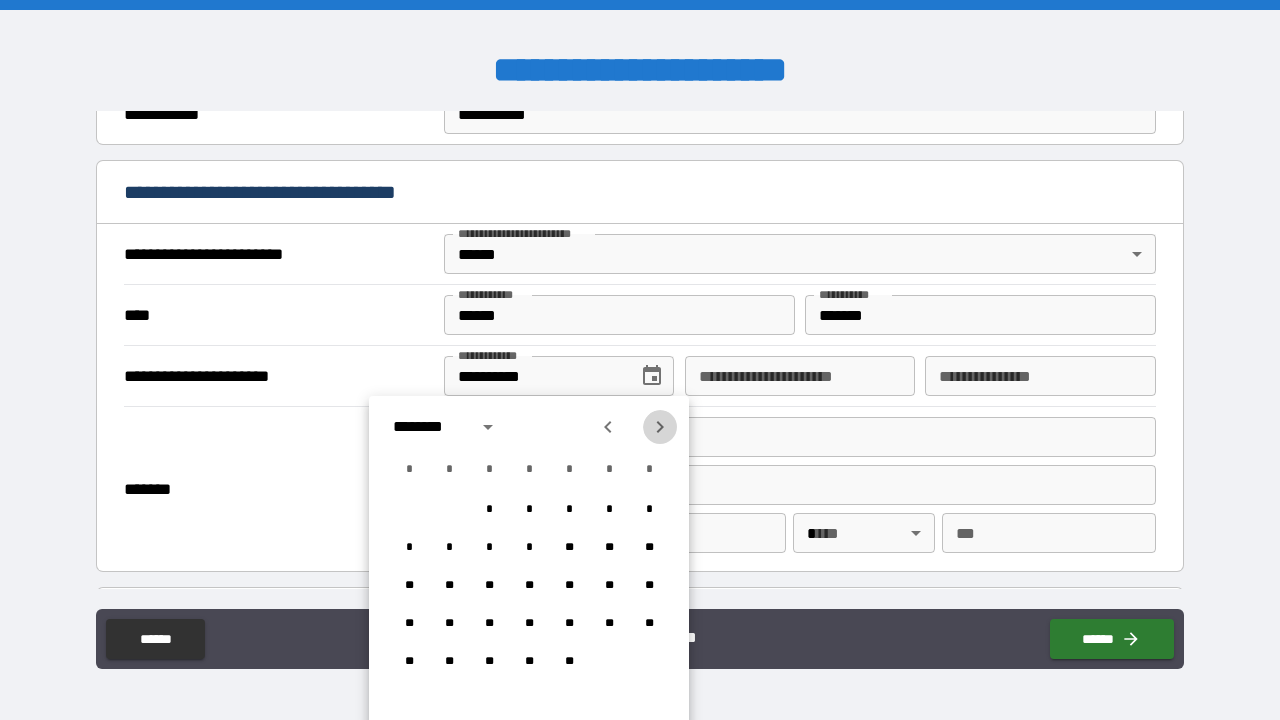 click 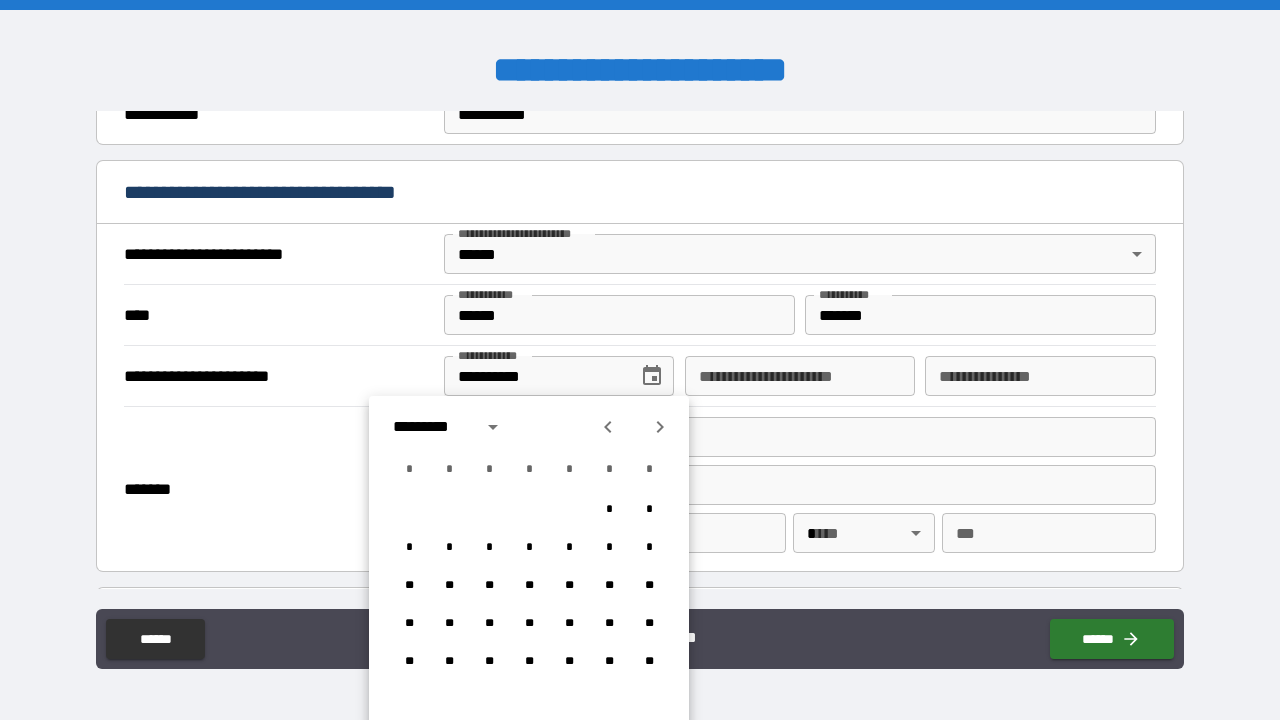 click 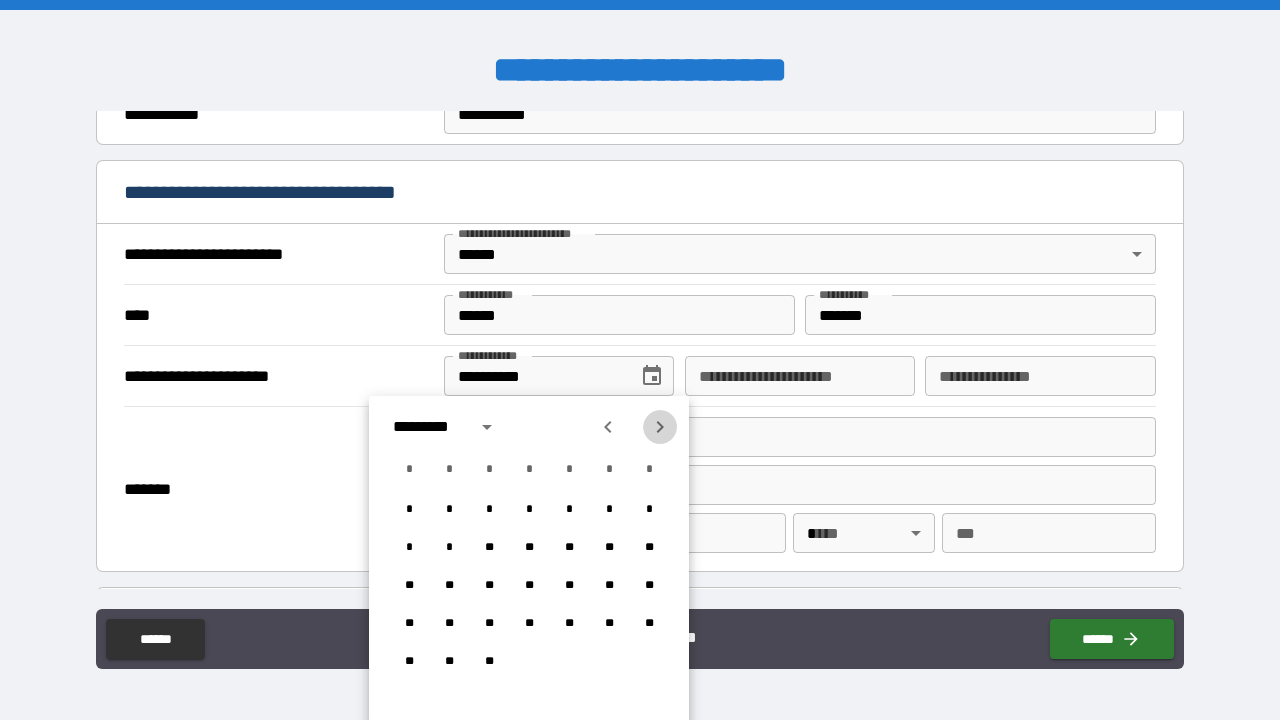 click 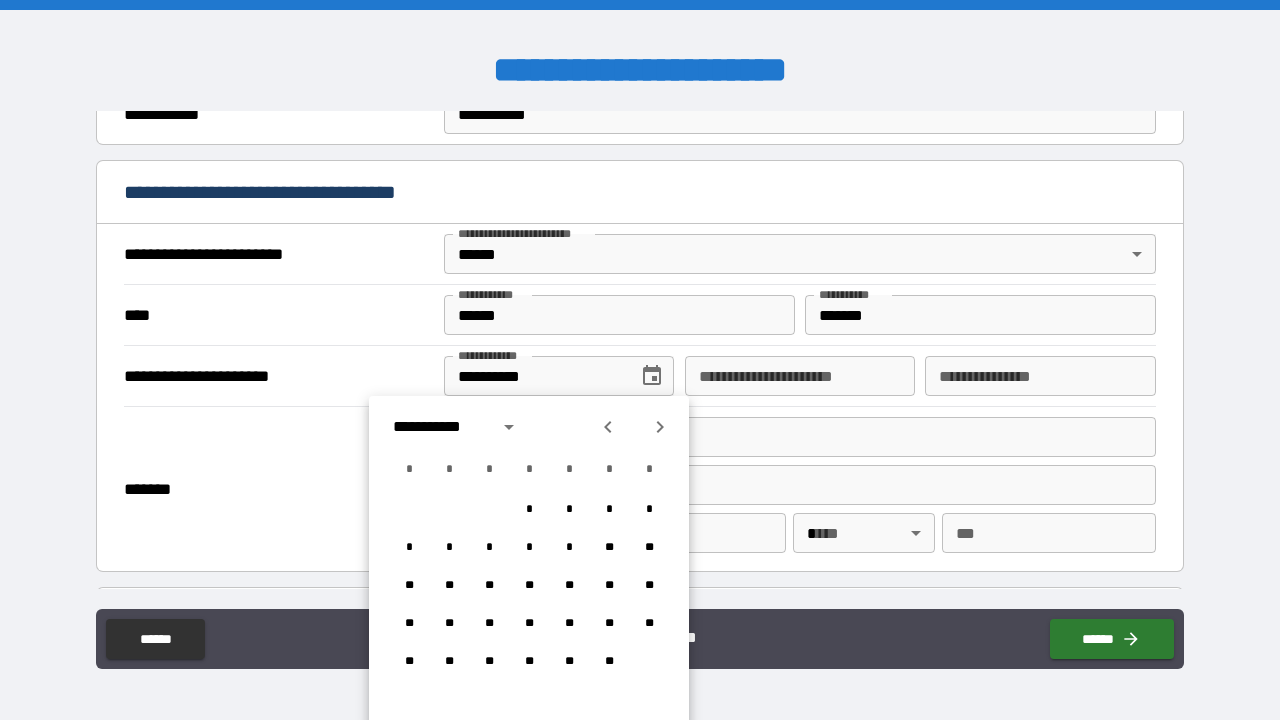 click 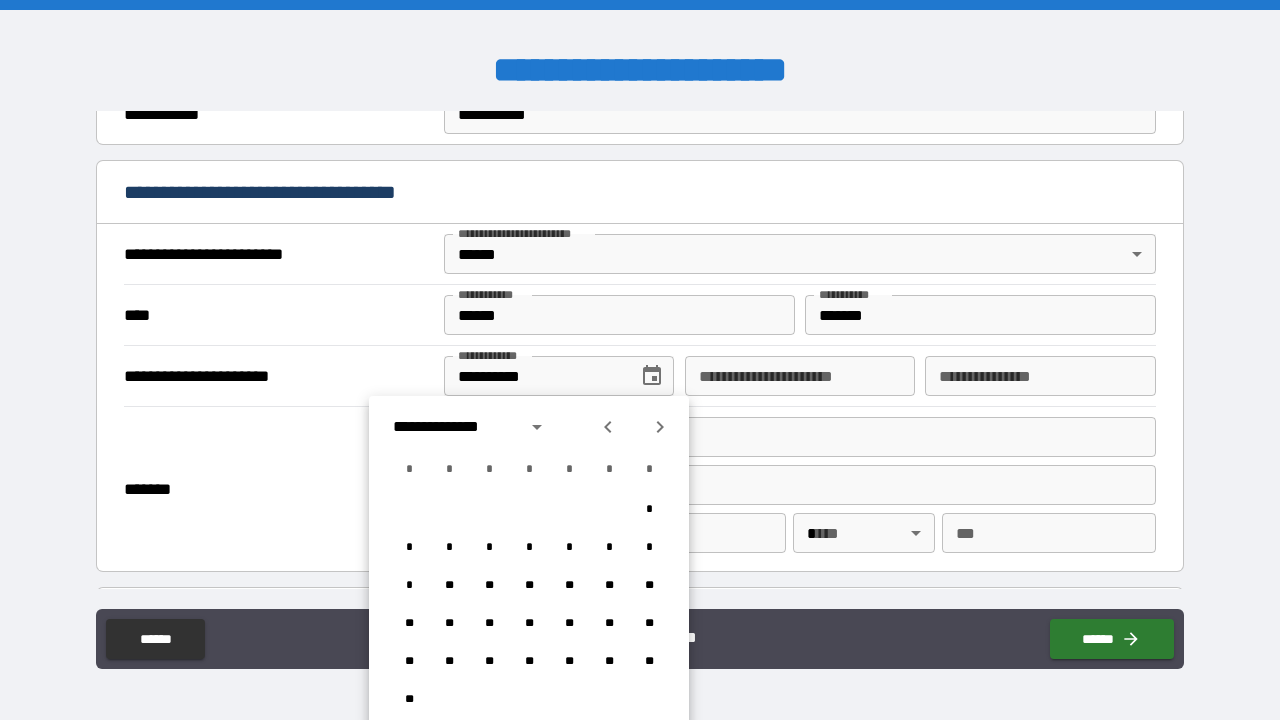 click 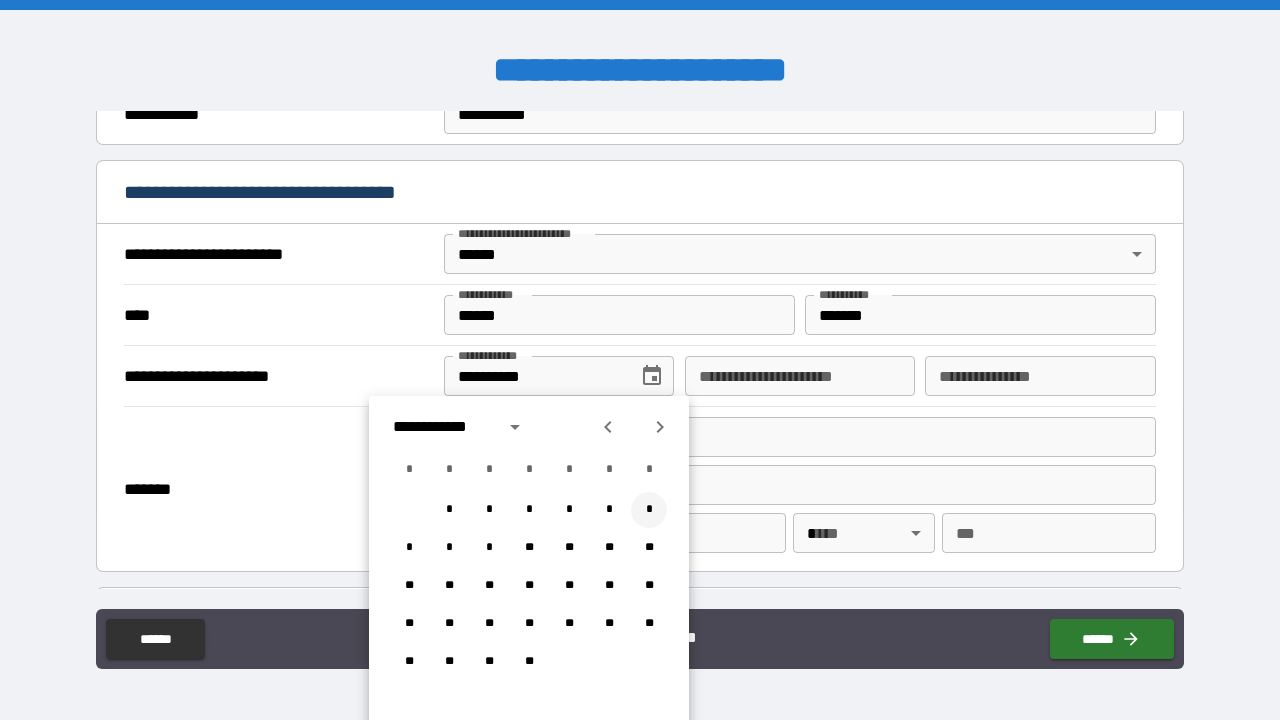 click on "*" at bounding box center [649, 510] 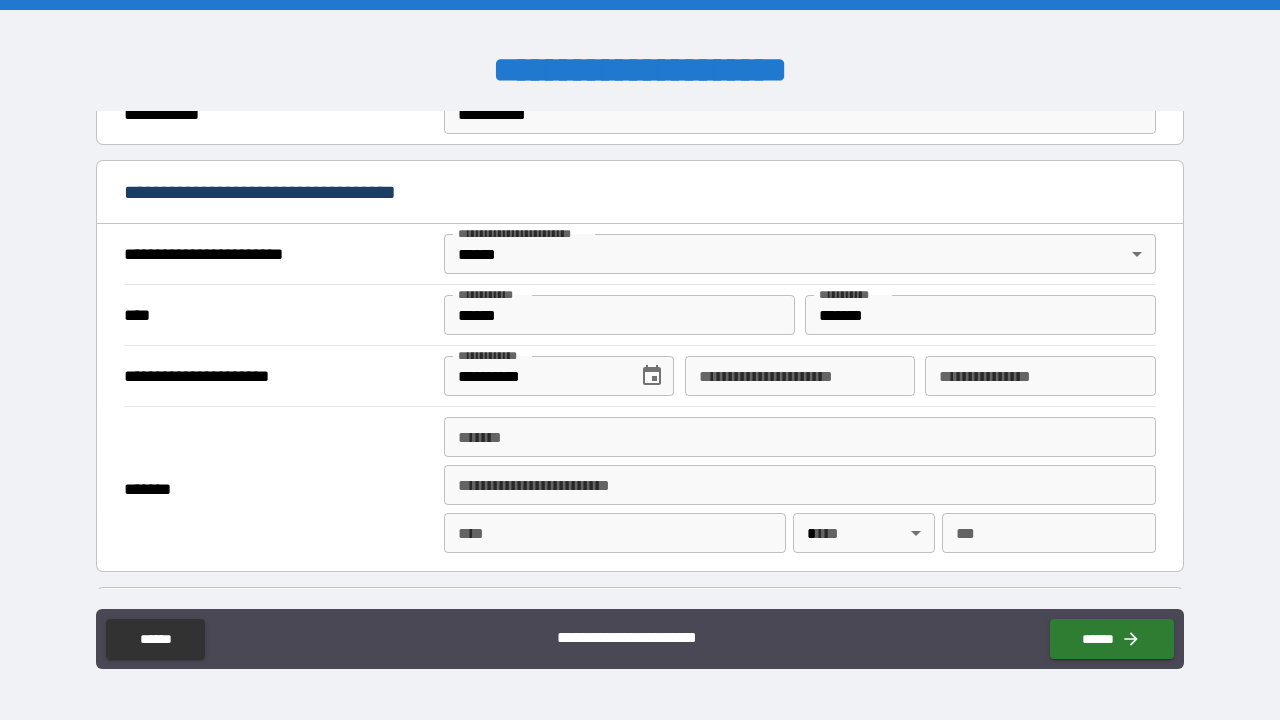 click on "**********" at bounding box center (800, 376) 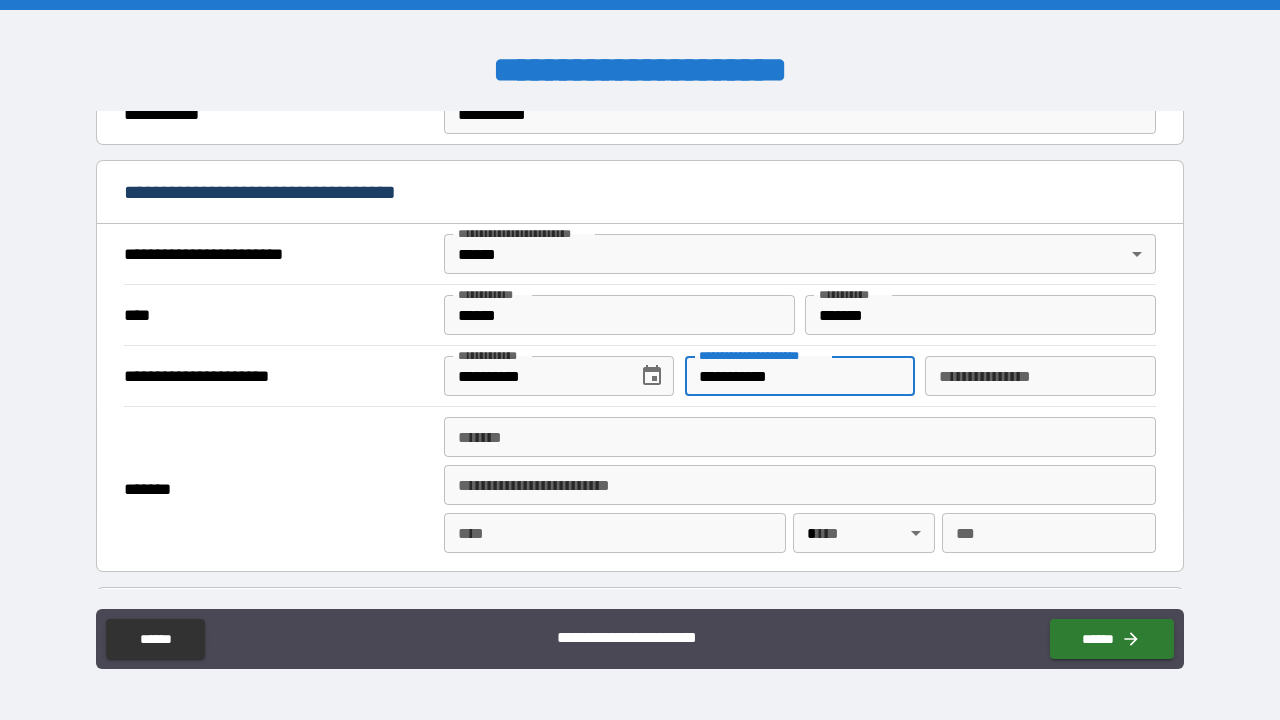 type on "**********" 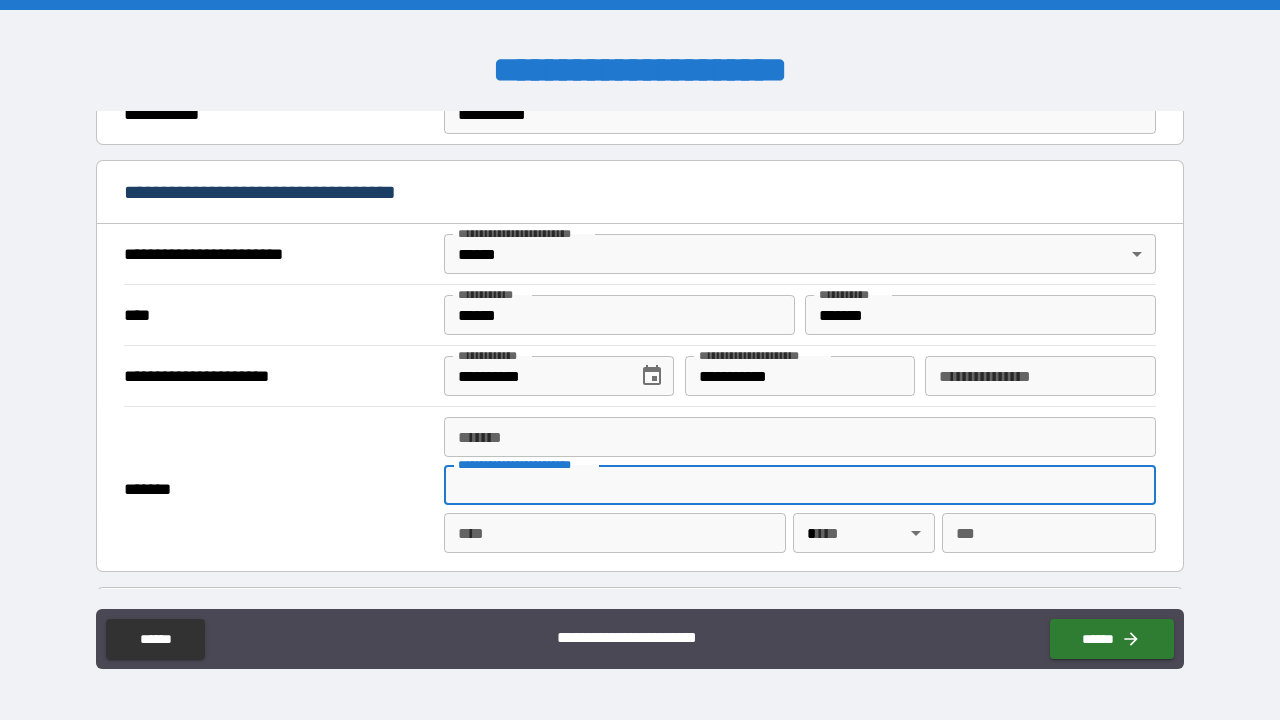 click on "******* *******" at bounding box center [800, 441] 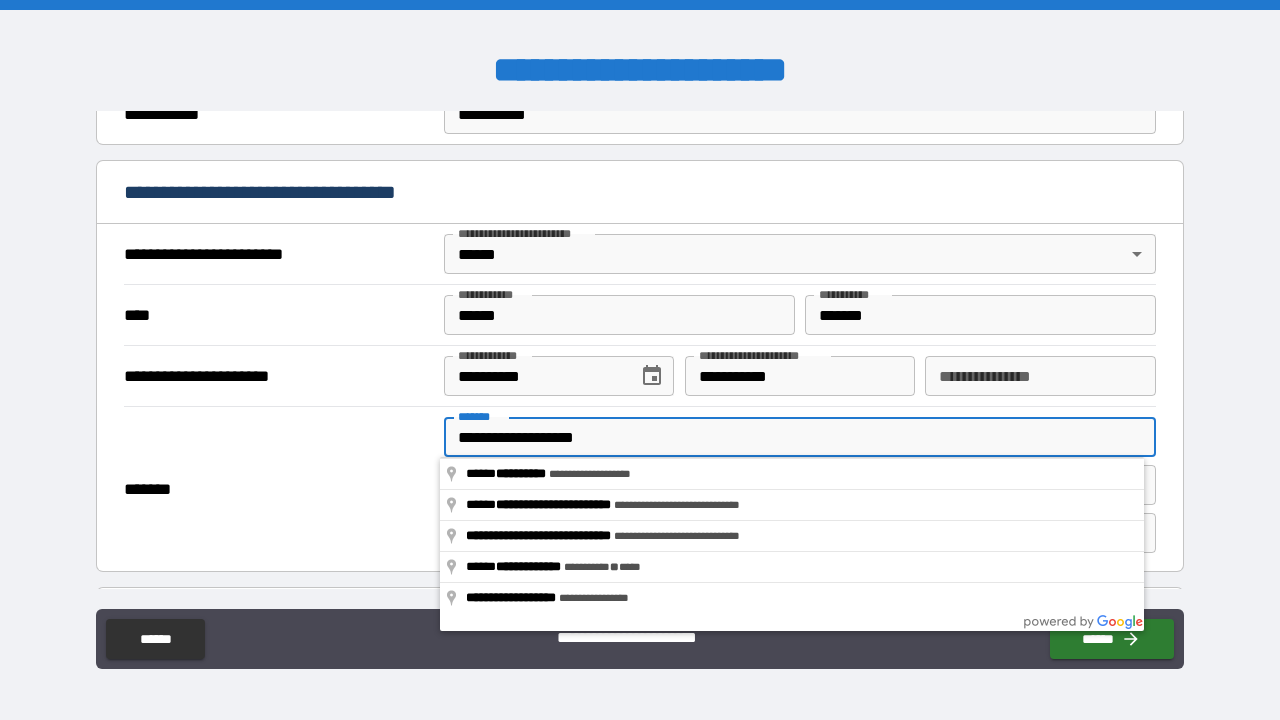 type on "**********" 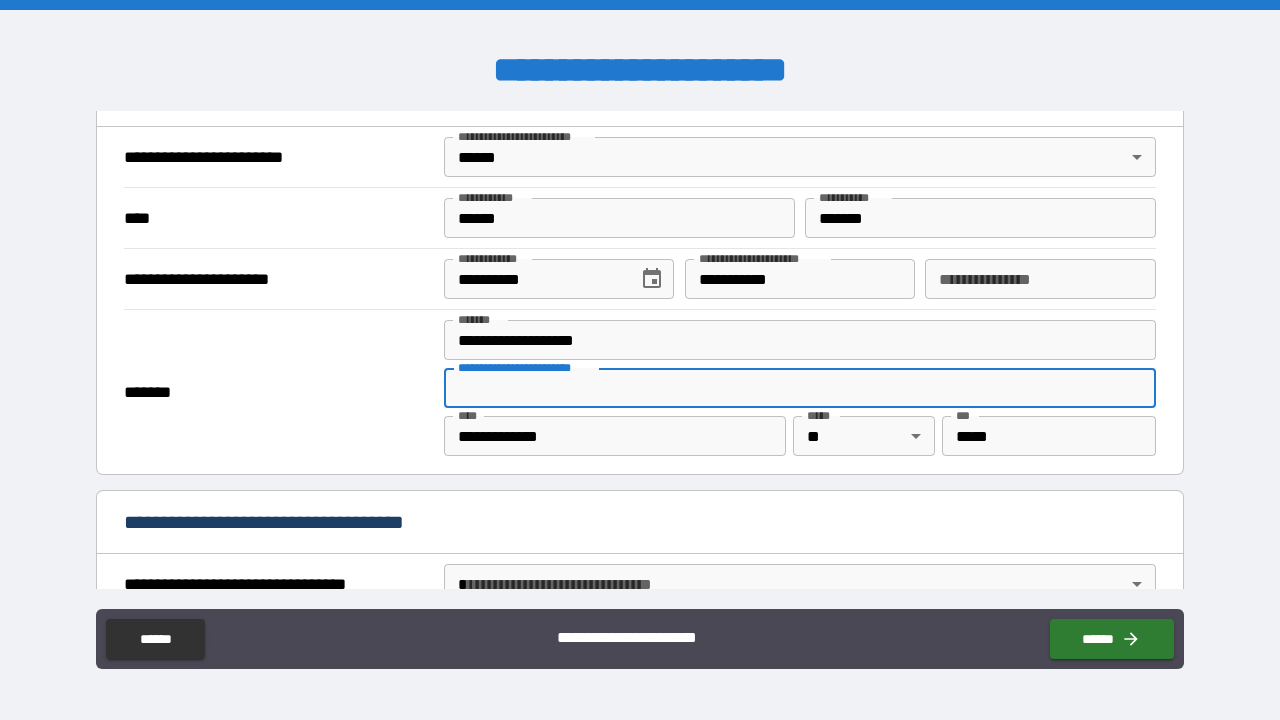 scroll, scrollTop: 658, scrollLeft: 0, axis: vertical 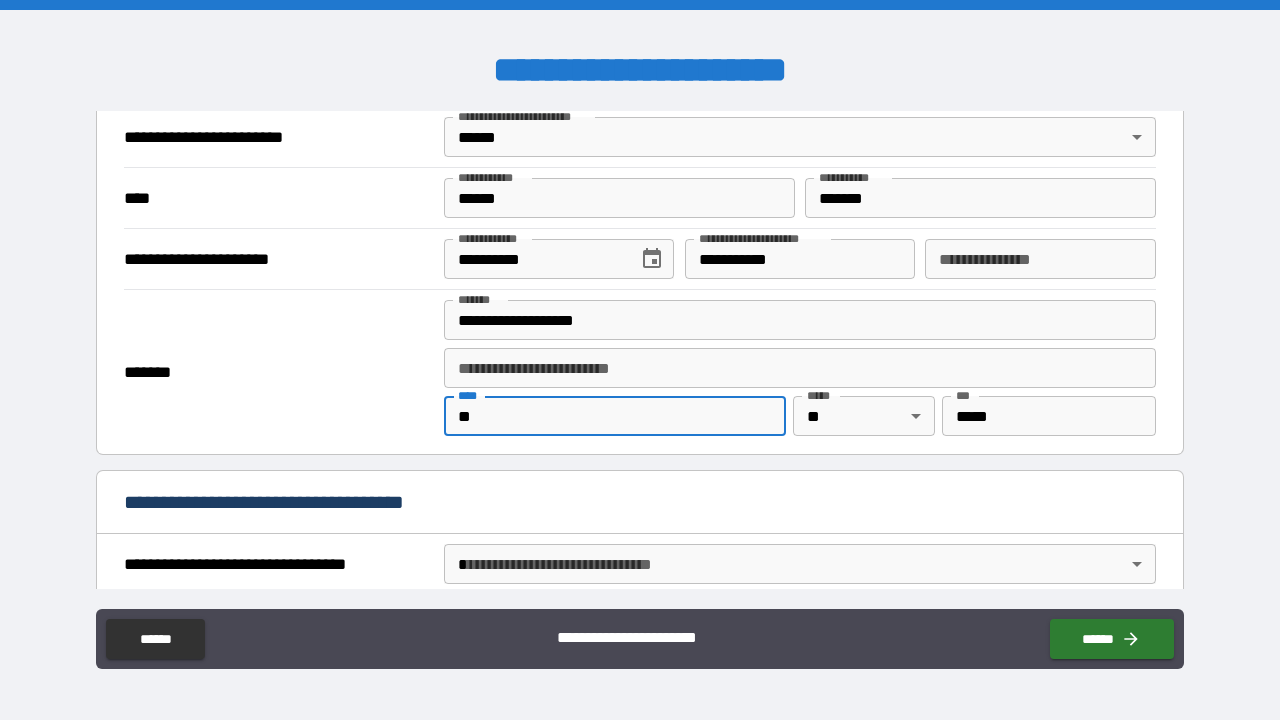 type on "*" 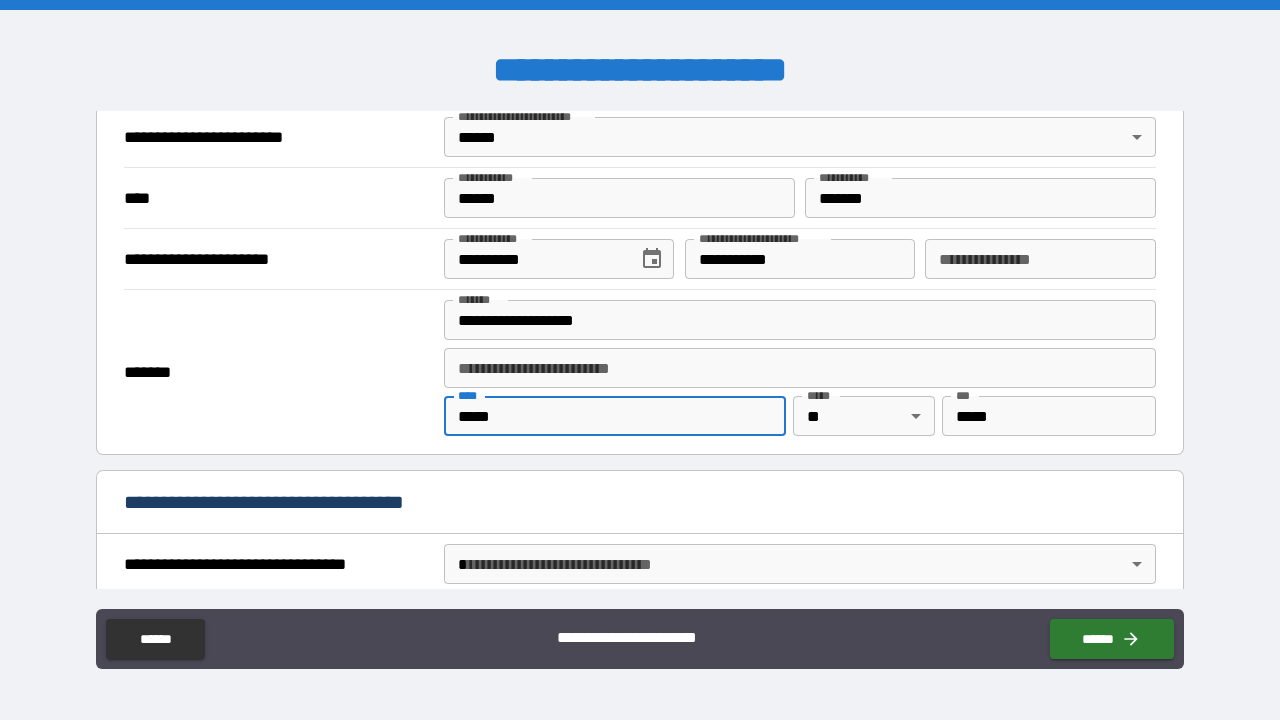 type on "*****" 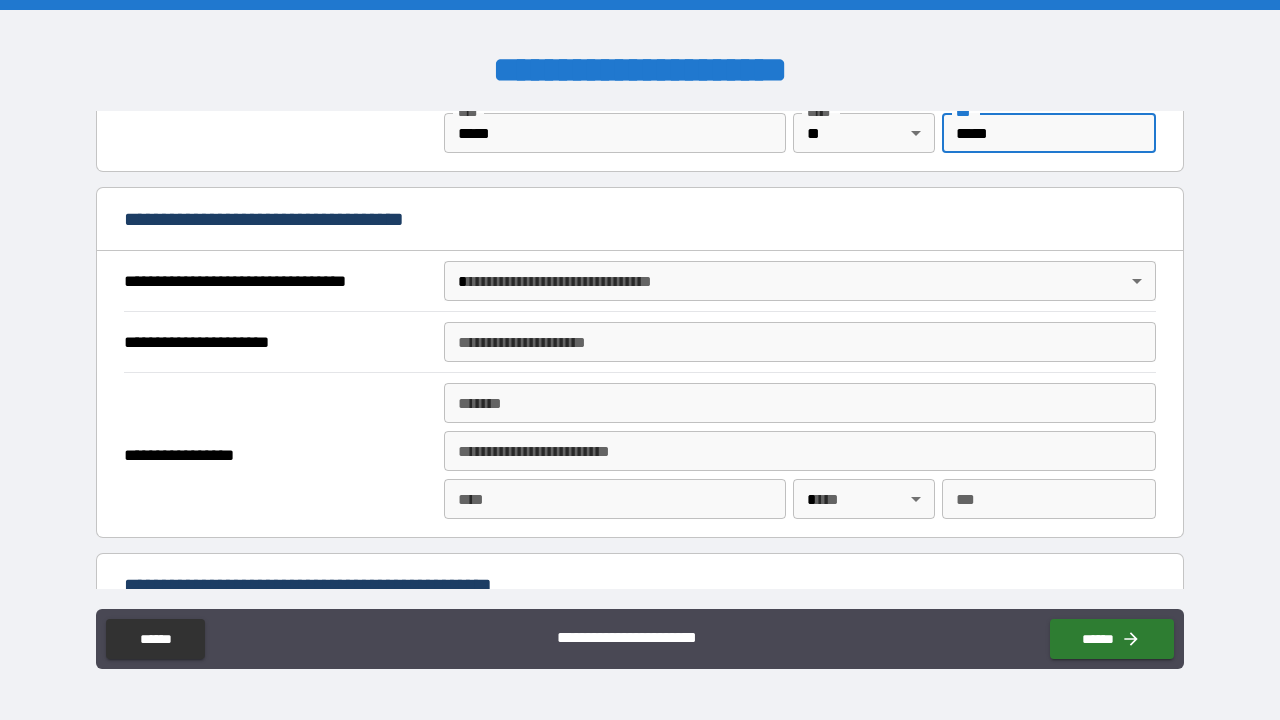 scroll, scrollTop: 946, scrollLeft: 0, axis: vertical 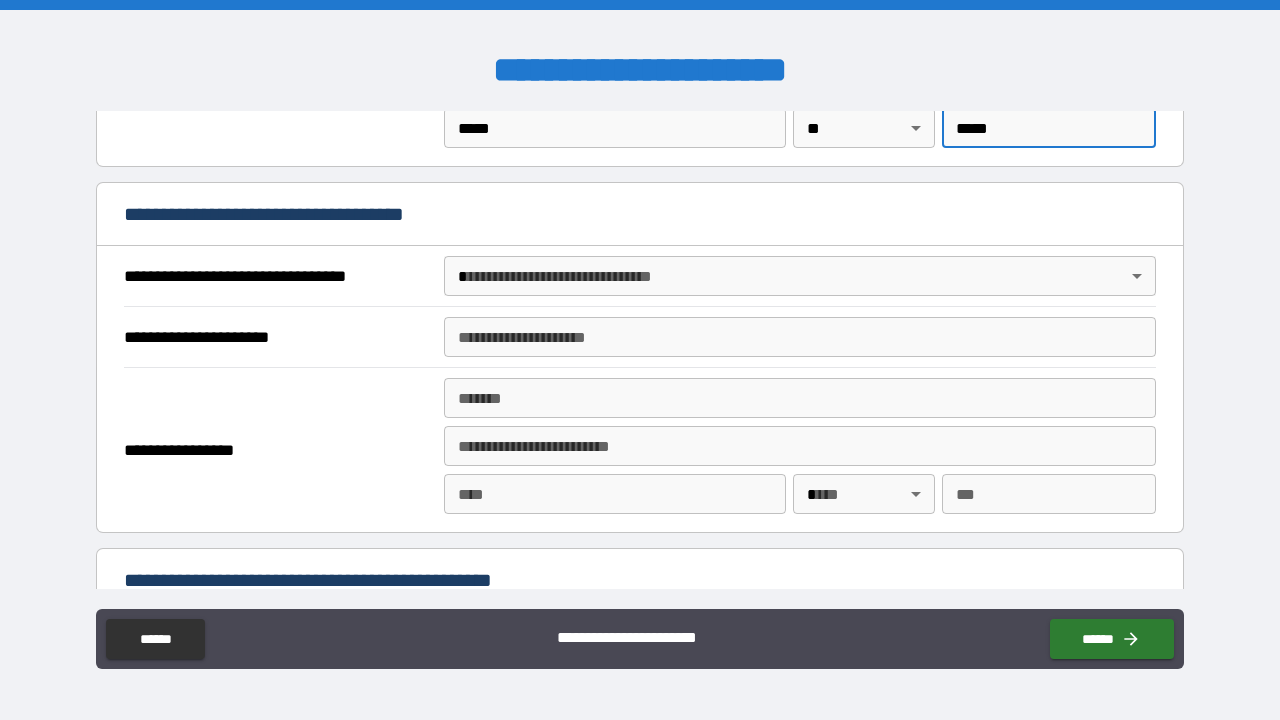 type on "*****" 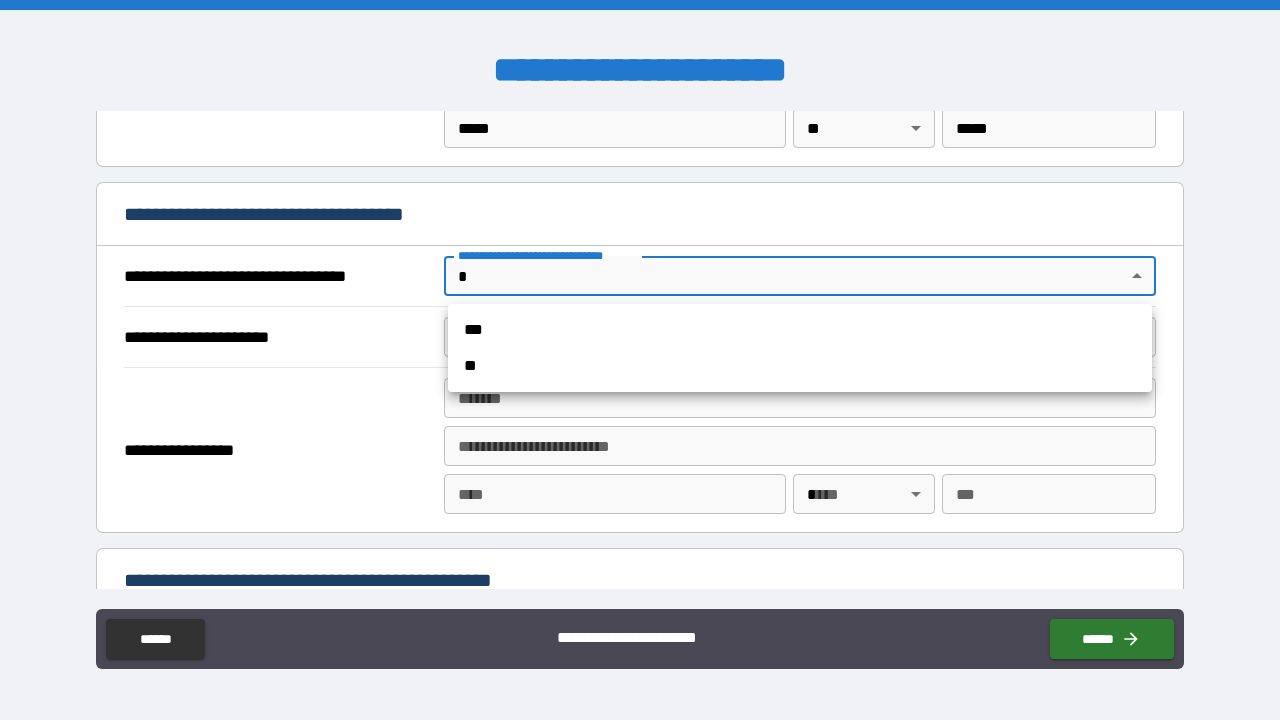 click at bounding box center (640, 360) 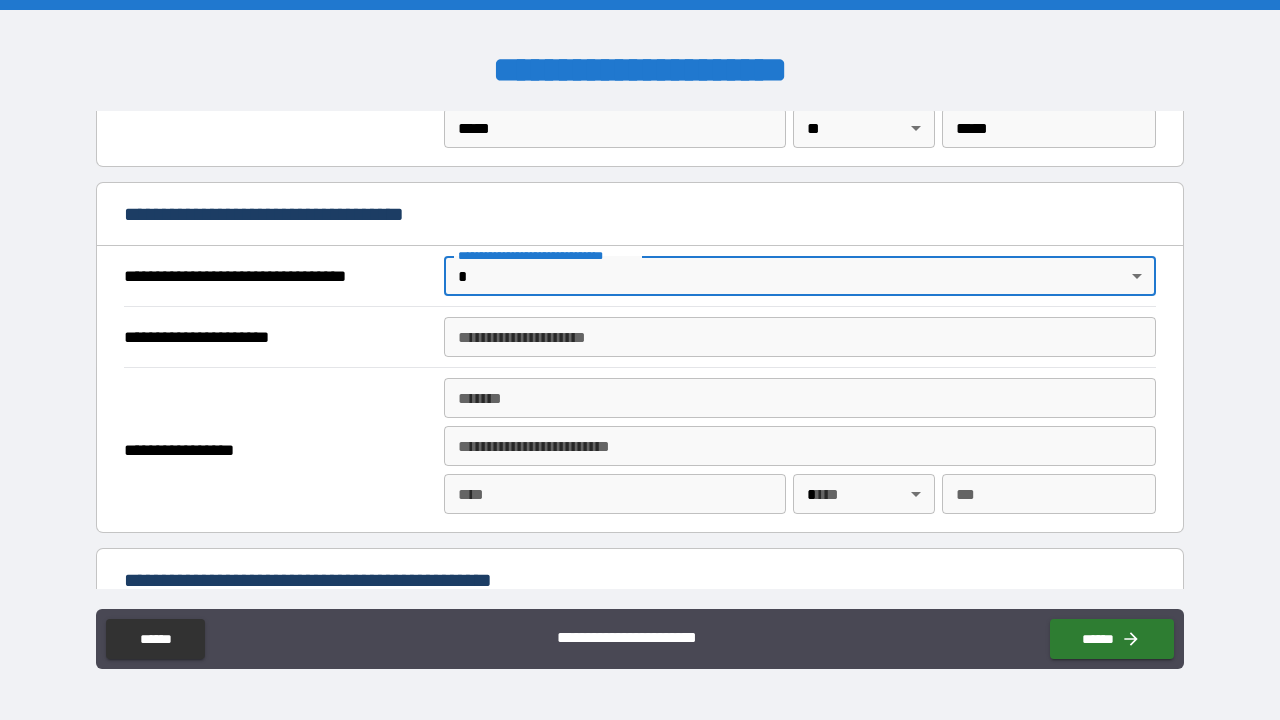 click on "**********" at bounding box center (800, 276) 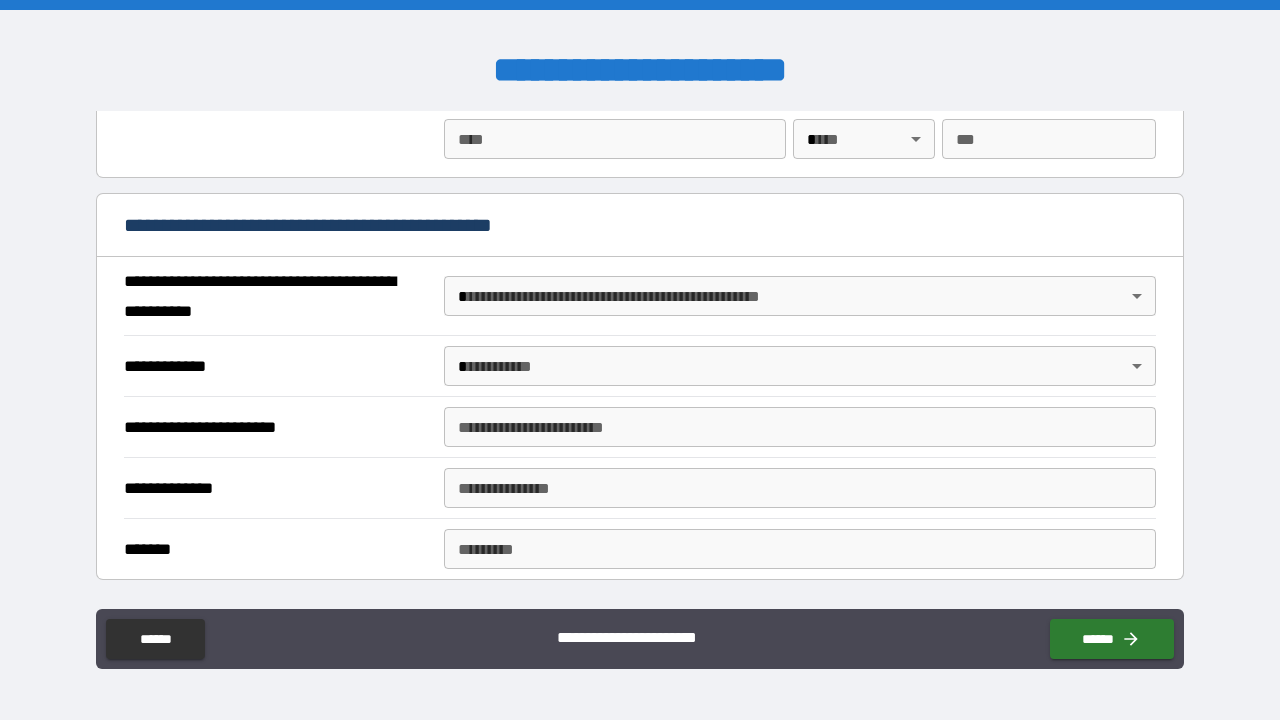scroll, scrollTop: 1311, scrollLeft: 0, axis: vertical 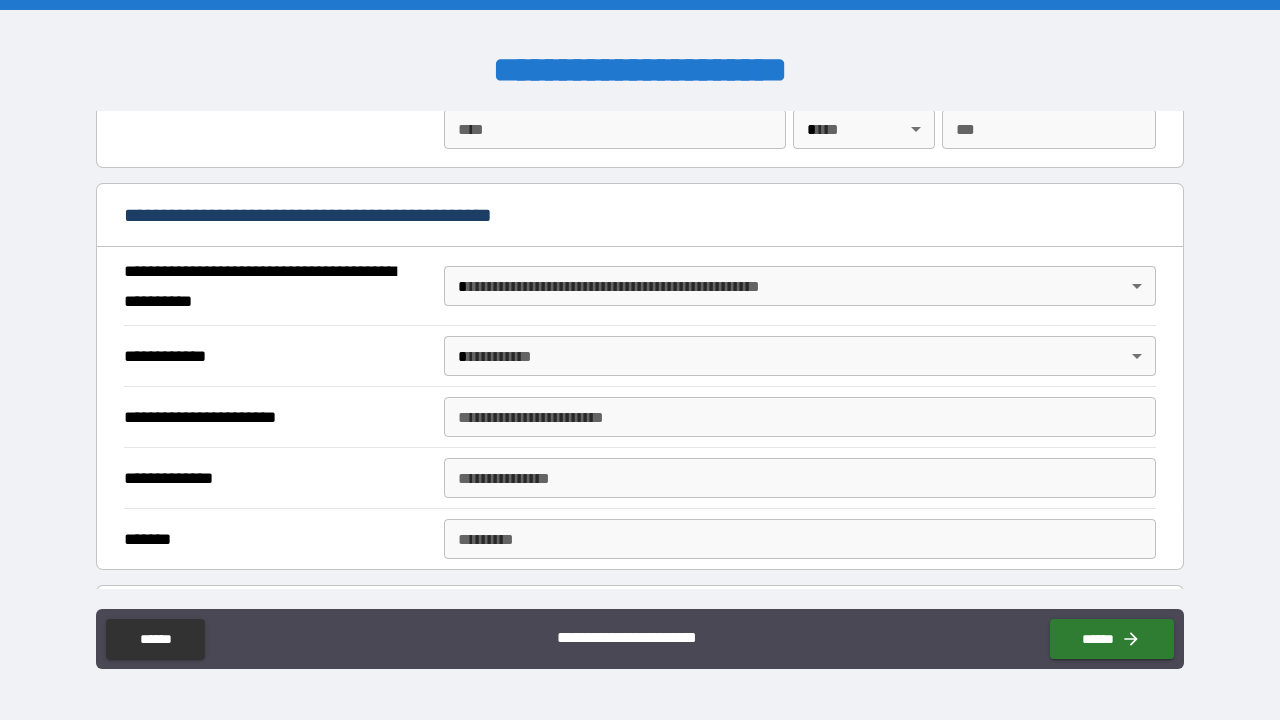 click on "**********" at bounding box center (640, 360) 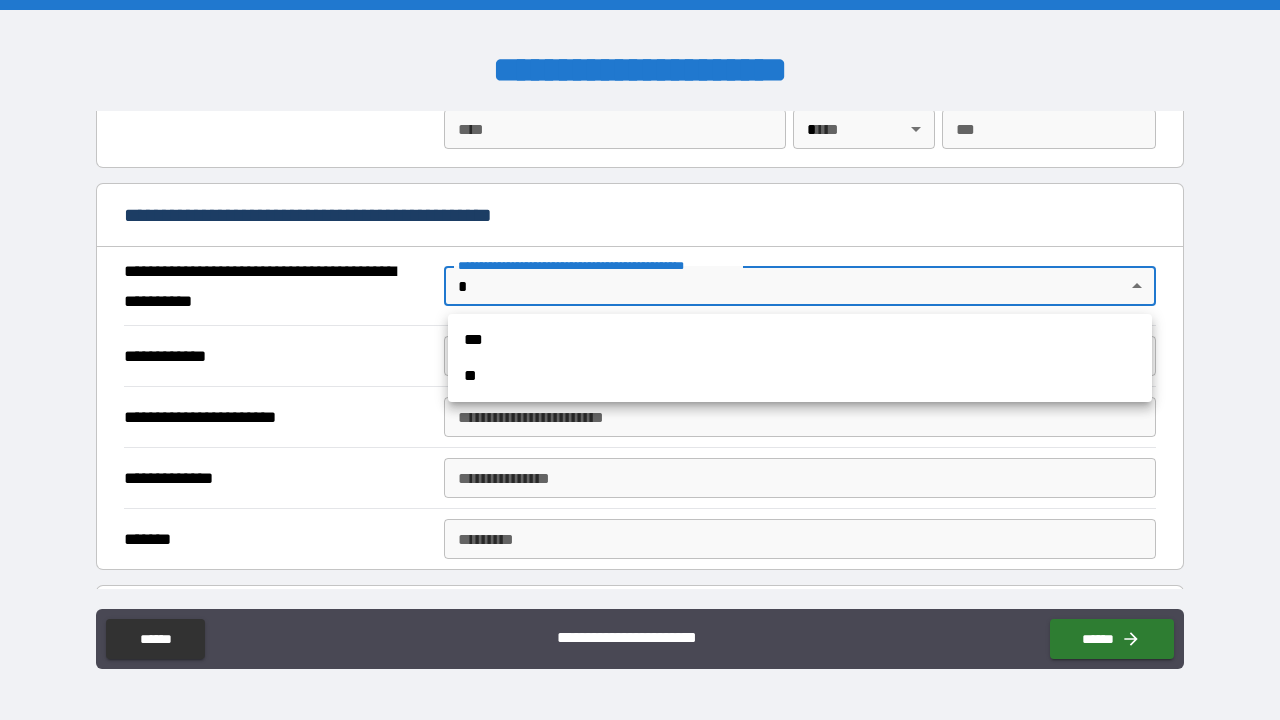 click on "**" at bounding box center [800, 376] 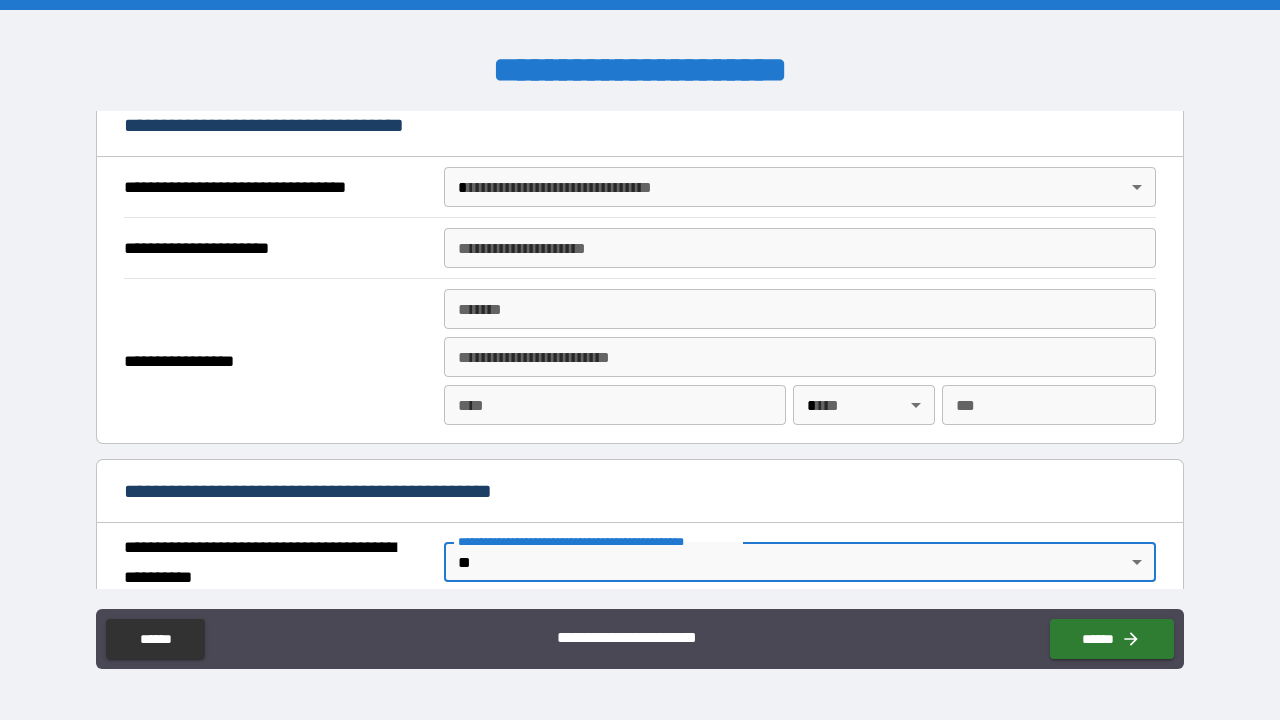 scroll, scrollTop: 1028, scrollLeft: 0, axis: vertical 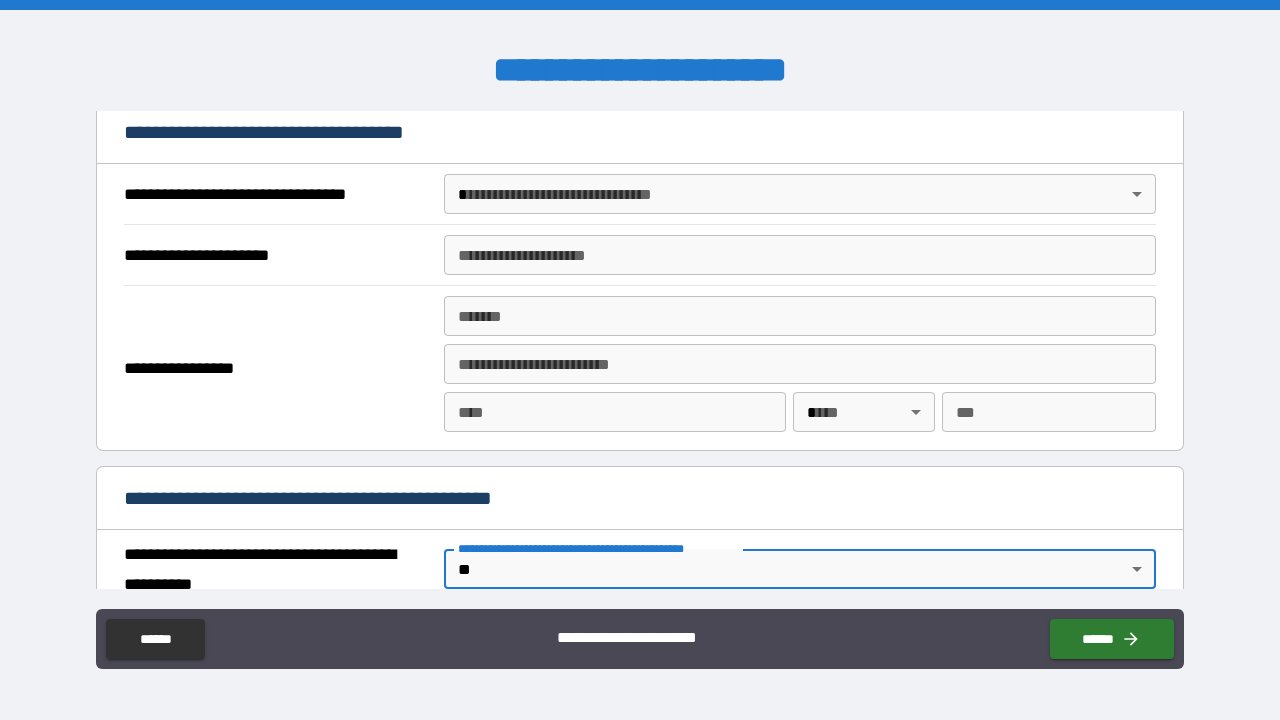 click on "**********" at bounding box center [640, 360] 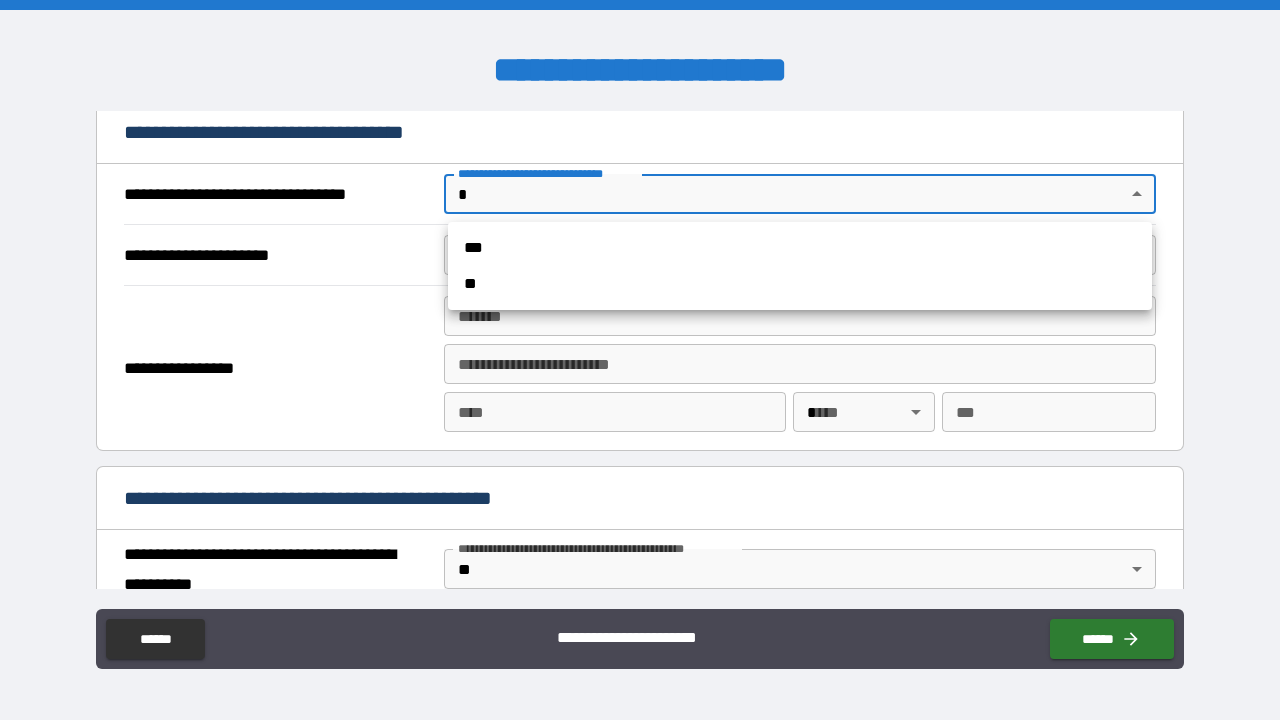 click on "**" at bounding box center (800, 284) 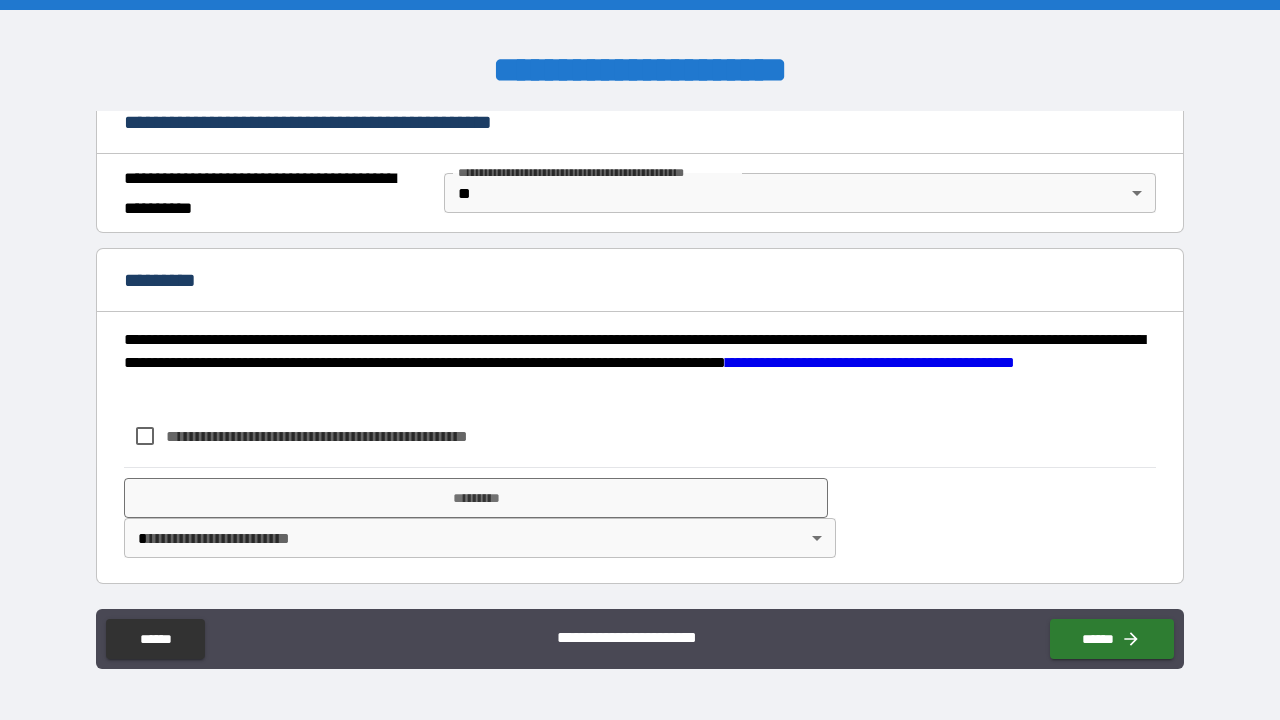 scroll, scrollTop: 1178, scrollLeft: 0, axis: vertical 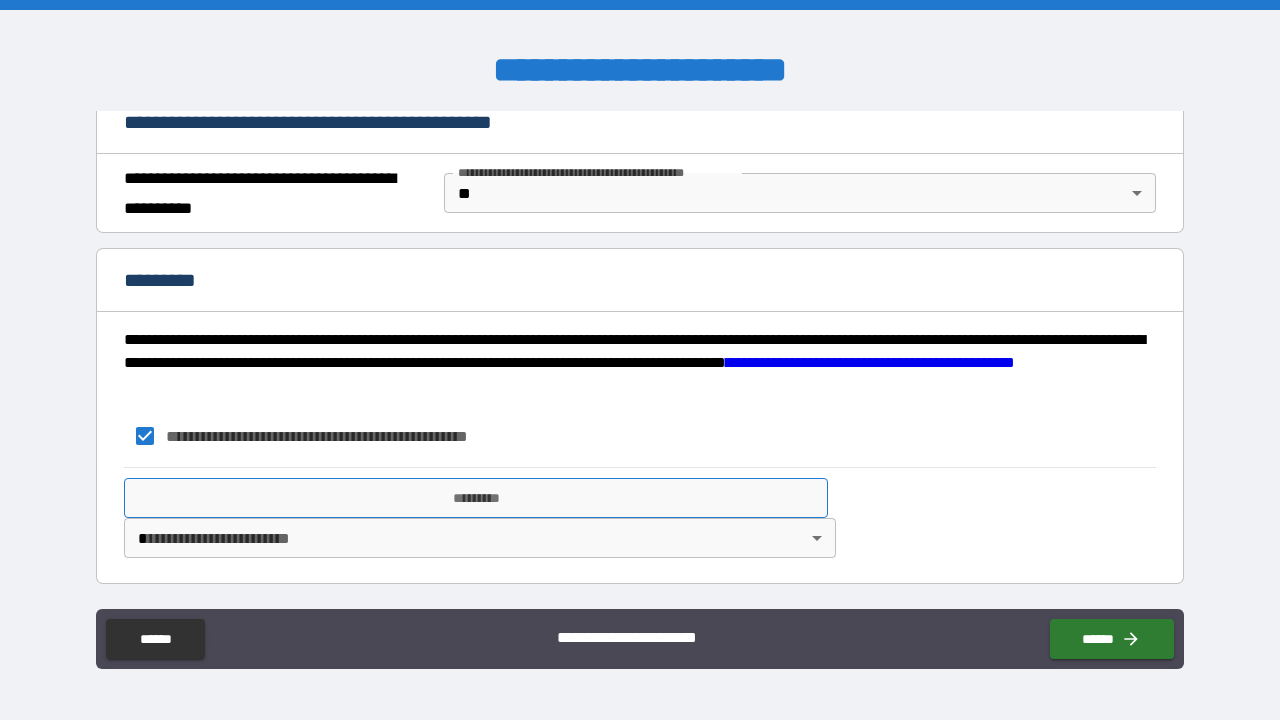 click on "*********" at bounding box center (476, 498) 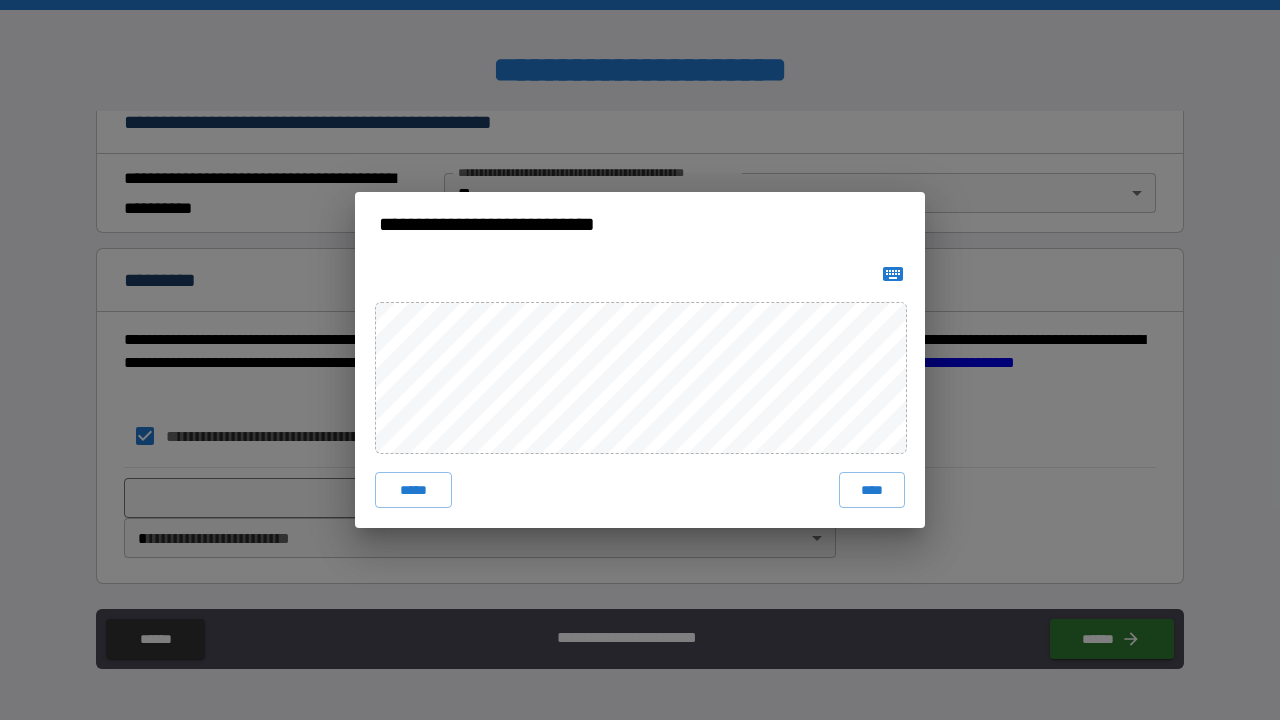click on "***** ****" at bounding box center [640, 392] 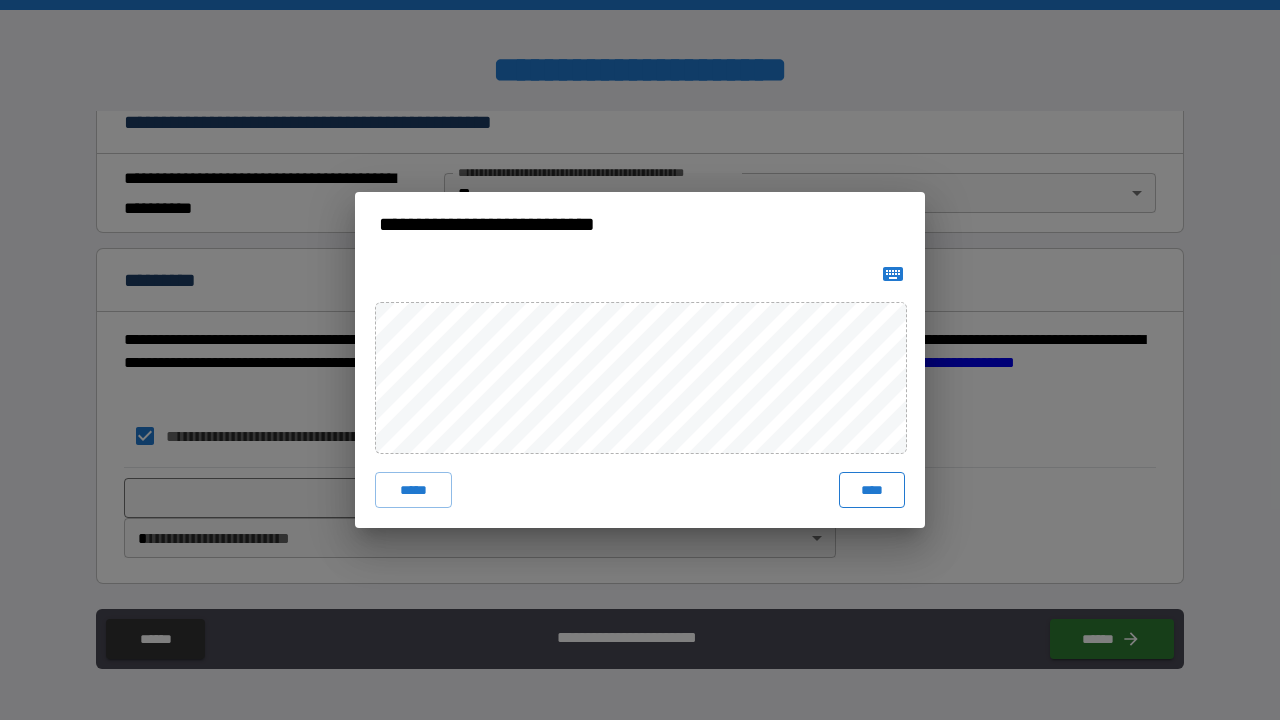 click on "****" at bounding box center (872, 490) 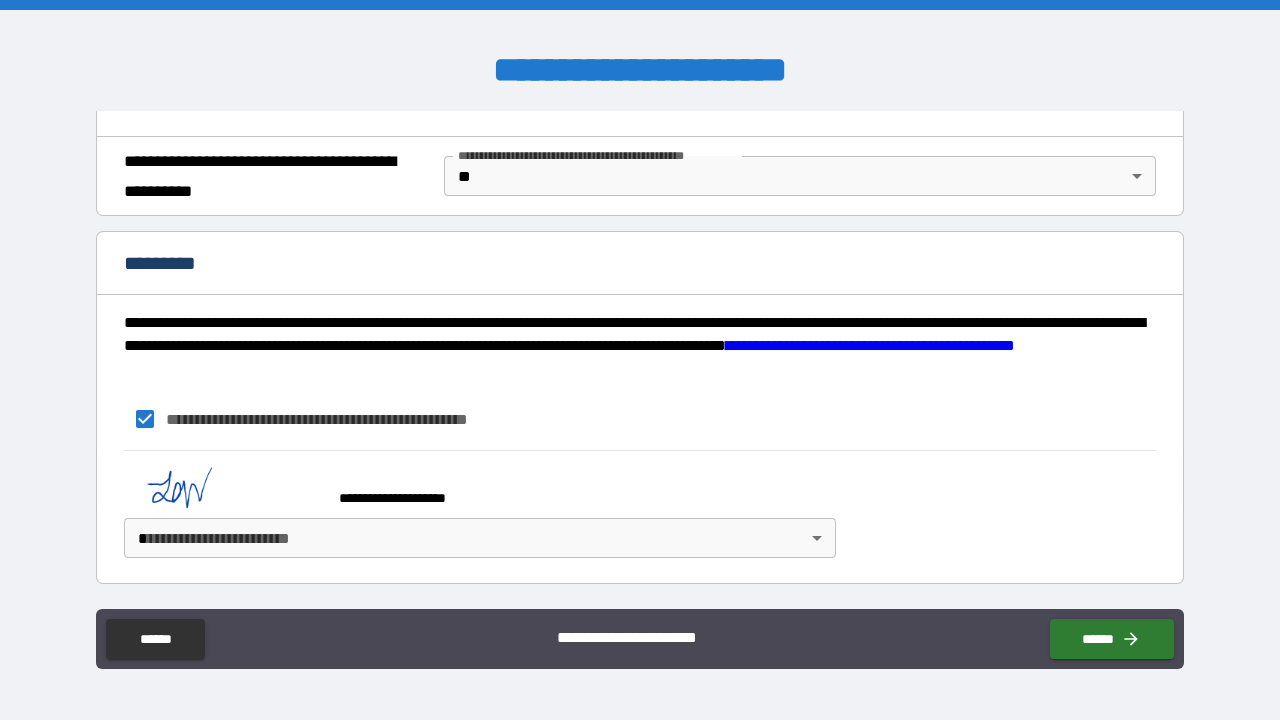 scroll, scrollTop: 1195, scrollLeft: 0, axis: vertical 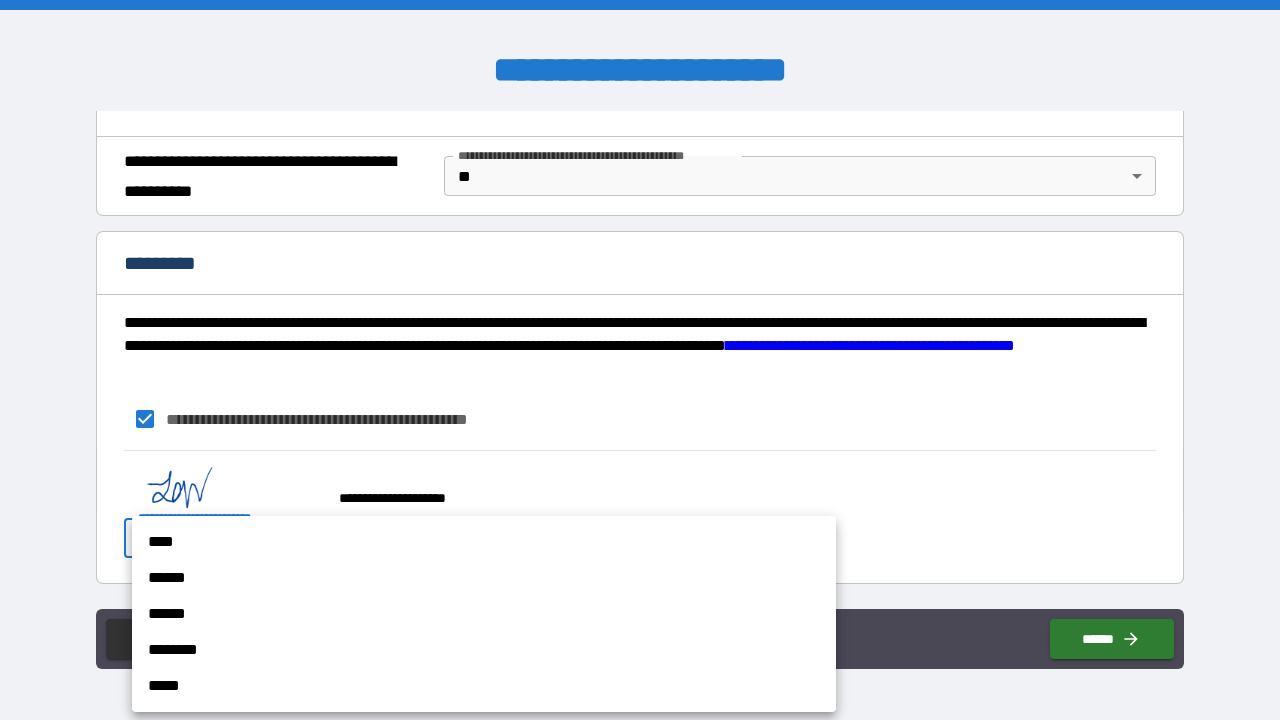 click on "**********" at bounding box center [640, 360] 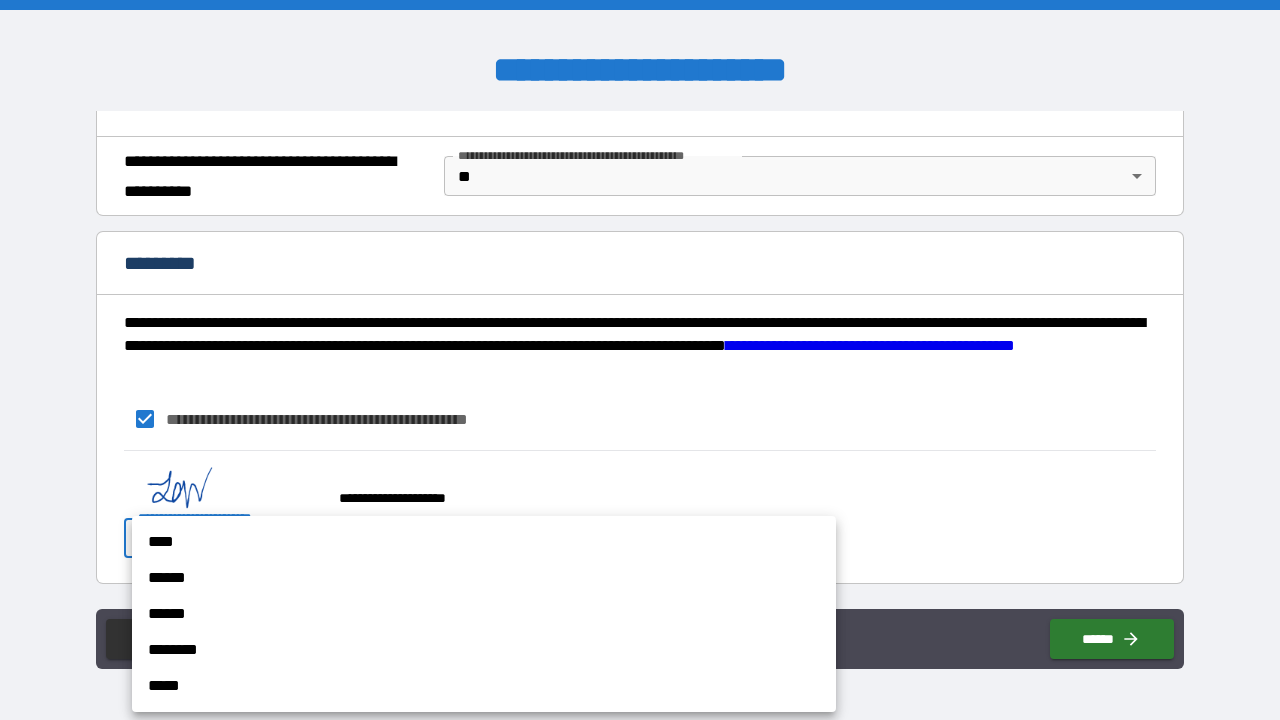 click on "******" at bounding box center [484, 578] 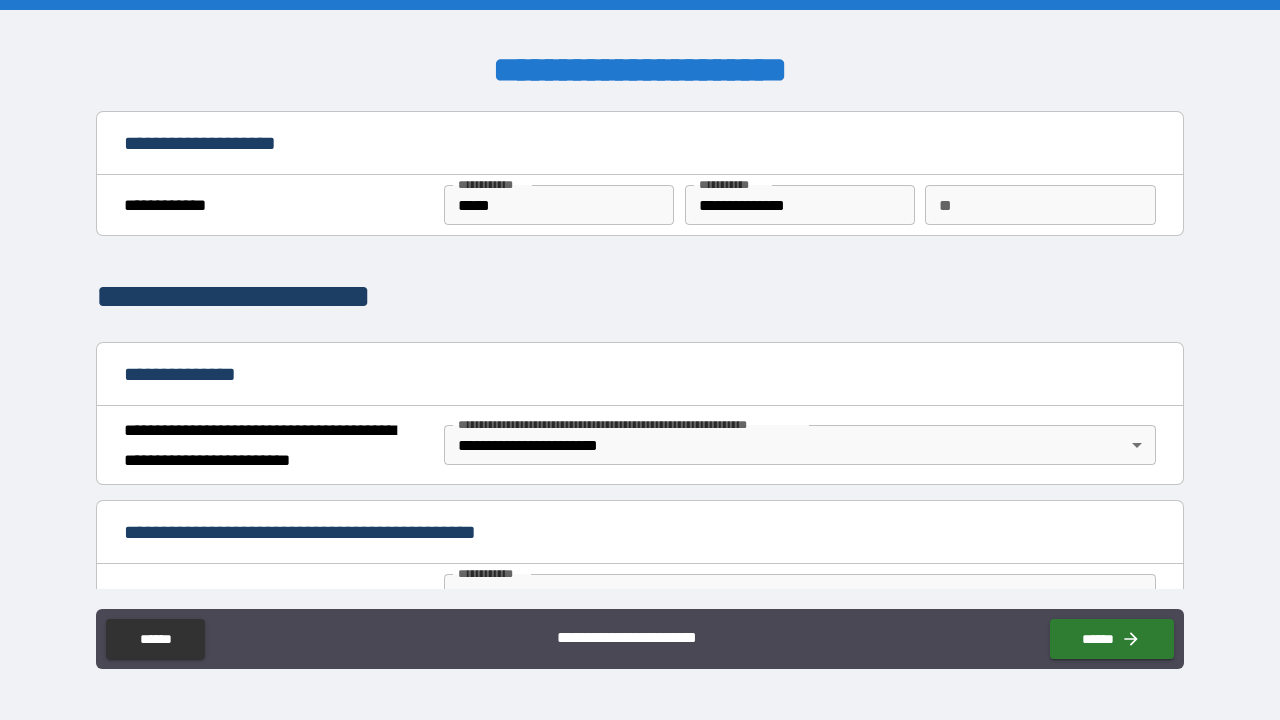 scroll, scrollTop: 0, scrollLeft: 0, axis: both 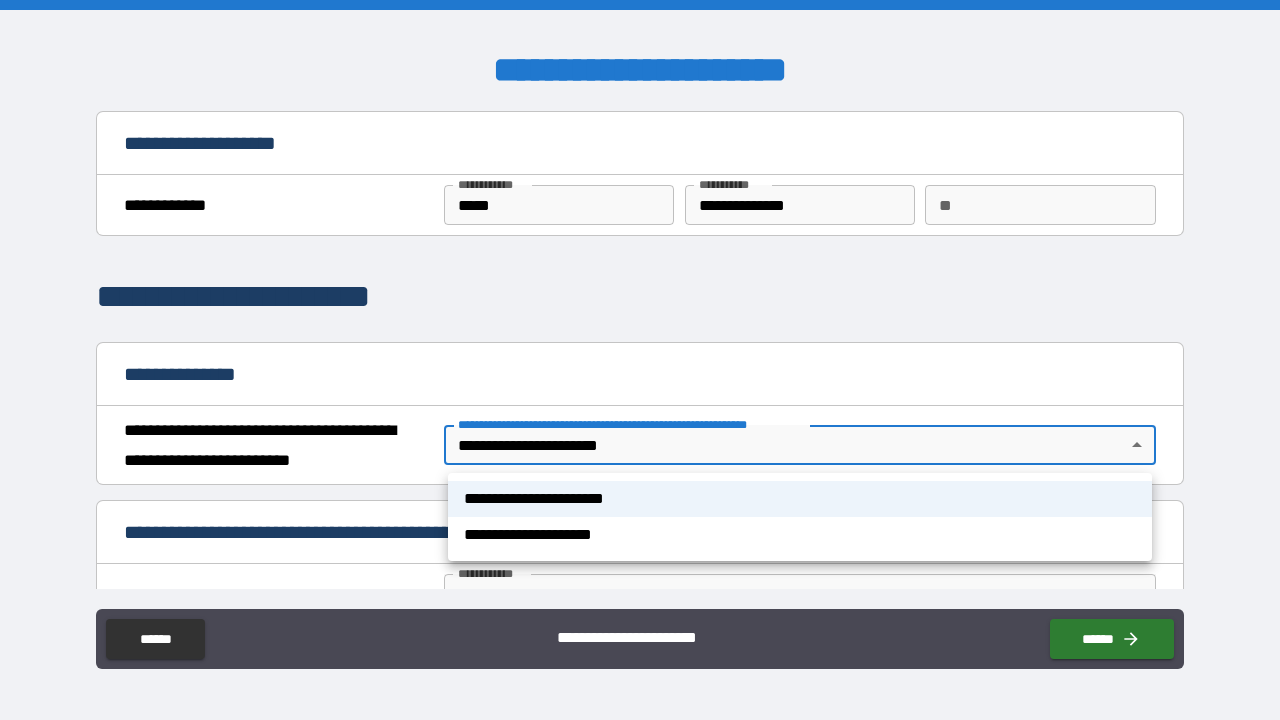 click at bounding box center (640, 360) 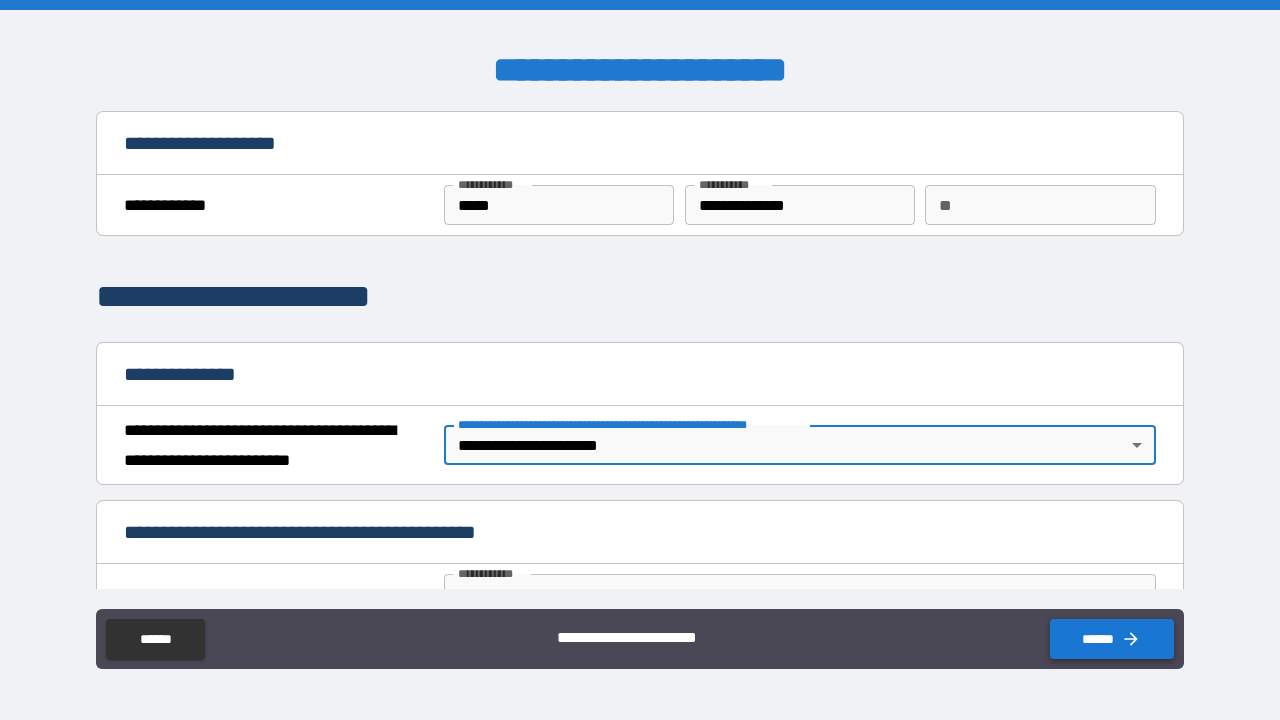 click on "******" at bounding box center [1112, 639] 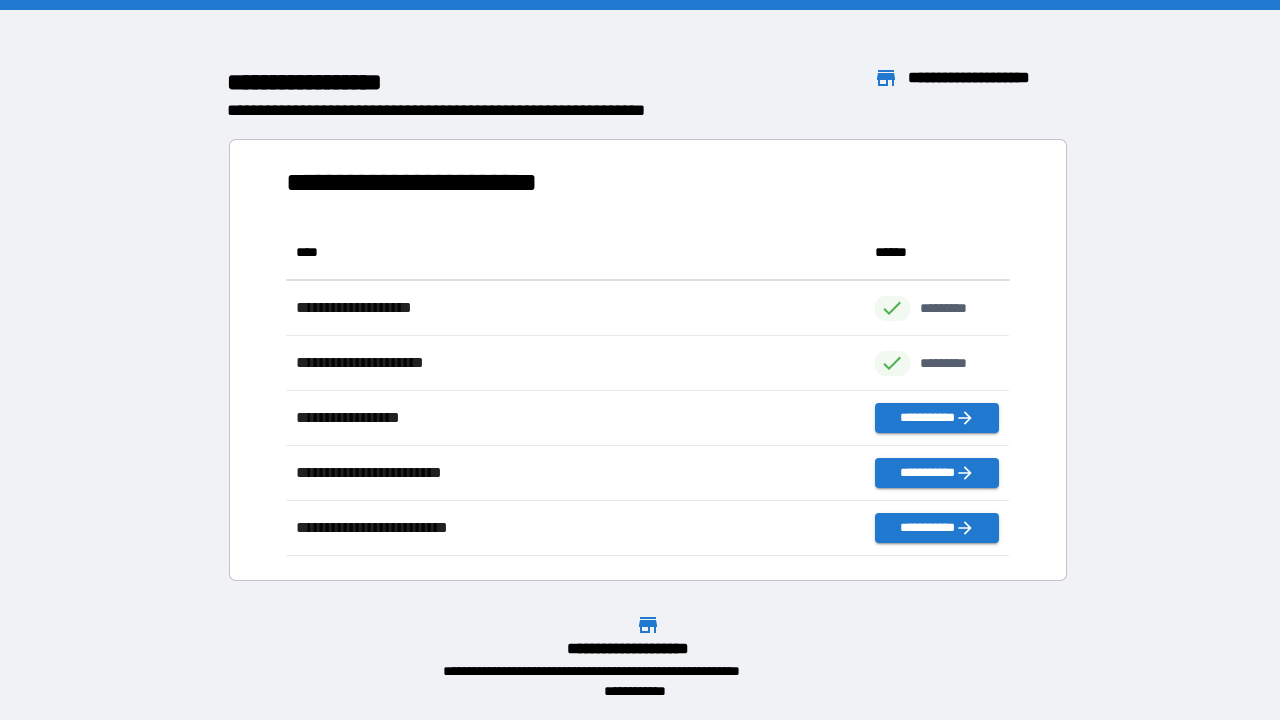 scroll, scrollTop: 1, scrollLeft: 1, axis: both 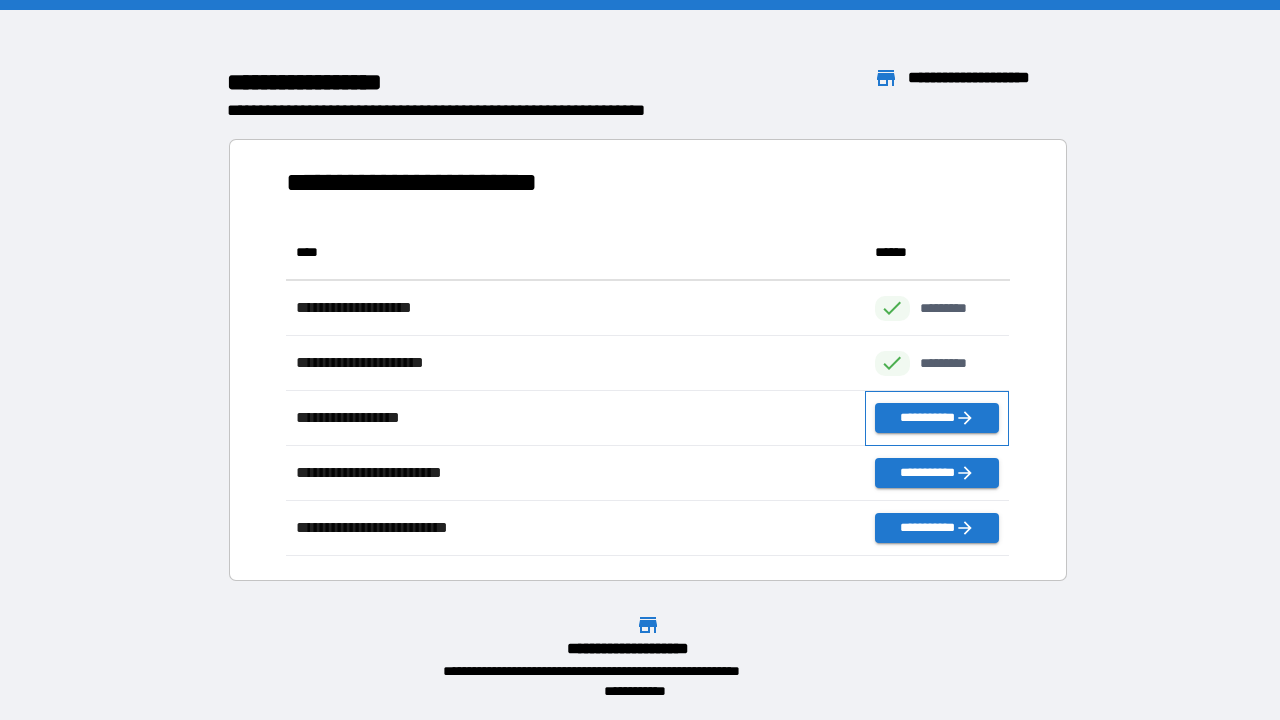 click on "**********" at bounding box center (937, 418) 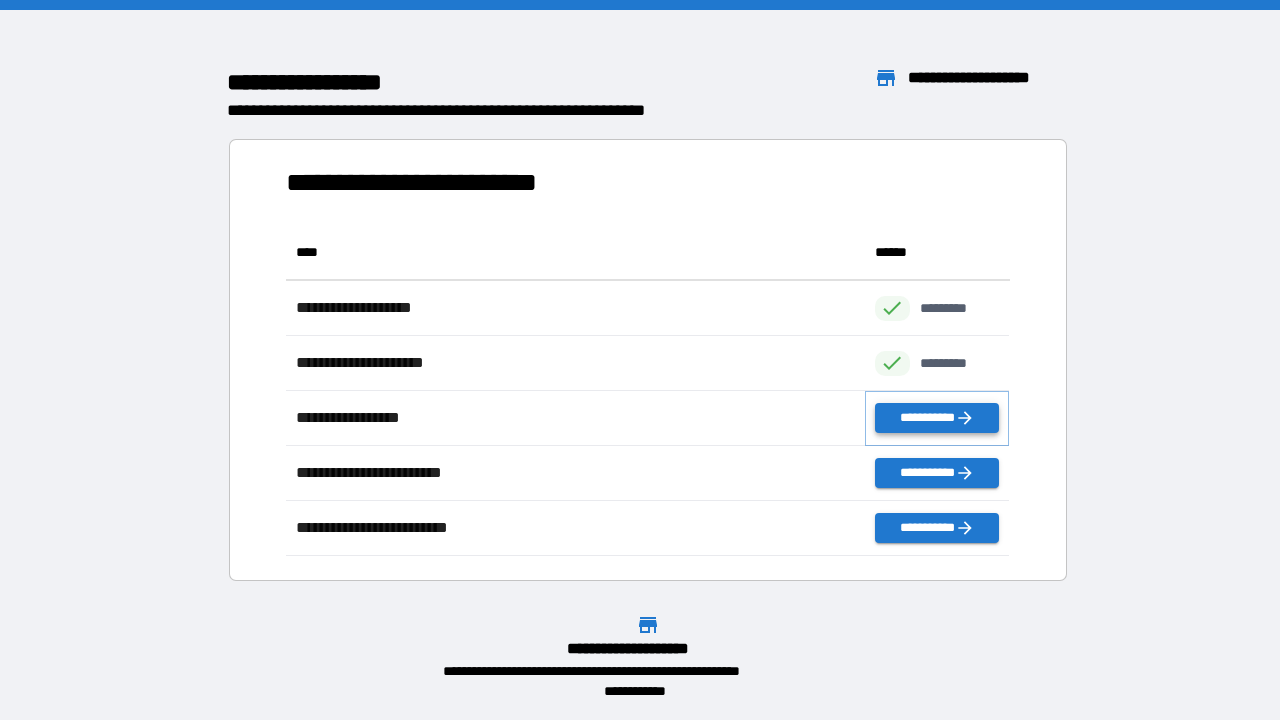 click on "**********" at bounding box center [937, 418] 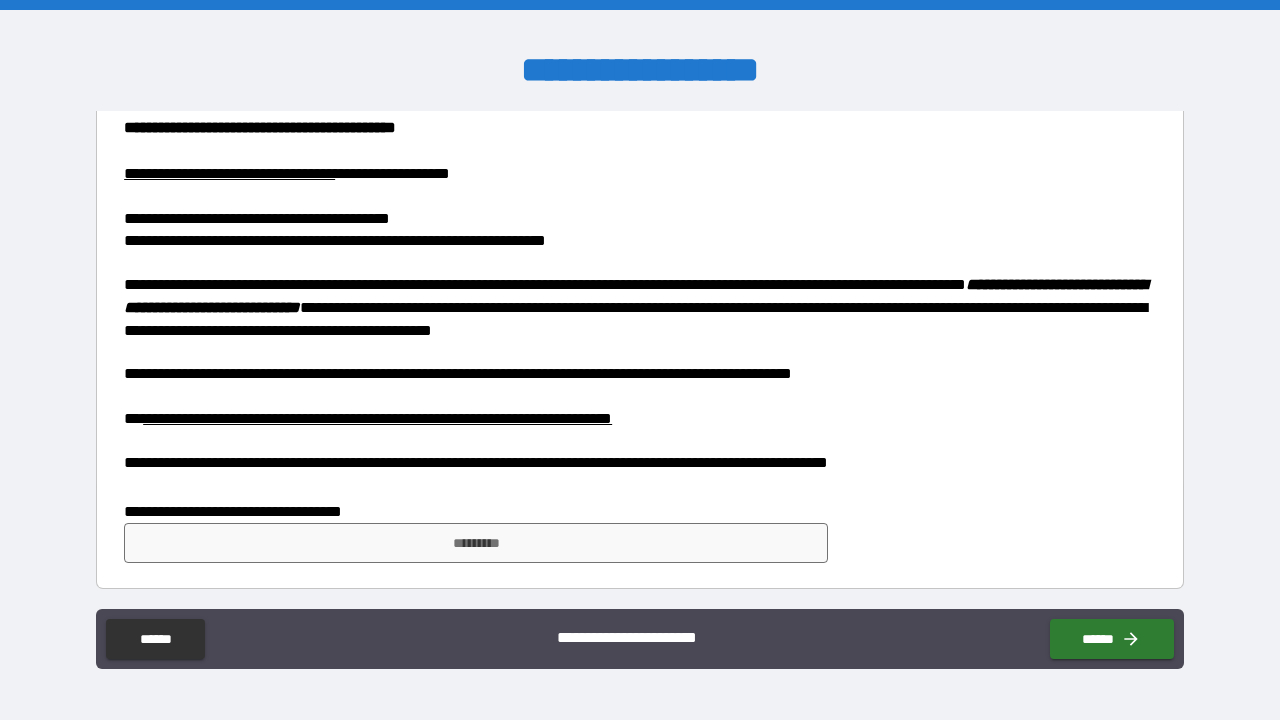 scroll, scrollTop: 237, scrollLeft: 0, axis: vertical 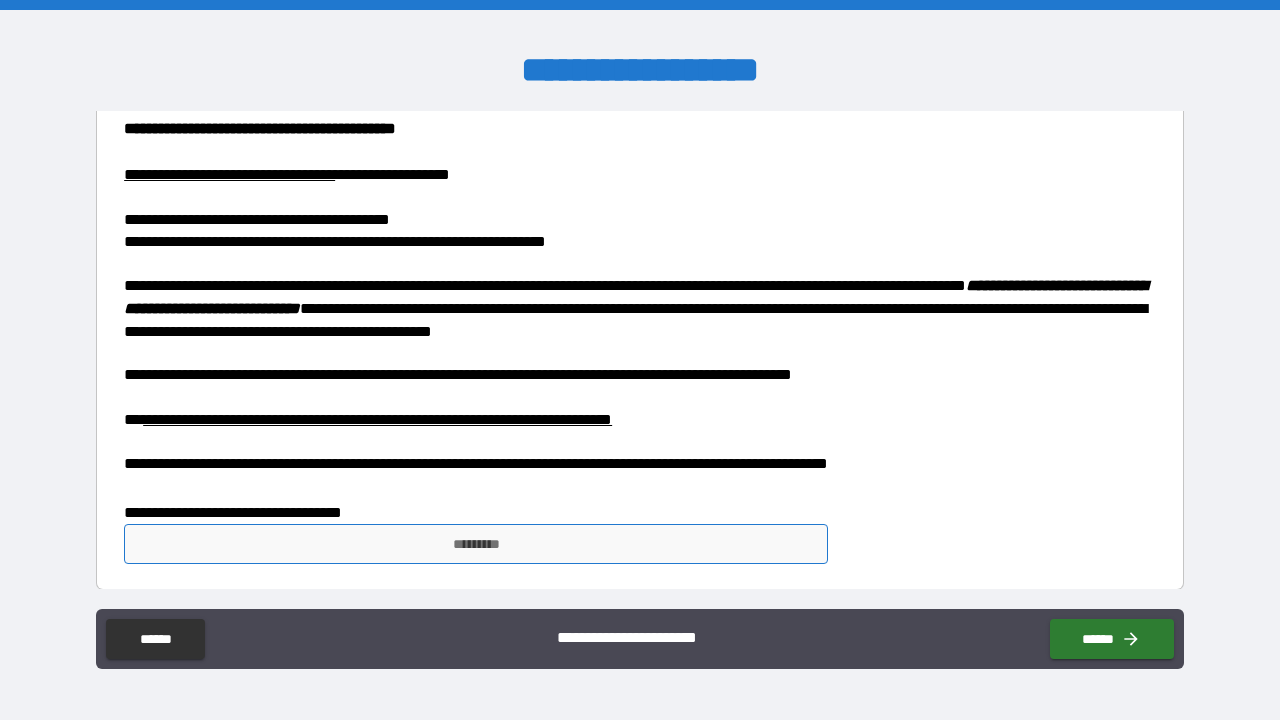 click on "*********" at bounding box center (476, 544) 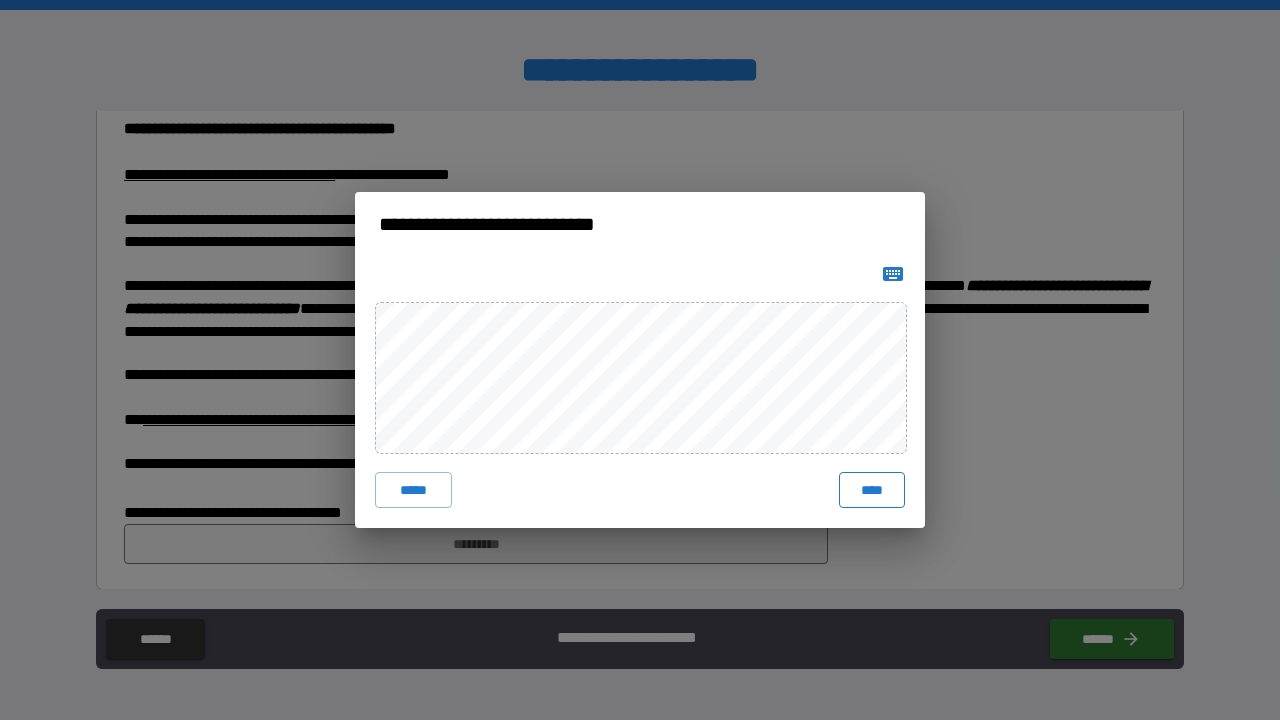 click on "****" at bounding box center (872, 490) 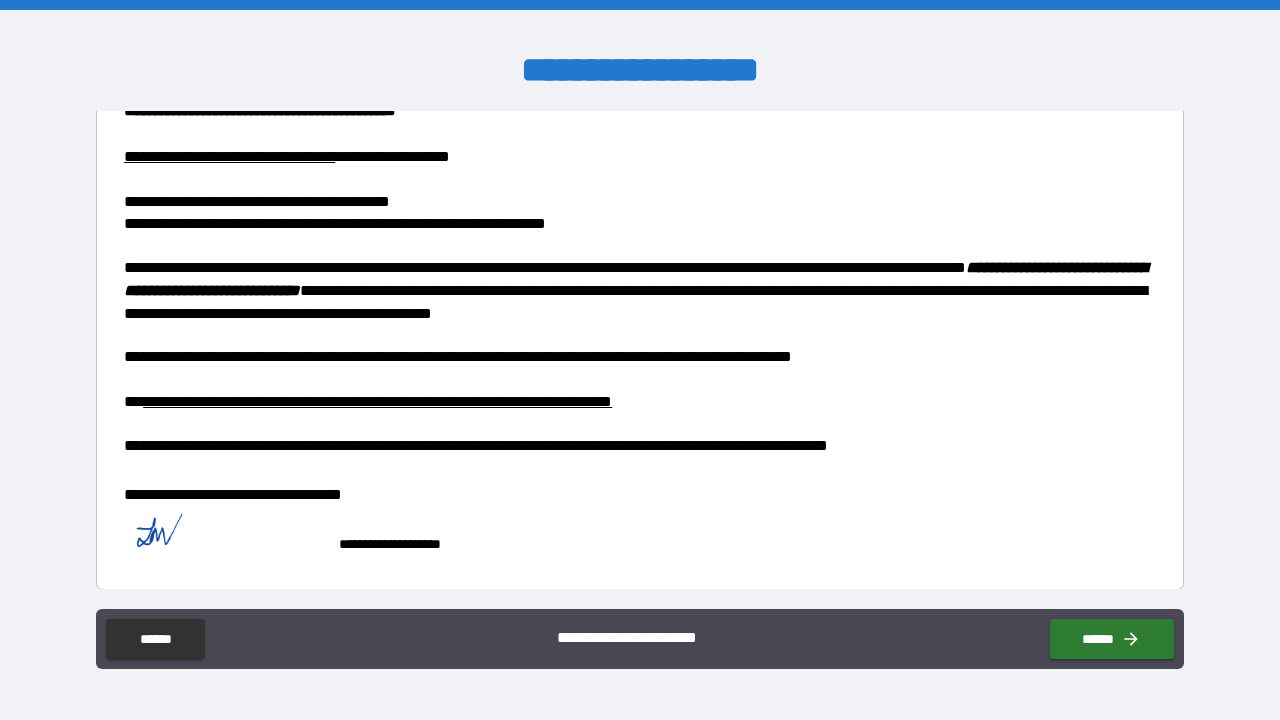 scroll, scrollTop: 254, scrollLeft: 0, axis: vertical 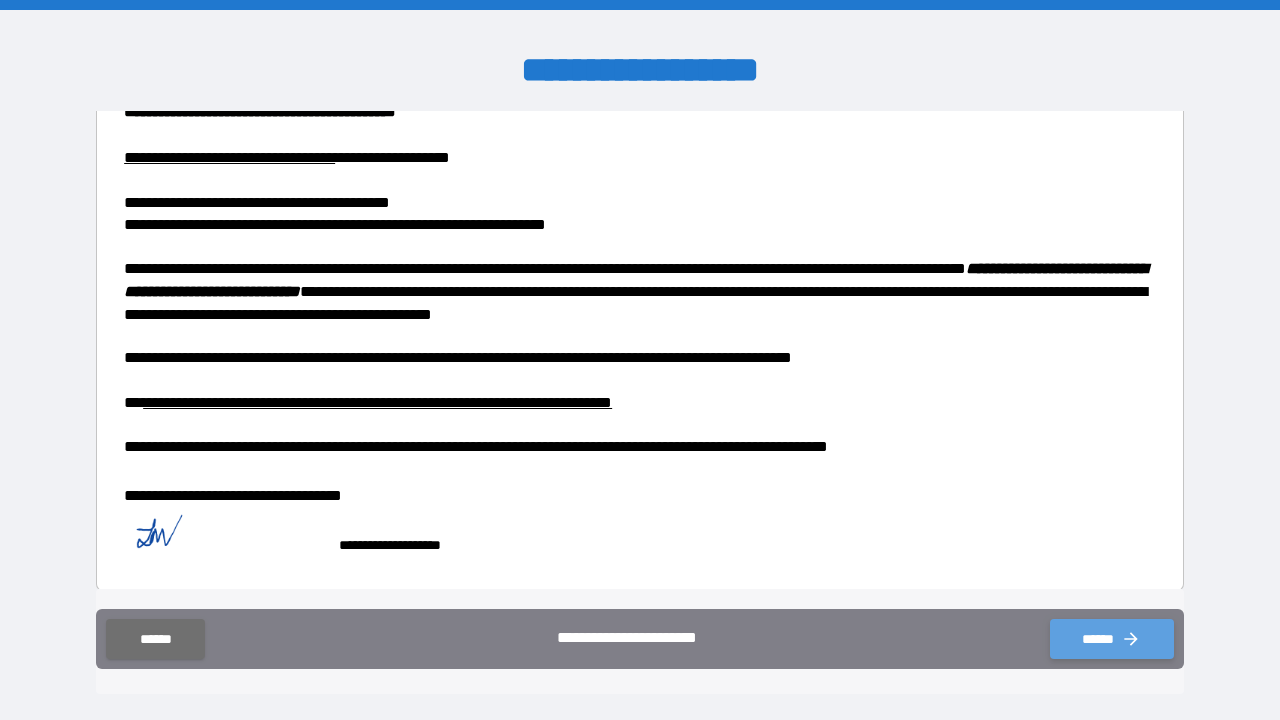 click on "******" at bounding box center (1112, 639) 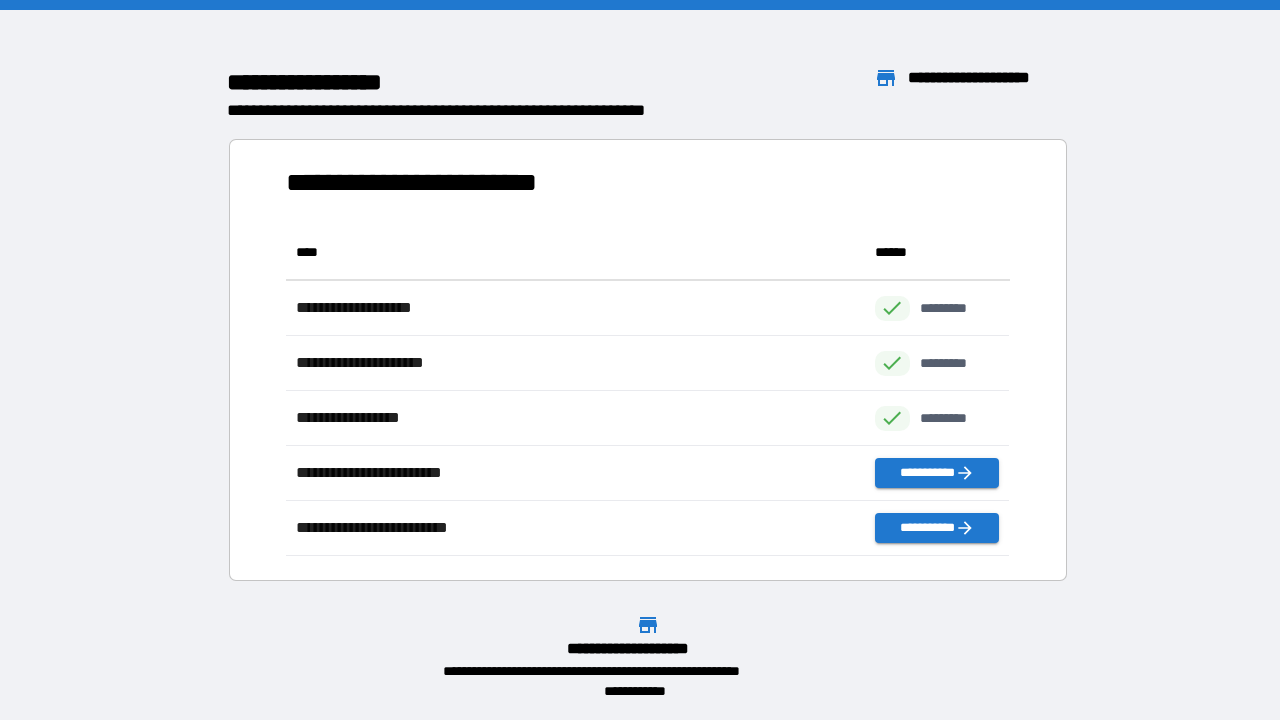 scroll, scrollTop: 1, scrollLeft: 1, axis: both 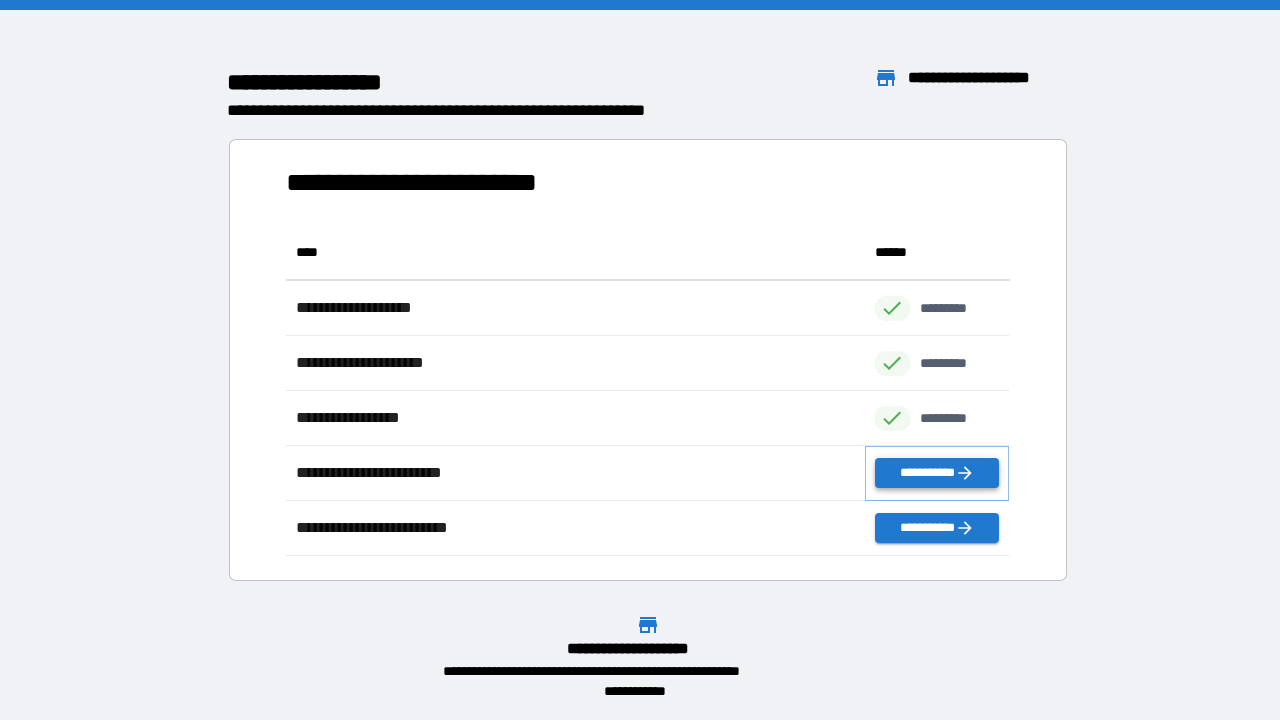 click on "**********" at bounding box center [937, 473] 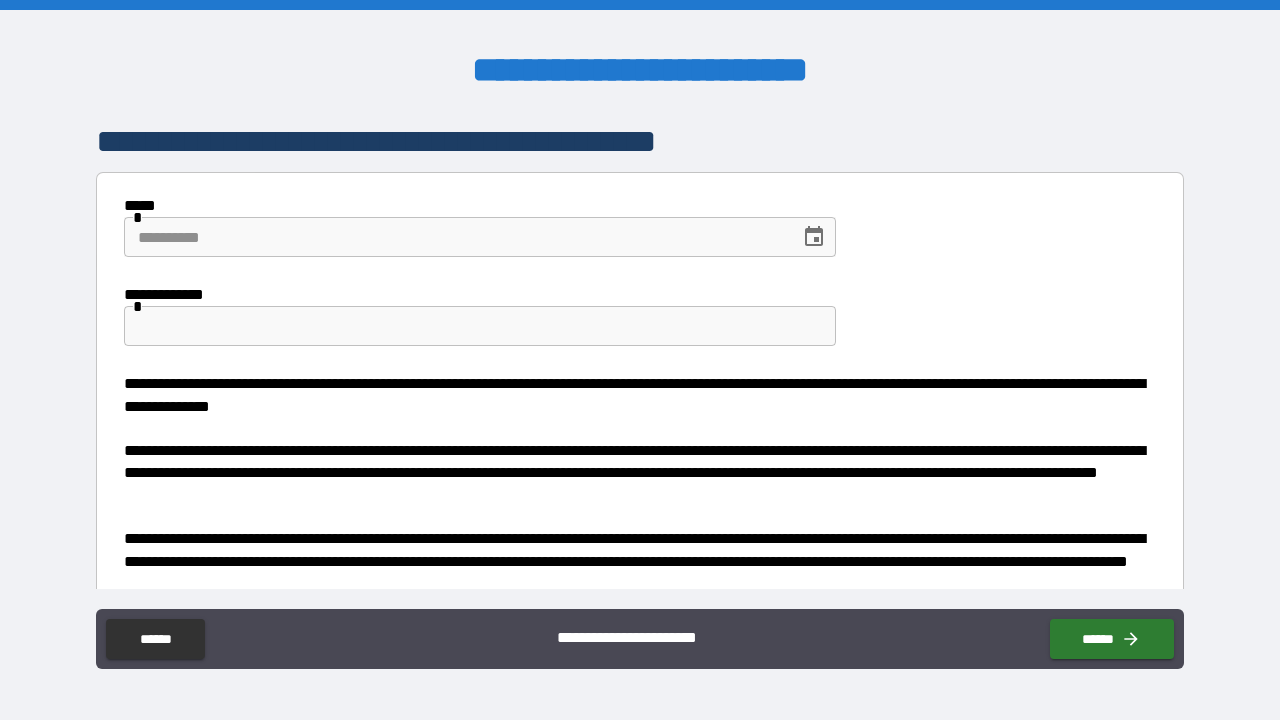 scroll, scrollTop: 0, scrollLeft: 0, axis: both 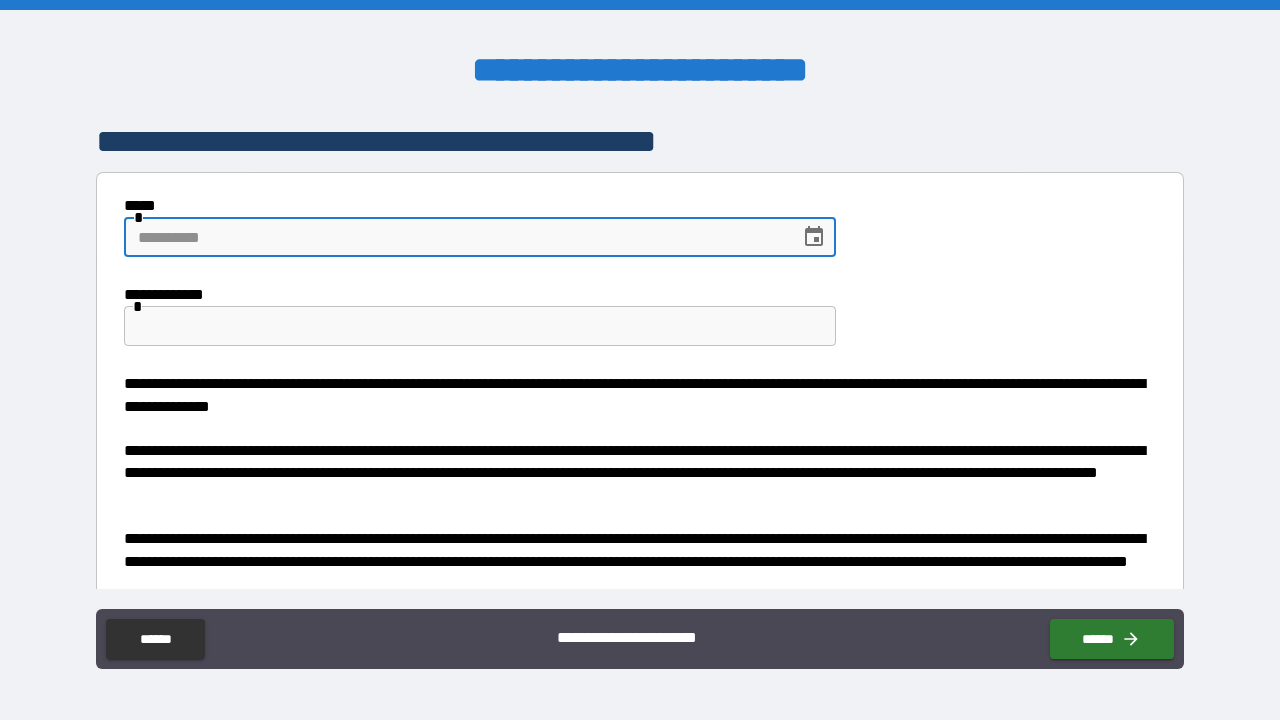 click at bounding box center (814, 237) 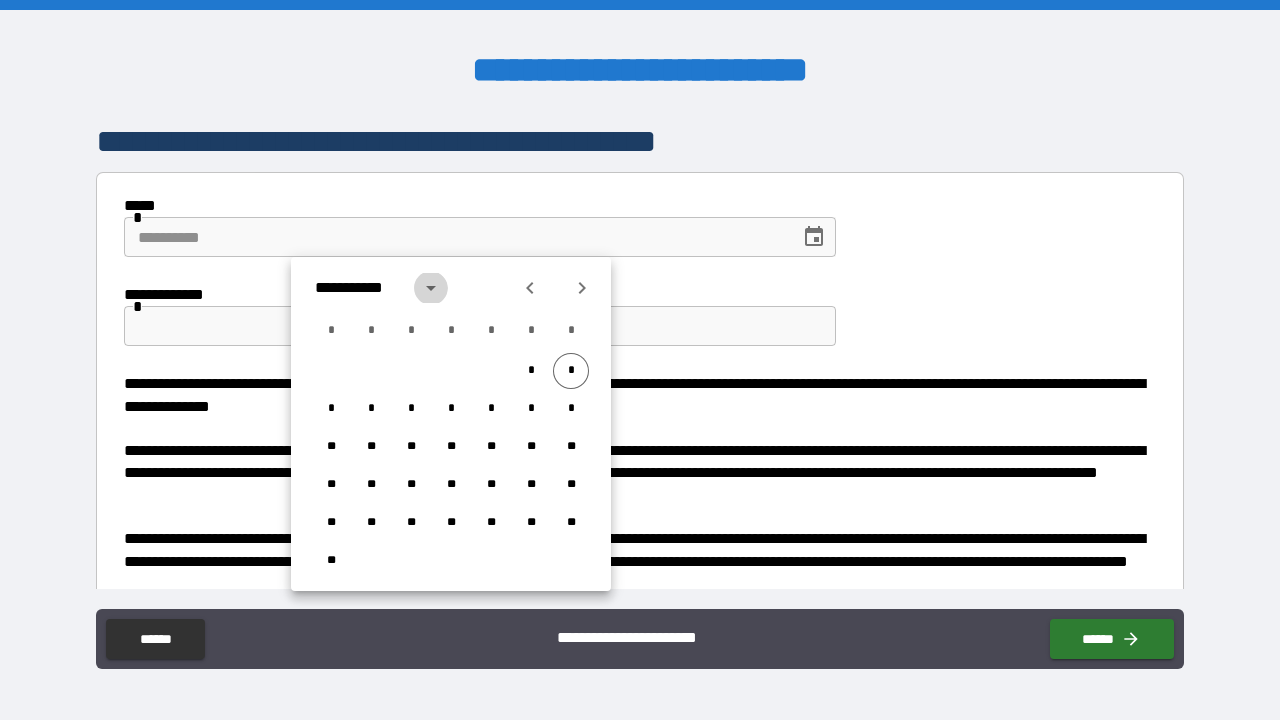 click 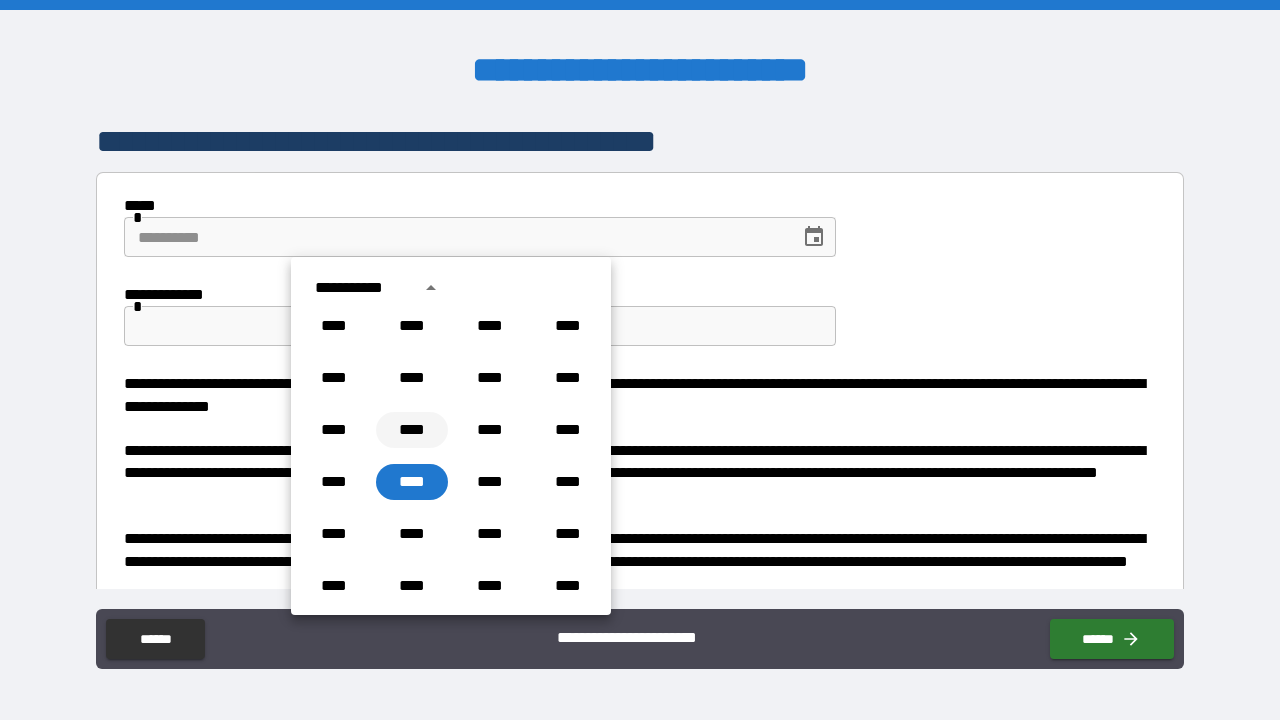 scroll, scrollTop: 1465, scrollLeft: 0, axis: vertical 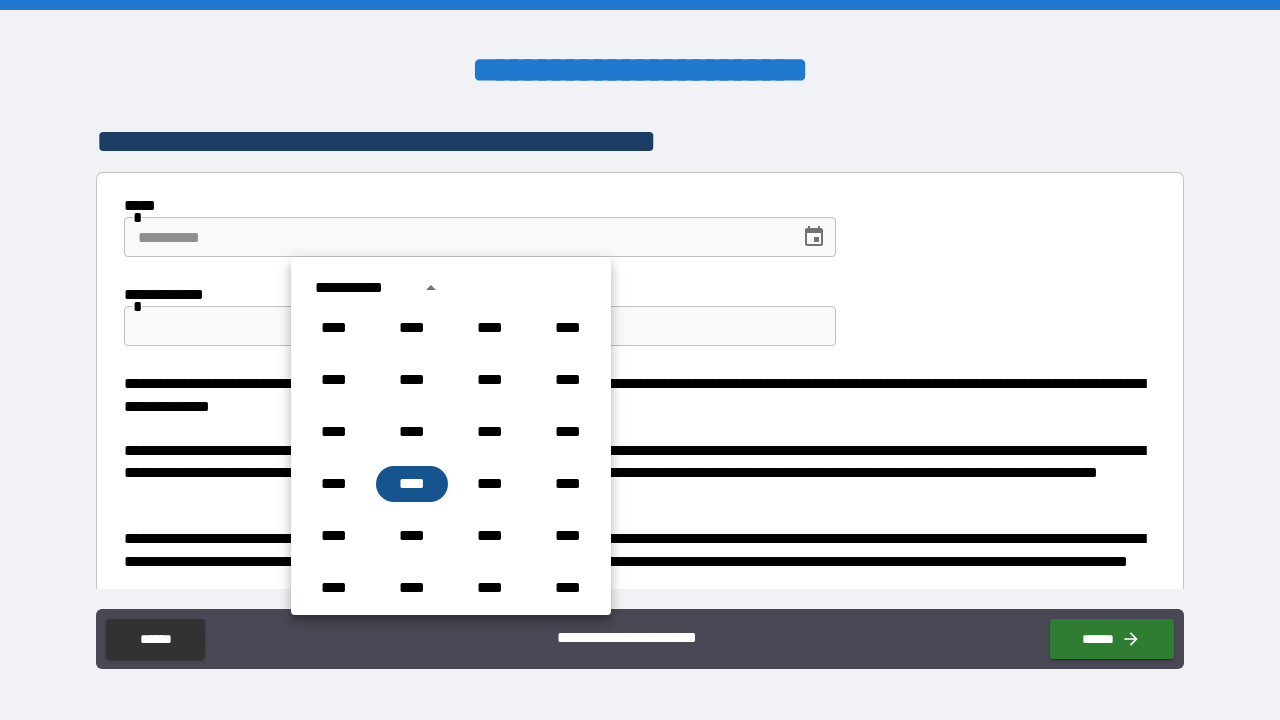 click on "****" at bounding box center (412, 484) 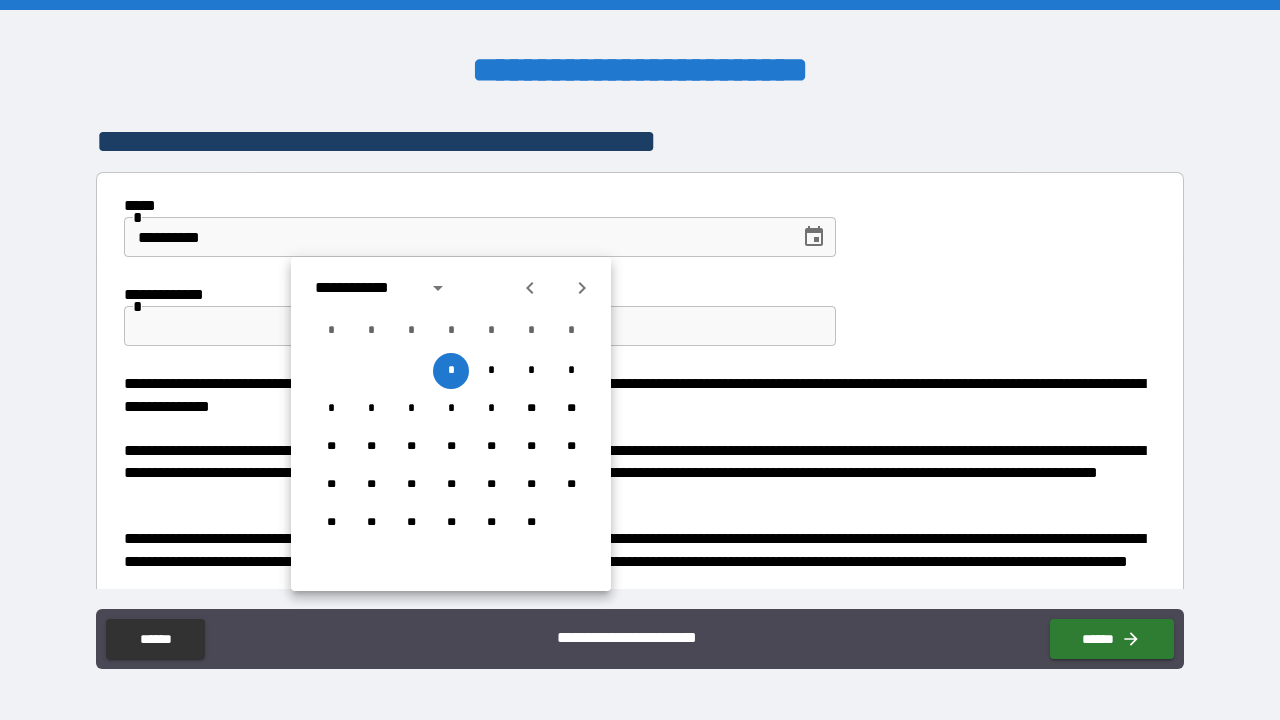 click on "**********" at bounding box center [365, 288] 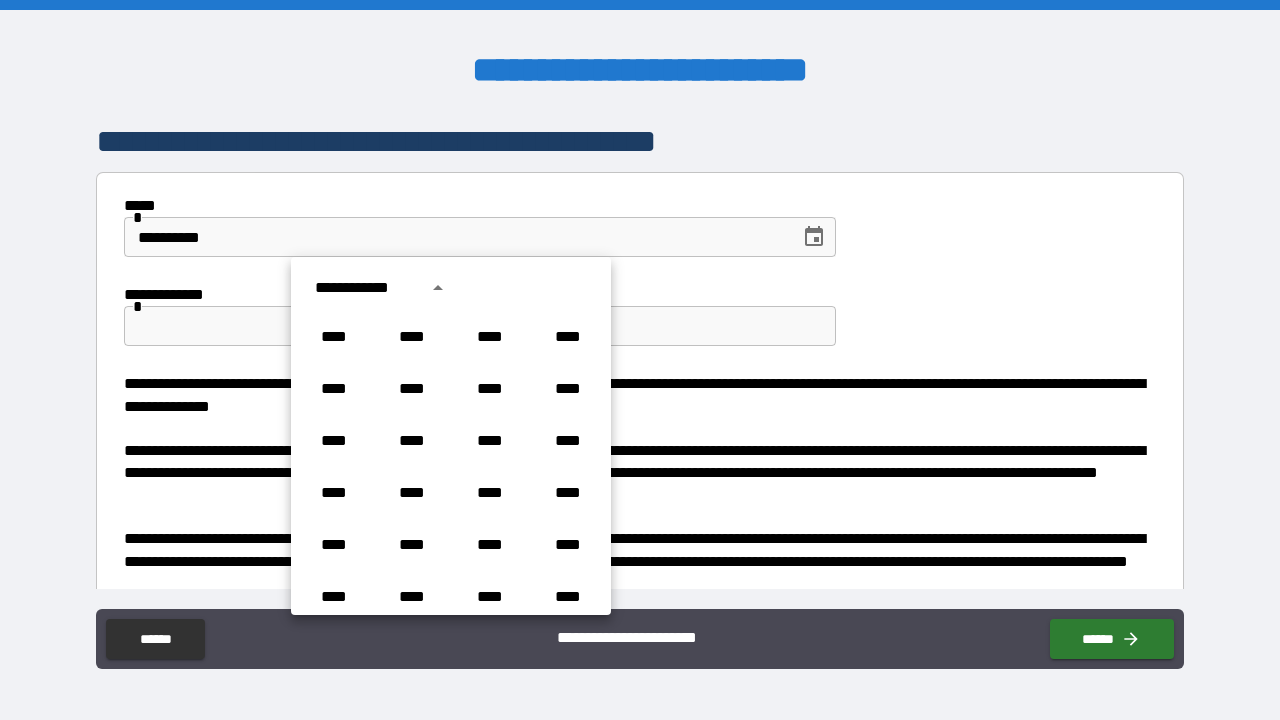scroll, scrollTop: 1486, scrollLeft: 0, axis: vertical 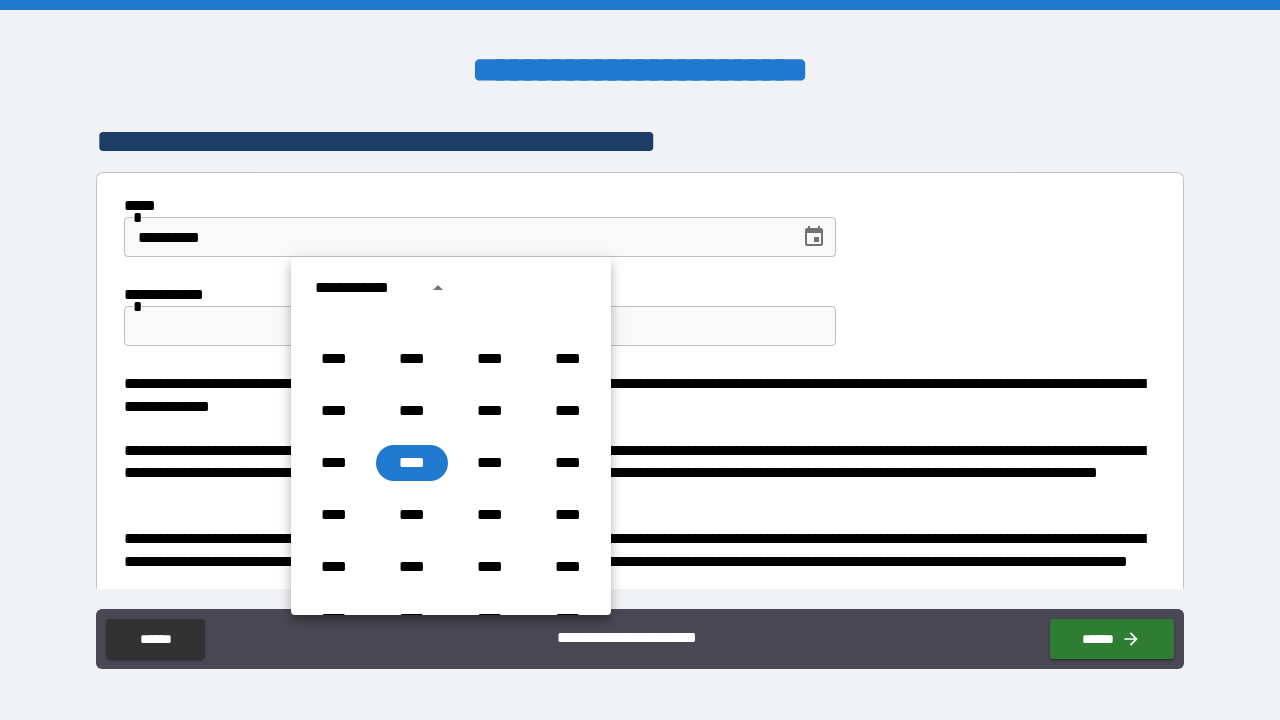 click on "**********" at bounding box center [365, 288] 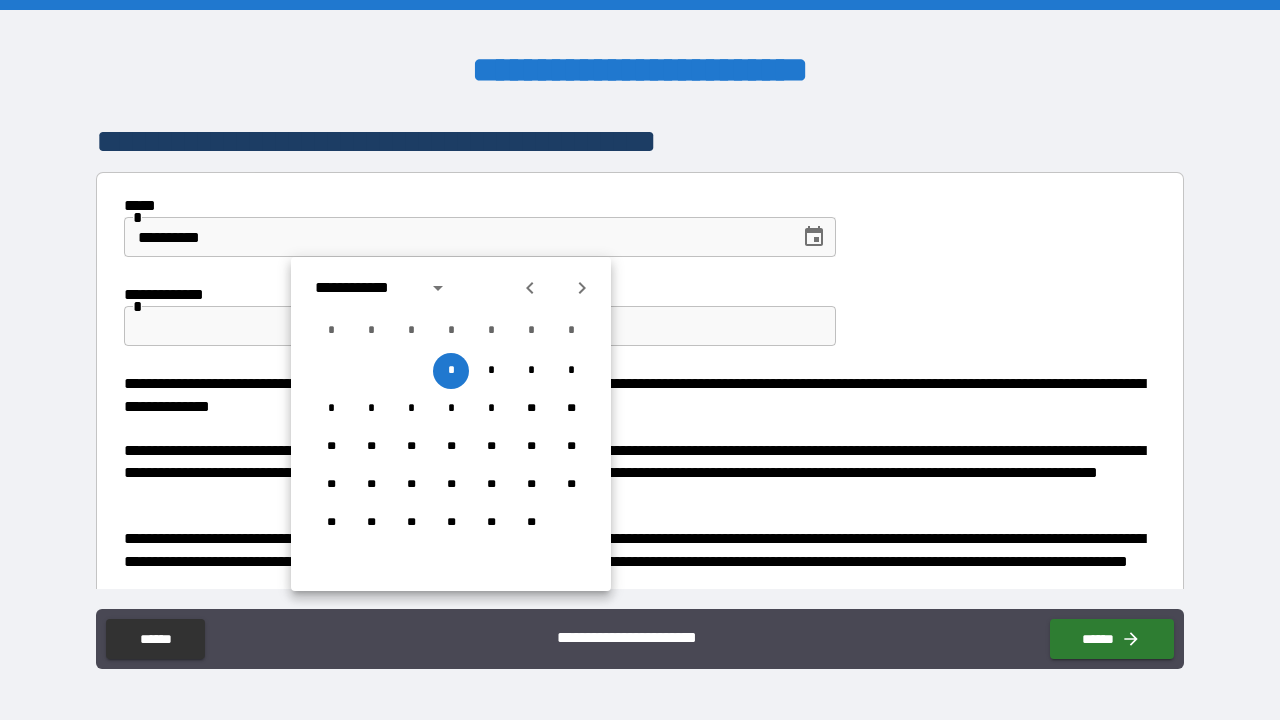 click 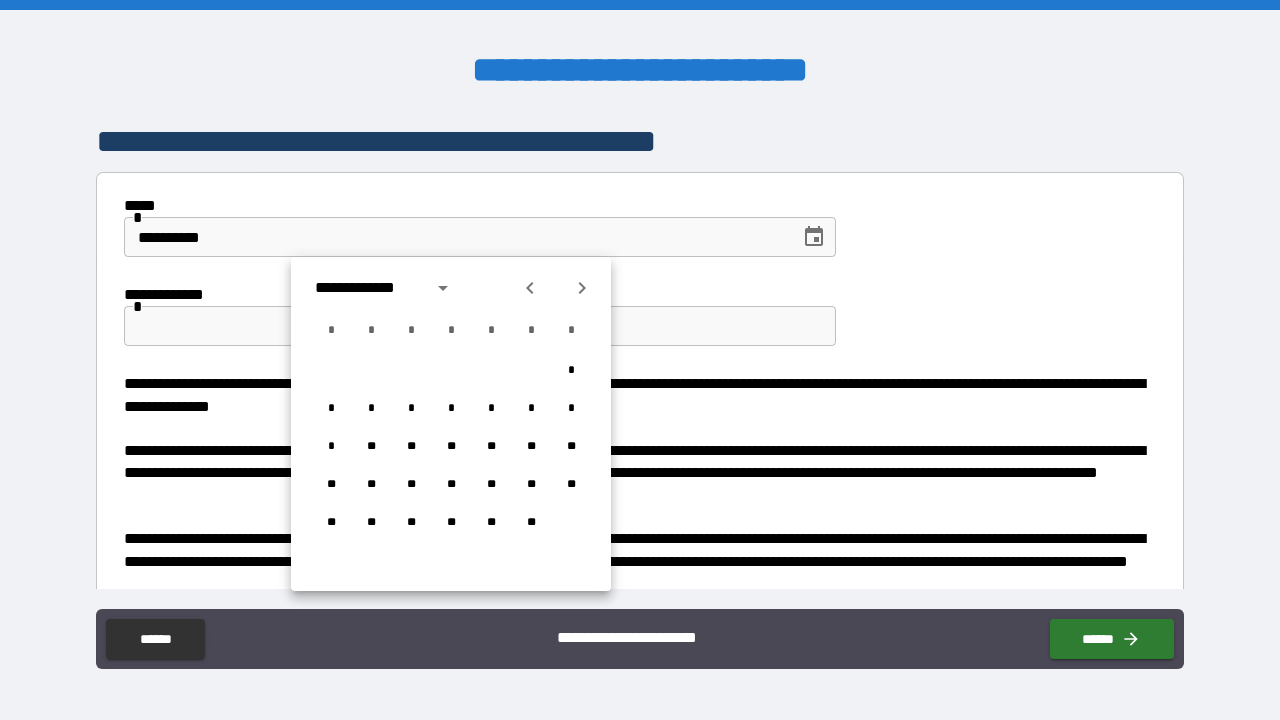 click 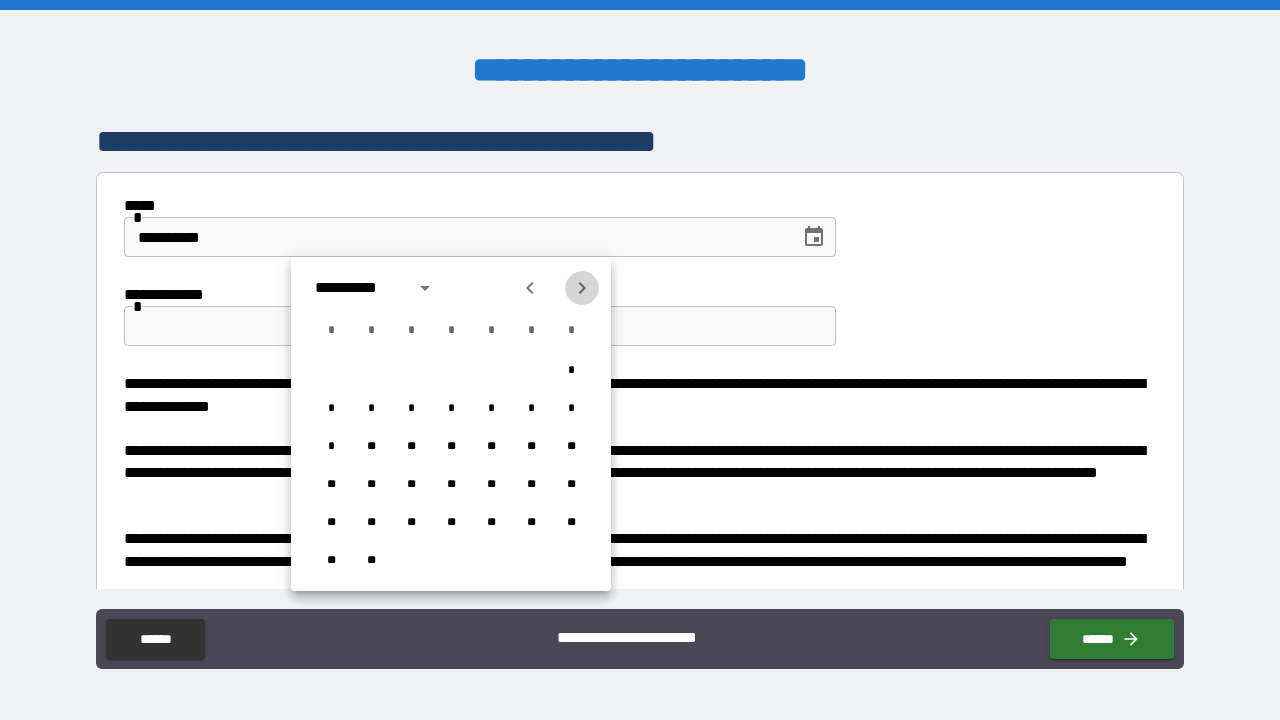 click 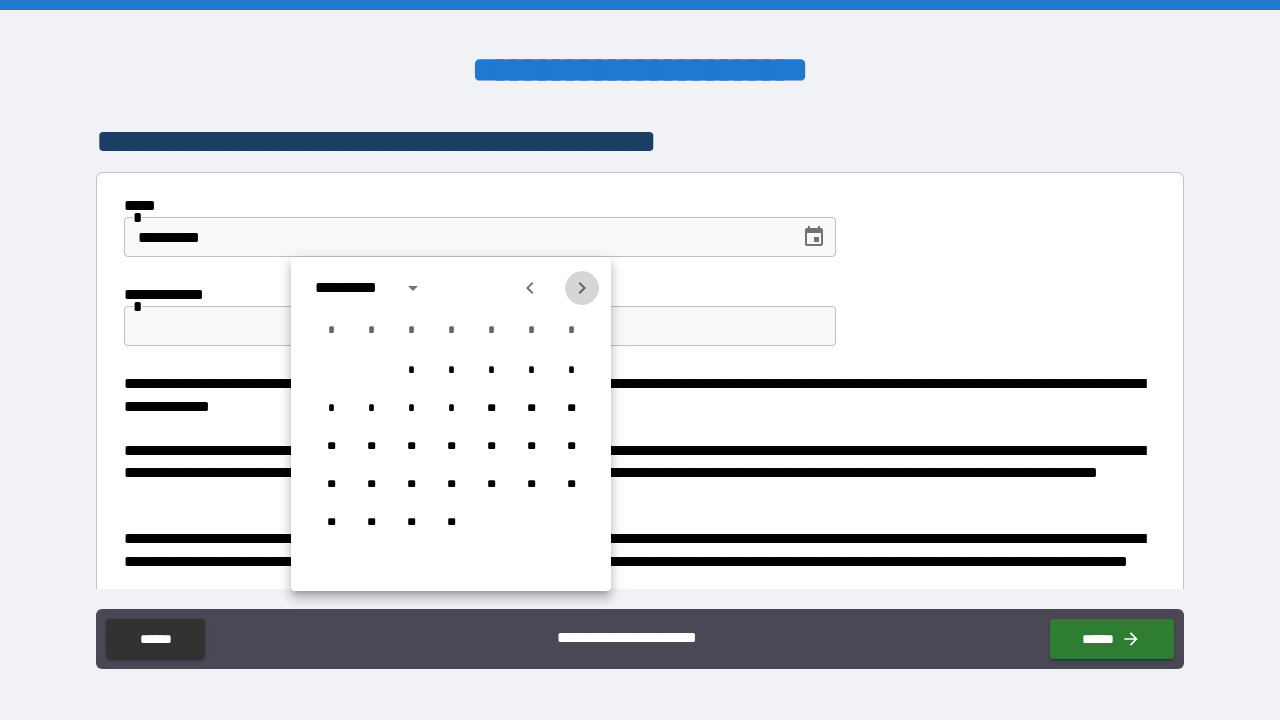 click 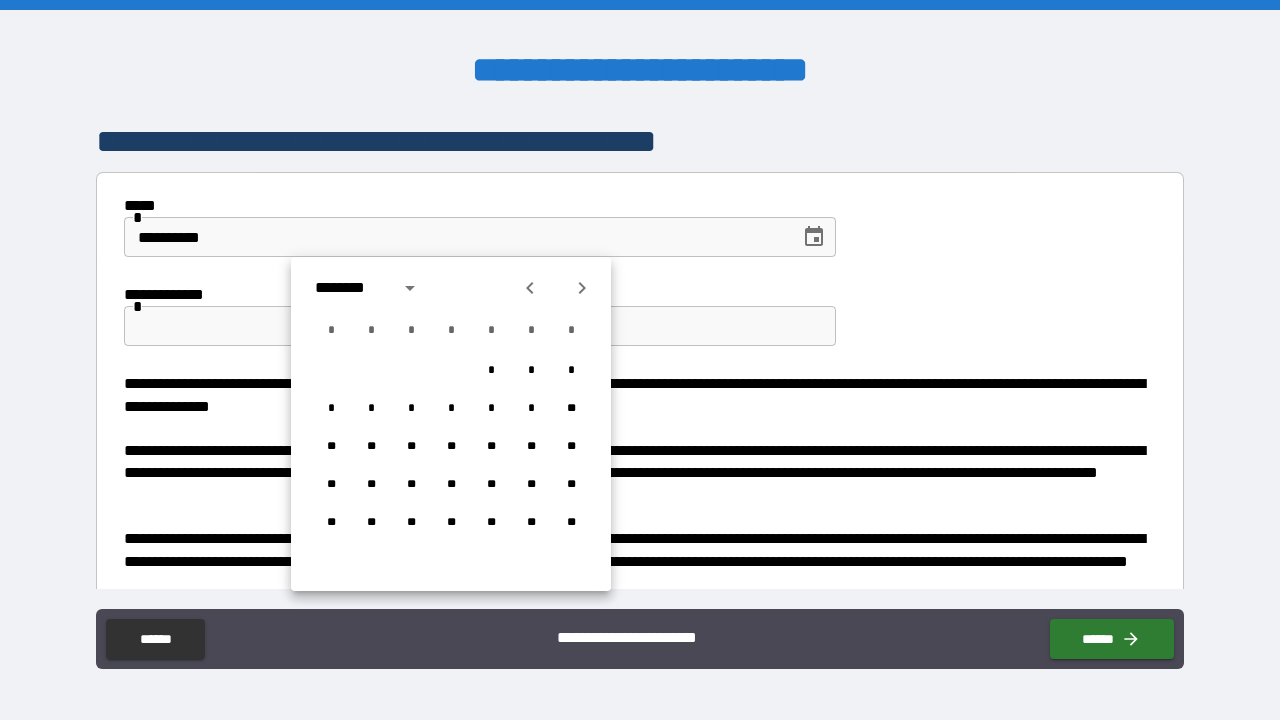 click 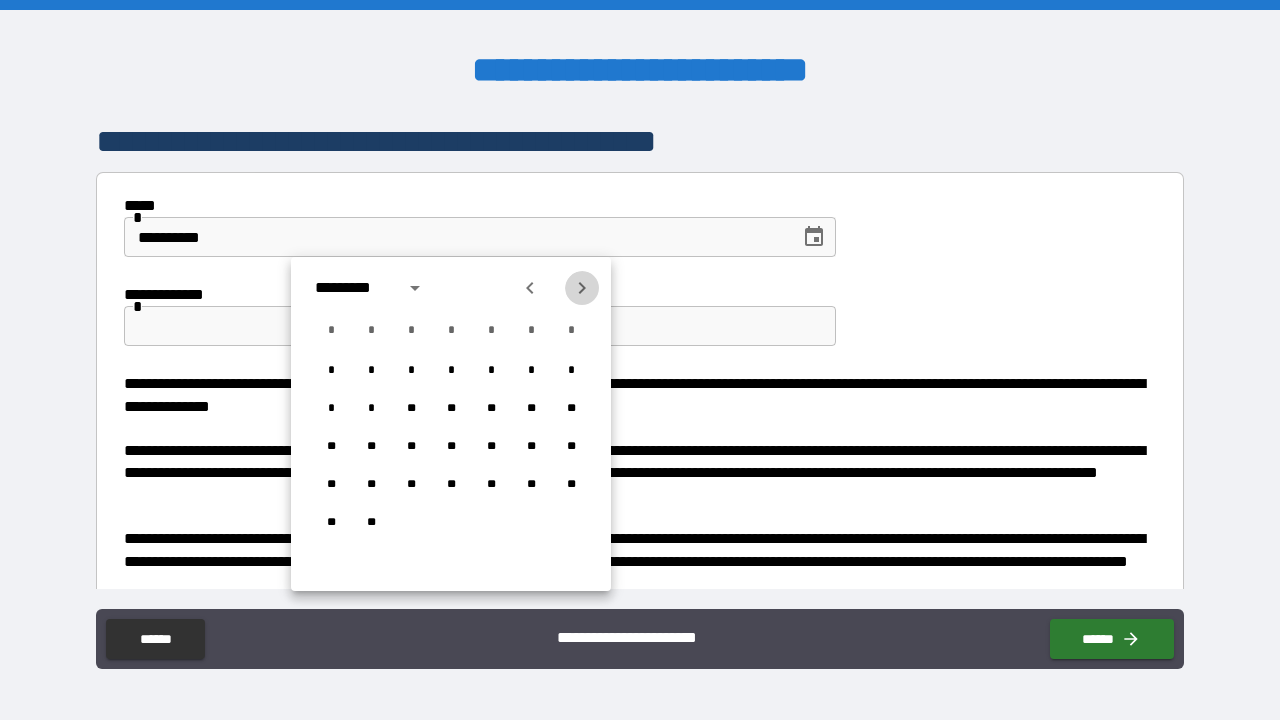 click 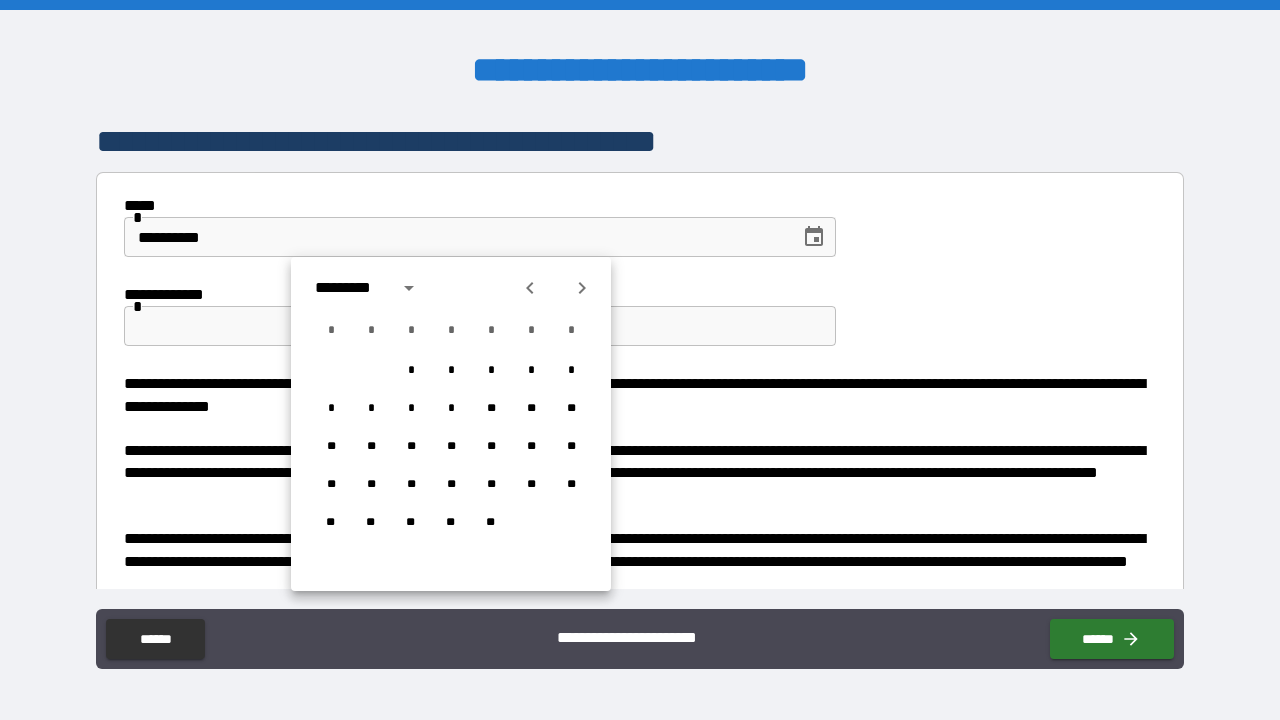 click 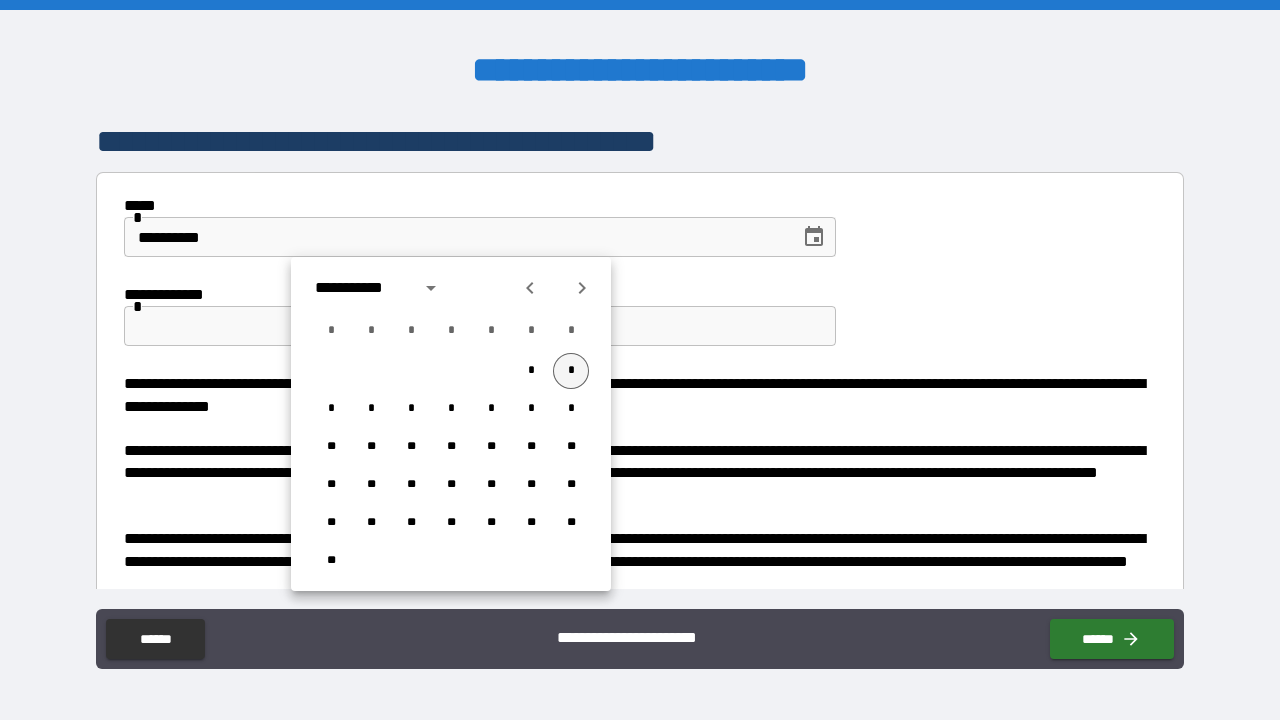 click on "*" at bounding box center (571, 371) 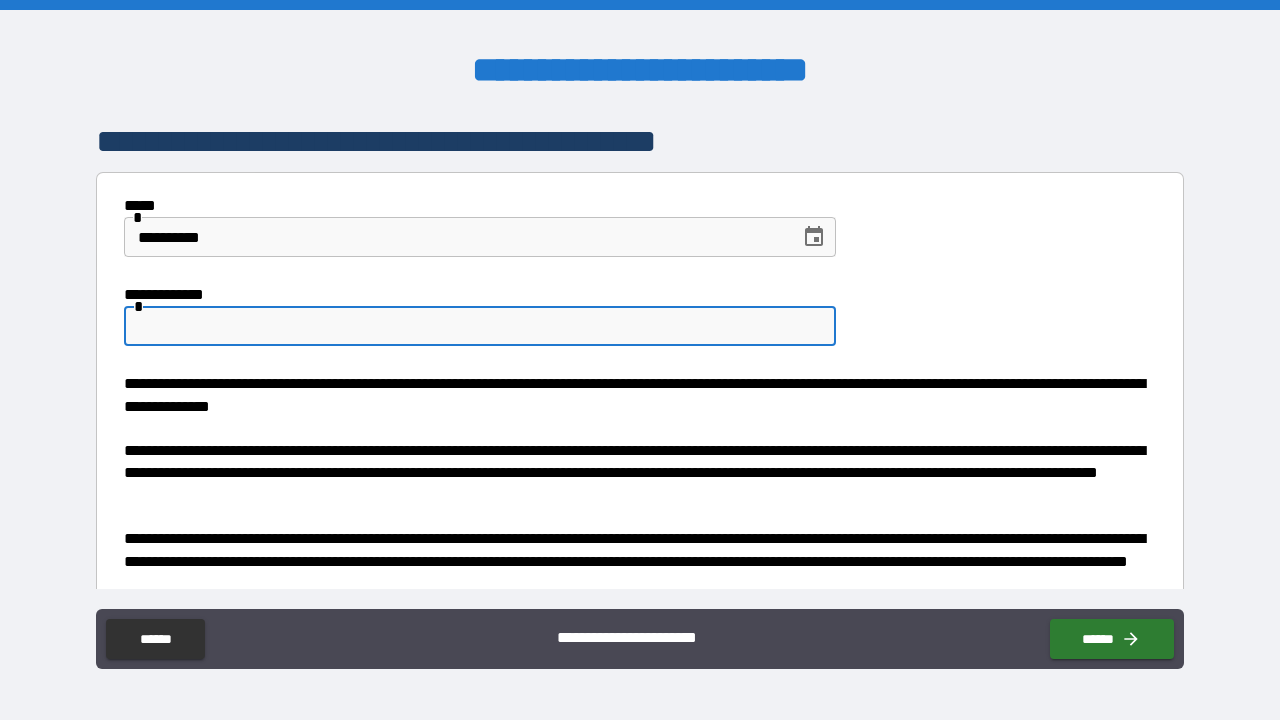 click at bounding box center (480, 326) 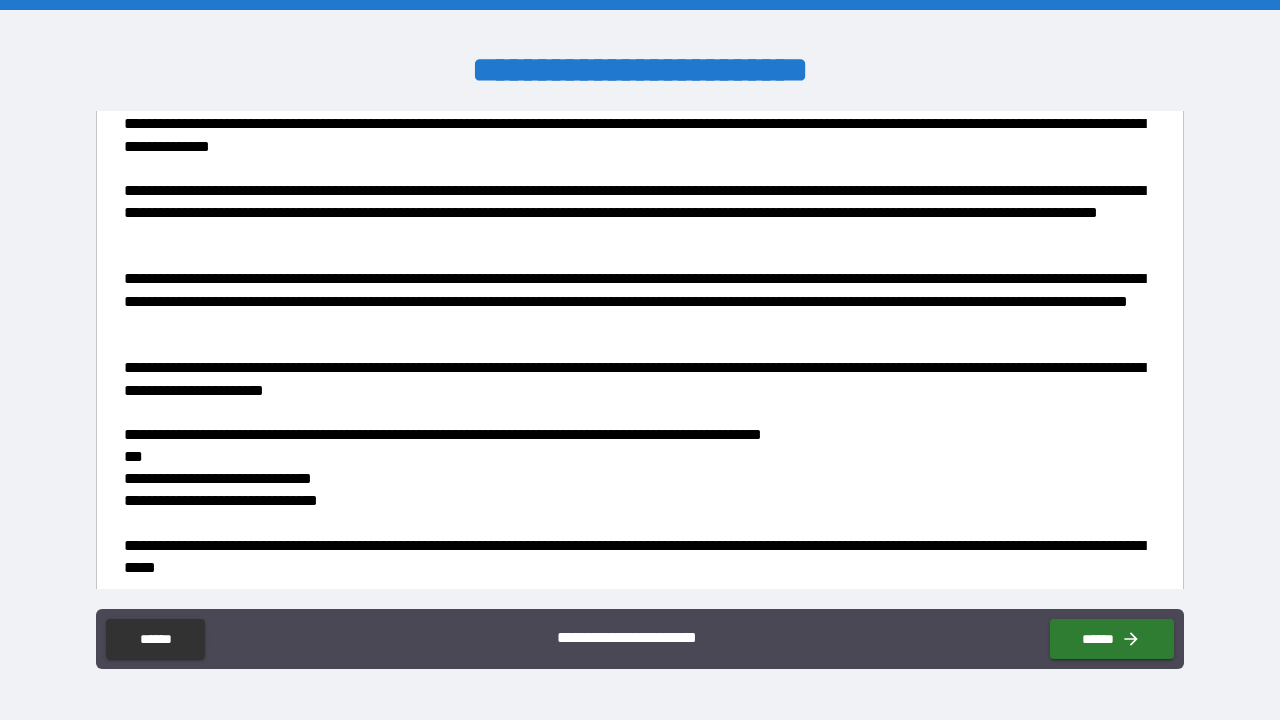 scroll, scrollTop: 263, scrollLeft: 0, axis: vertical 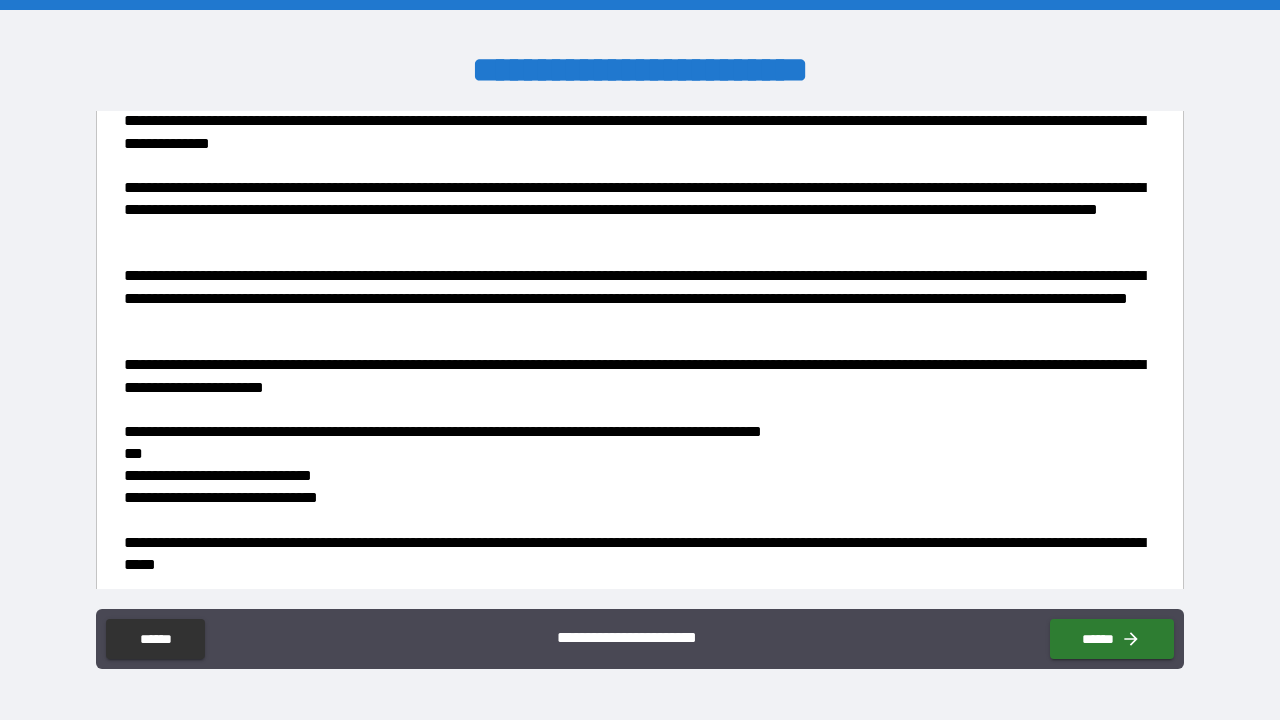 type on "**********" 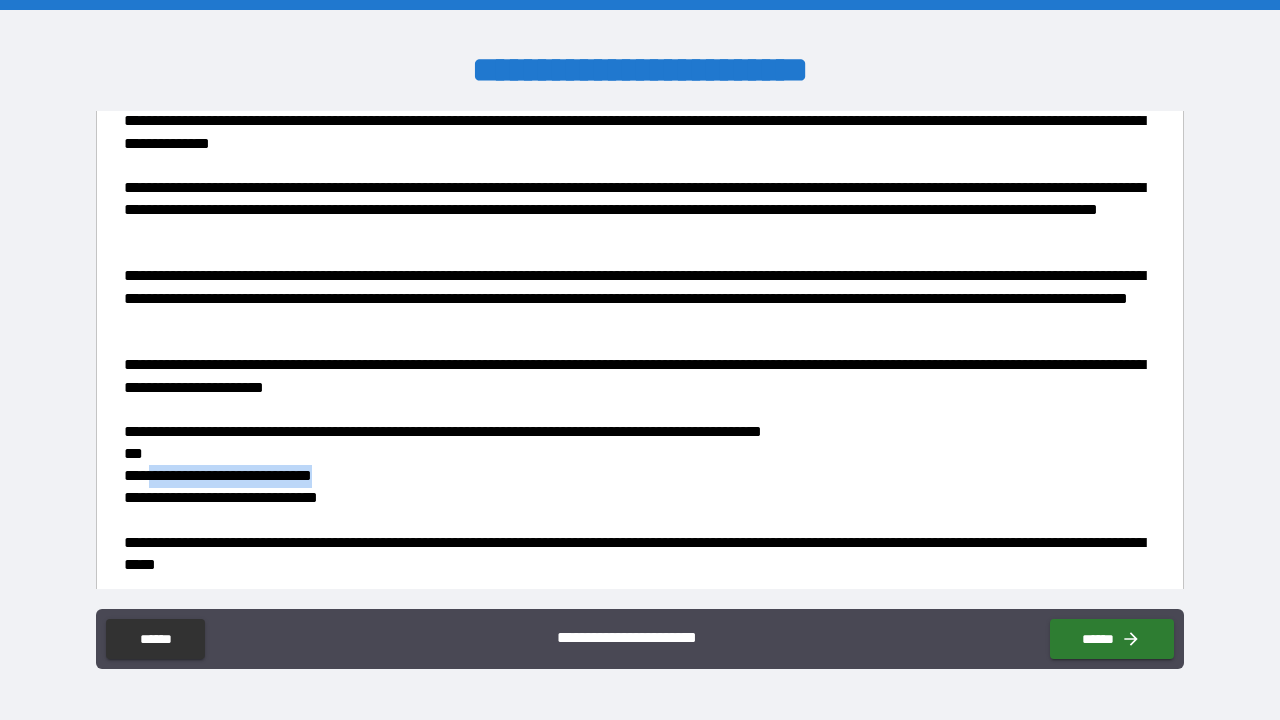 click on "**********" at bounding box center [634, 476] 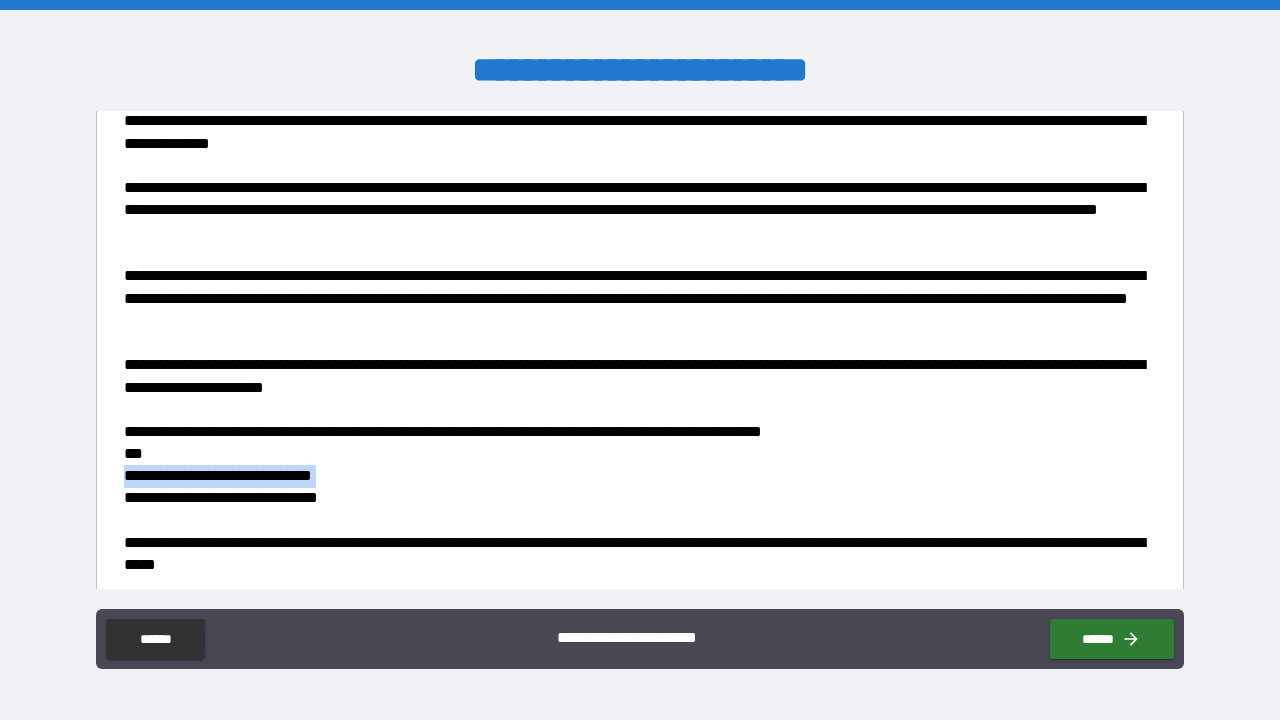 click on "**********" at bounding box center (634, 476) 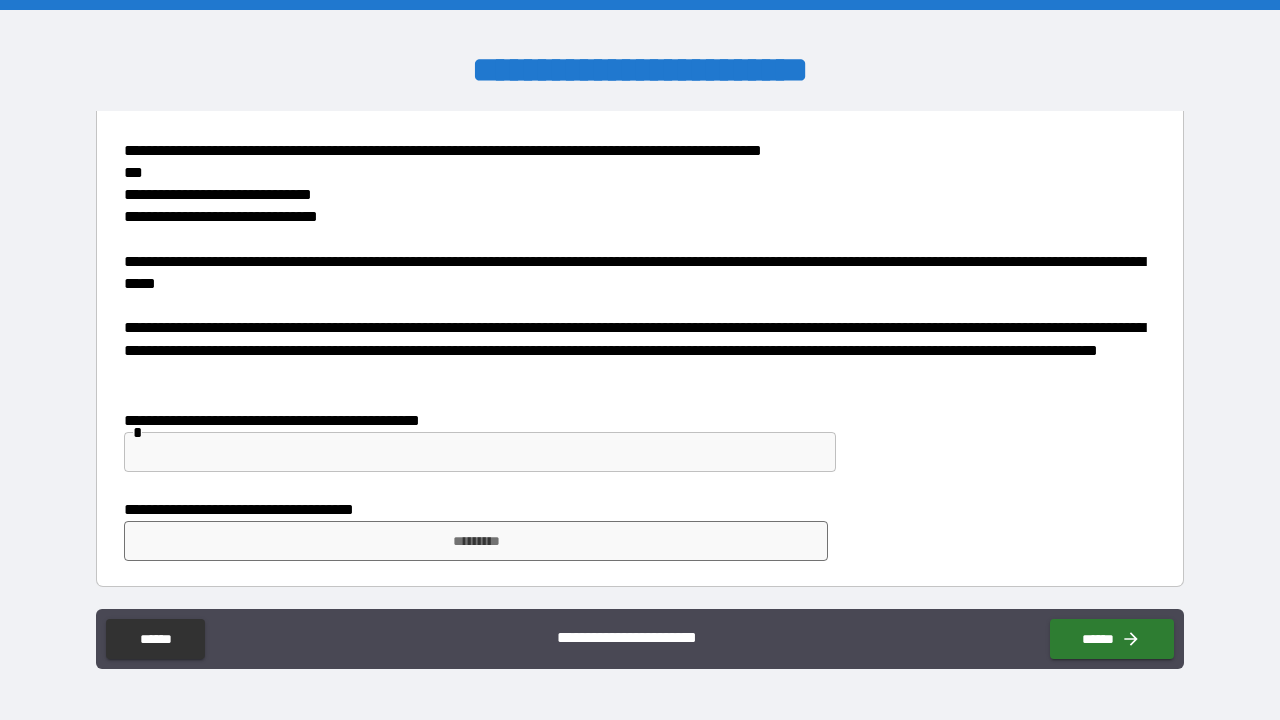 scroll, scrollTop: 543, scrollLeft: 0, axis: vertical 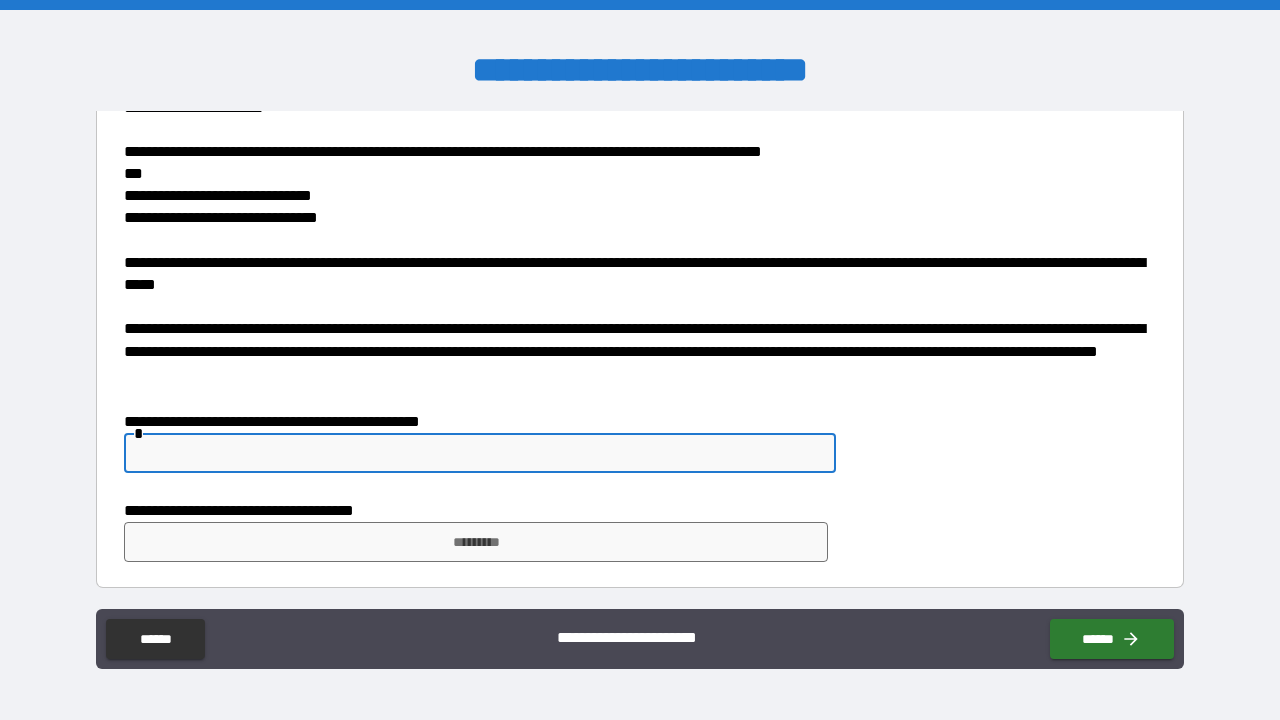click at bounding box center [480, 453] 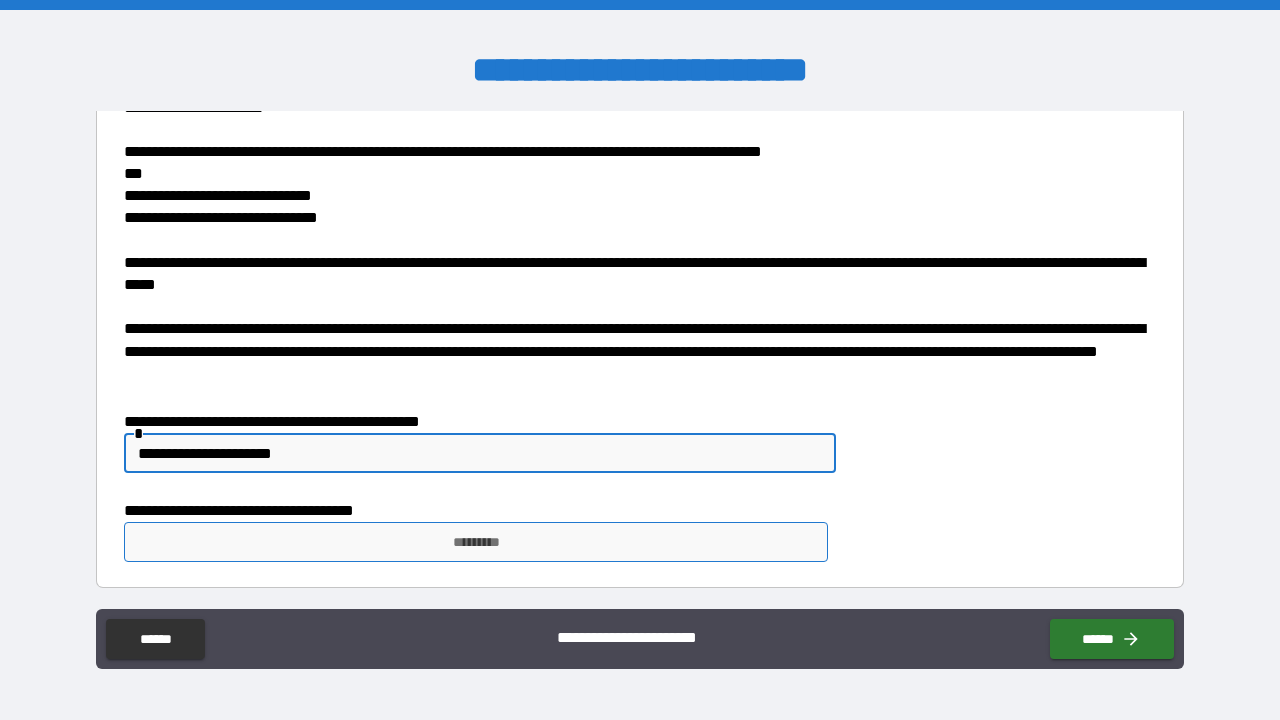 type on "**********" 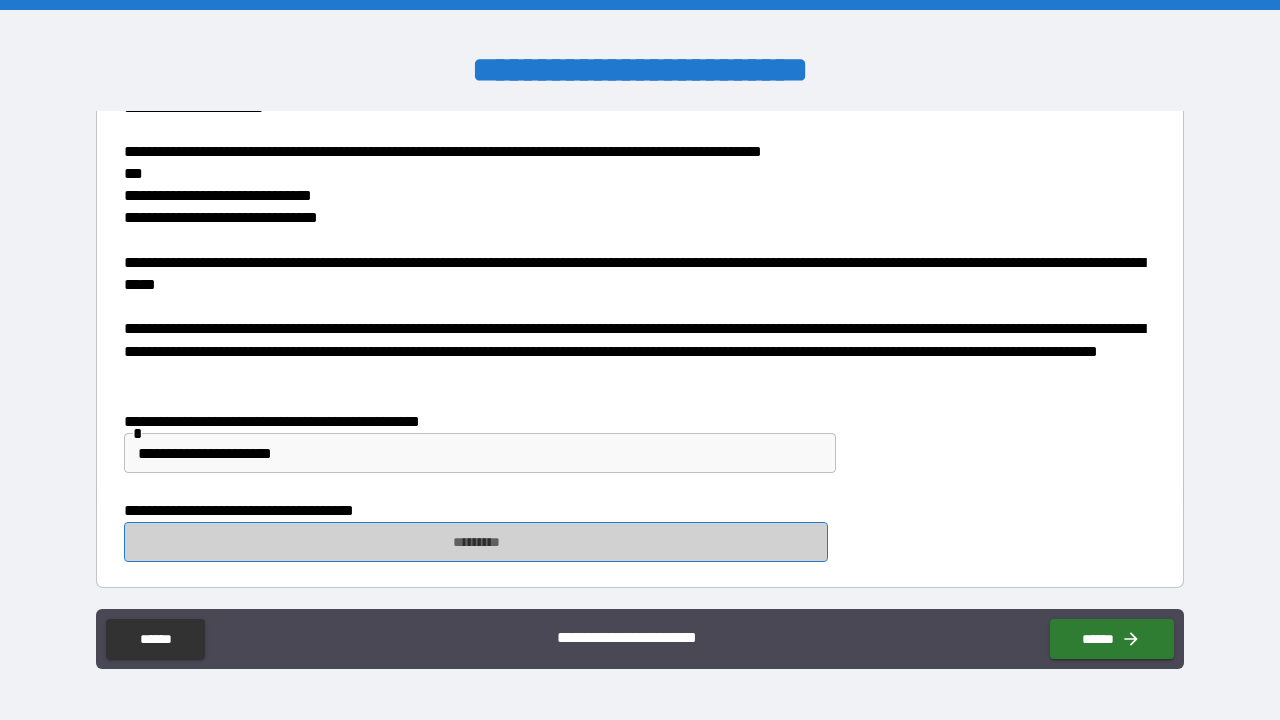 click on "*********" at bounding box center [476, 542] 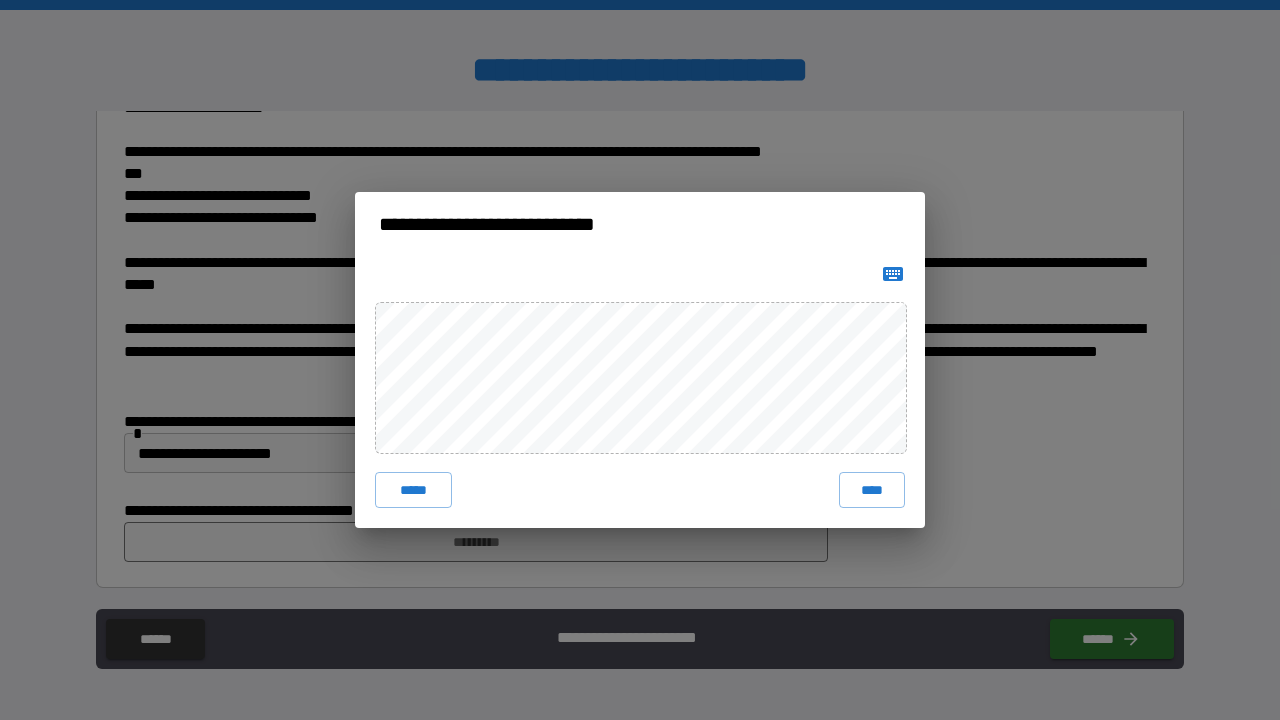 click on "***** ****" at bounding box center [640, 392] 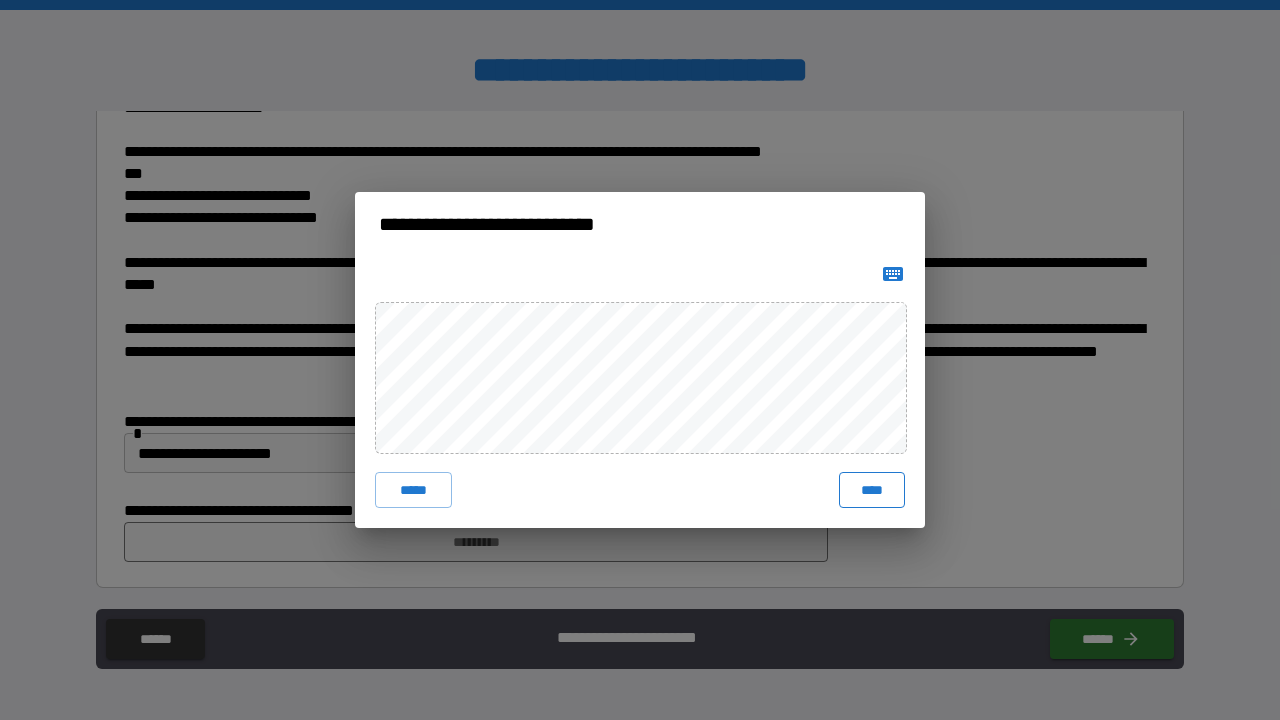 click on "****" at bounding box center (872, 490) 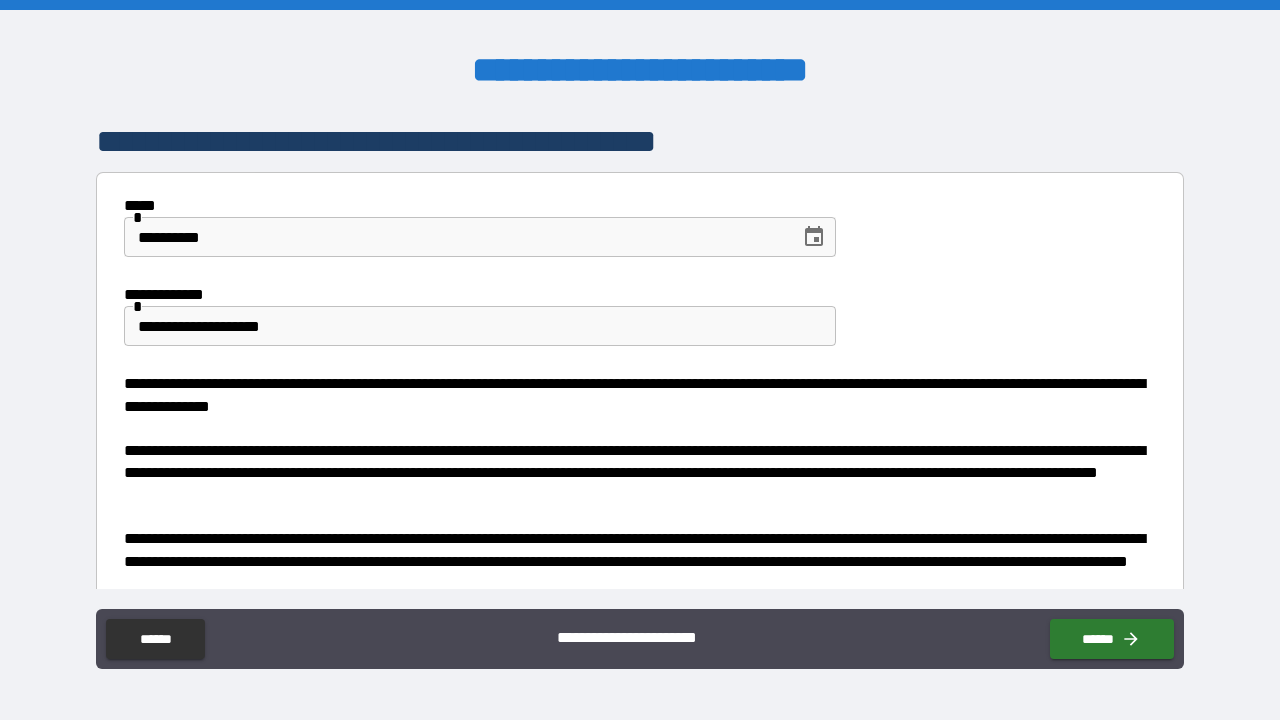 scroll, scrollTop: 0, scrollLeft: 0, axis: both 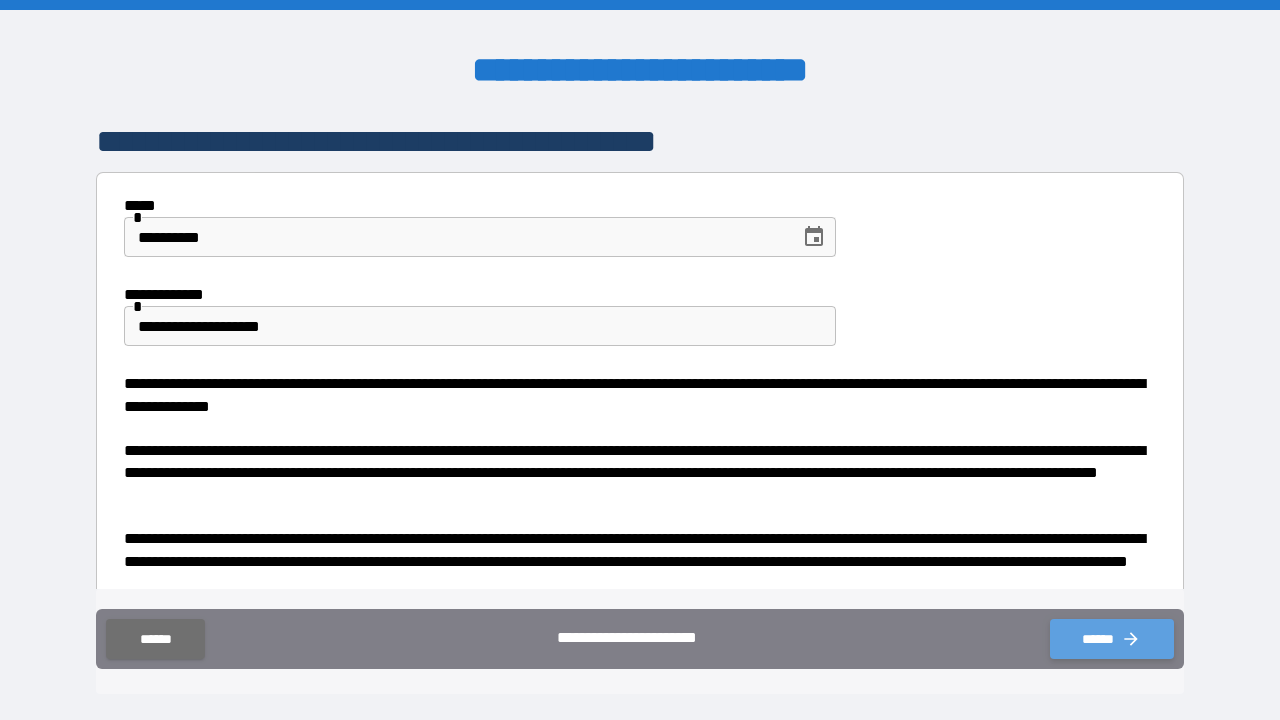 click on "******" at bounding box center [1112, 639] 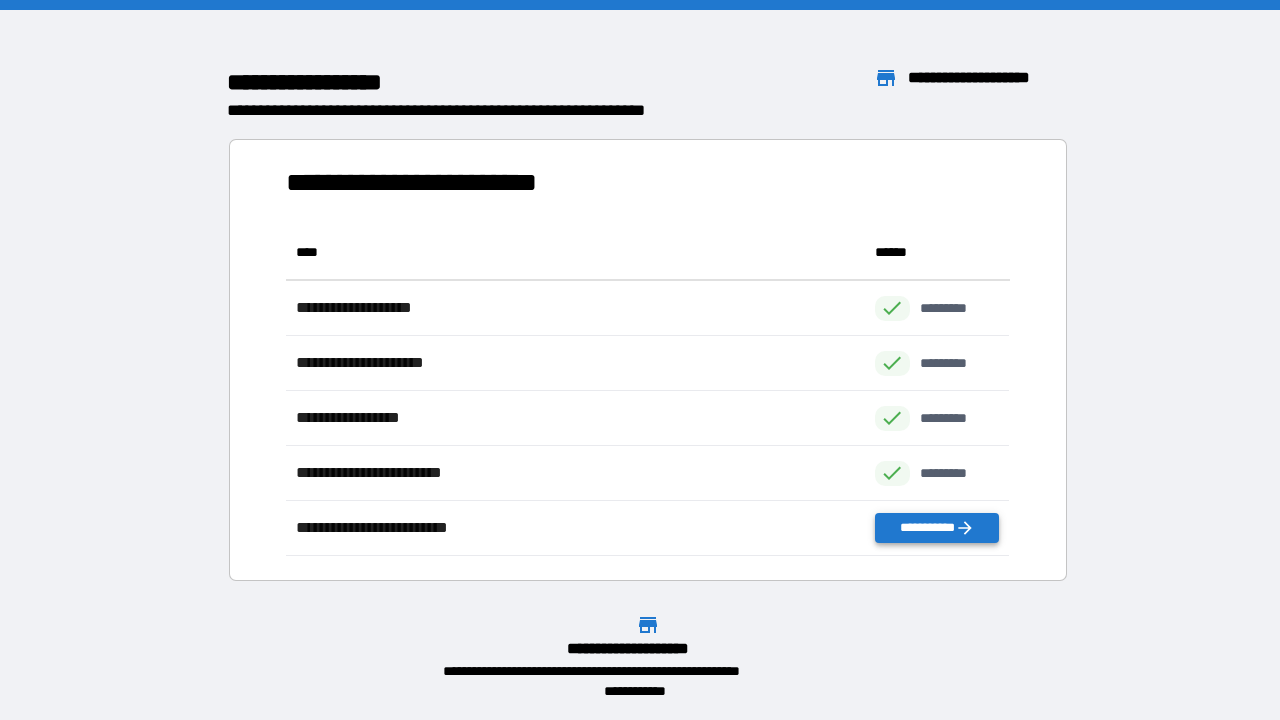 scroll, scrollTop: 1, scrollLeft: 1, axis: both 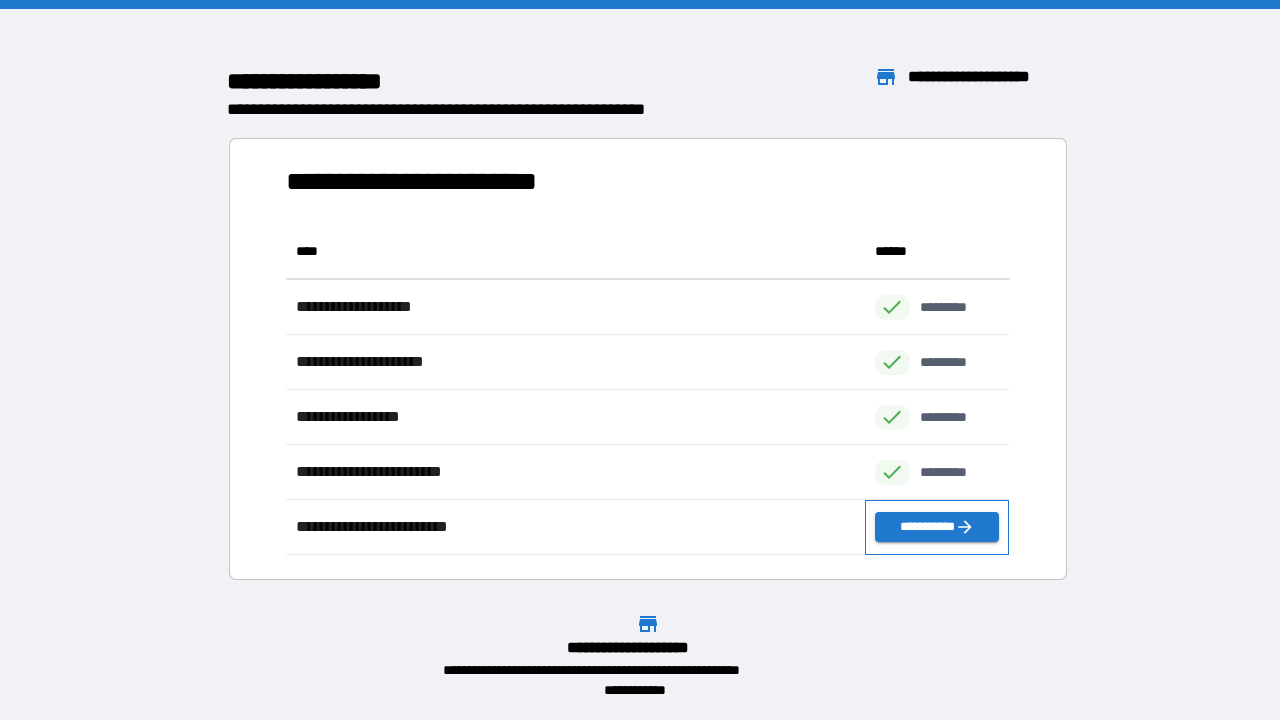 click on "**********" at bounding box center [937, 527] 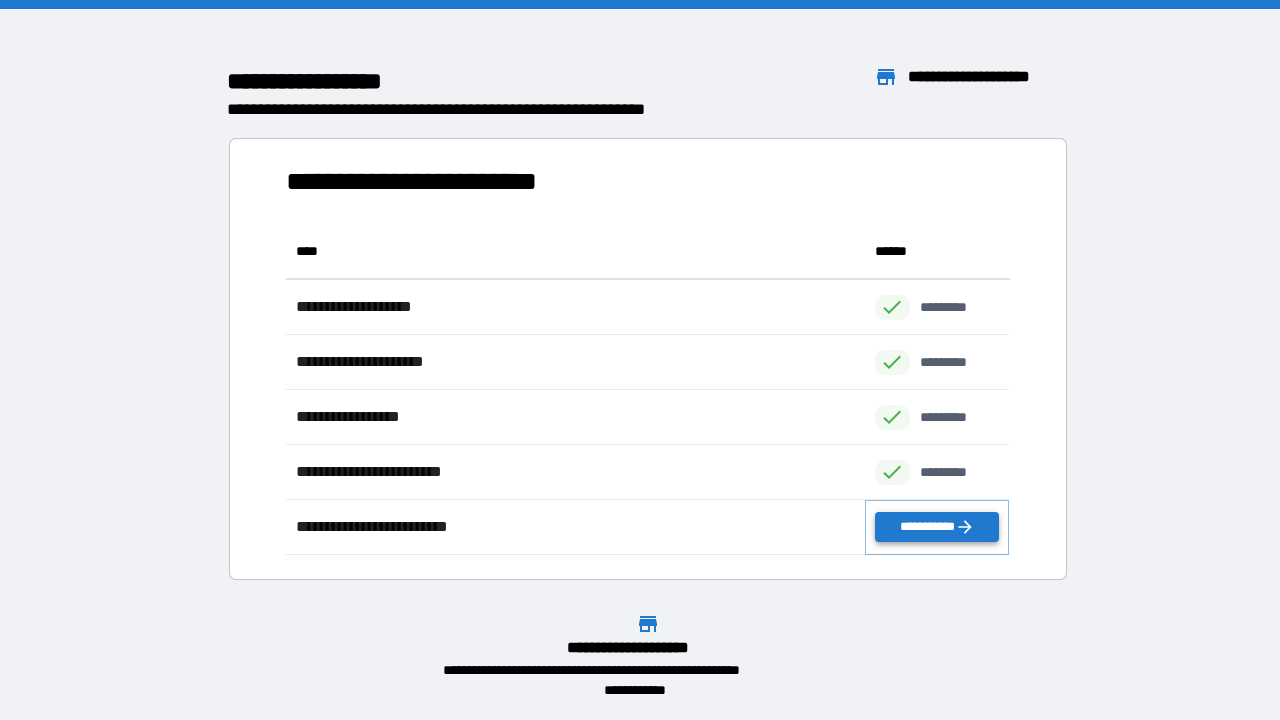click on "**********" at bounding box center (937, 527) 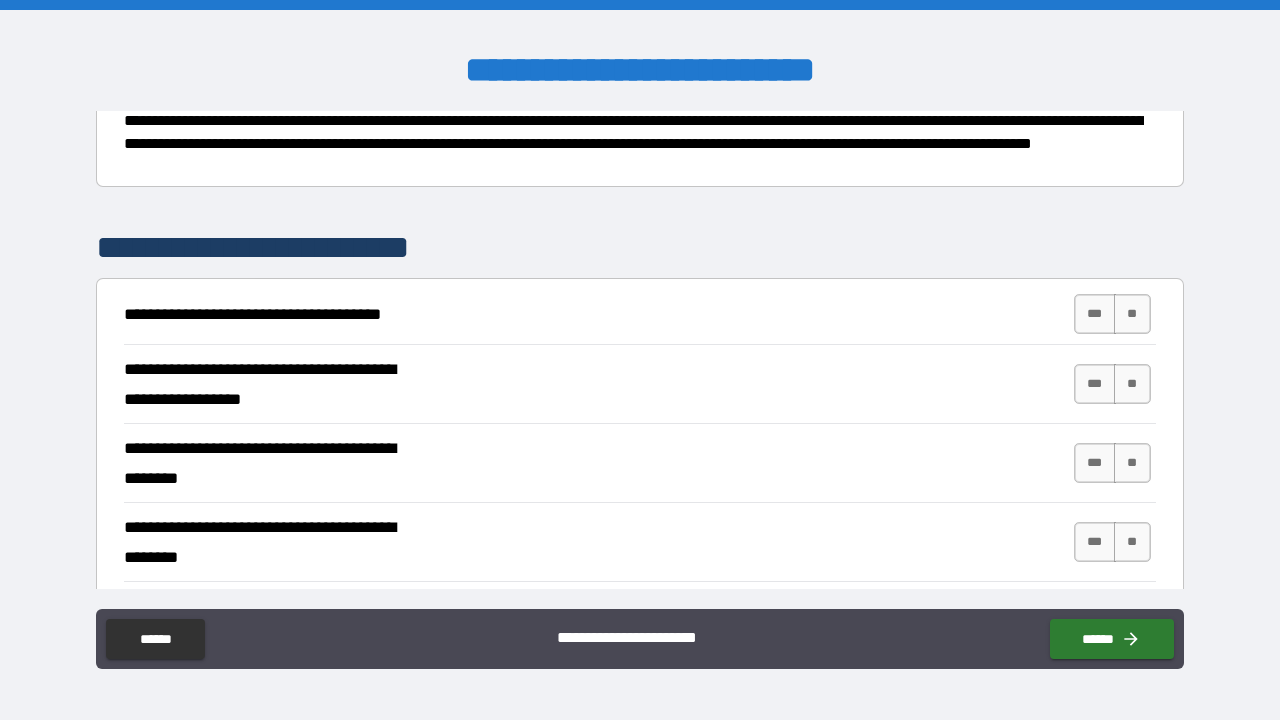 scroll, scrollTop: 244, scrollLeft: 0, axis: vertical 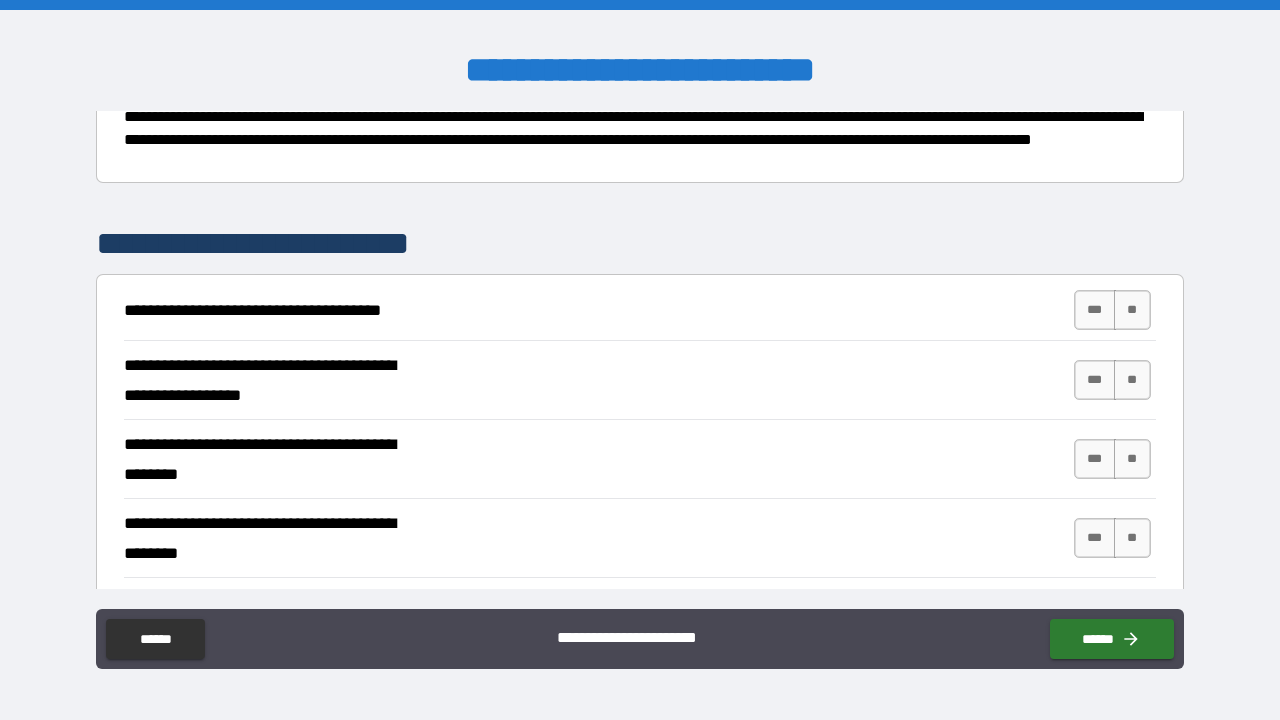 click on "**********" at bounding box center [640, 310] 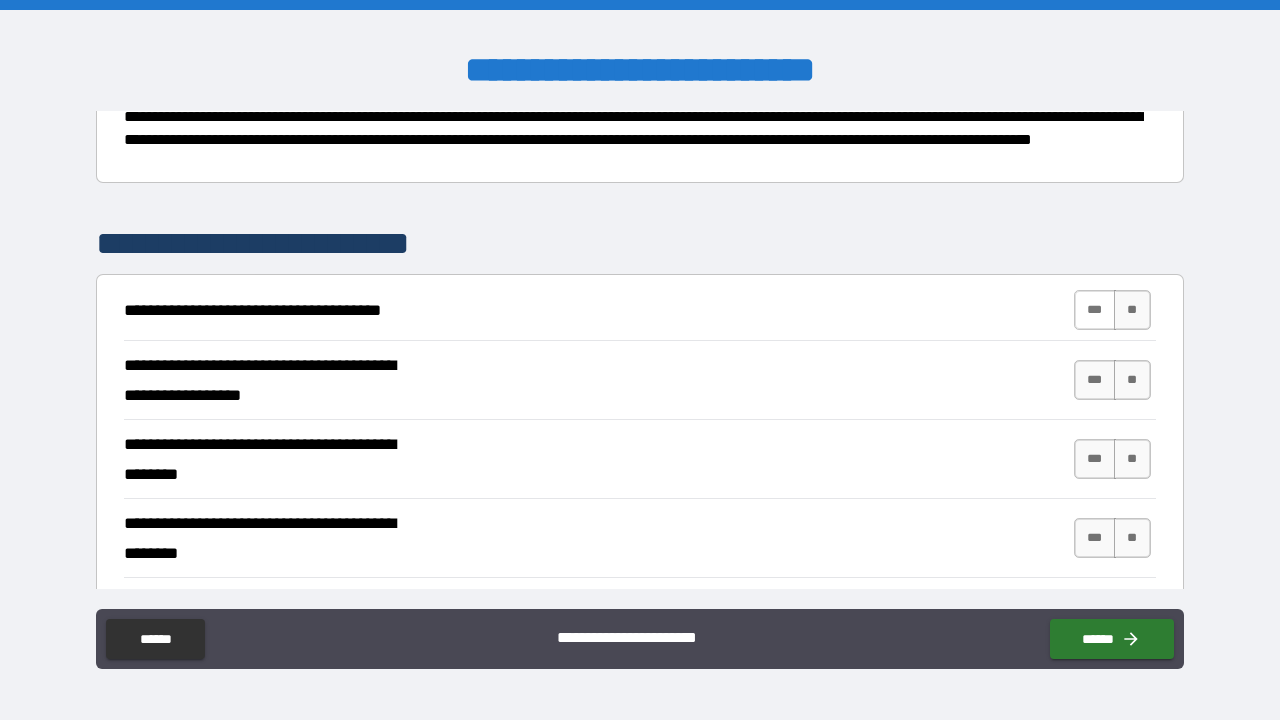 click on "***" at bounding box center (1095, 310) 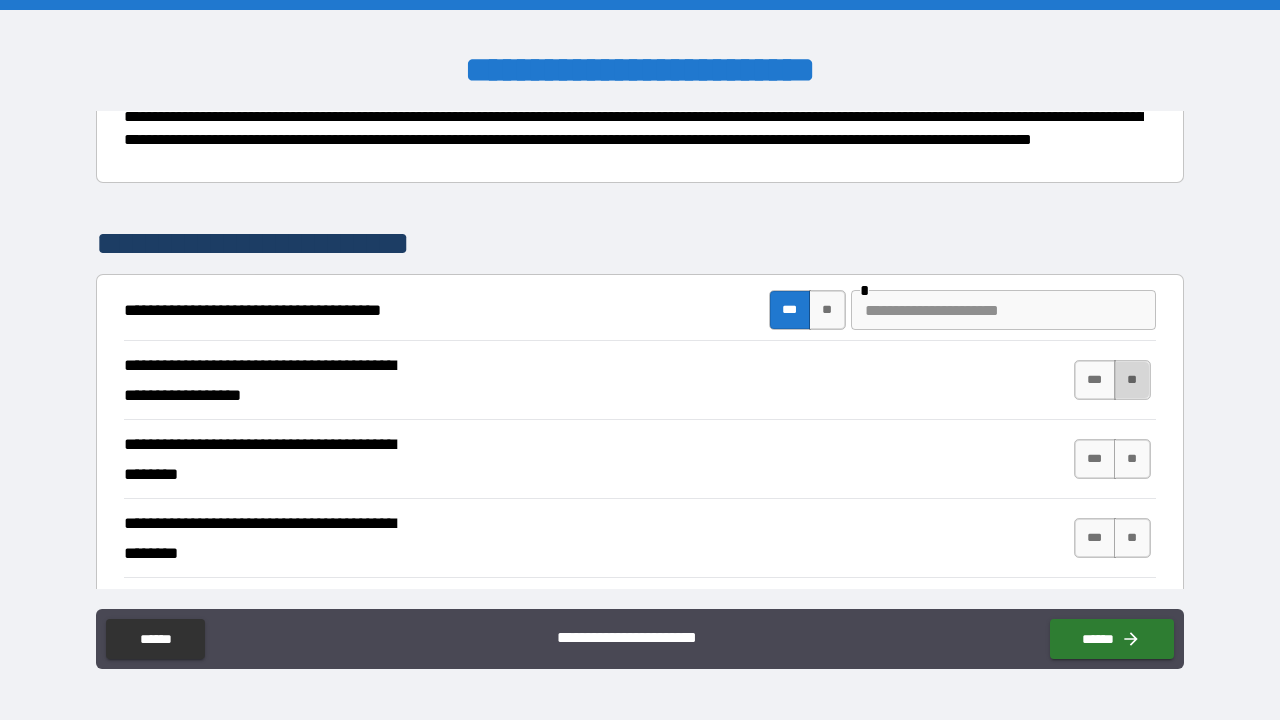 click on "**" at bounding box center [1132, 380] 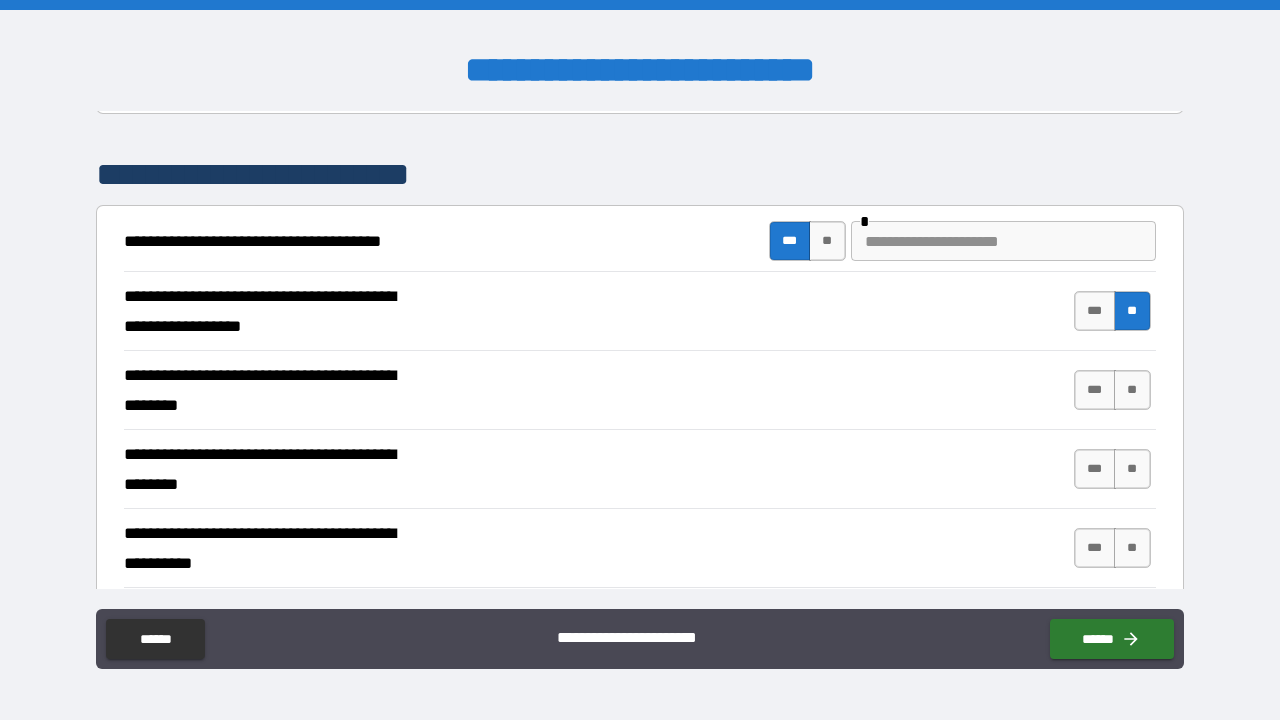 scroll, scrollTop: 319, scrollLeft: 0, axis: vertical 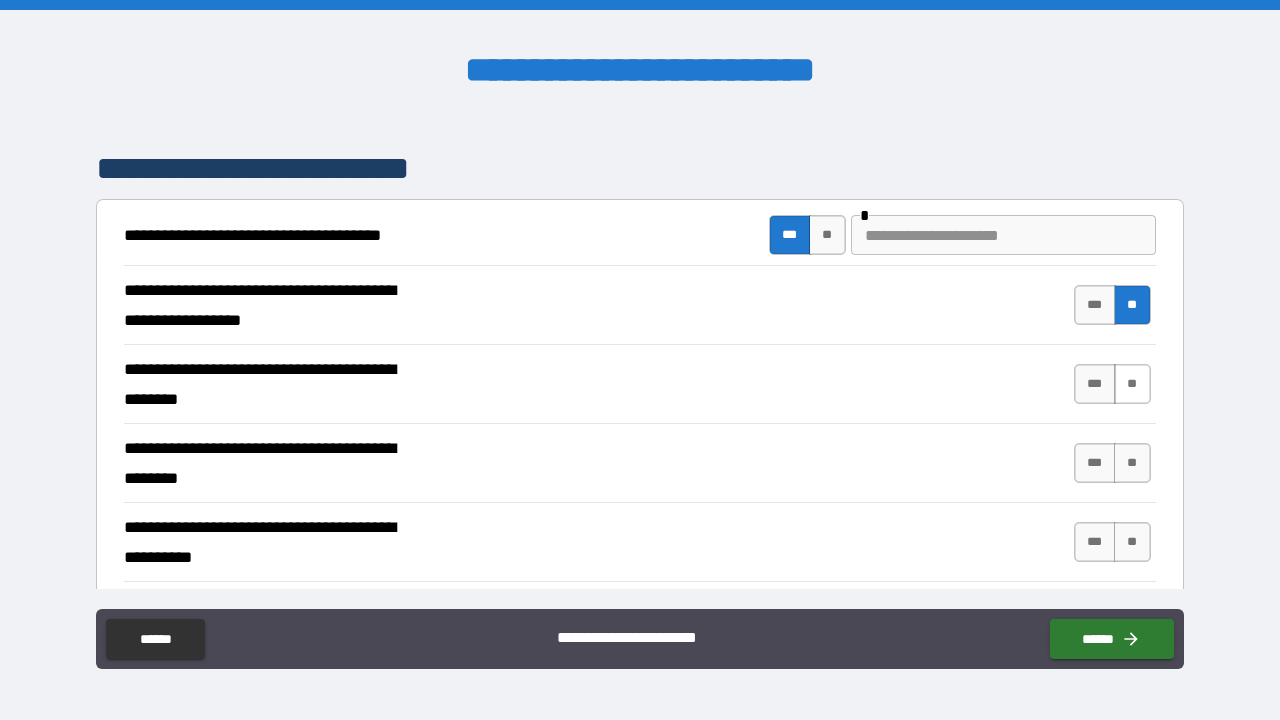 click on "**" at bounding box center [1132, 384] 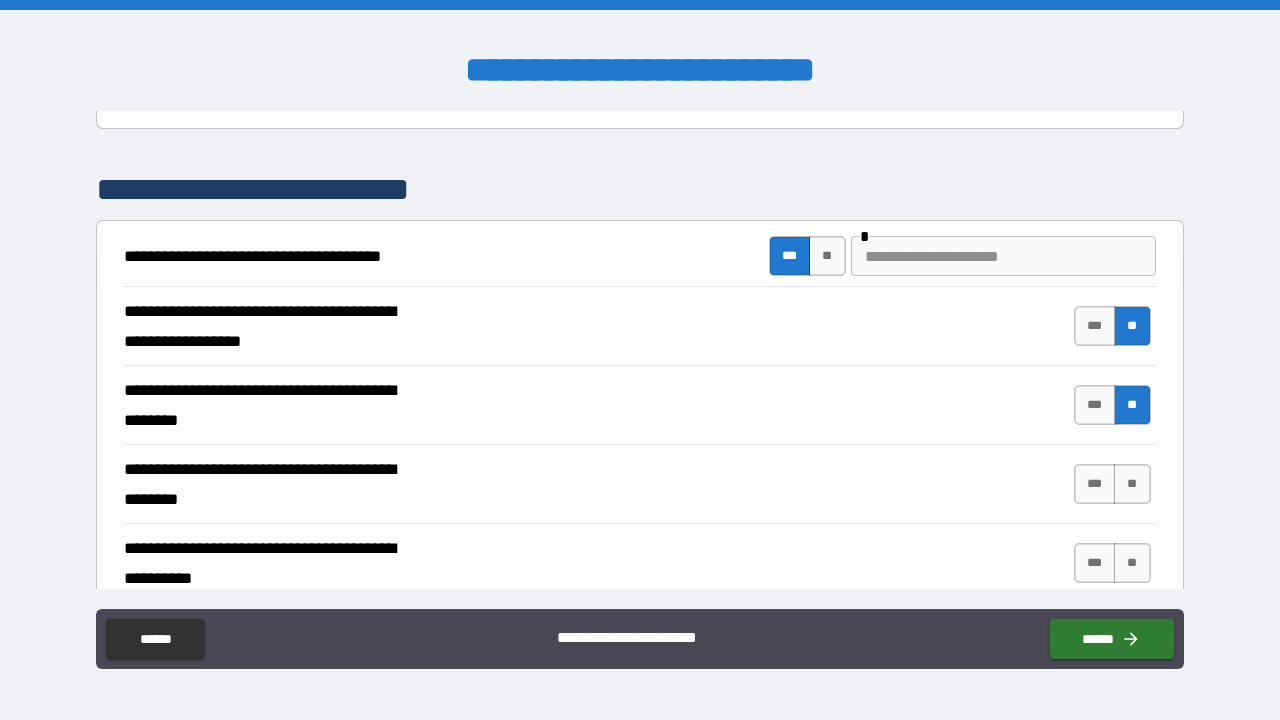 scroll, scrollTop: 297, scrollLeft: 0, axis: vertical 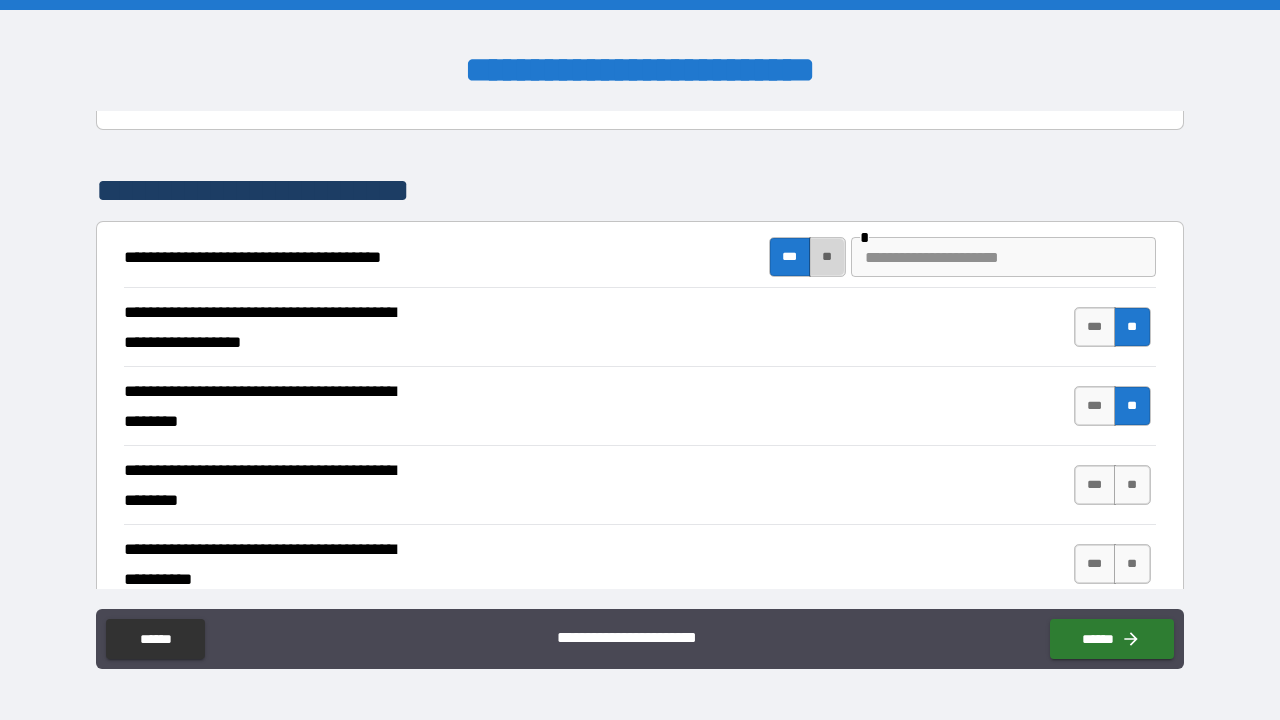click on "**" at bounding box center [827, 257] 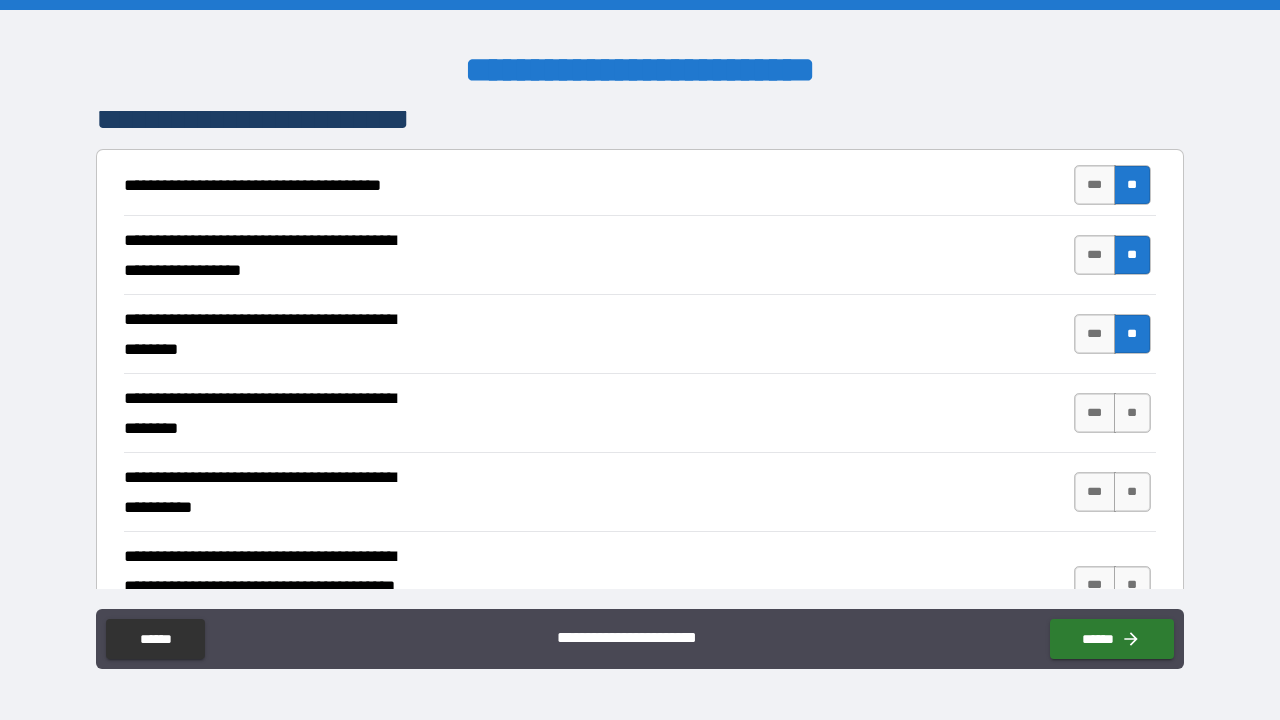 scroll, scrollTop: 381, scrollLeft: 0, axis: vertical 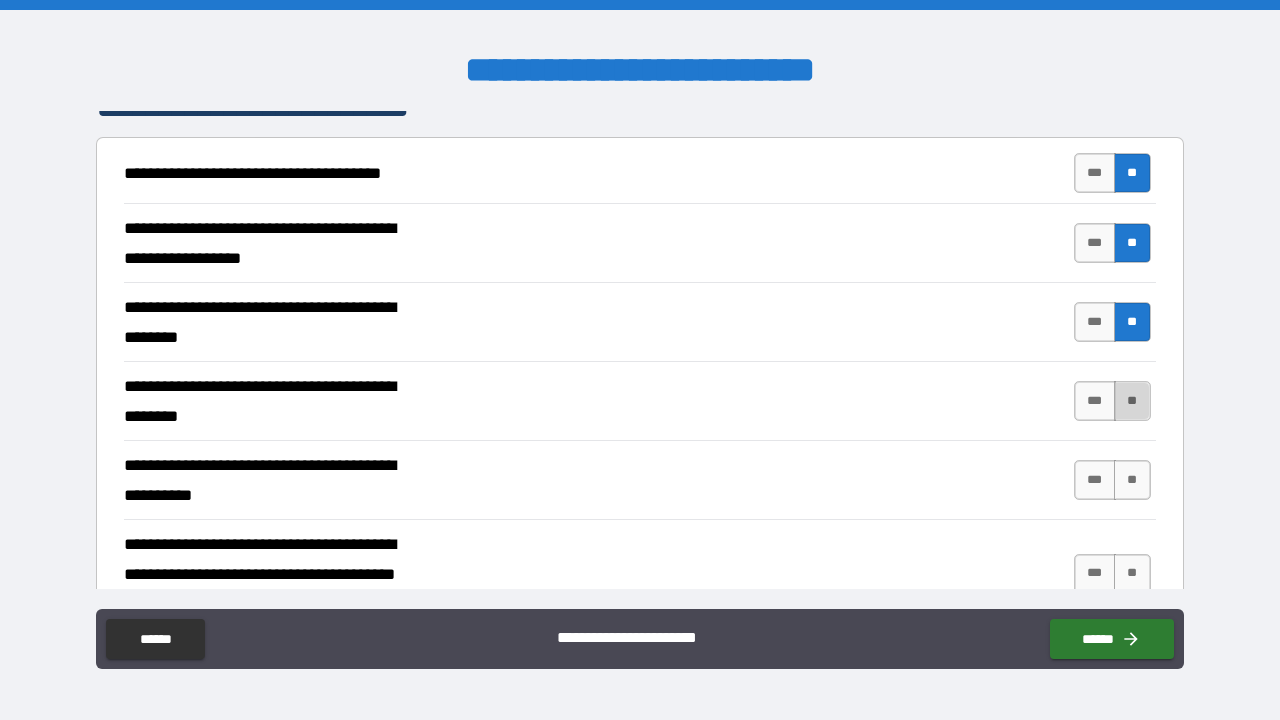 click on "**" at bounding box center [1132, 401] 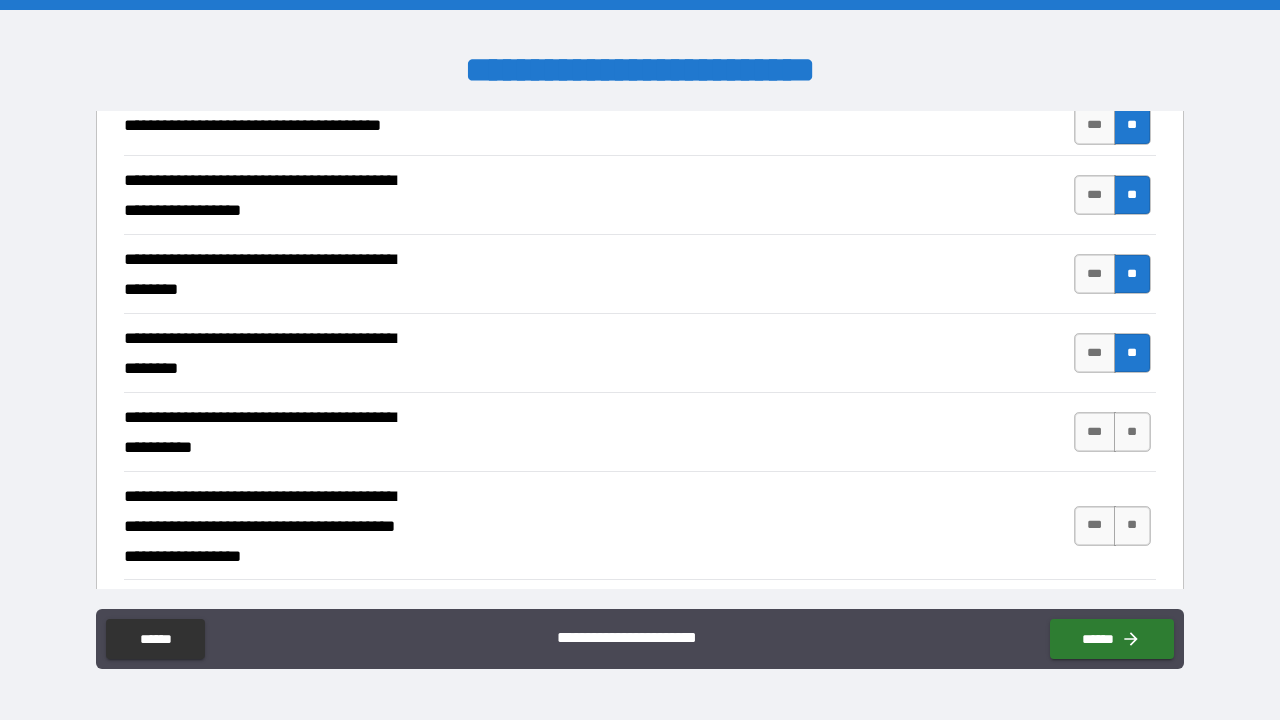 scroll, scrollTop: 431, scrollLeft: 0, axis: vertical 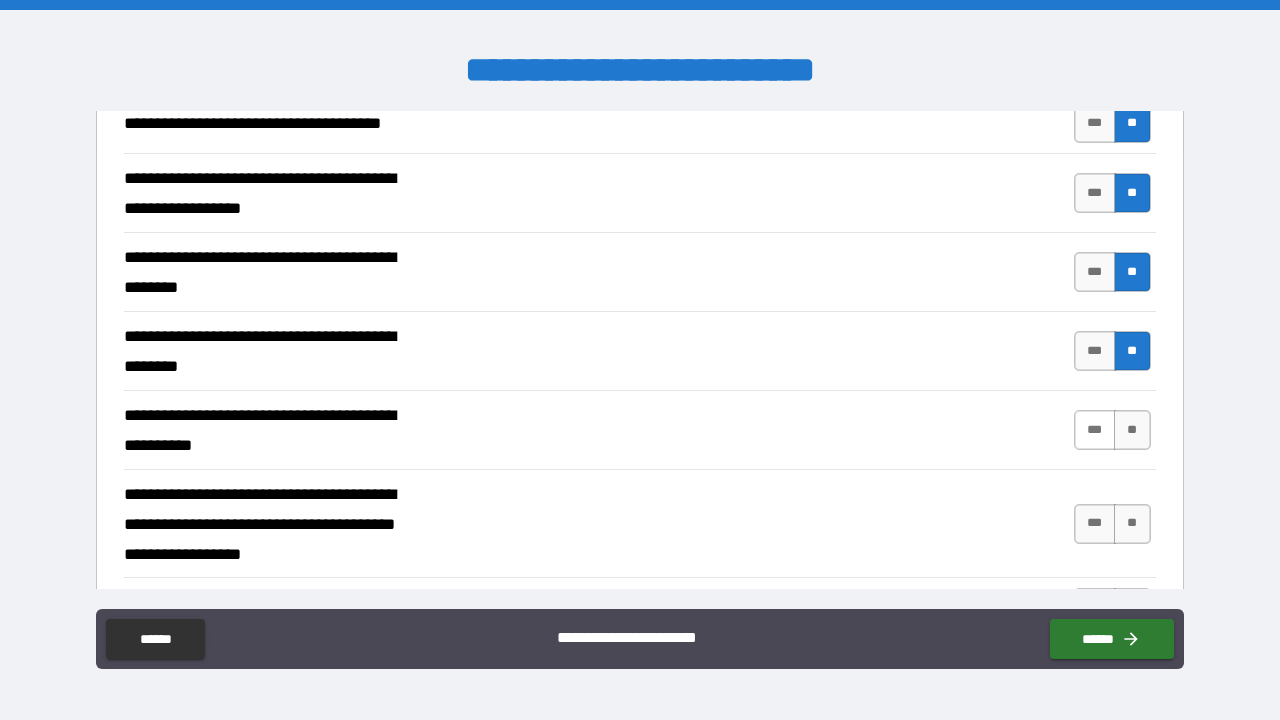 click on "***" at bounding box center (1095, 430) 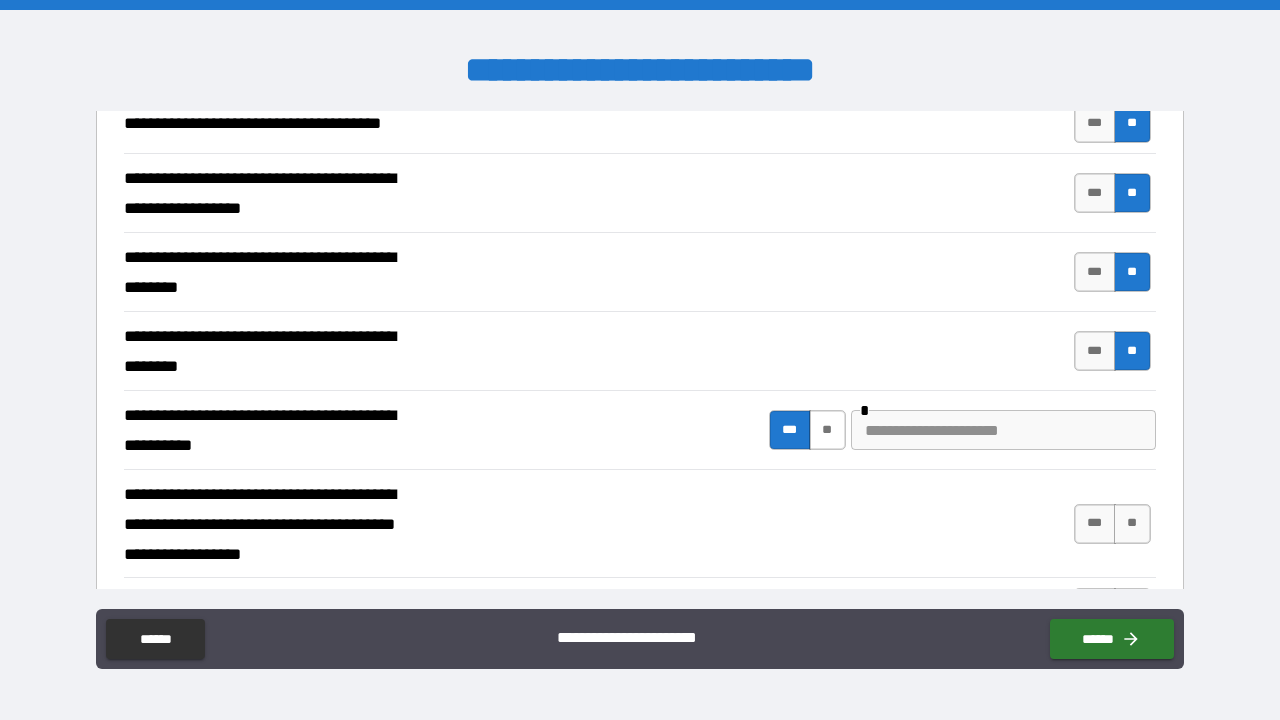 click on "**" at bounding box center (827, 430) 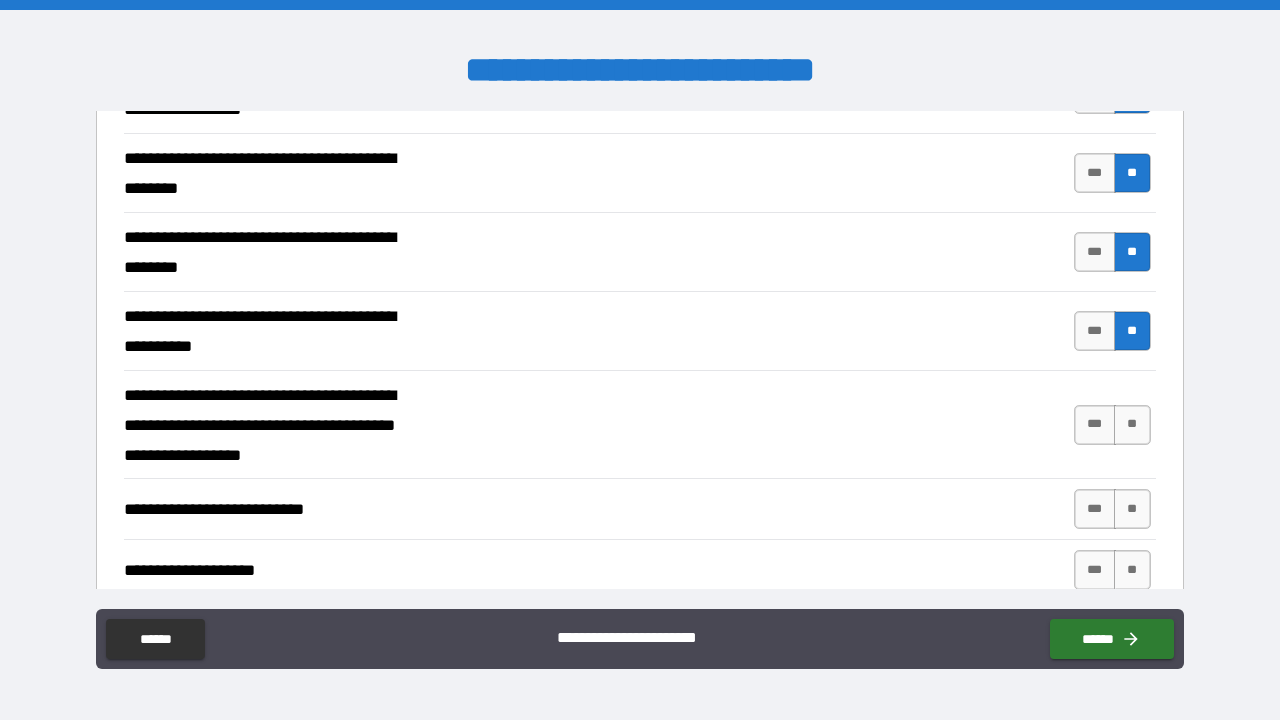 scroll, scrollTop: 543, scrollLeft: 0, axis: vertical 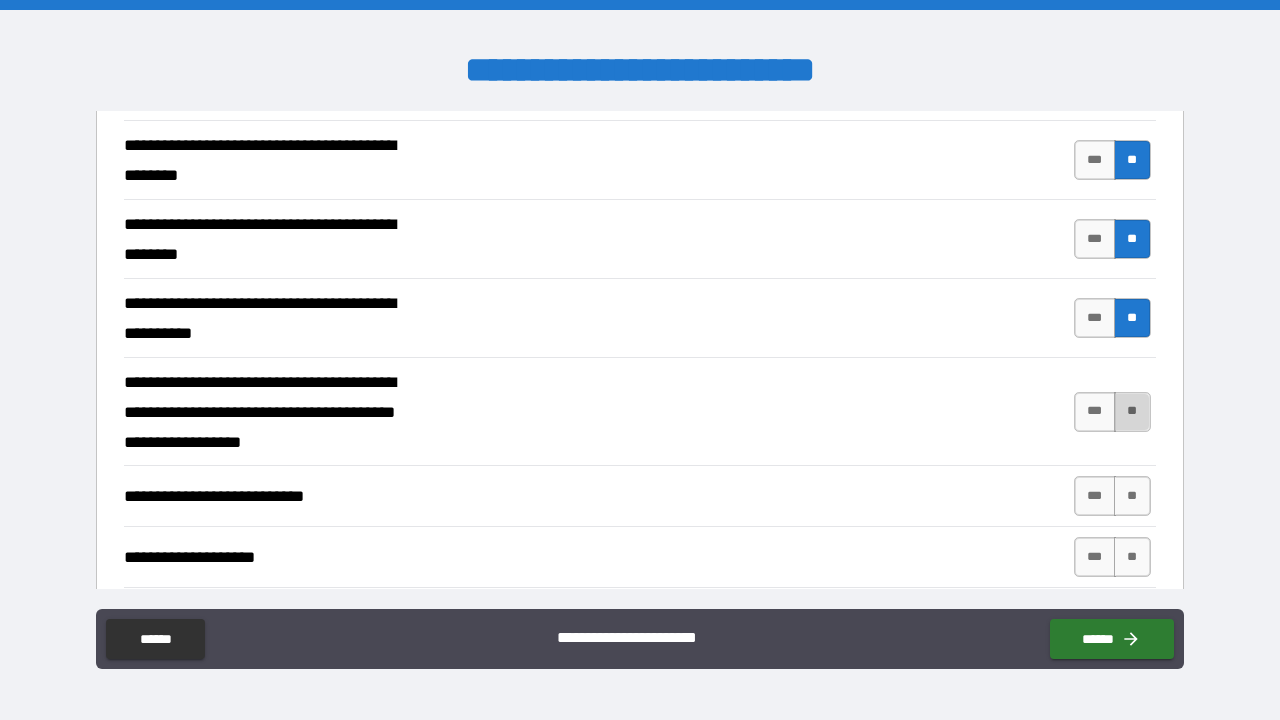 click on "**" at bounding box center [1132, 412] 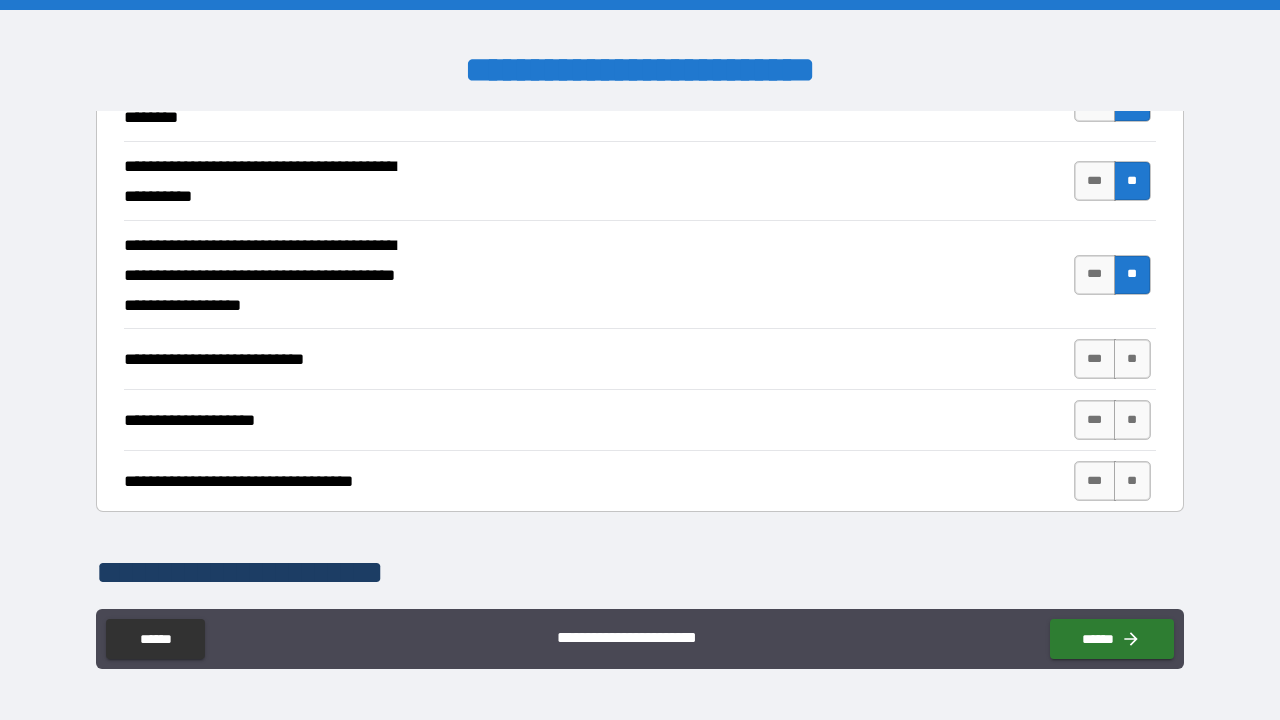 scroll, scrollTop: 700, scrollLeft: 0, axis: vertical 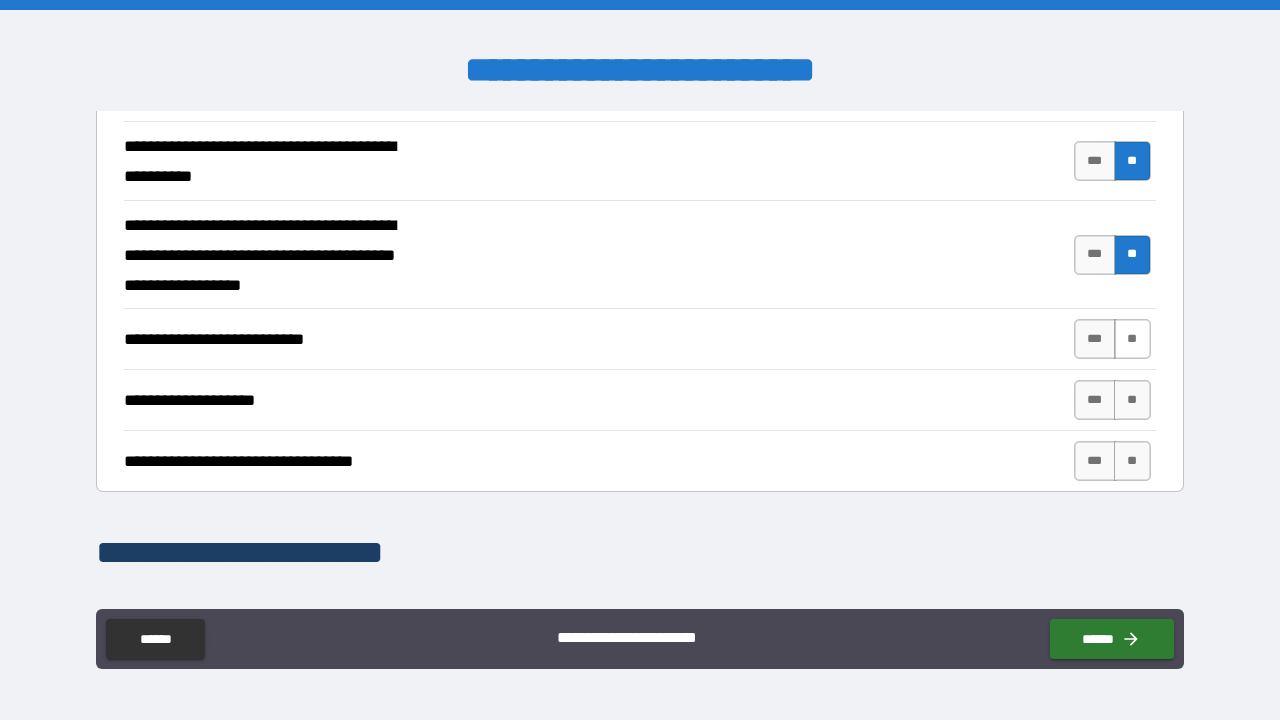 click on "**" at bounding box center (1132, 339) 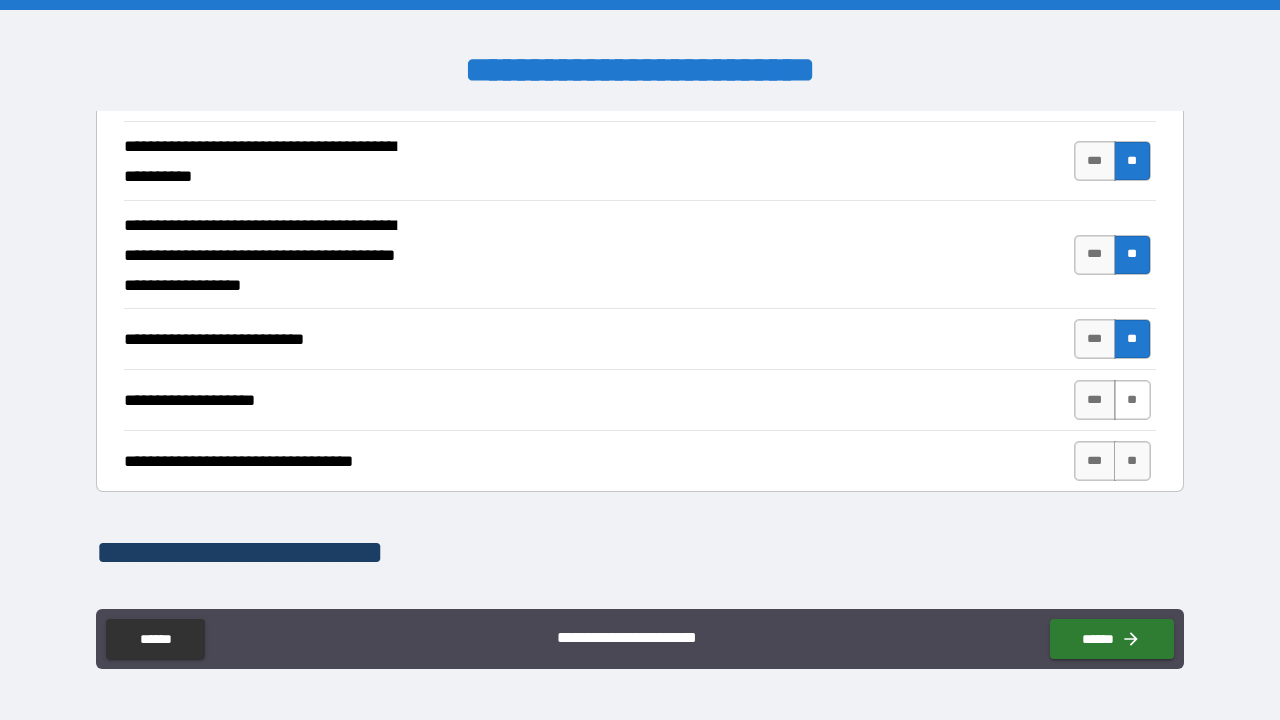 click on "**" at bounding box center [1132, 400] 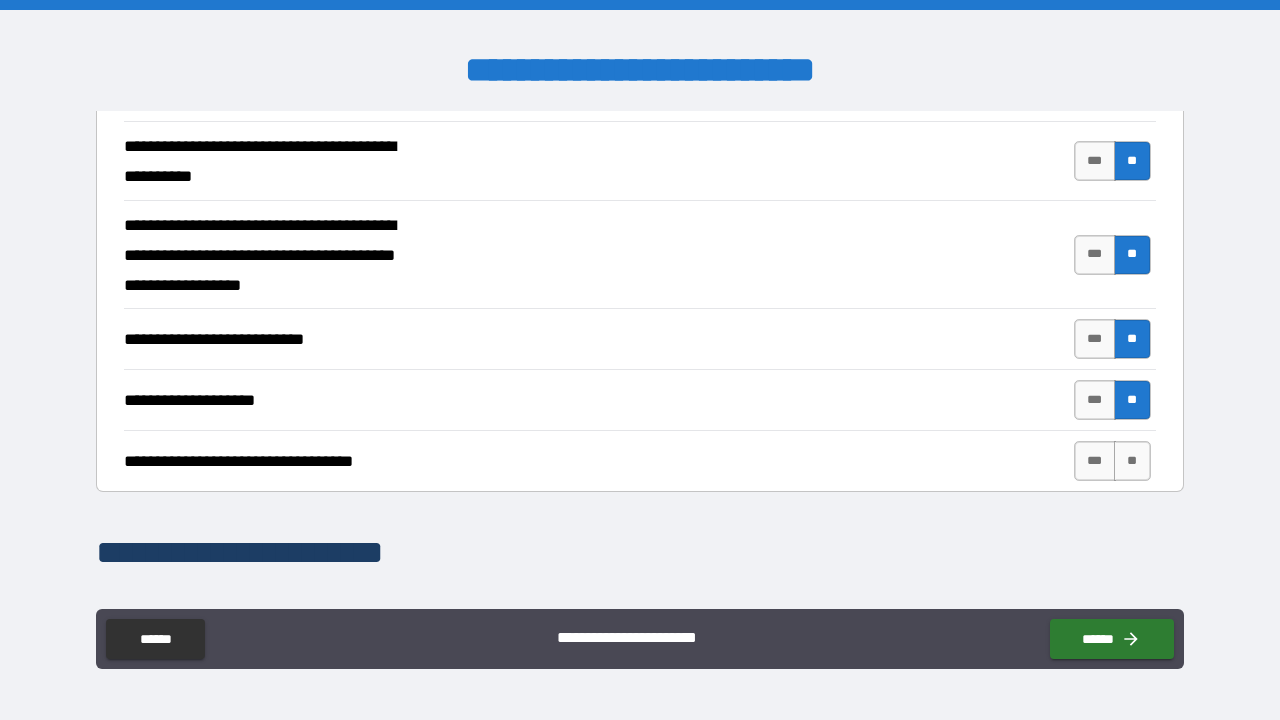 click on "**********" at bounding box center [640, 461] 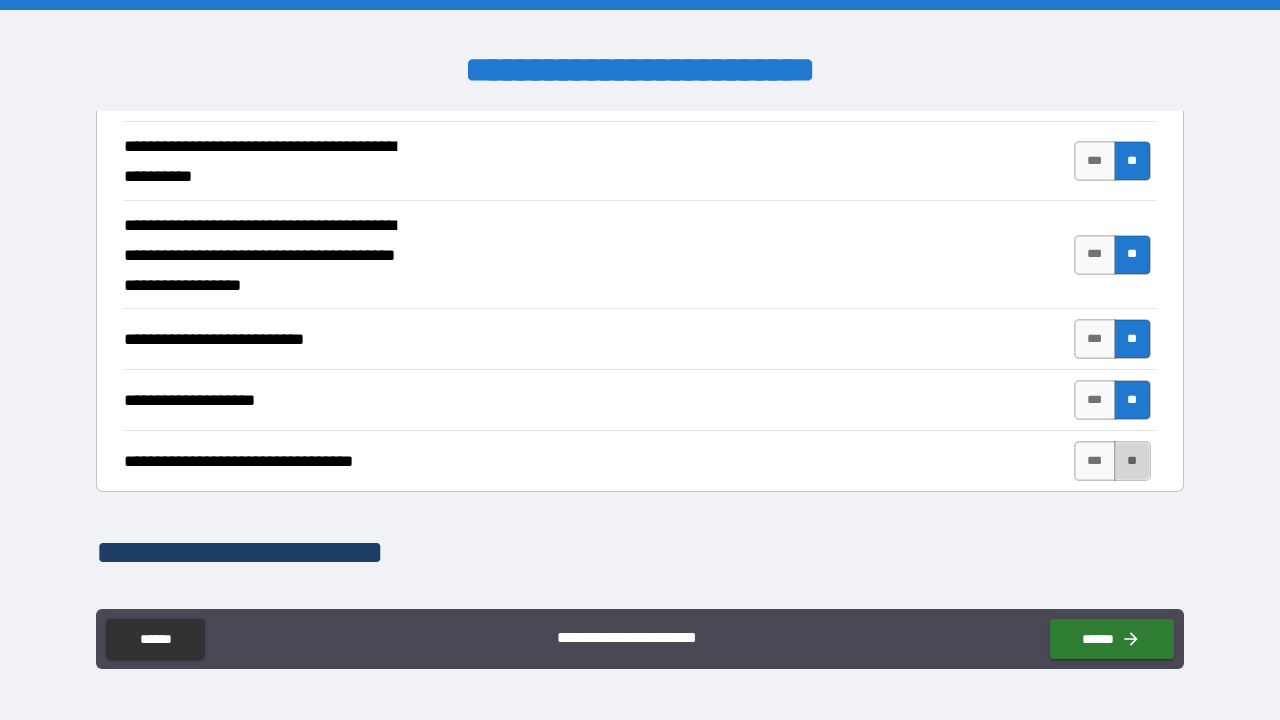 click on "**" at bounding box center [1132, 461] 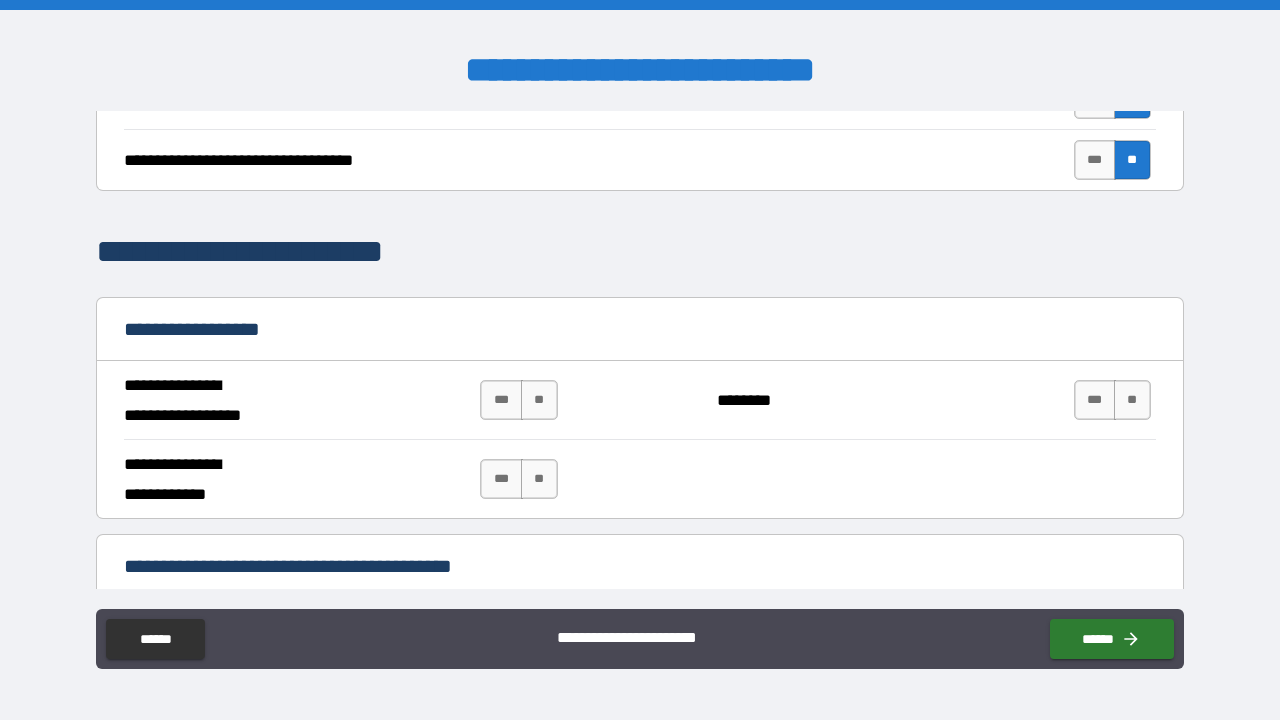 scroll, scrollTop: 1026, scrollLeft: 0, axis: vertical 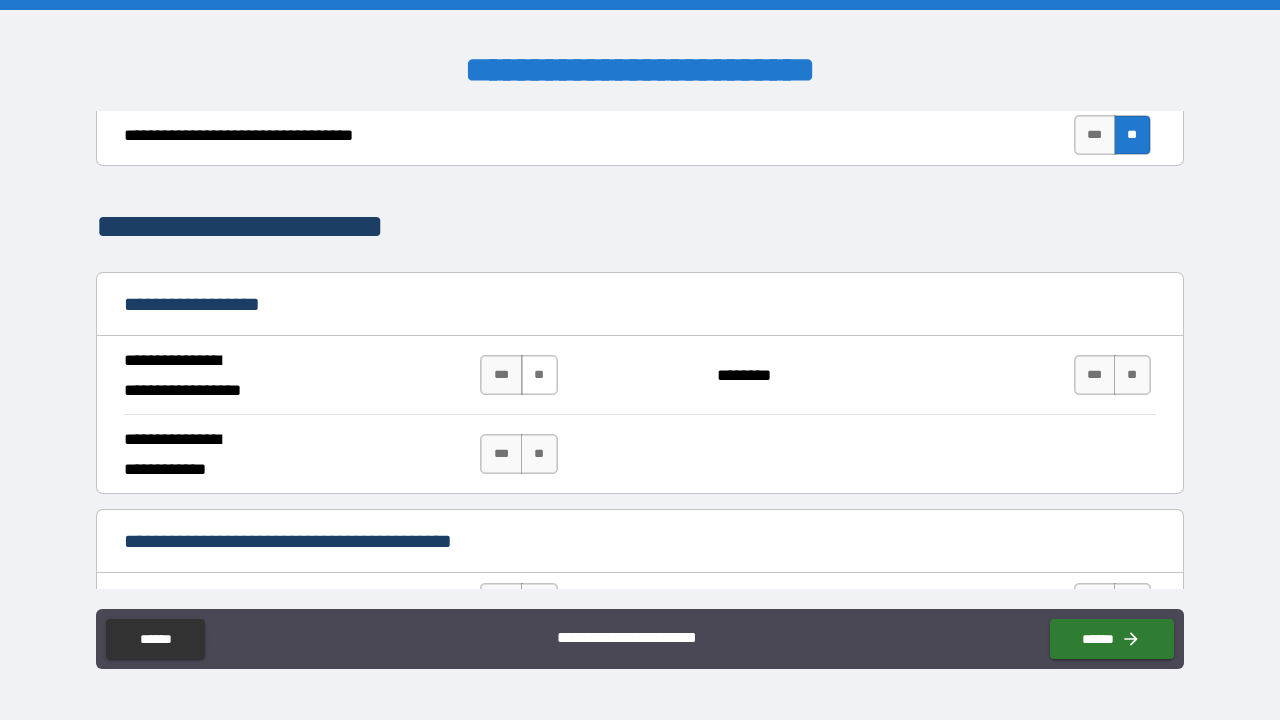 click on "**" at bounding box center (539, 375) 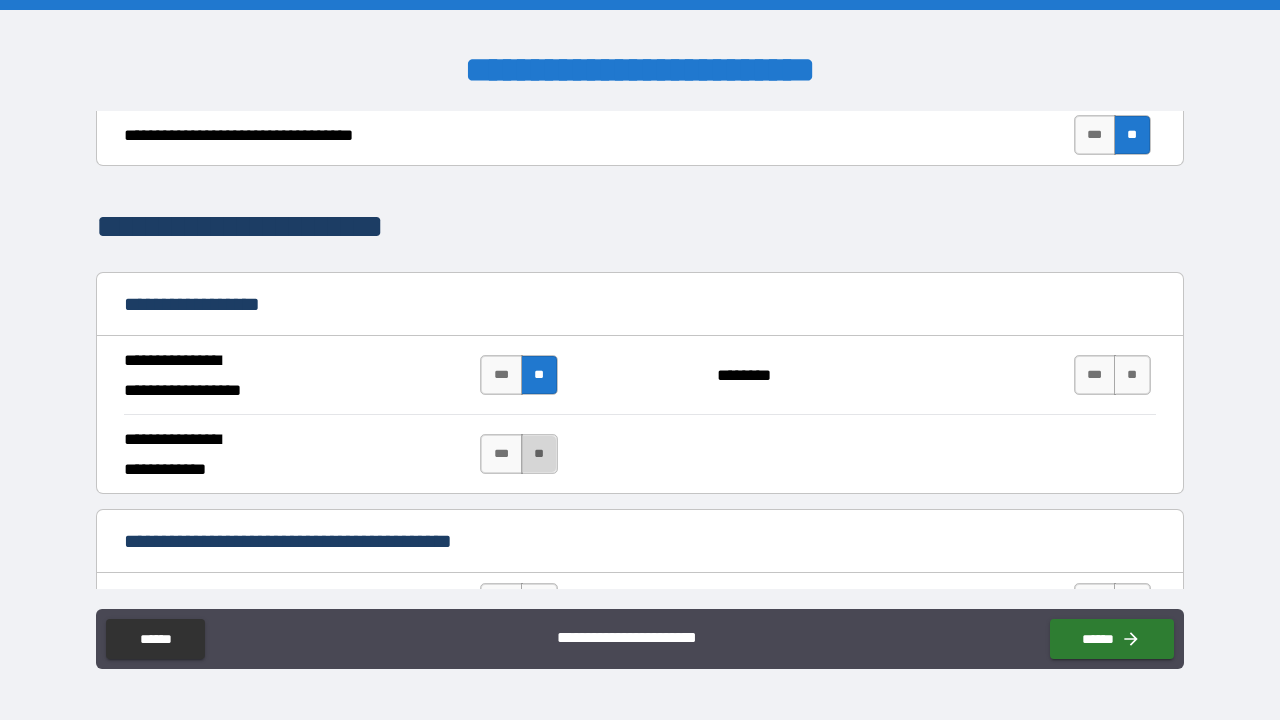 click on "**" at bounding box center (539, 454) 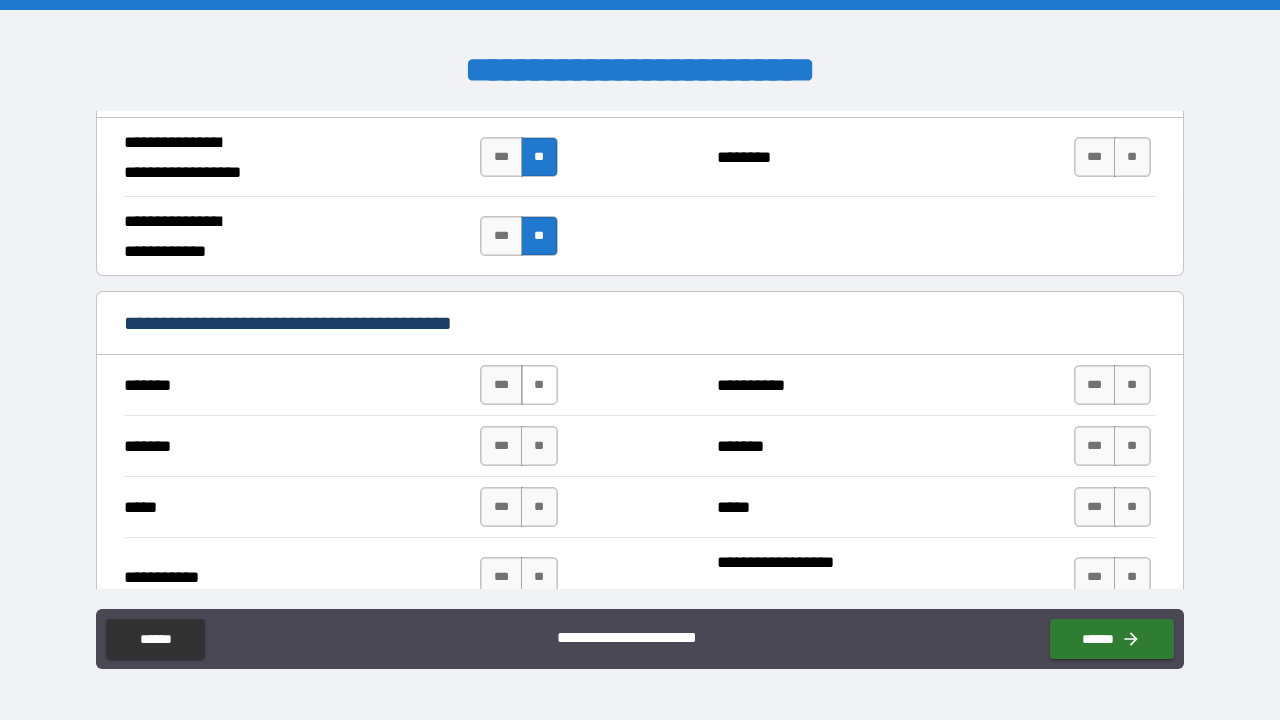scroll, scrollTop: 1252, scrollLeft: 0, axis: vertical 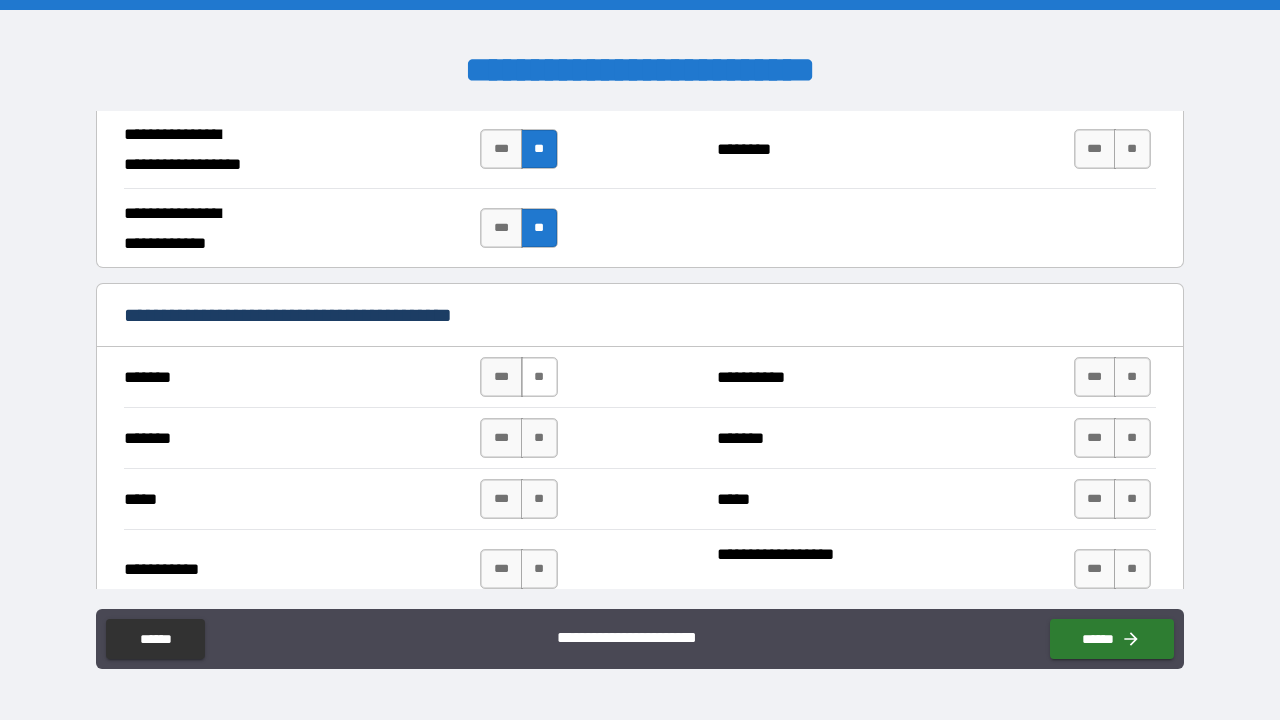 click on "**" at bounding box center (539, 377) 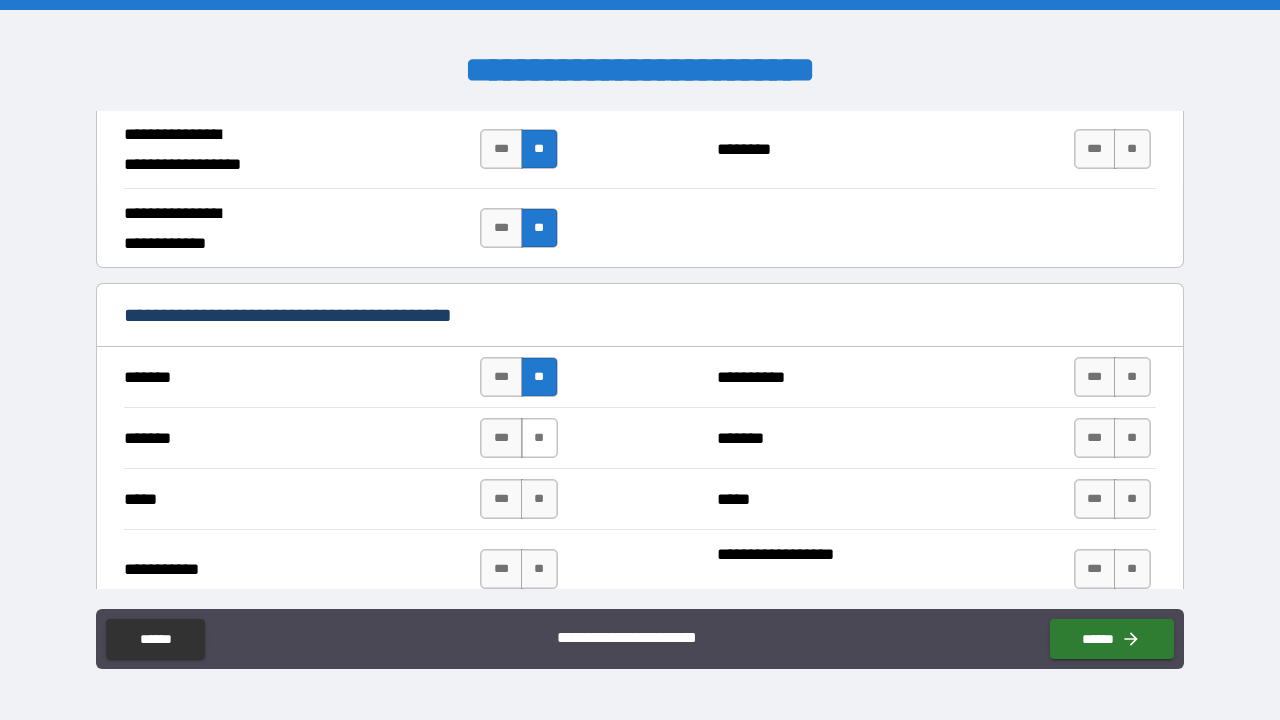 click on "**" at bounding box center (539, 438) 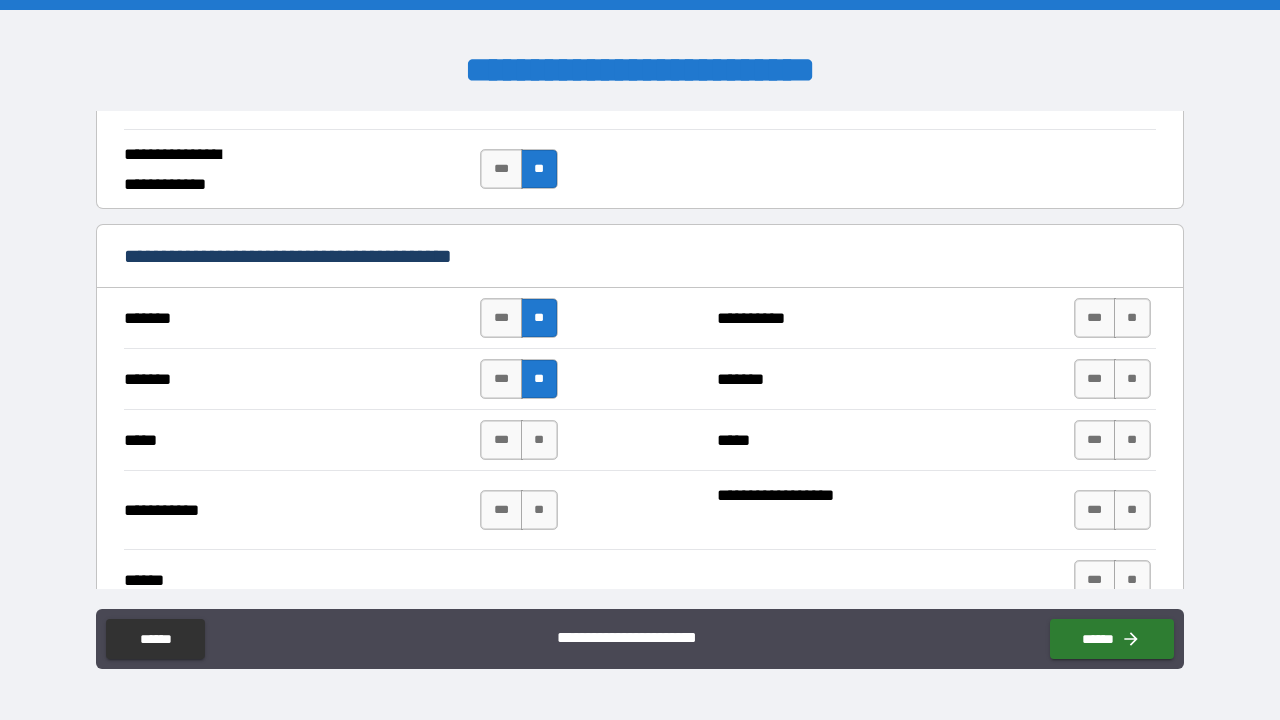 scroll, scrollTop: 1317, scrollLeft: 0, axis: vertical 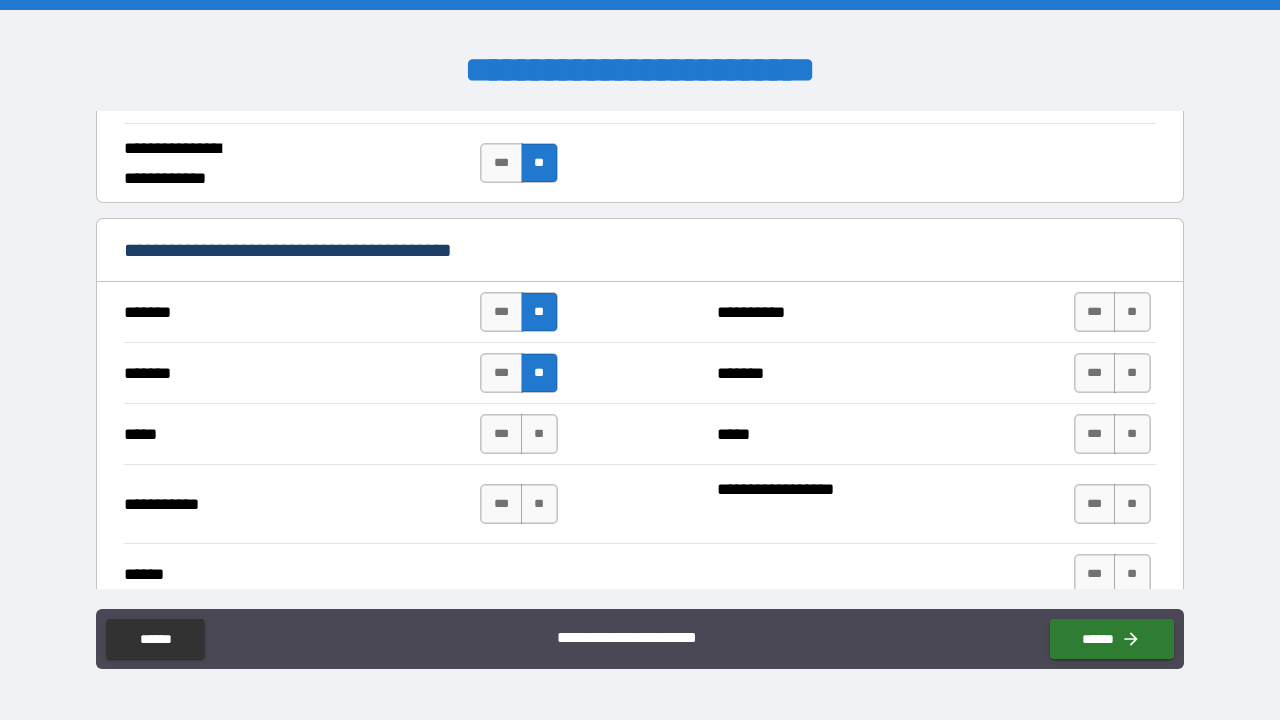 click on "**" at bounding box center (539, 434) 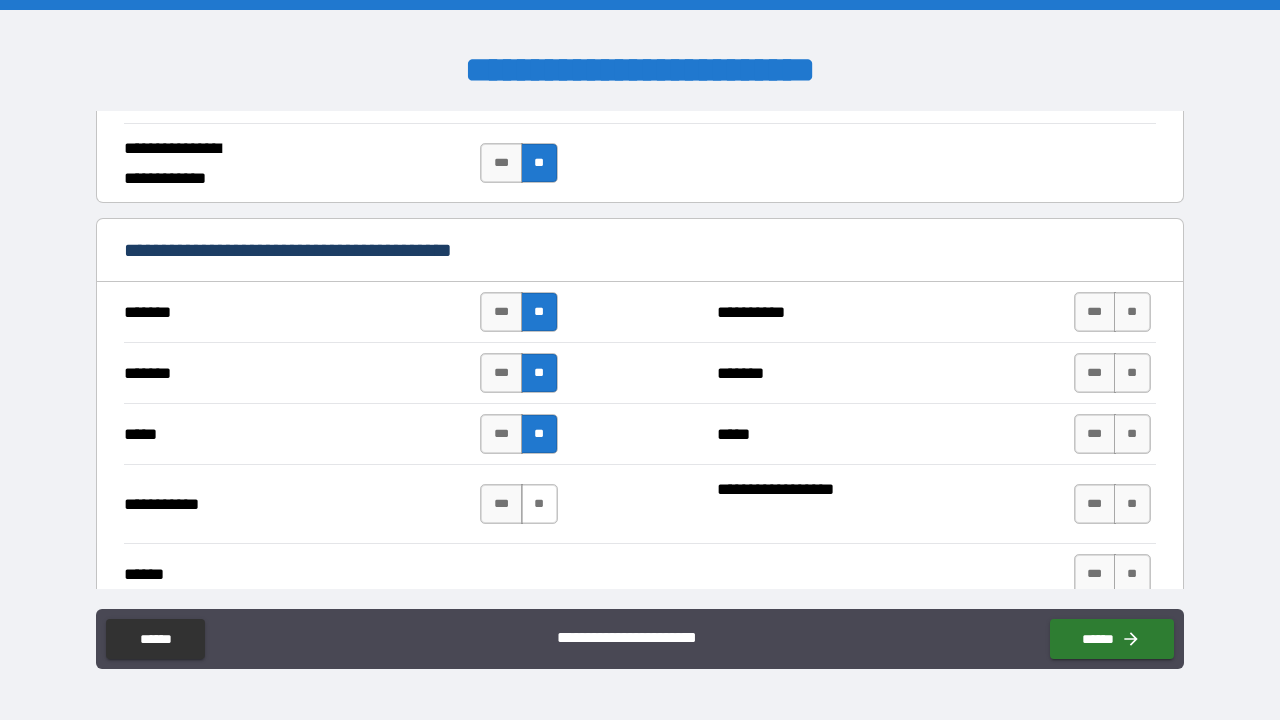 click on "**" at bounding box center (539, 504) 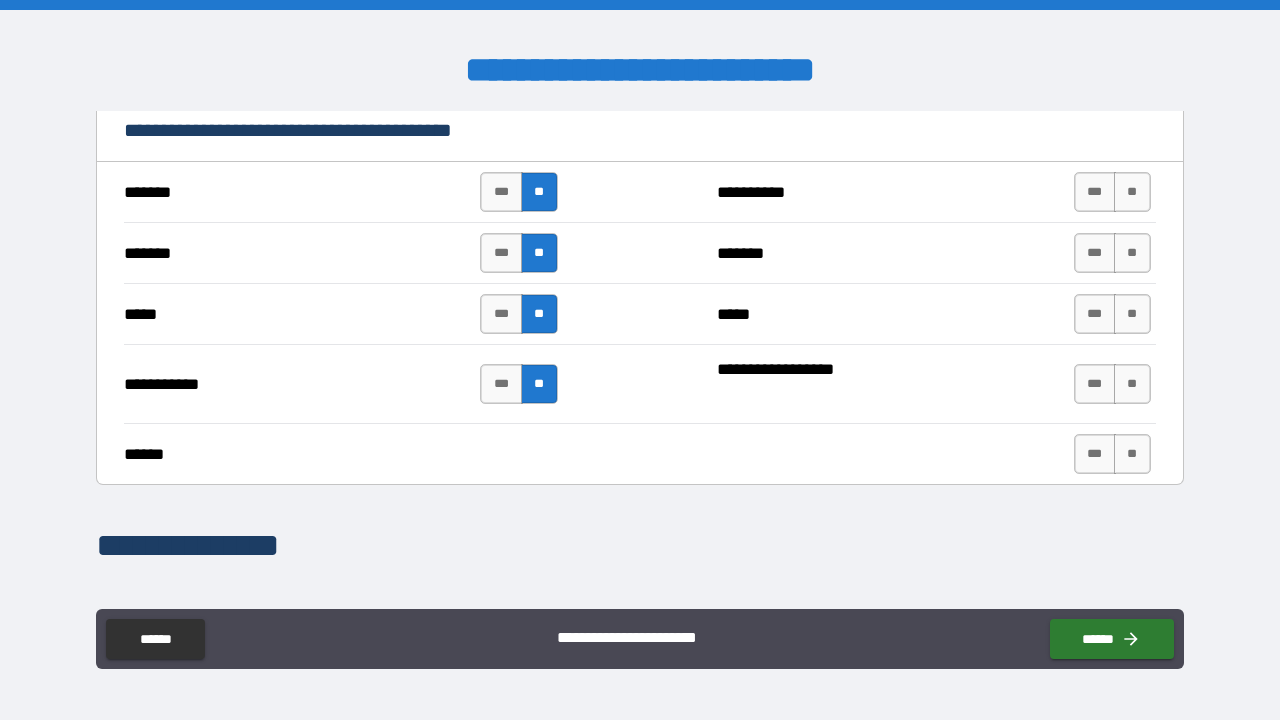 scroll, scrollTop: 1444, scrollLeft: 0, axis: vertical 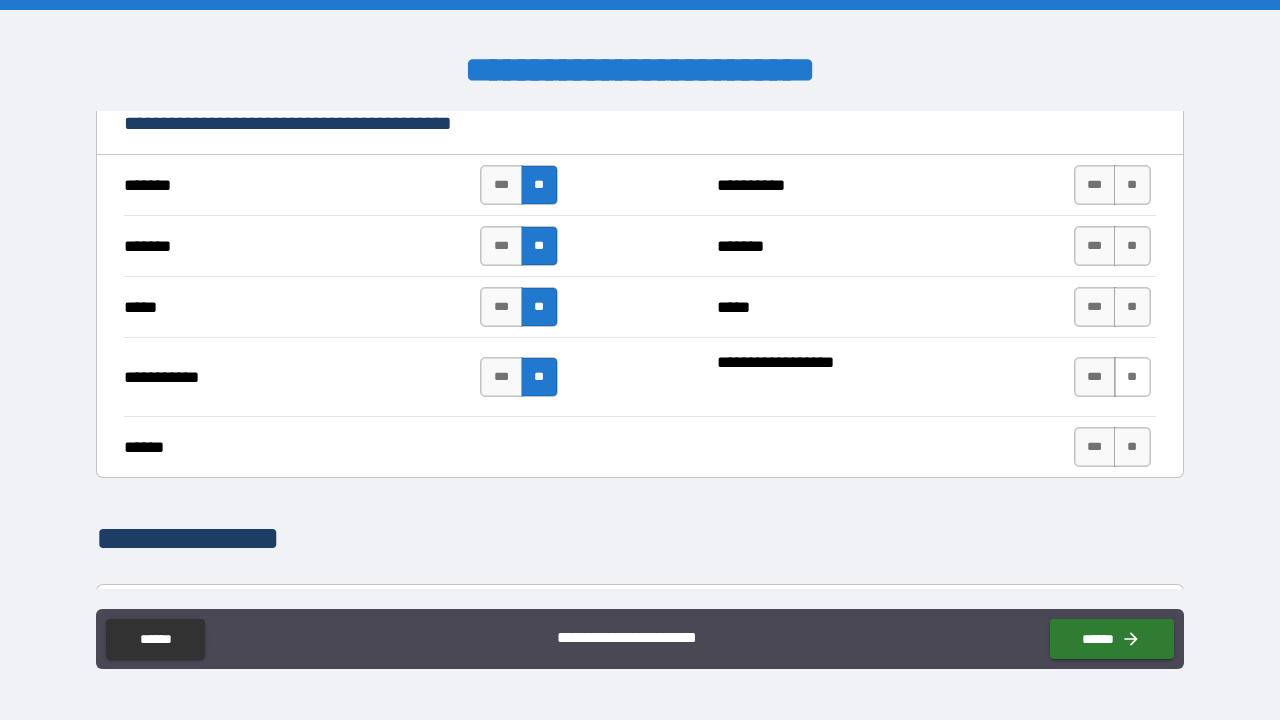 click on "**" at bounding box center [1132, 377] 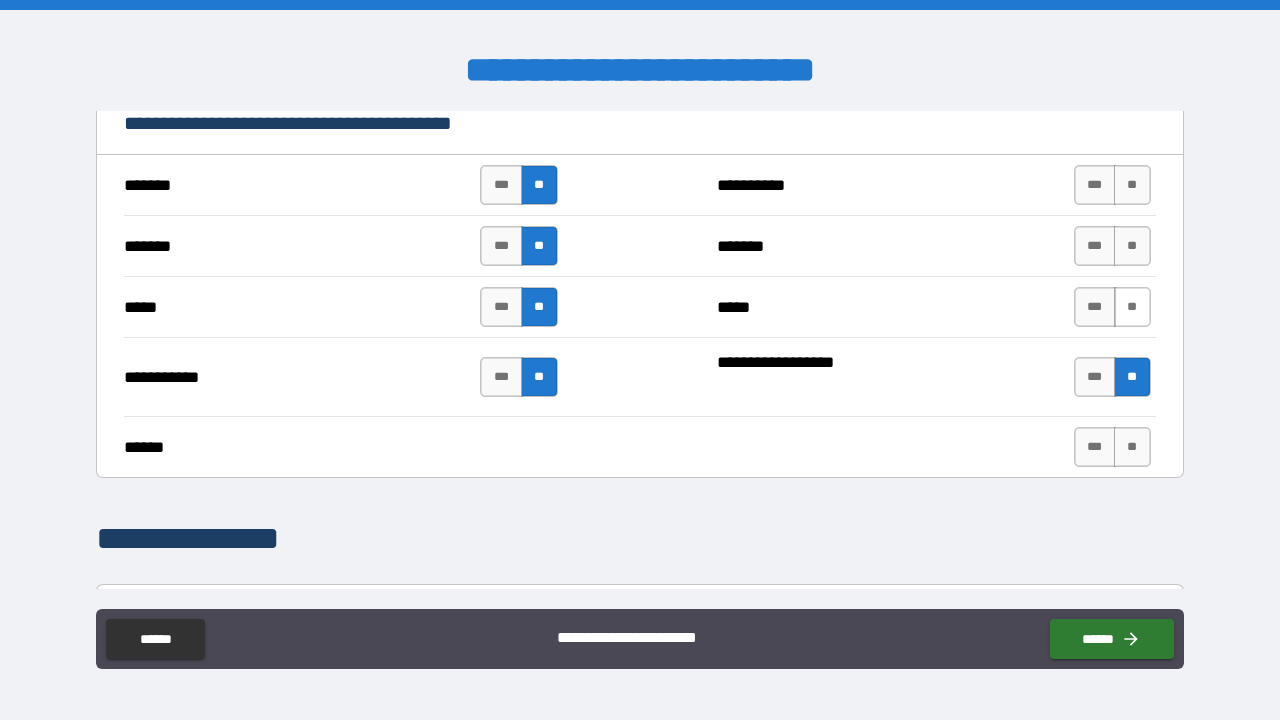 click on "**" at bounding box center (1132, 307) 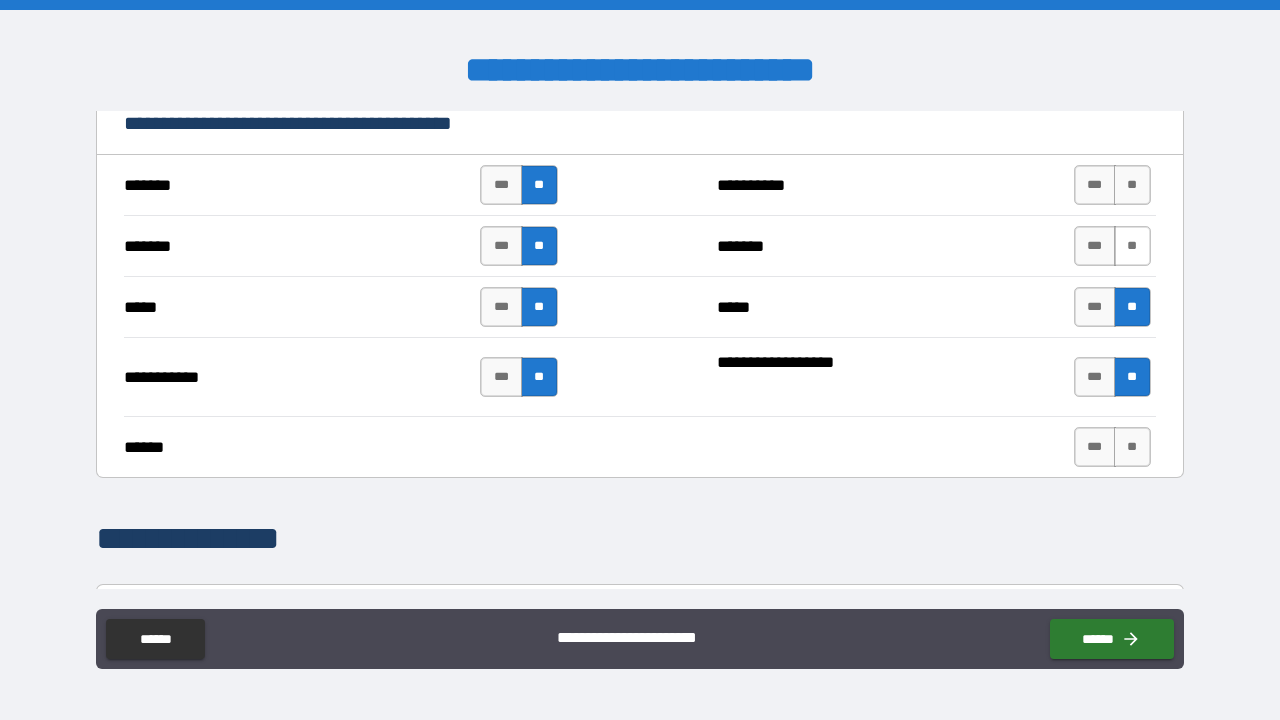 click on "**" at bounding box center (1132, 246) 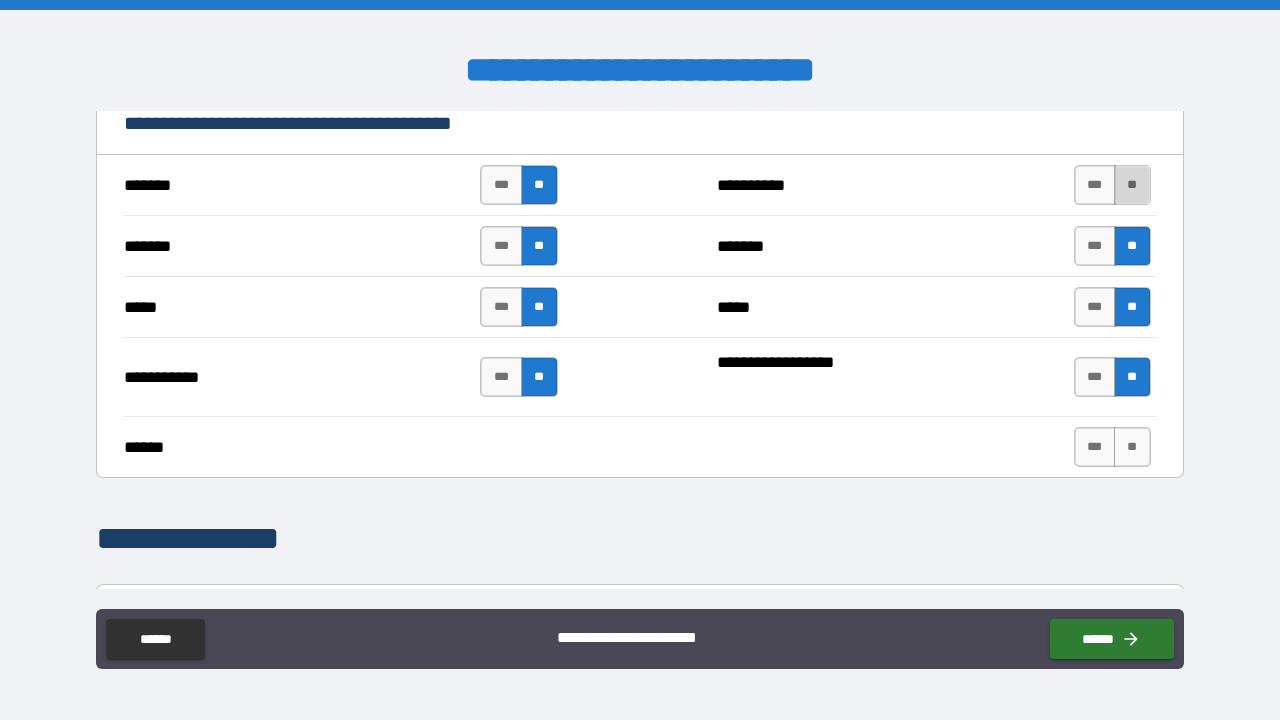 click on "**" at bounding box center [1132, 185] 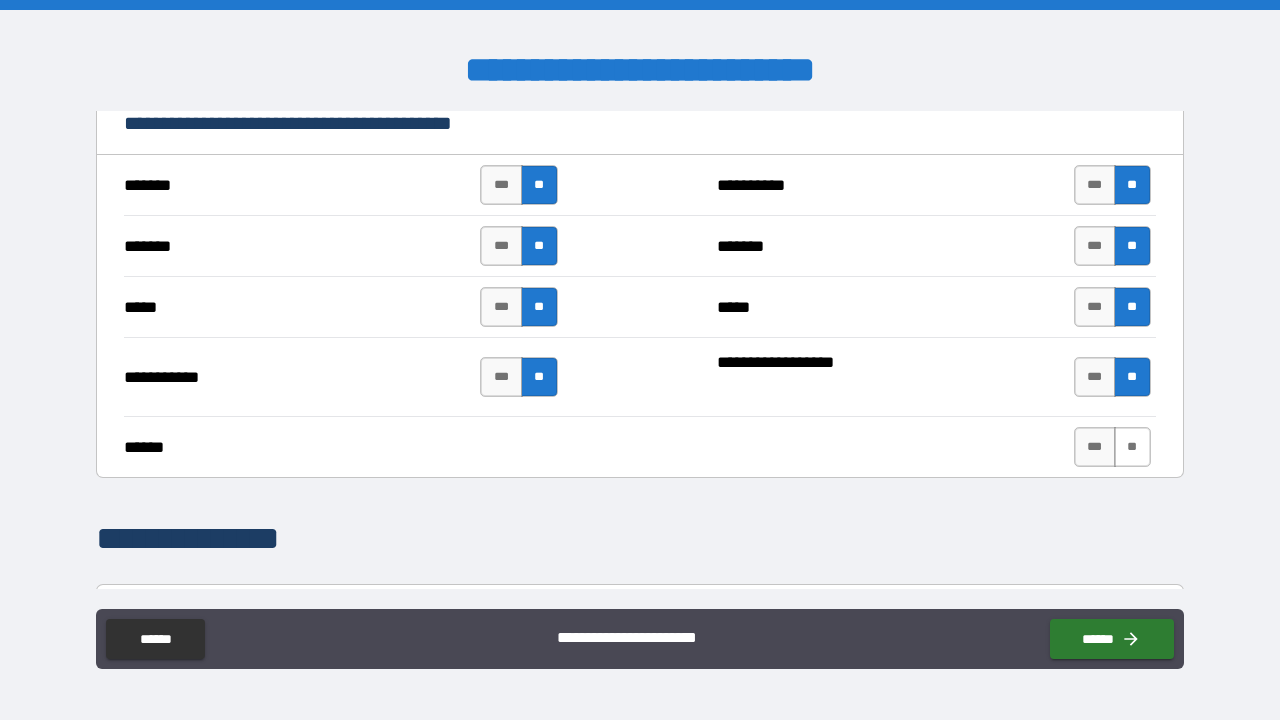 click on "**" at bounding box center (1132, 447) 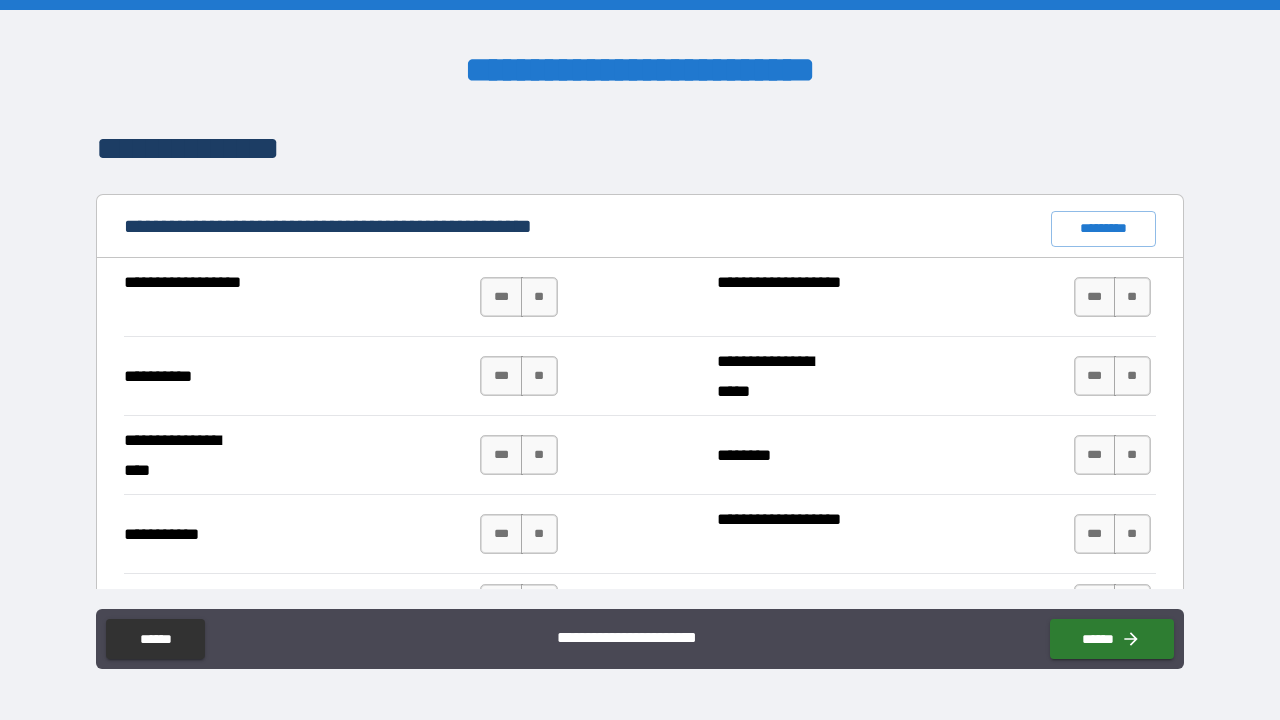 scroll, scrollTop: 1839, scrollLeft: 0, axis: vertical 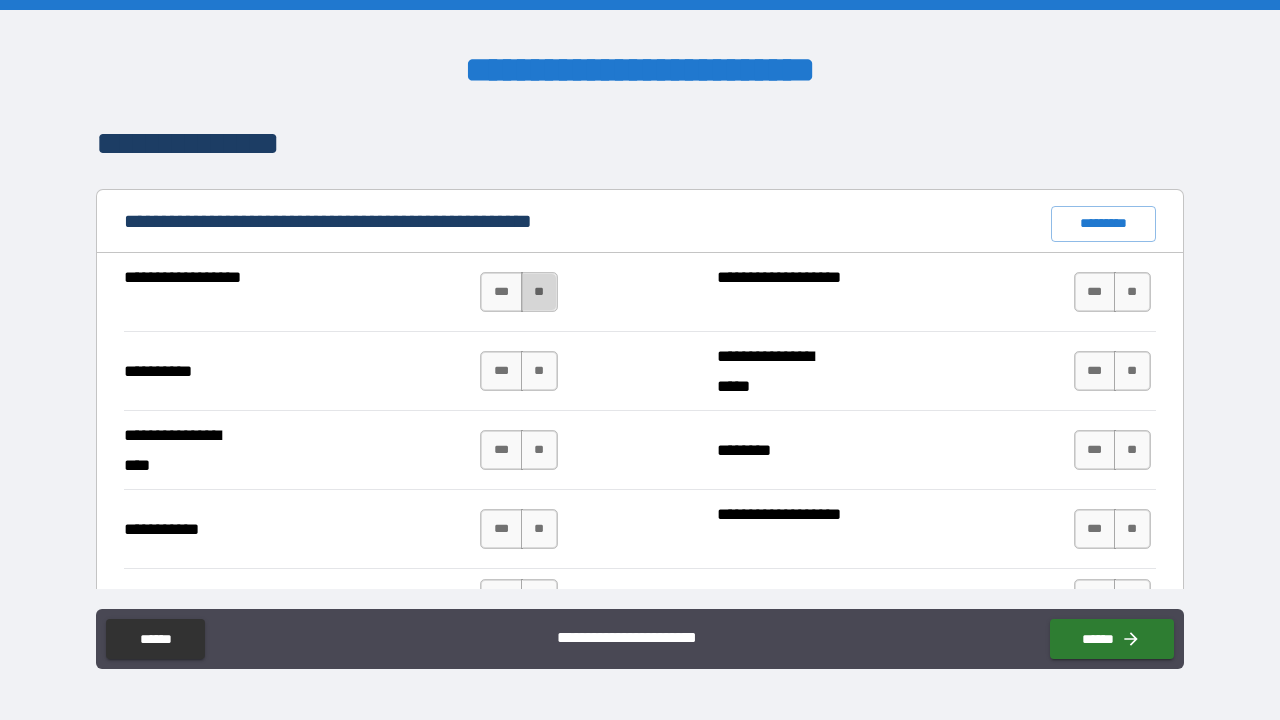 click on "**" at bounding box center [539, 292] 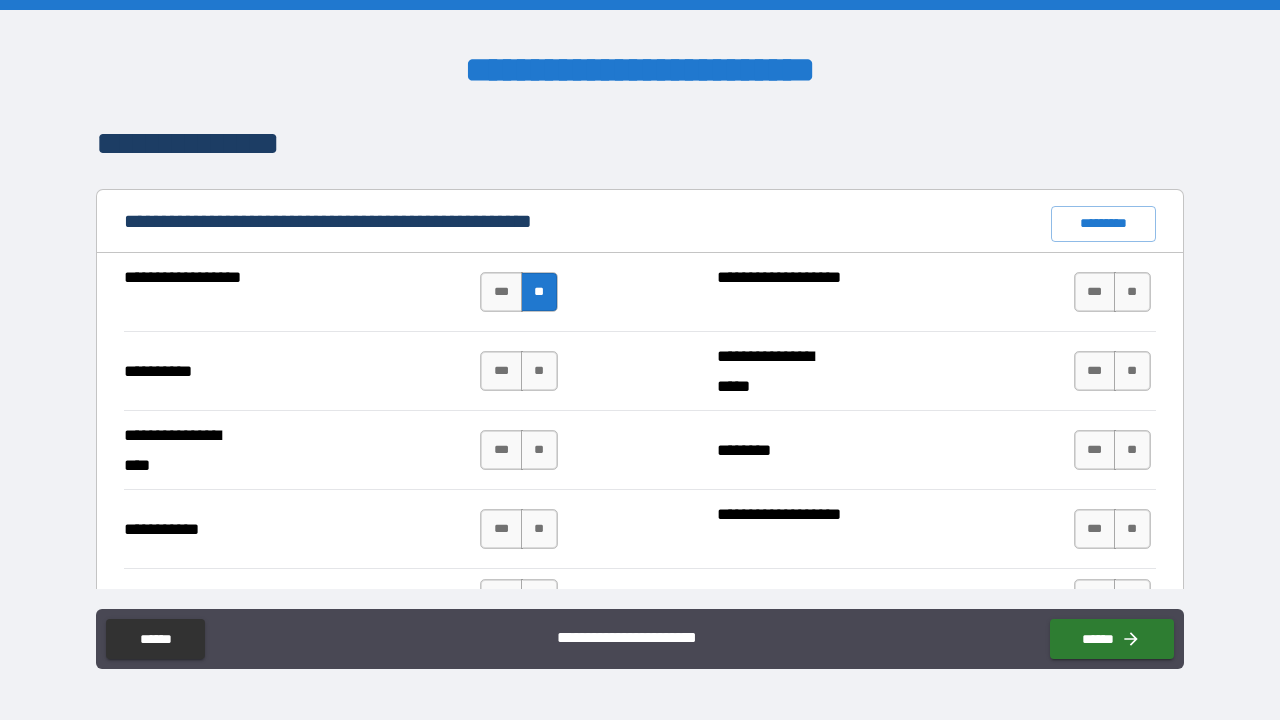 click on "*** **" at bounding box center (518, 371) 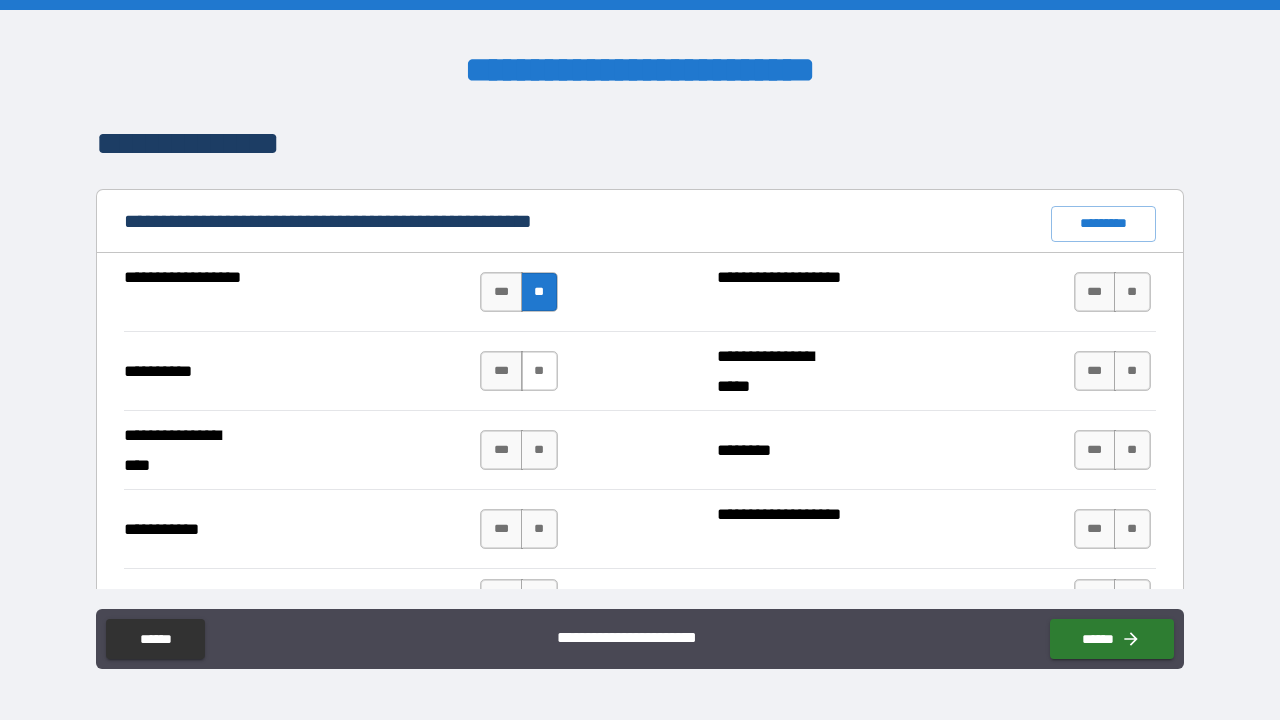 click on "**" at bounding box center (539, 371) 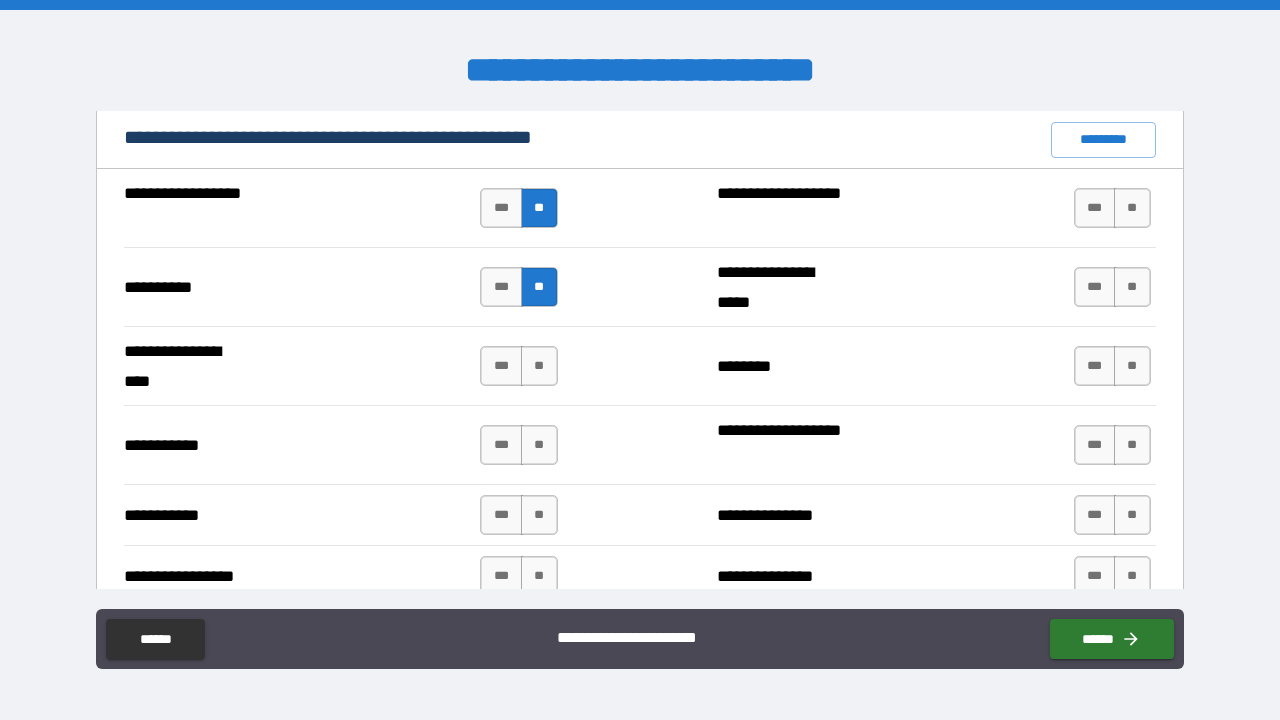 scroll, scrollTop: 1935, scrollLeft: 0, axis: vertical 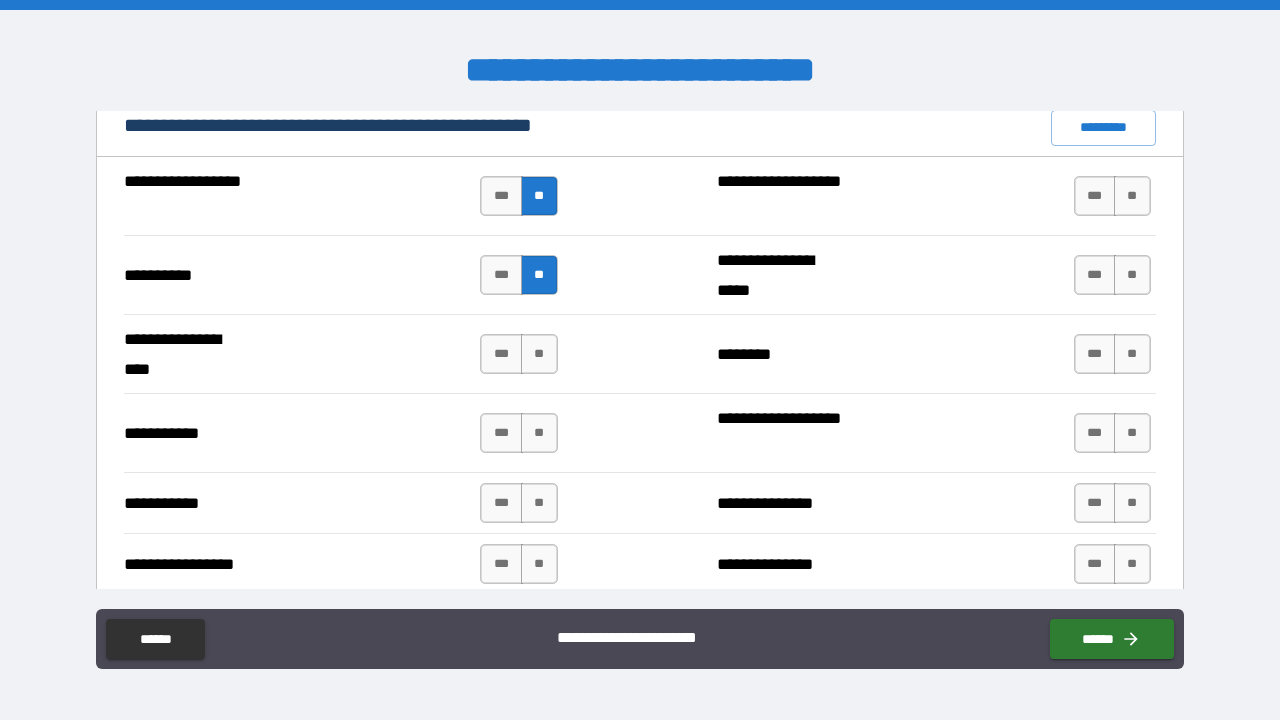 click on "**" at bounding box center [539, 354] 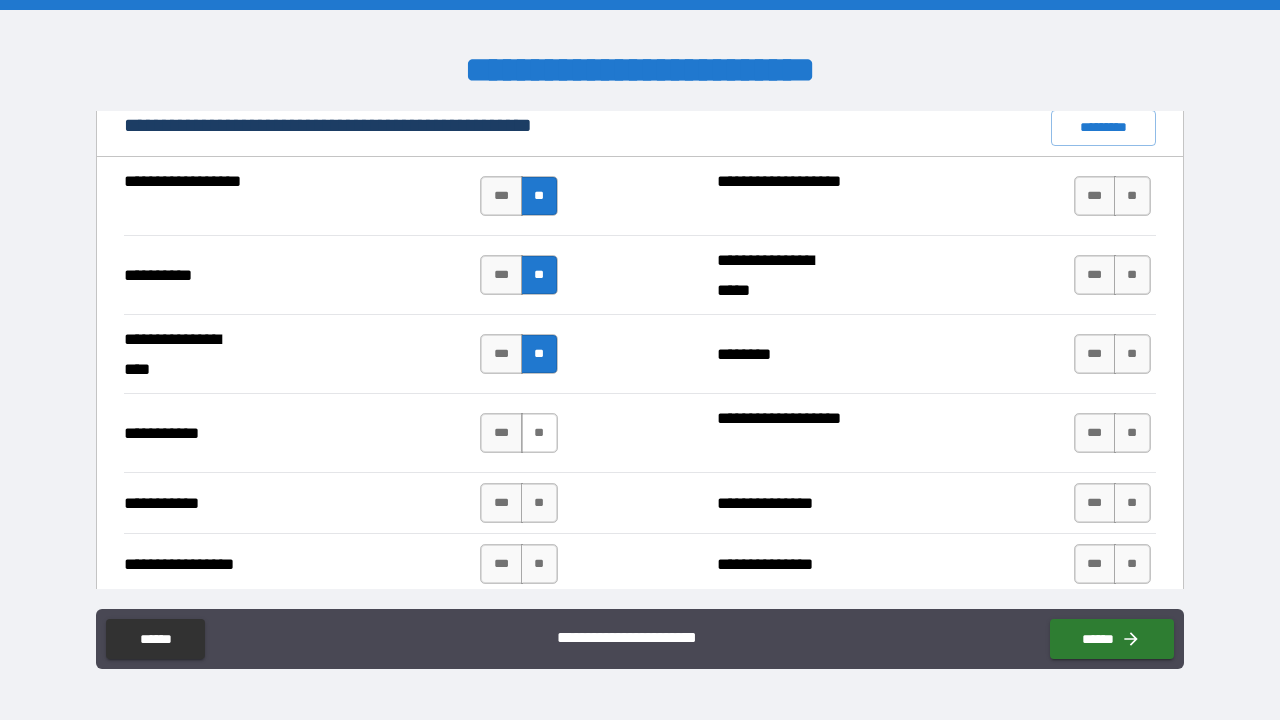 click on "**" at bounding box center [539, 433] 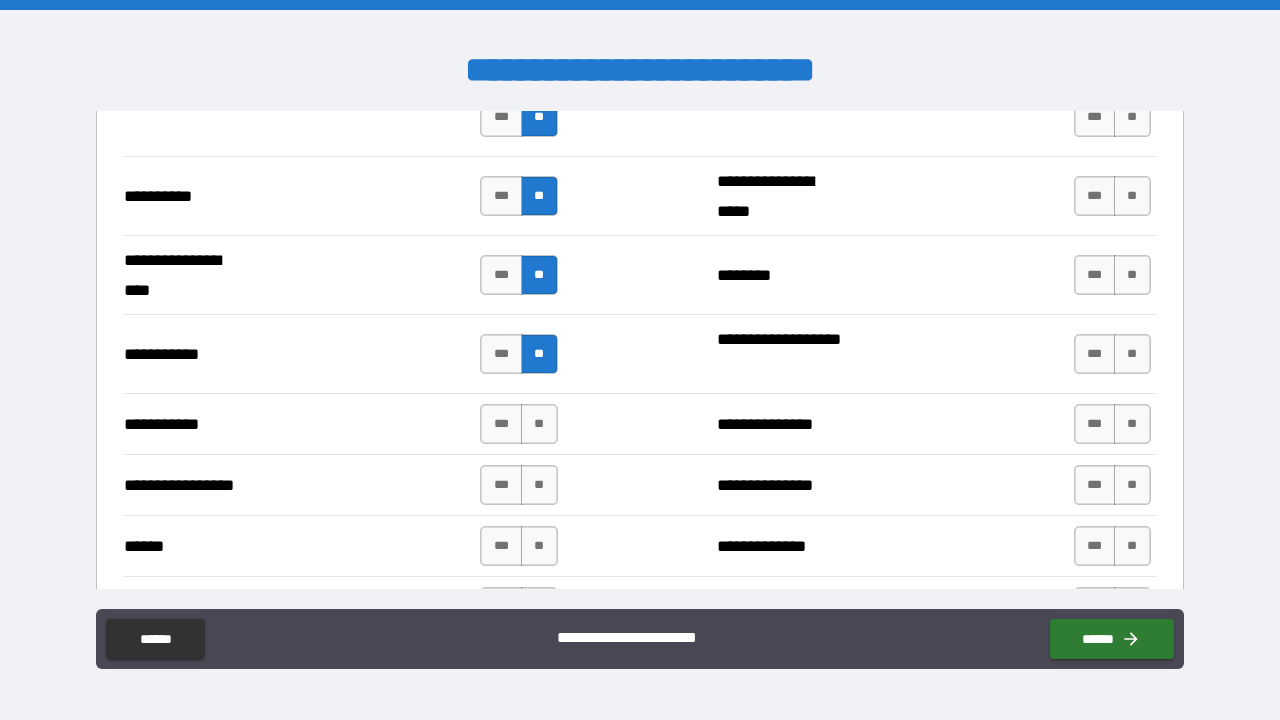 scroll, scrollTop: 2017, scrollLeft: 0, axis: vertical 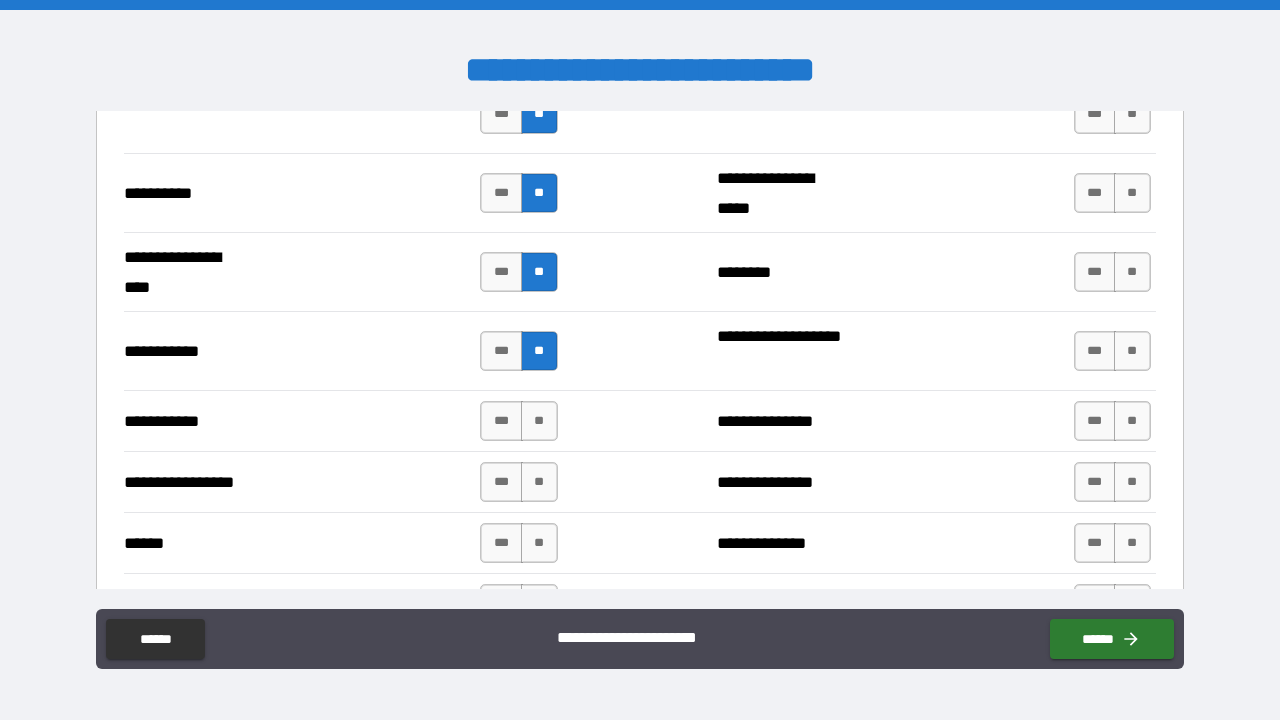 click on "**" at bounding box center (539, 421) 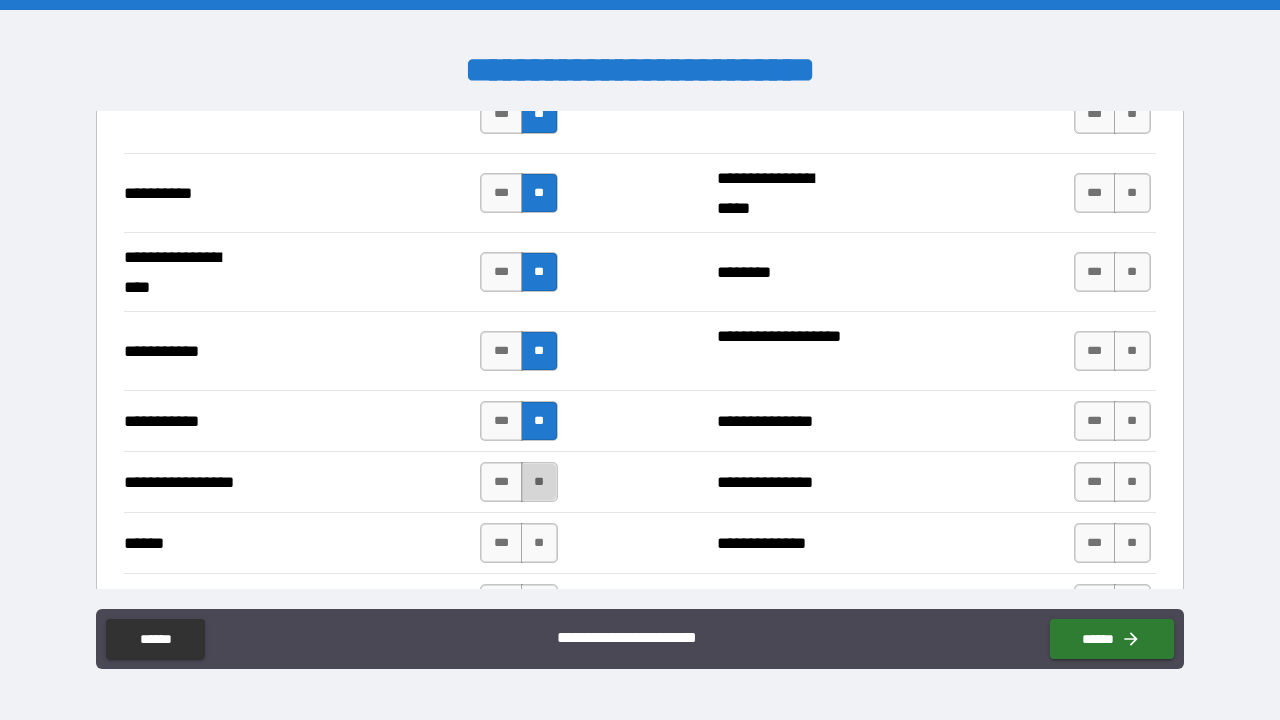 click on "**" at bounding box center [539, 482] 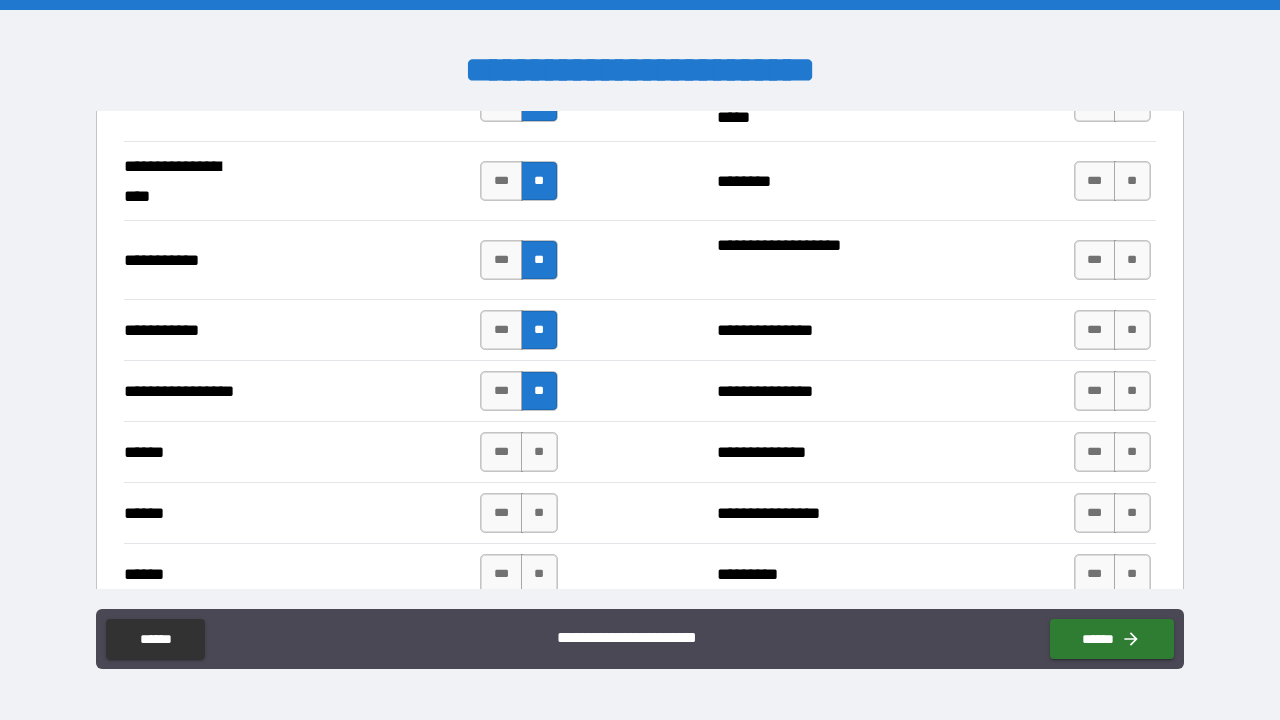 scroll, scrollTop: 2110, scrollLeft: 0, axis: vertical 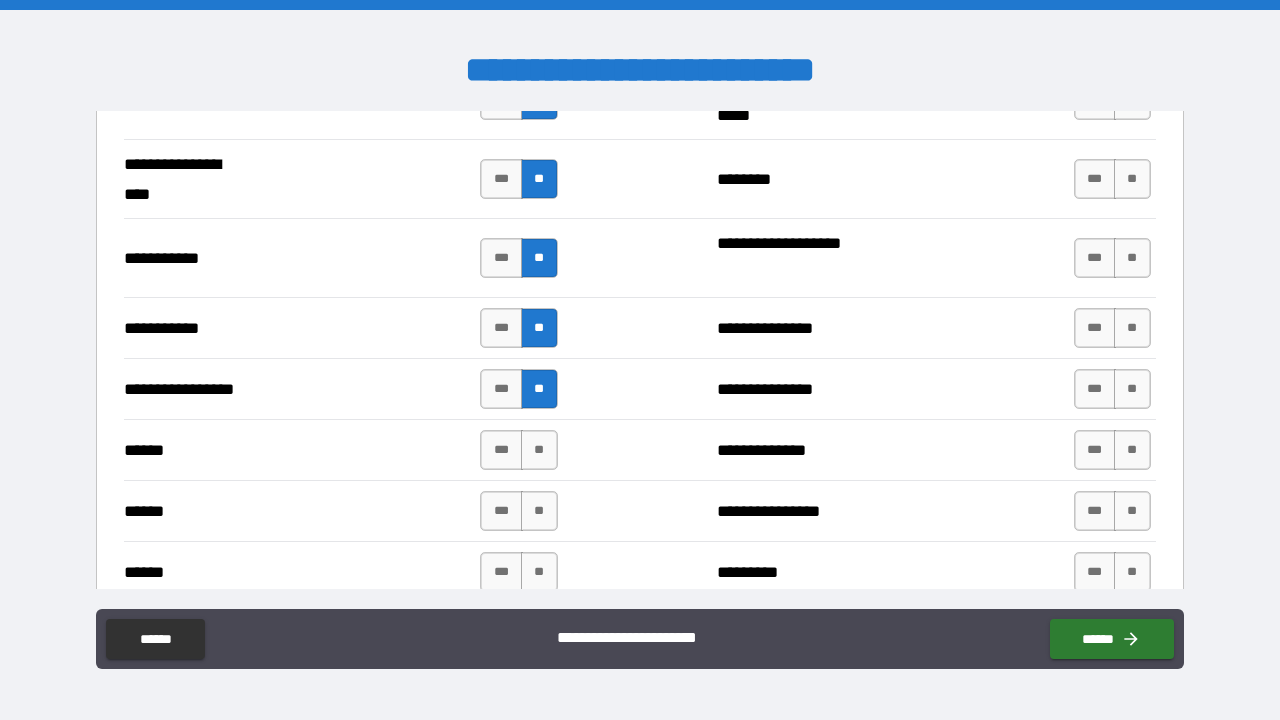 click on "**********" at bounding box center (640, 510) 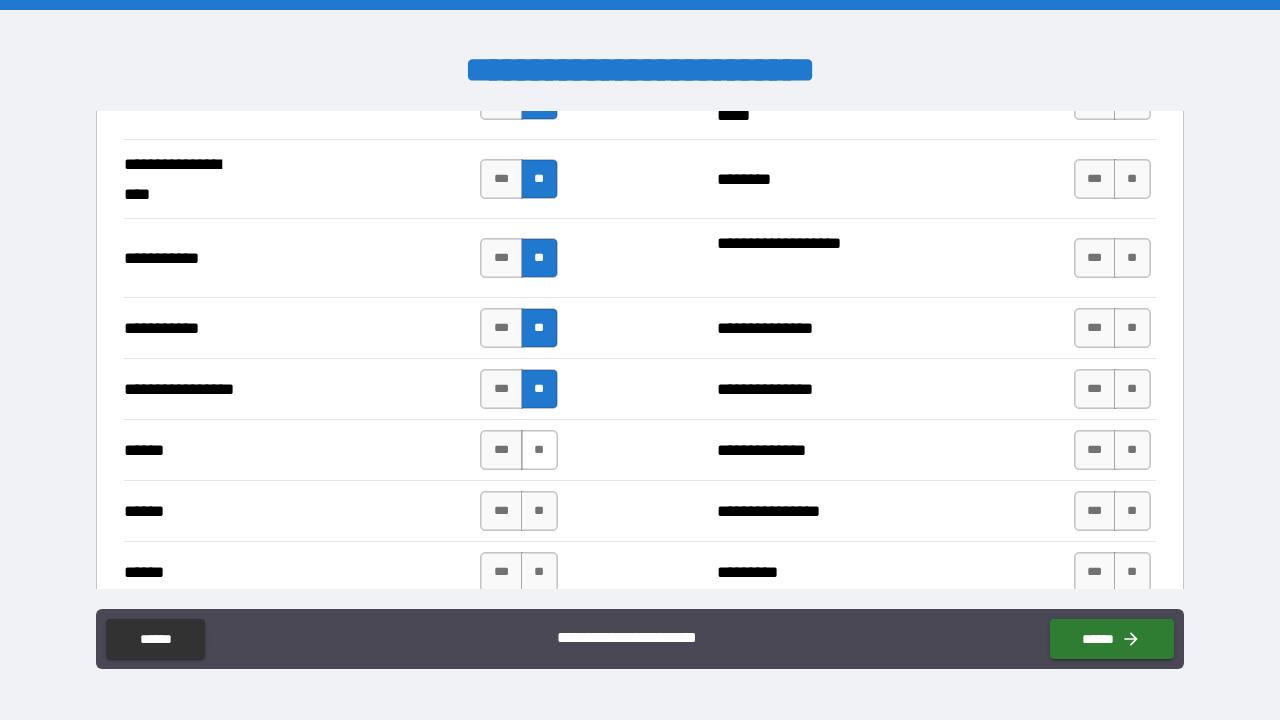 click on "**" at bounding box center [539, 450] 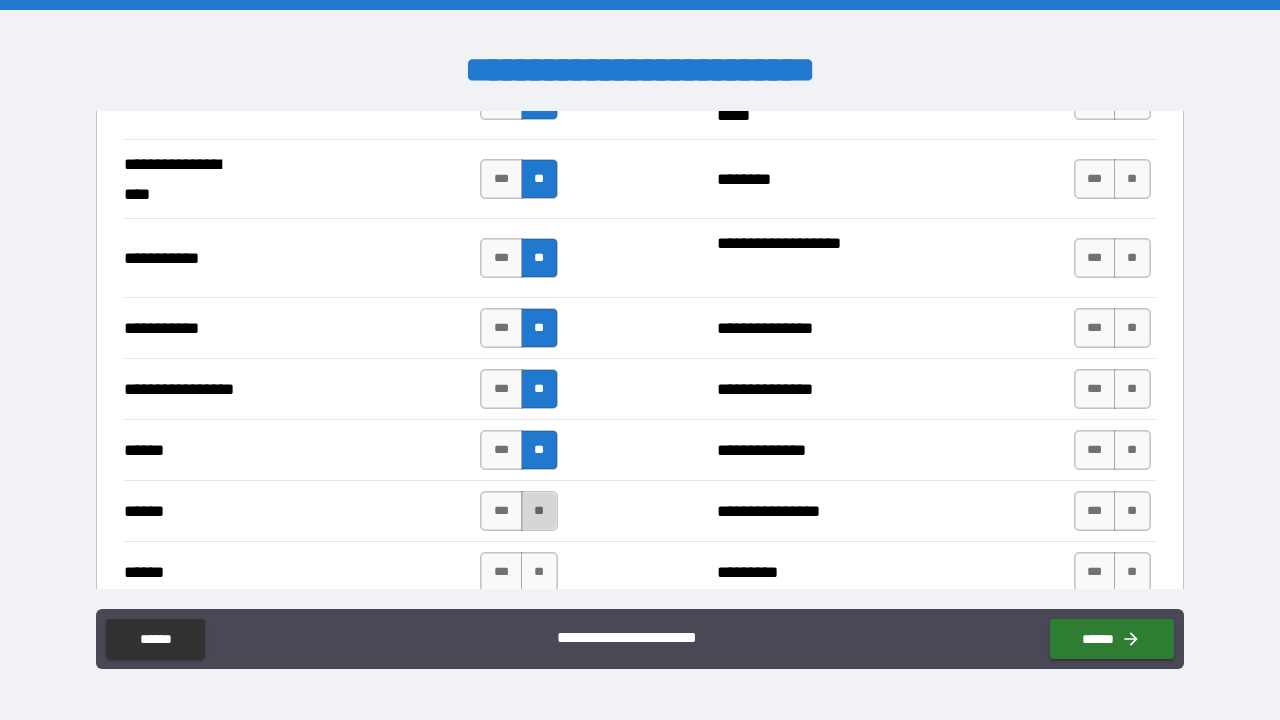 click on "**" at bounding box center [539, 511] 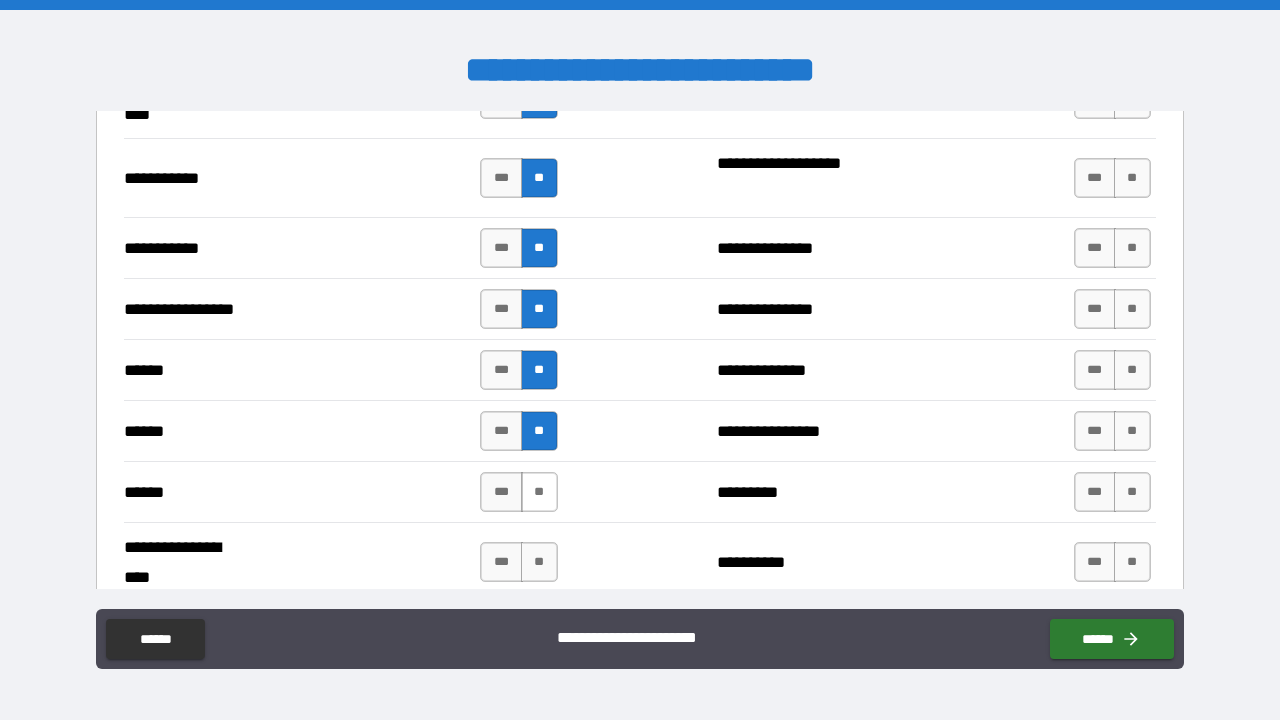 click on "**" at bounding box center [539, 492] 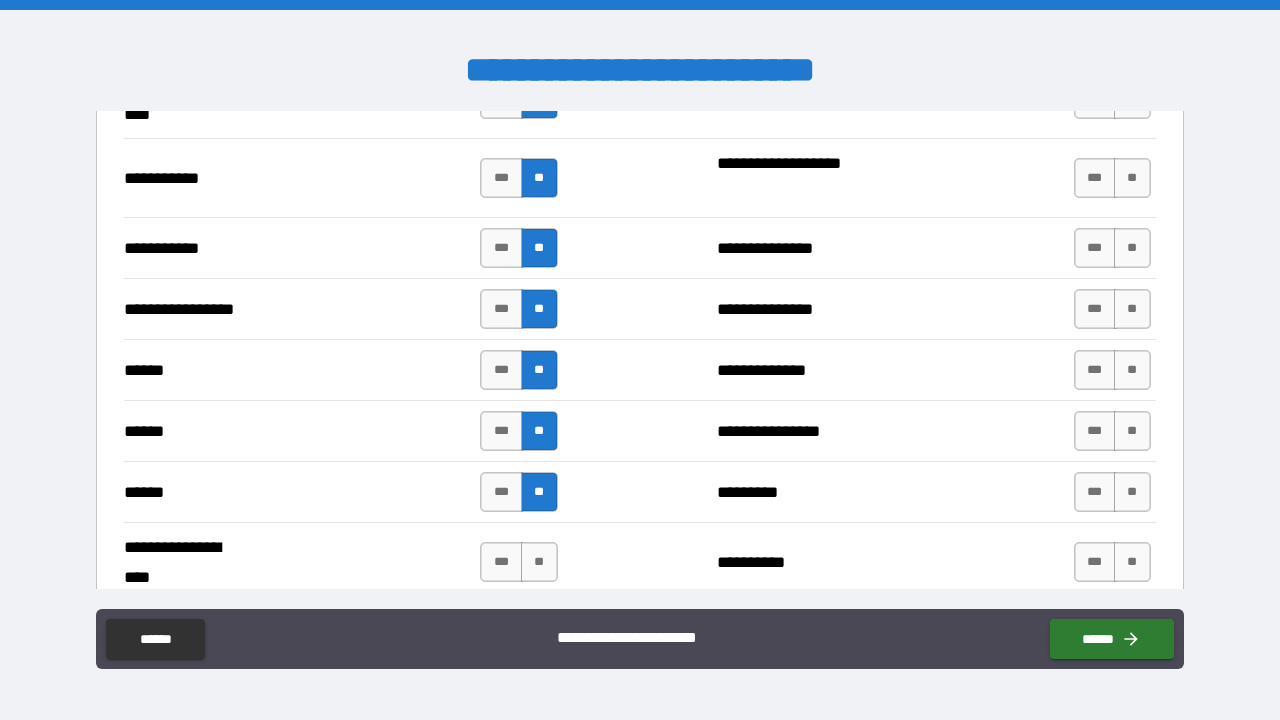 scroll, scrollTop: 2257, scrollLeft: 0, axis: vertical 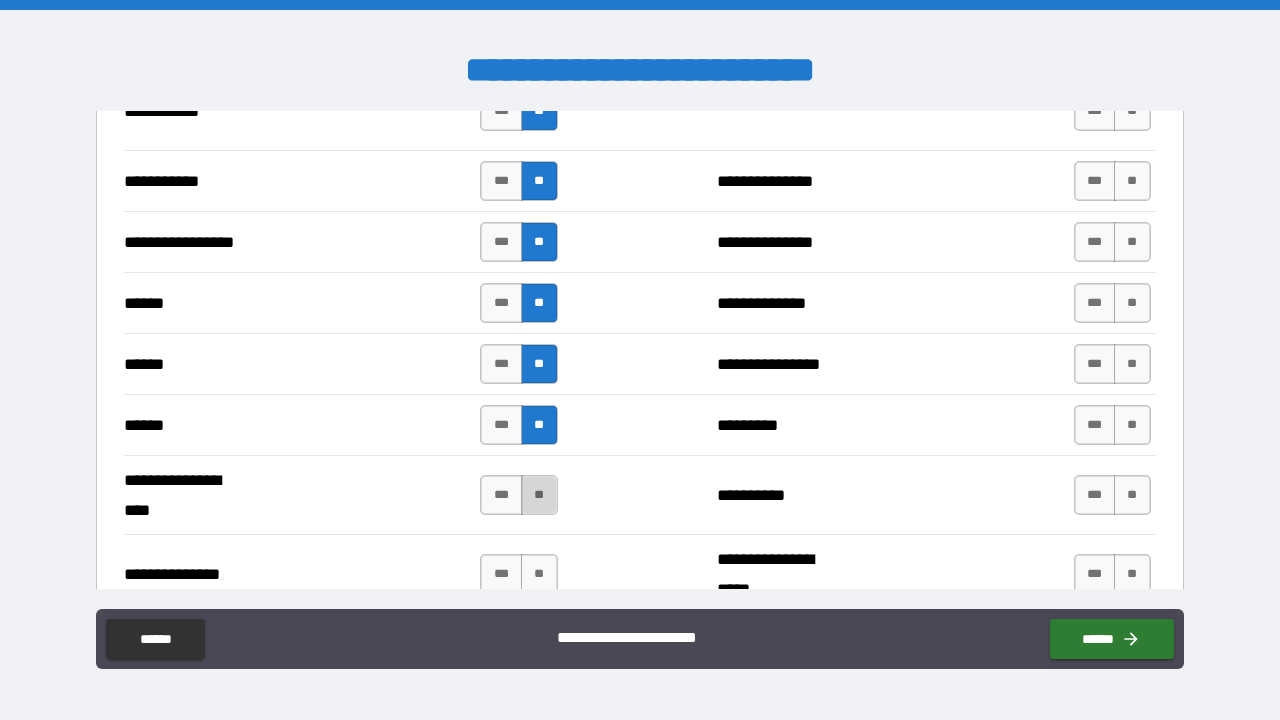 click on "**" at bounding box center [539, 495] 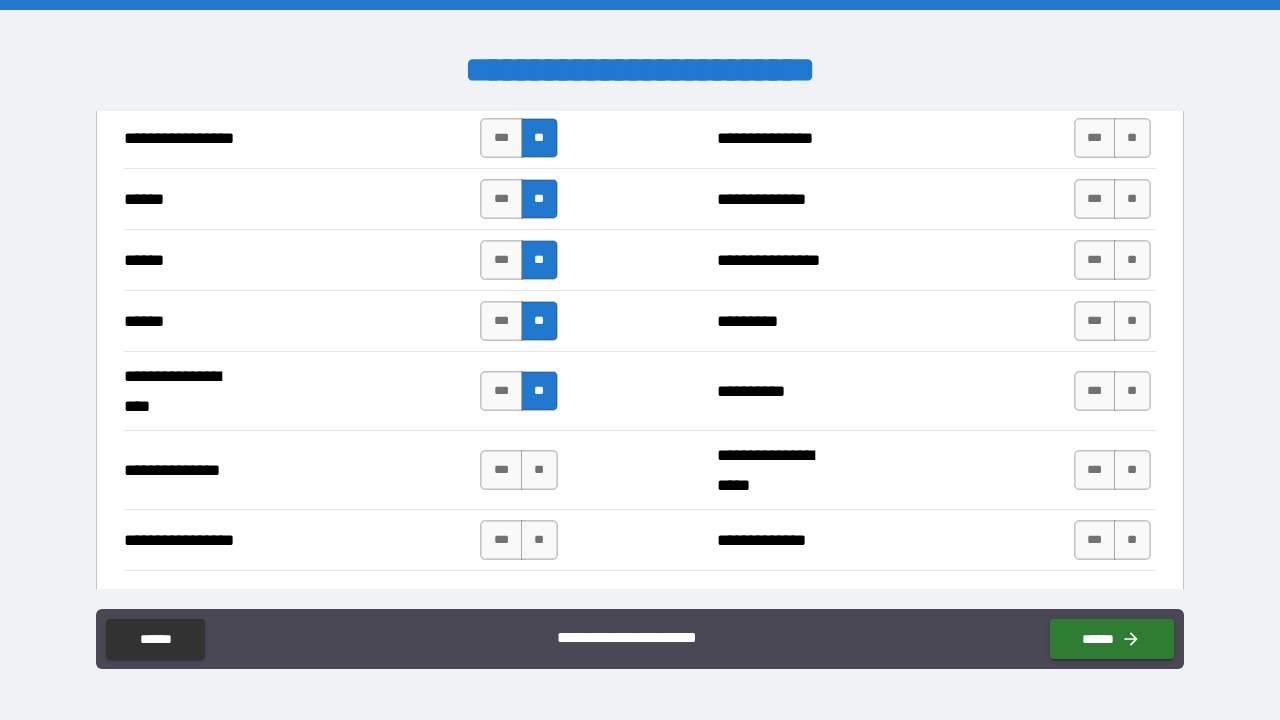 scroll, scrollTop: 2362, scrollLeft: 0, axis: vertical 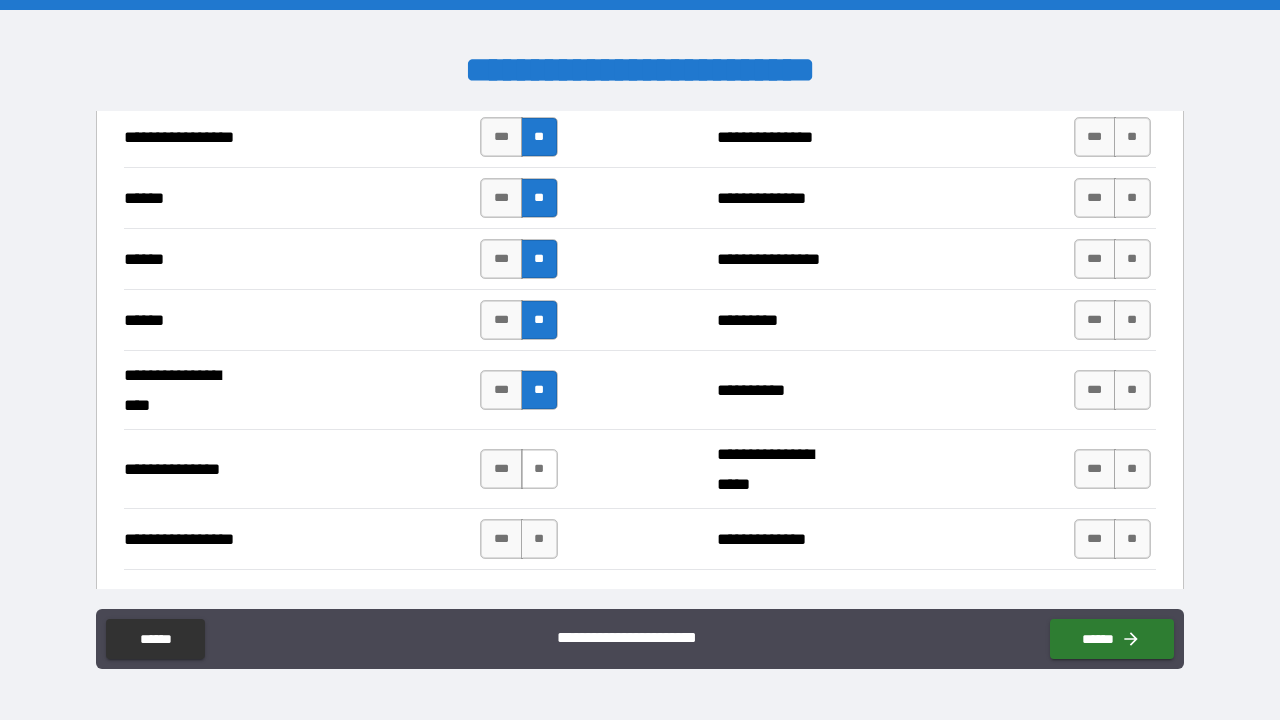 click on "**" at bounding box center (539, 469) 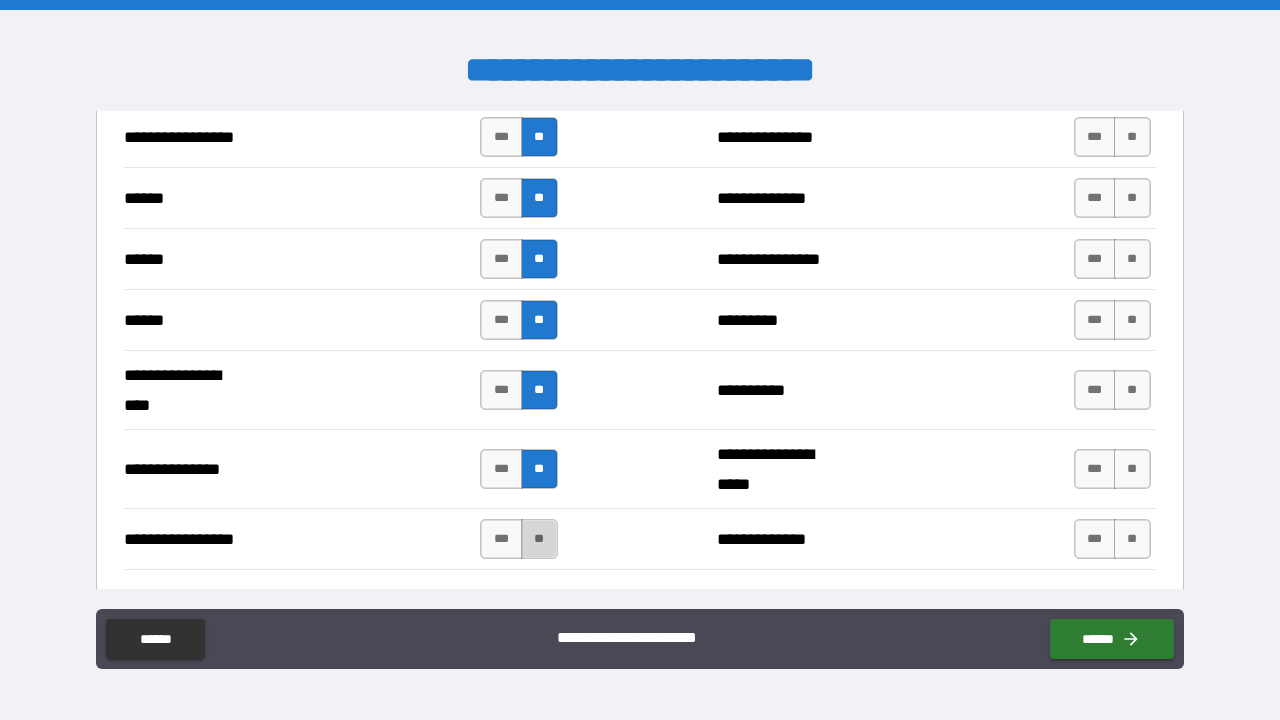 click on "**" at bounding box center (539, 539) 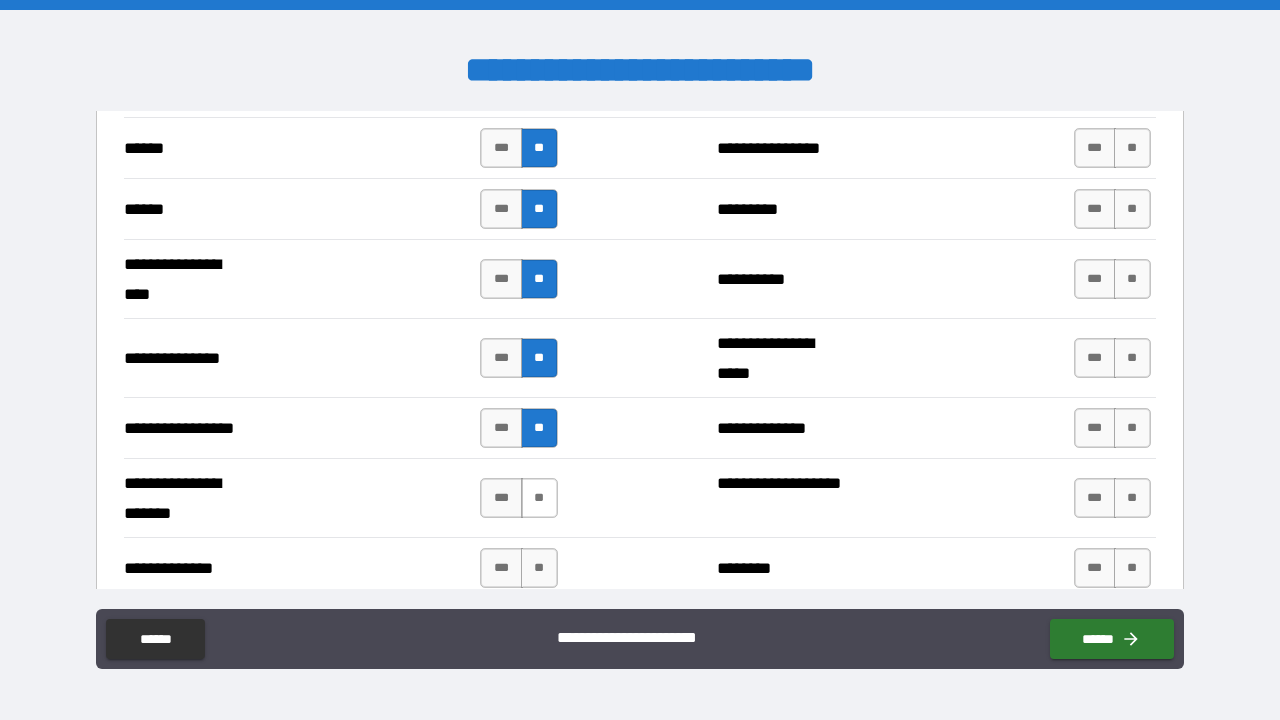 click on "**" at bounding box center [539, 498] 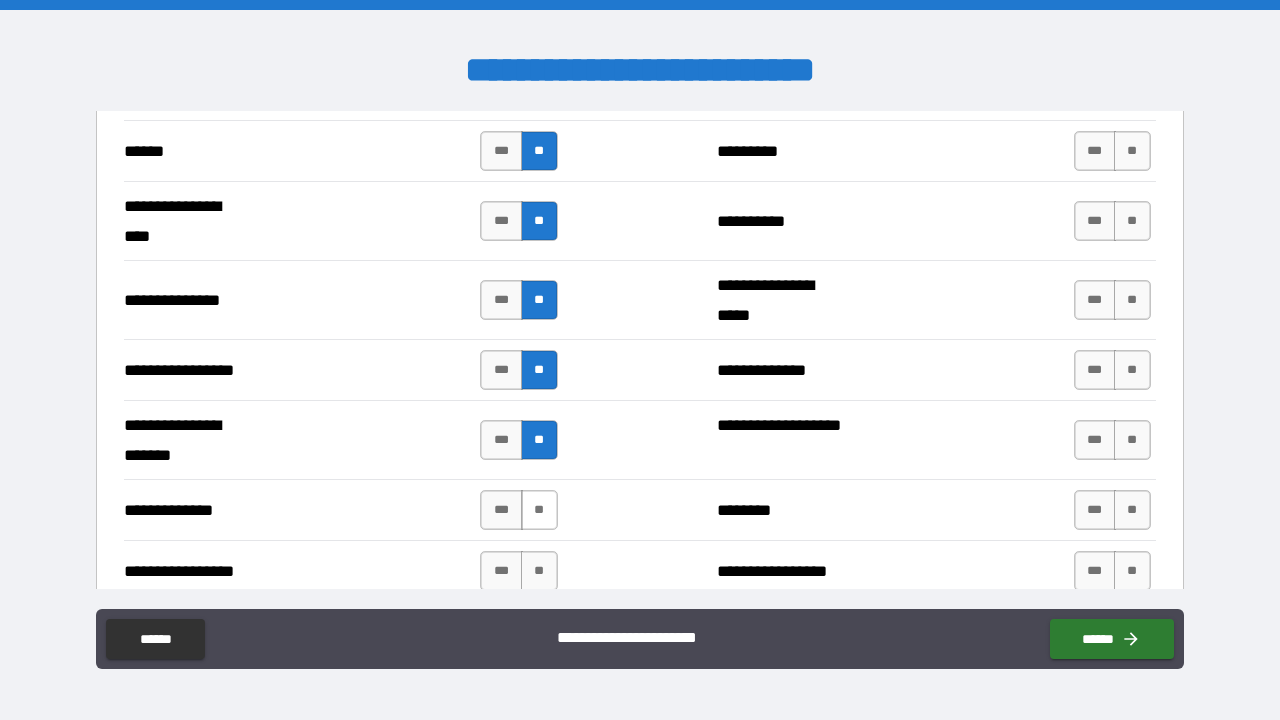 click on "**" at bounding box center [539, 510] 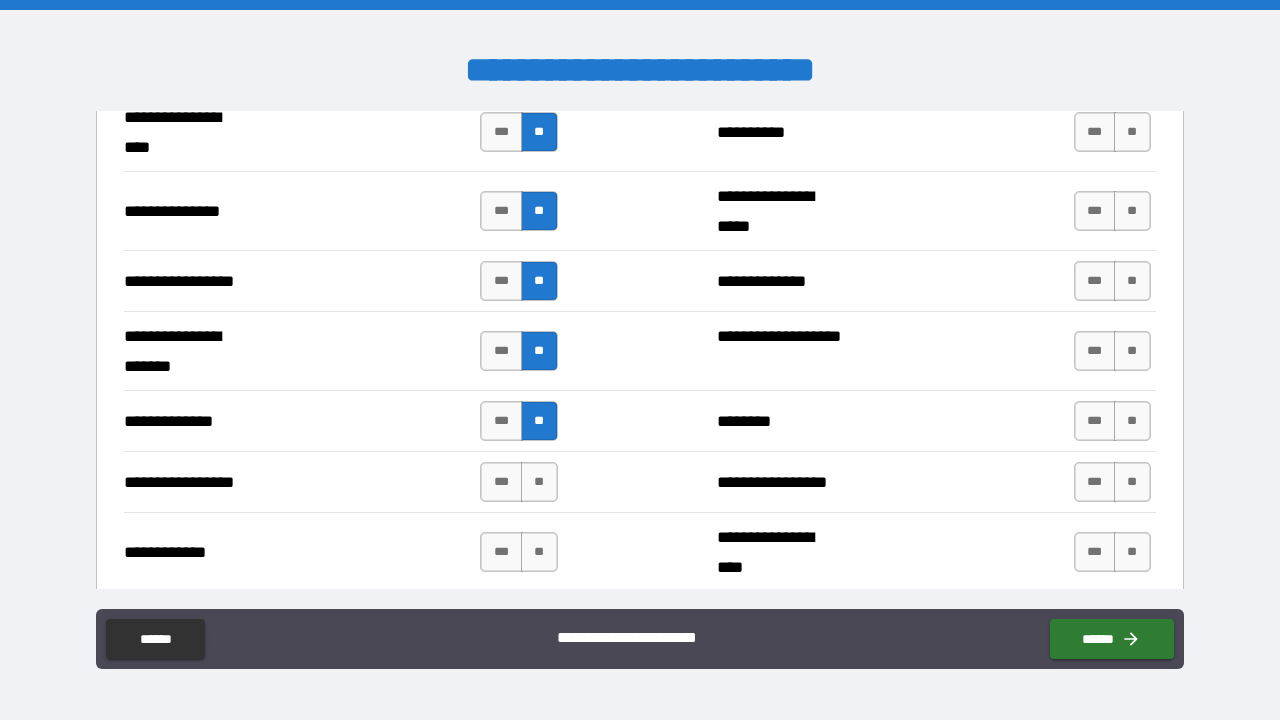 scroll, scrollTop: 2622, scrollLeft: 0, axis: vertical 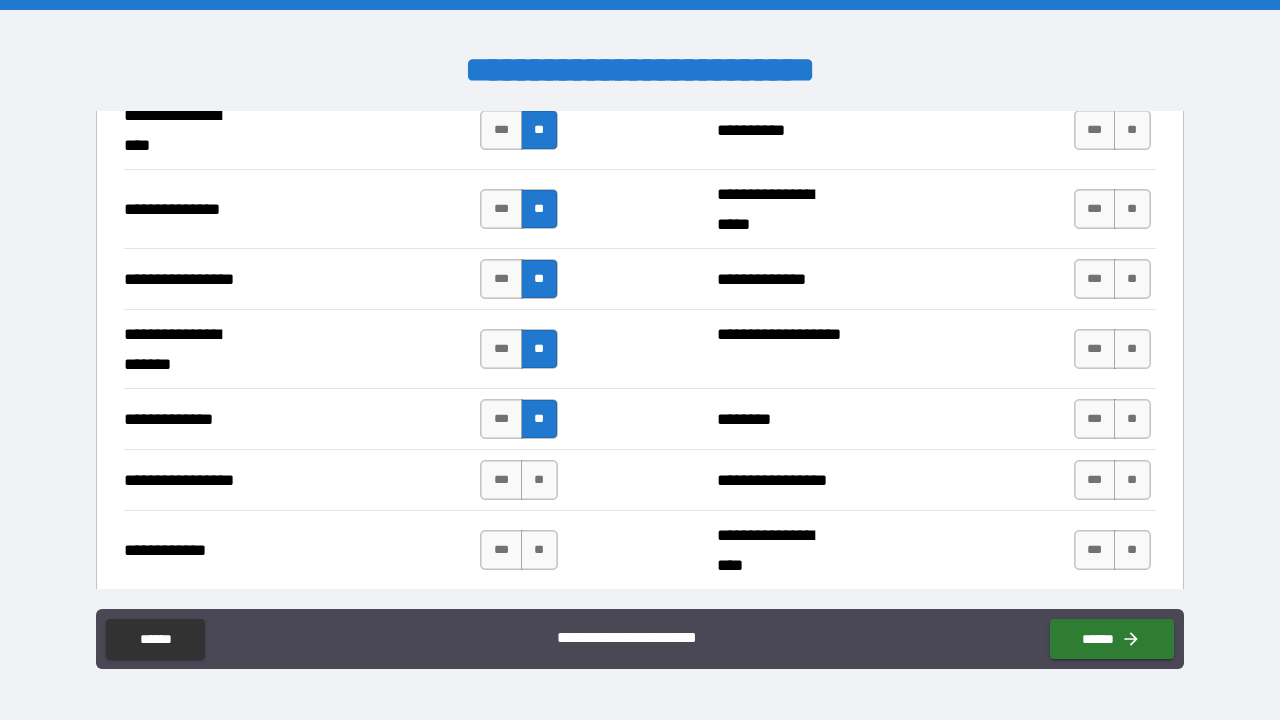 click on "**********" at bounding box center (640, 479) 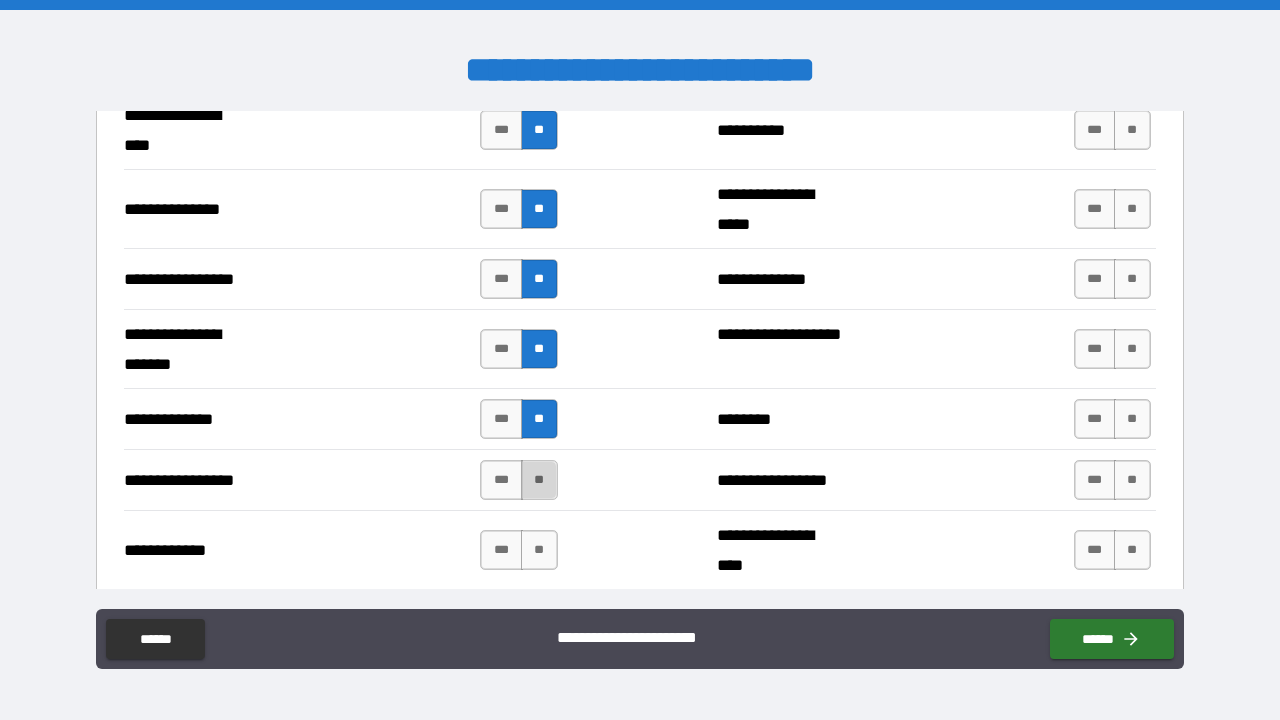 click on "**" at bounding box center (539, 480) 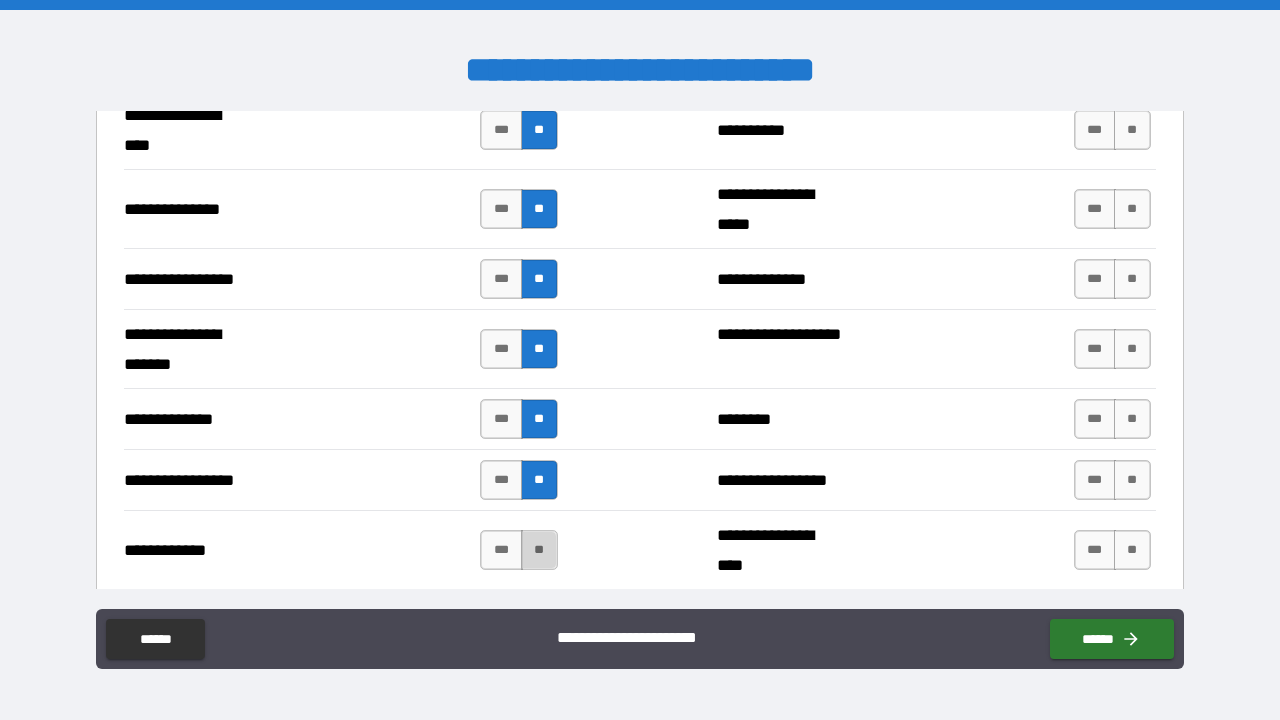 click on "**" at bounding box center [539, 550] 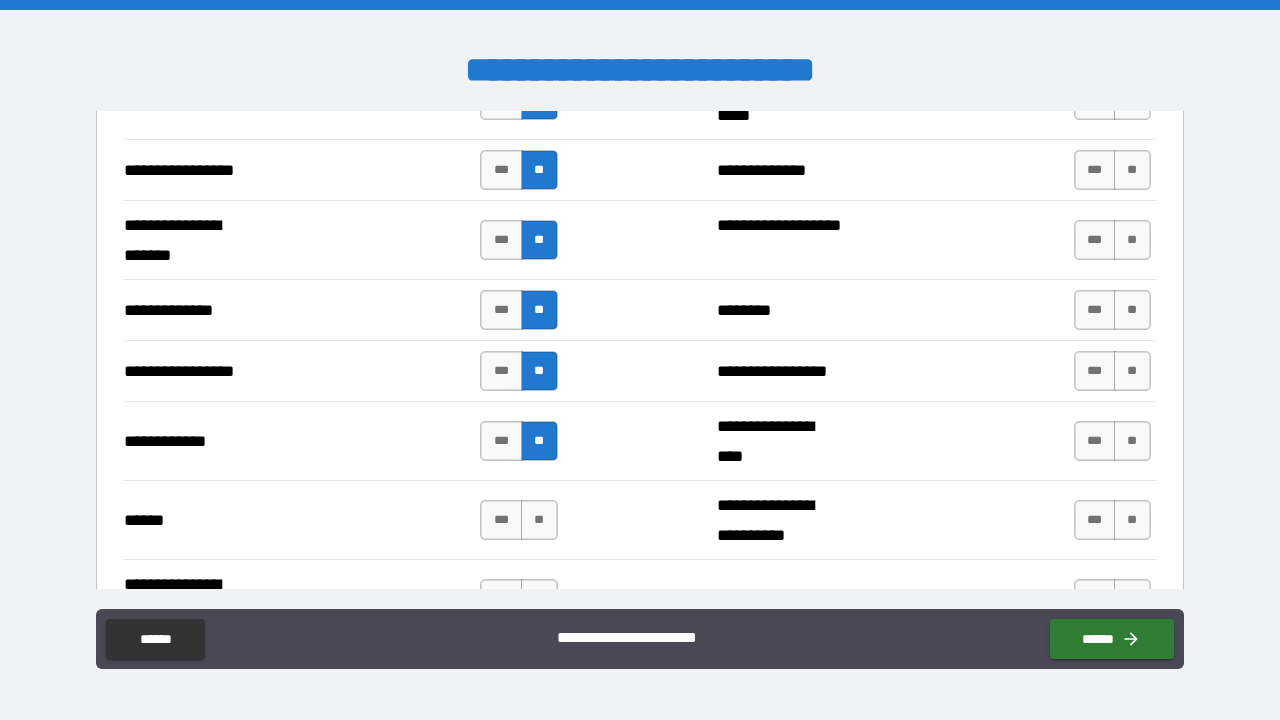 scroll, scrollTop: 2756, scrollLeft: 0, axis: vertical 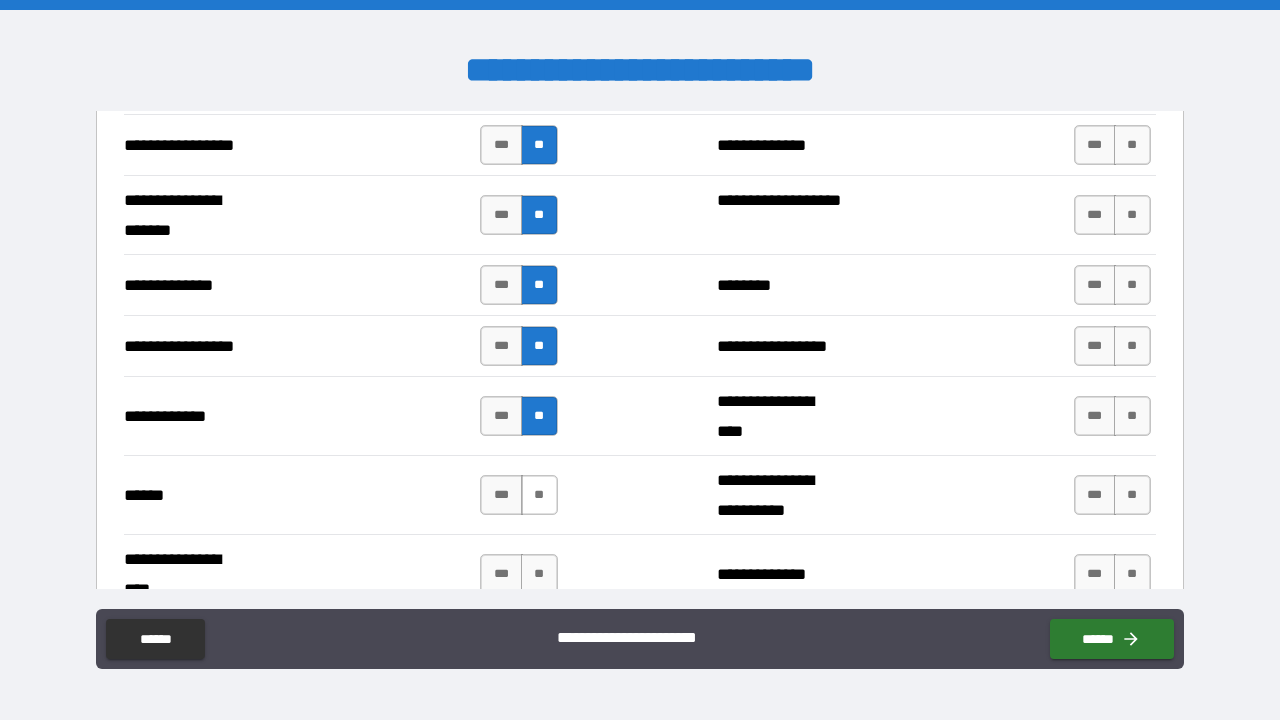 click on "**" at bounding box center (539, 495) 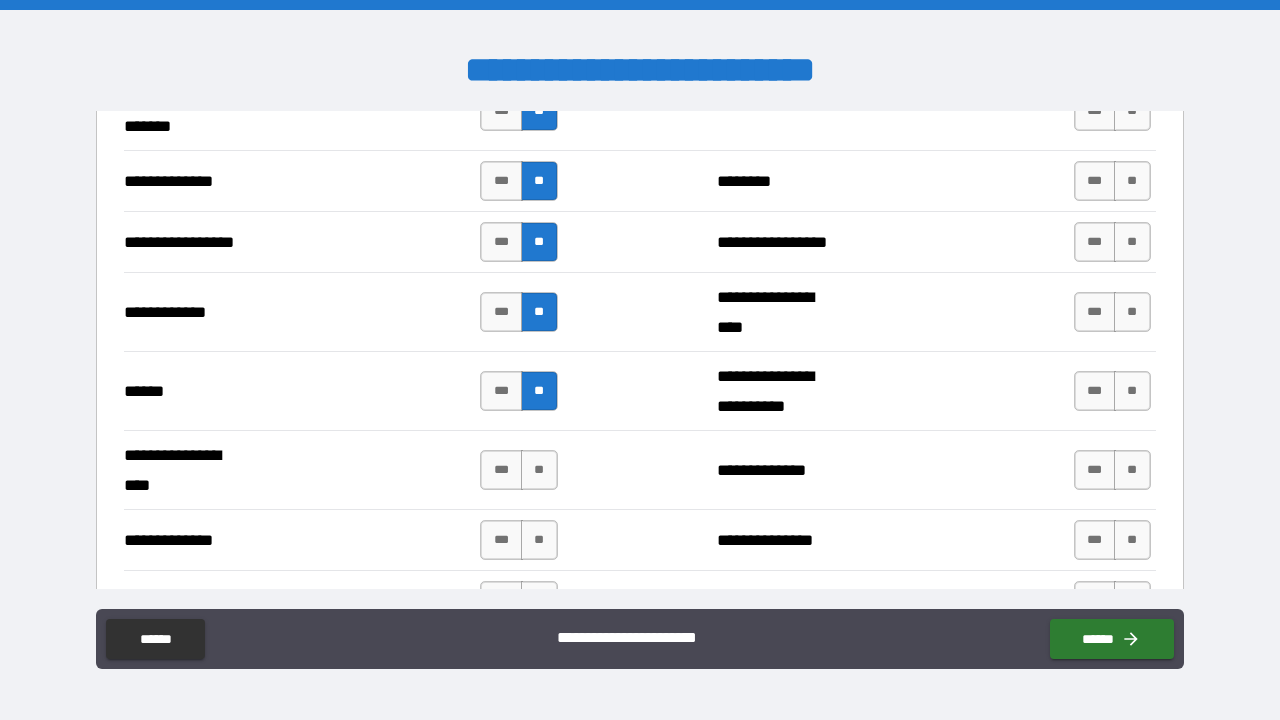 scroll, scrollTop: 2864, scrollLeft: 0, axis: vertical 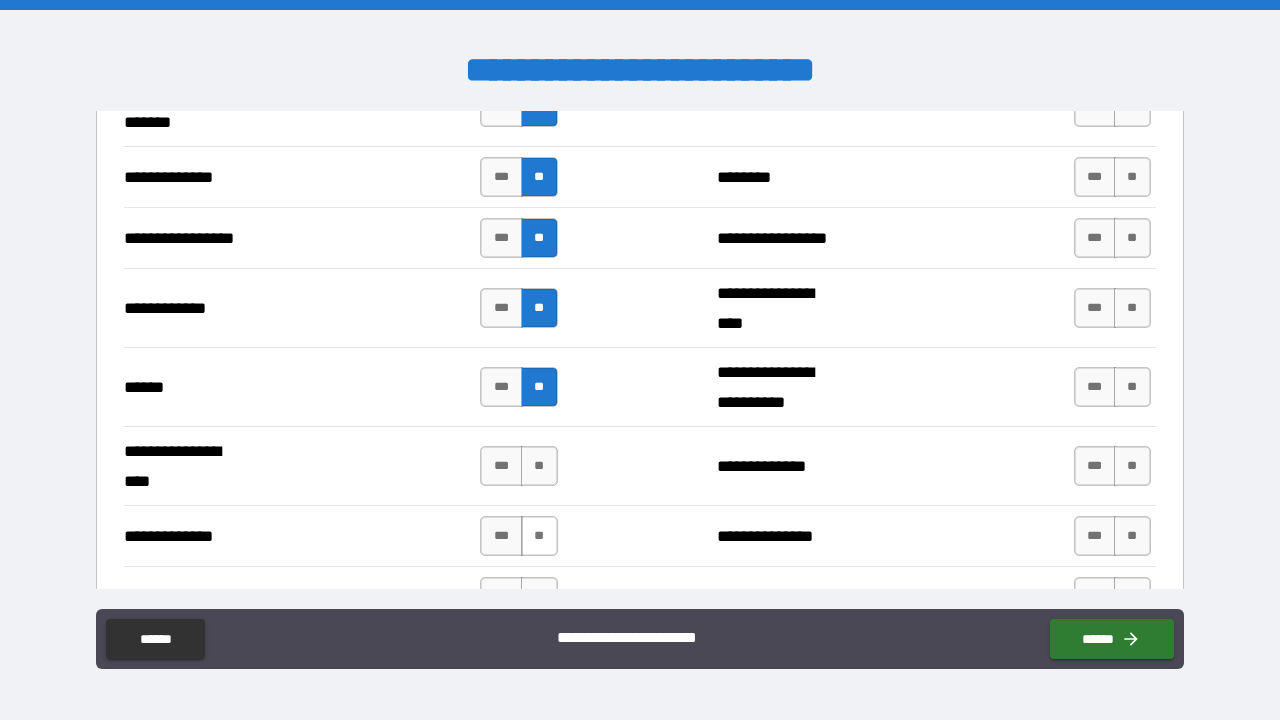 click on "**" at bounding box center [539, 536] 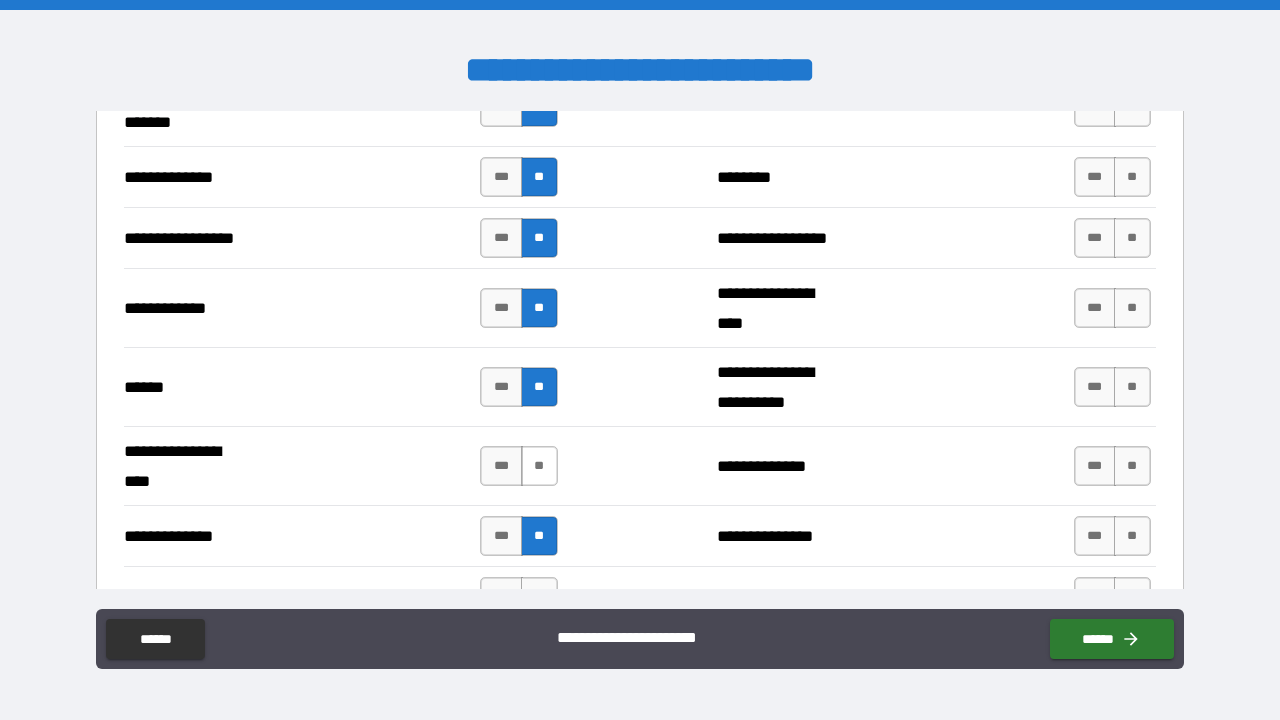 click on "**" at bounding box center (539, 466) 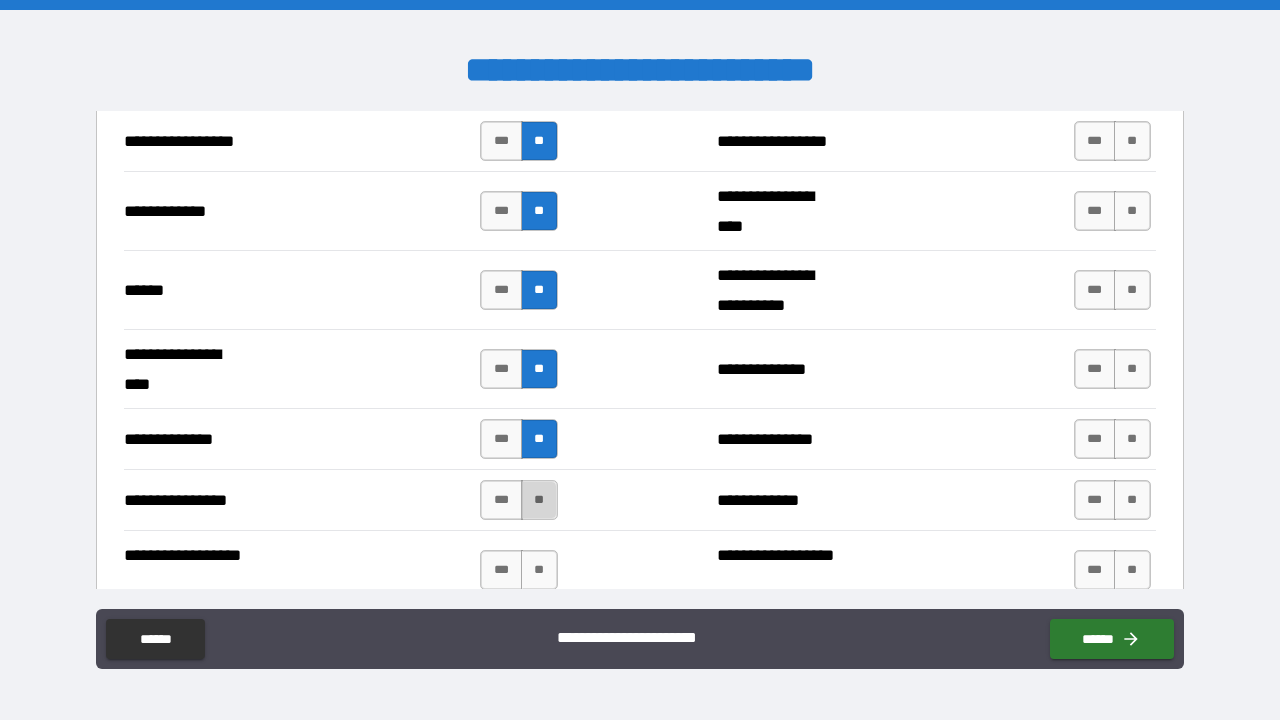 click on "**" at bounding box center (539, 500) 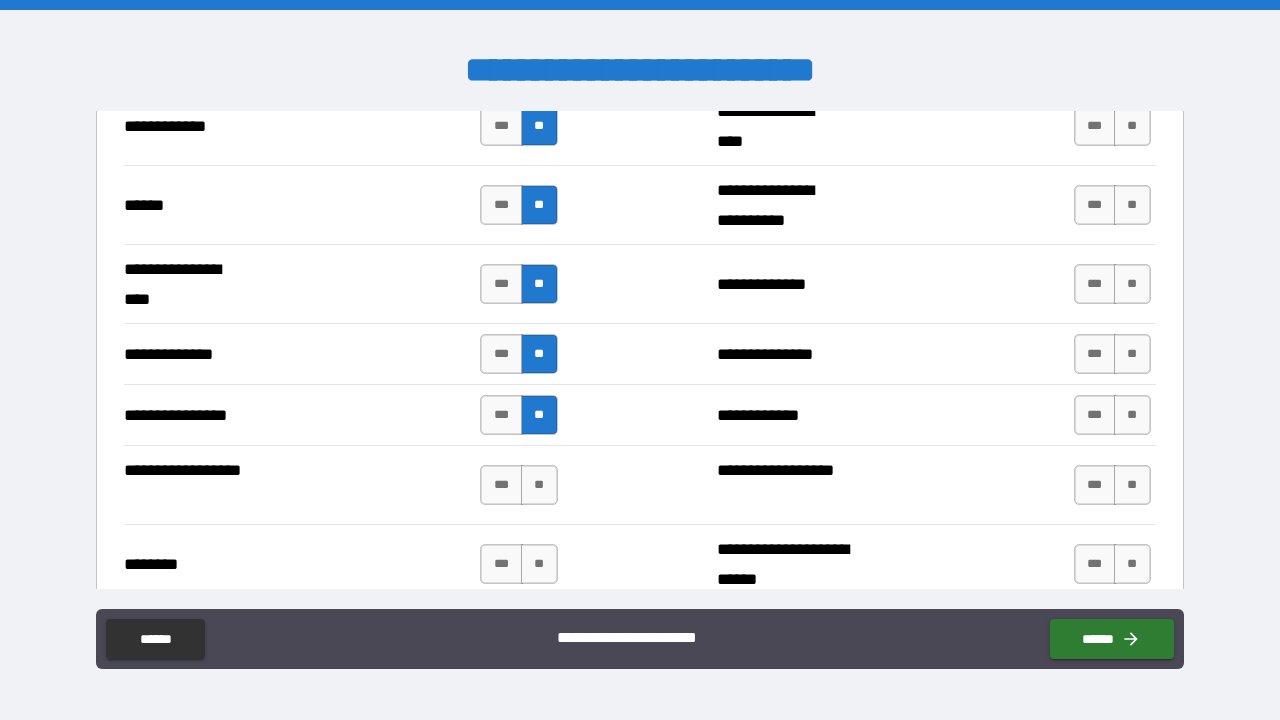 scroll, scrollTop: 3047, scrollLeft: 0, axis: vertical 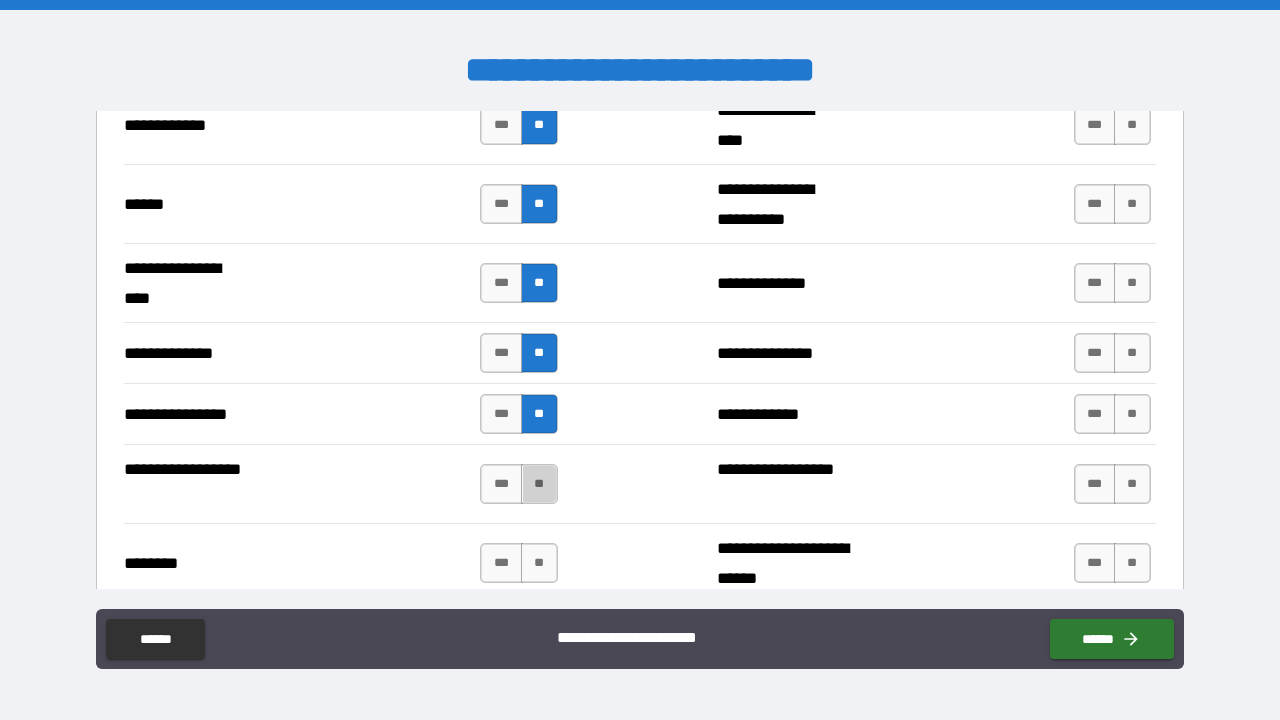 click on "**" at bounding box center [539, 484] 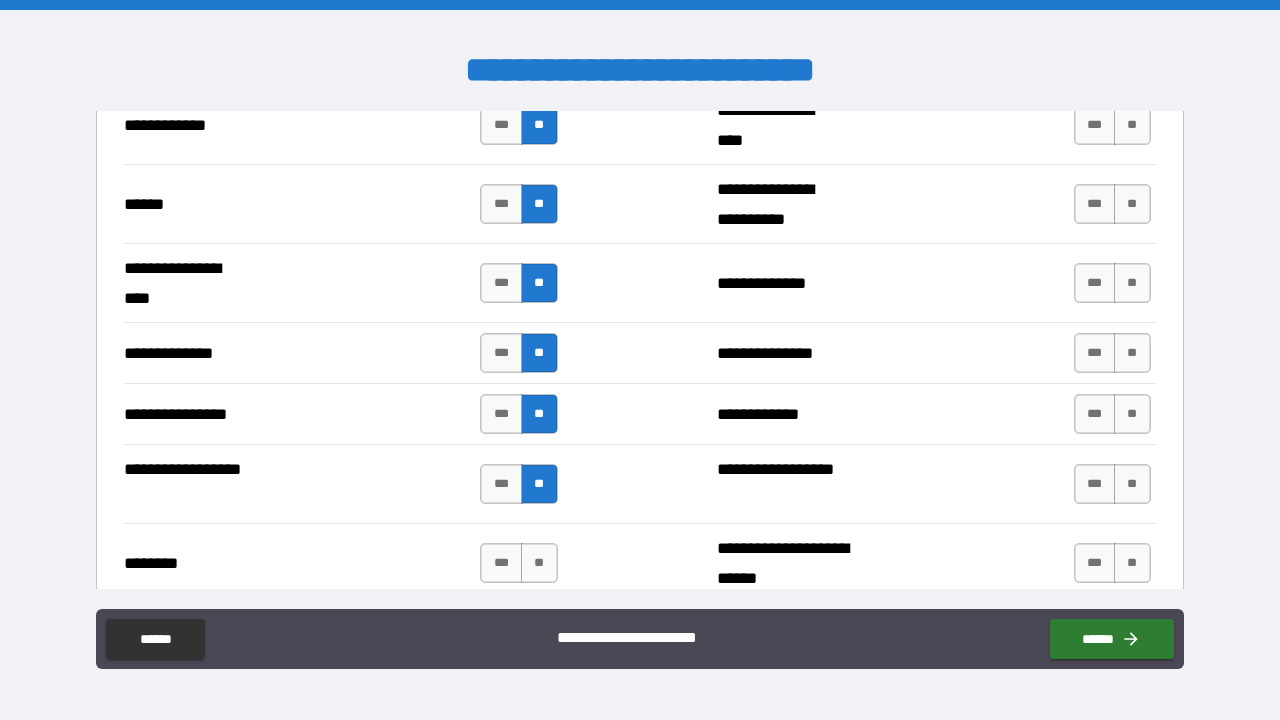 click on "**********" at bounding box center (640, 641) 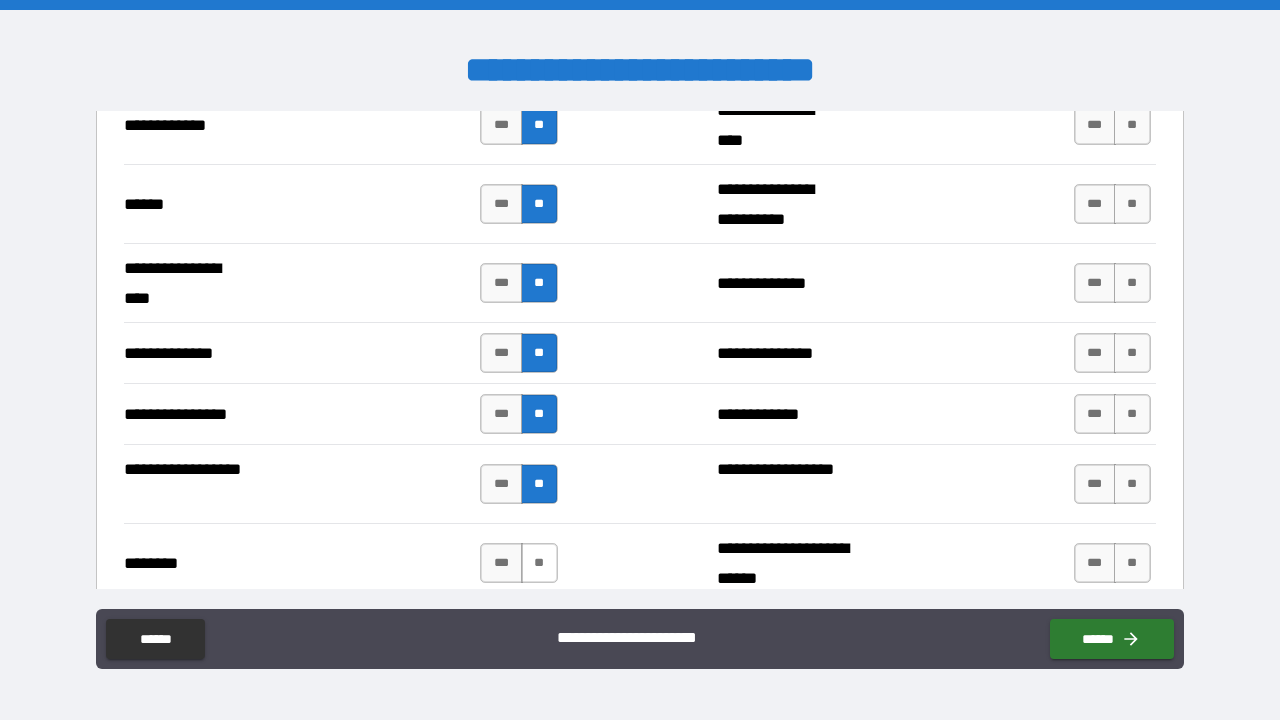 click on "**" at bounding box center [539, 563] 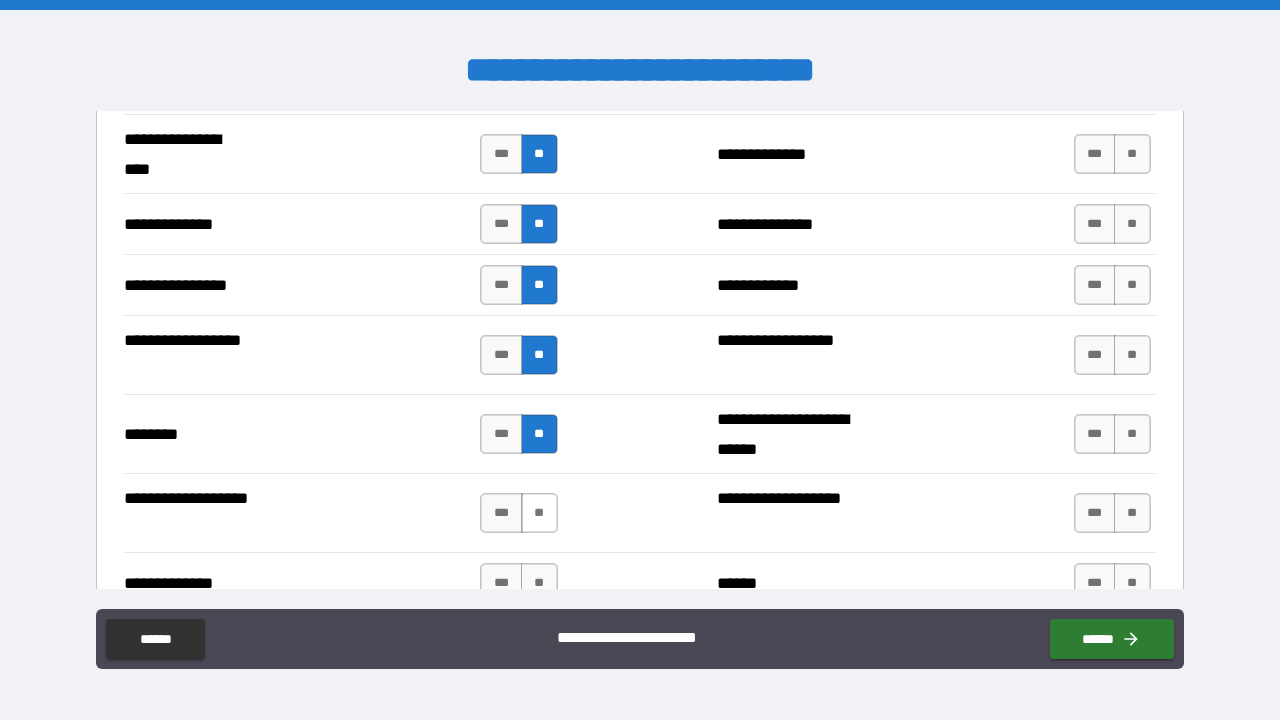 click on "**" at bounding box center [539, 513] 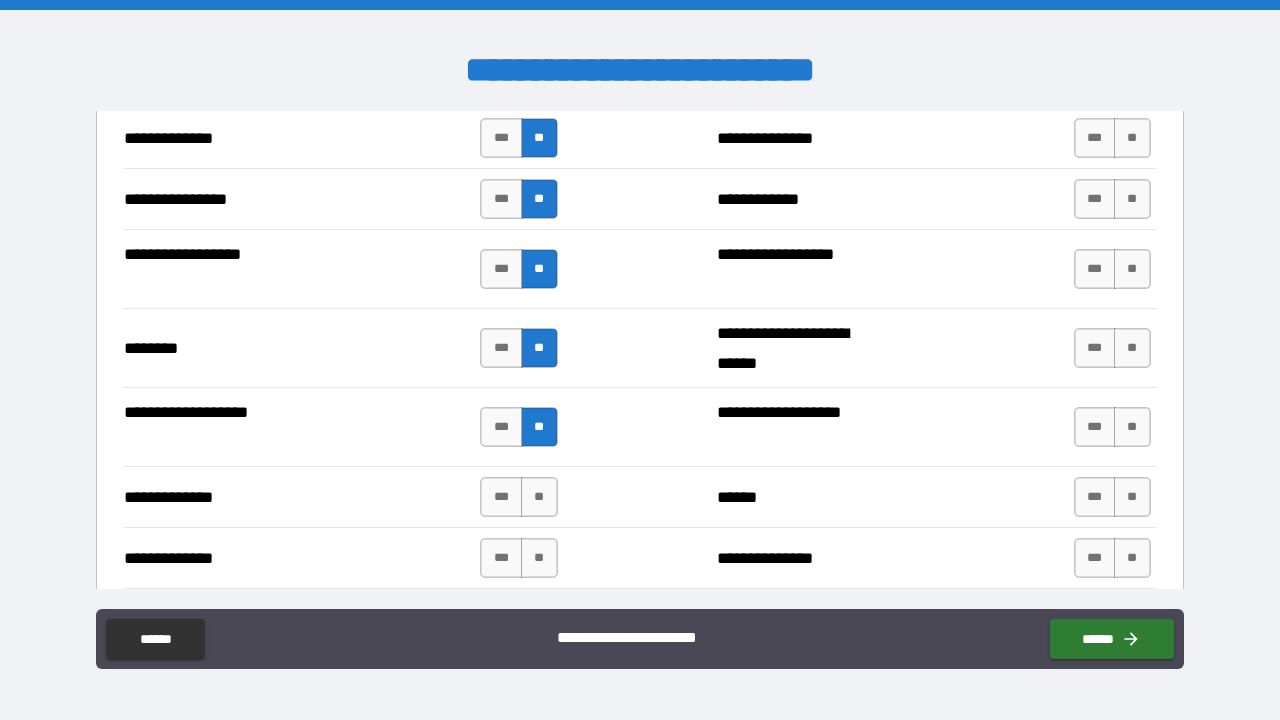 scroll, scrollTop: 3281, scrollLeft: 0, axis: vertical 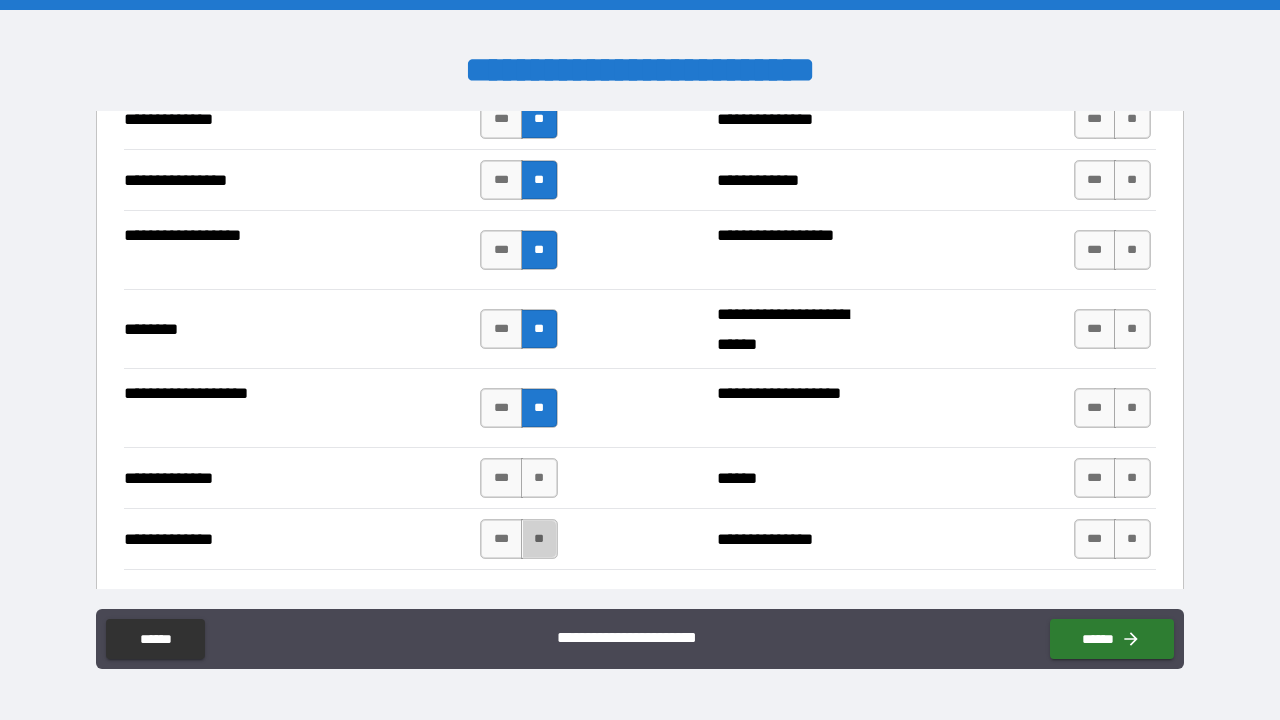 click on "**" at bounding box center (539, 539) 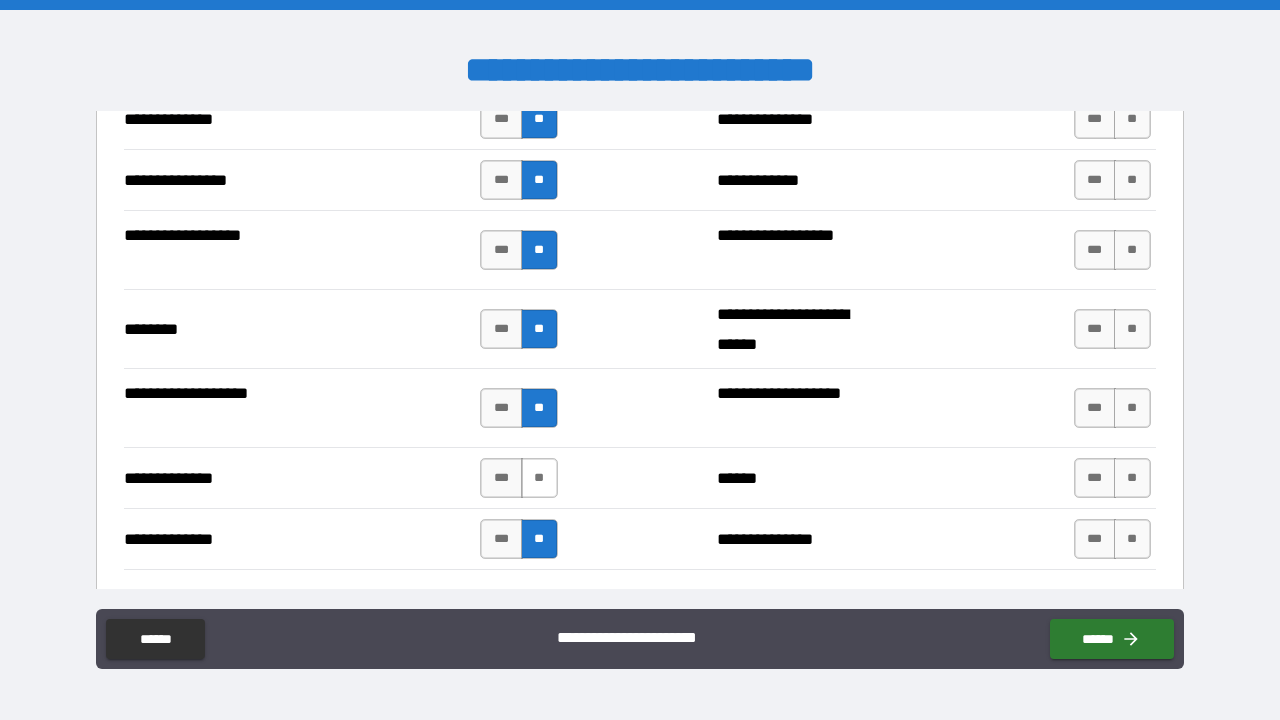 click on "**" at bounding box center [539, 478] 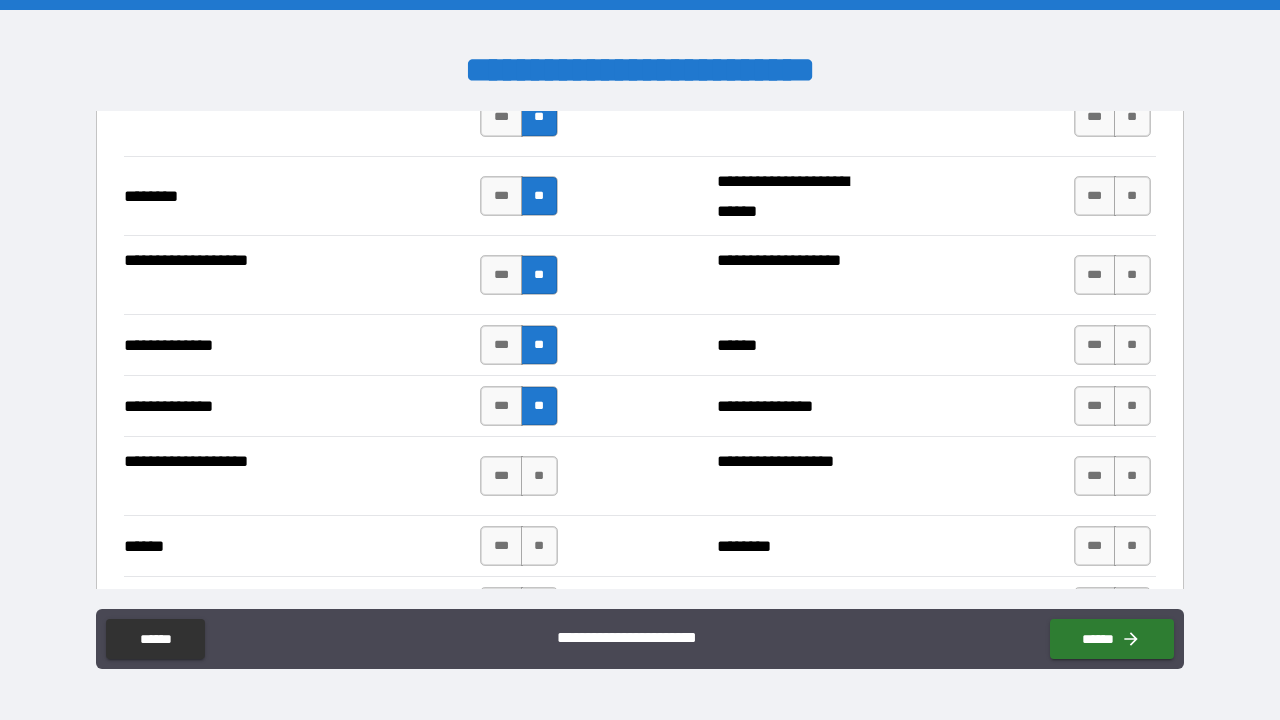 scroll, scrollTop: 3415, scrollLeft: 0, axis: vertical 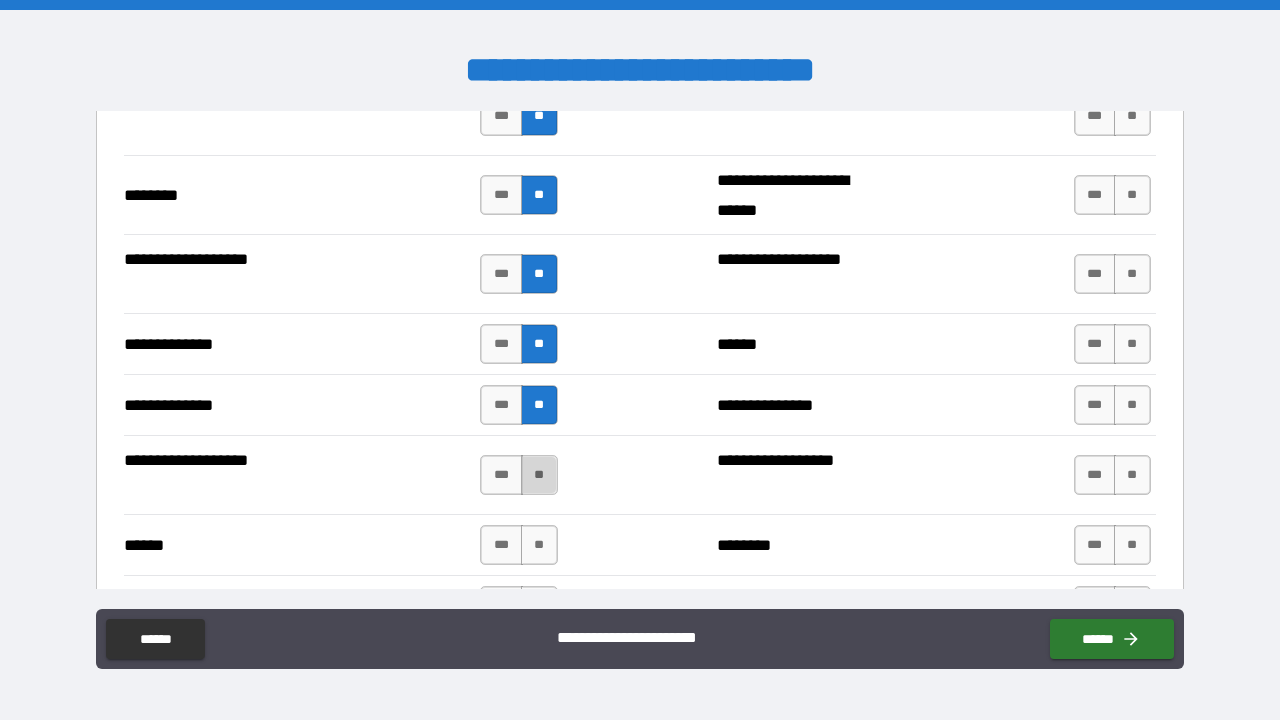 click on "**" at bounding box center (539, 475) 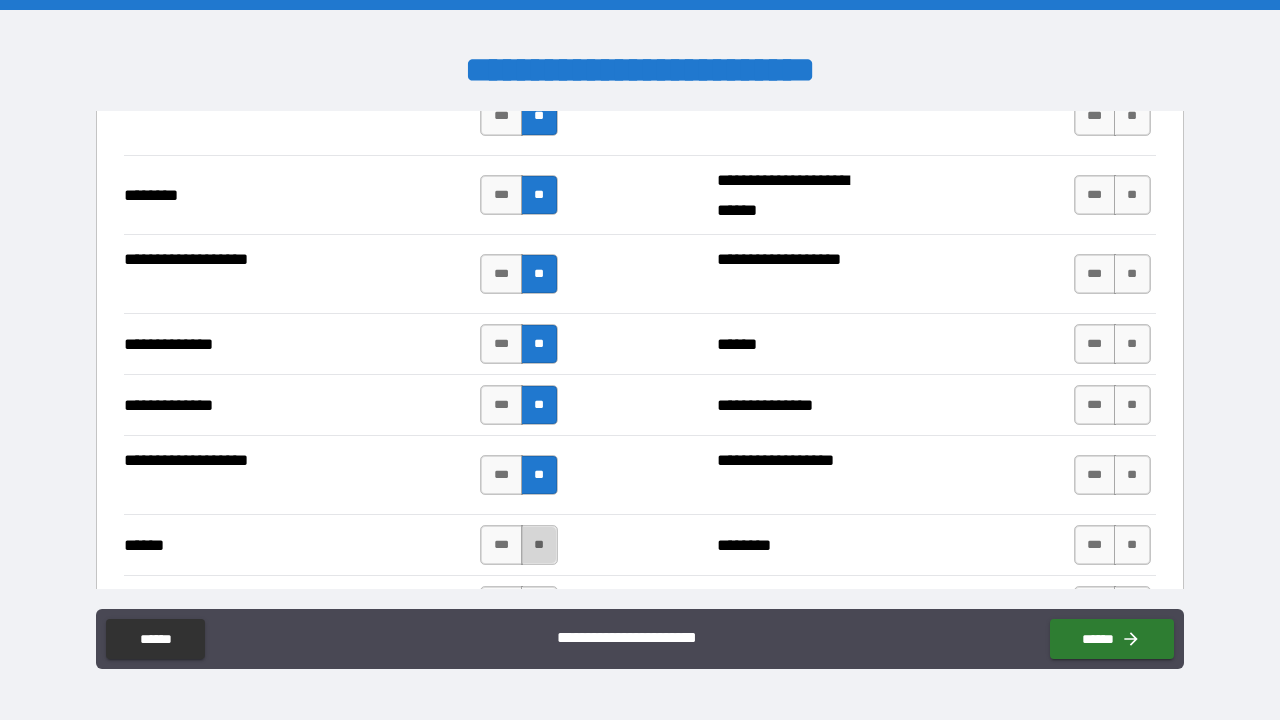 click on "**" at bounding box center (539, 545) 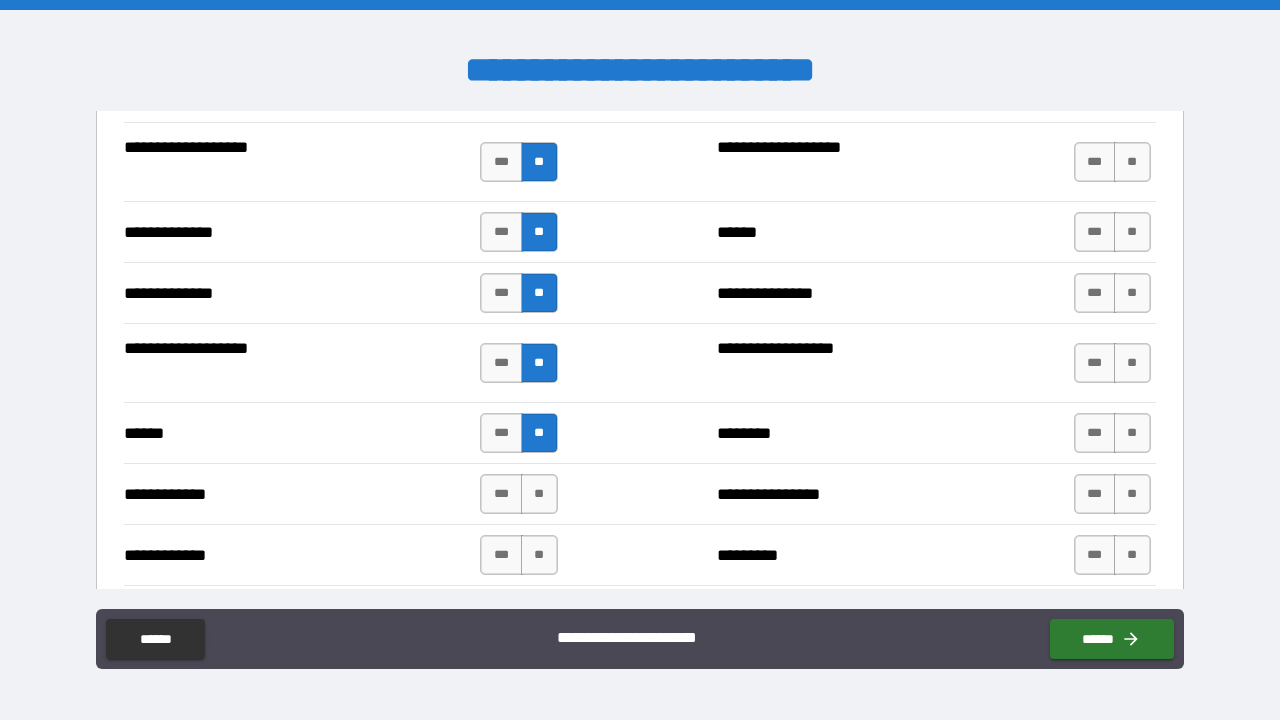 scroll, scrollTop: 3542, scrollLeft: 0, axis: vertical 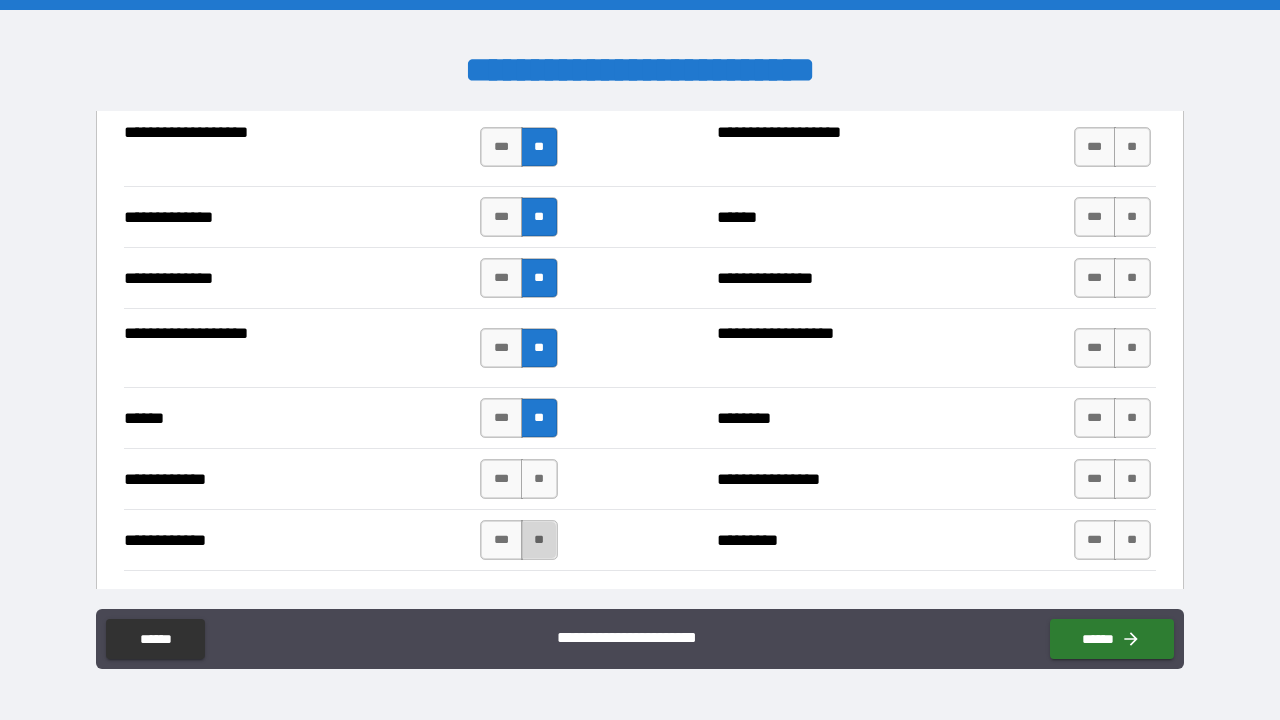 click on "**" at bounding box center [539, 540] 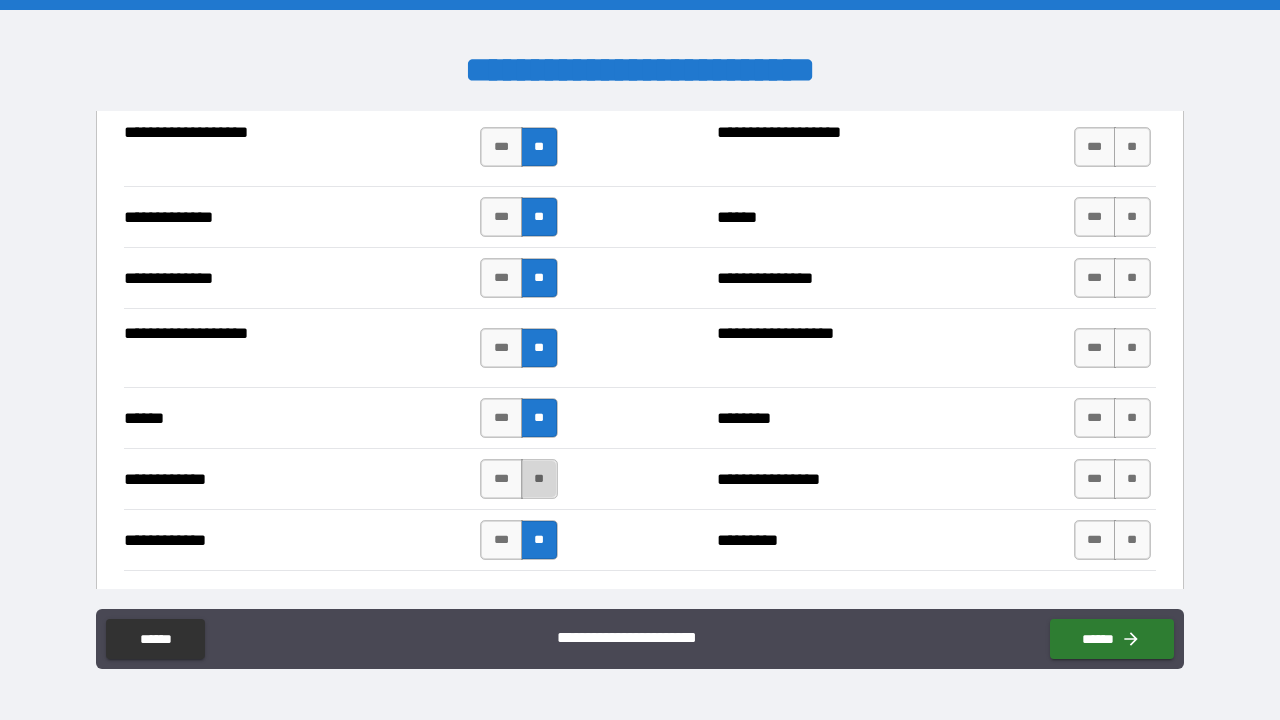 click on "**" at bounding box center (539, 479) 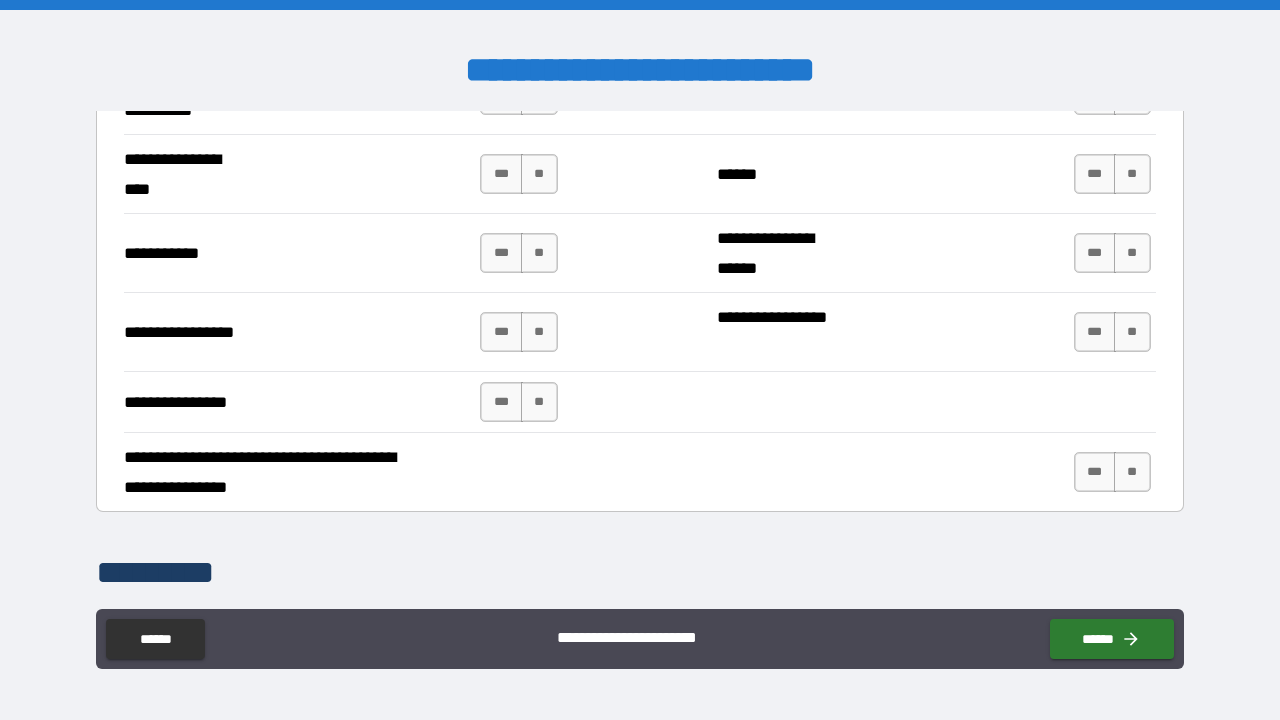 scroll, scrollTop: 4460, scrollLeft: 0, axis: vertical 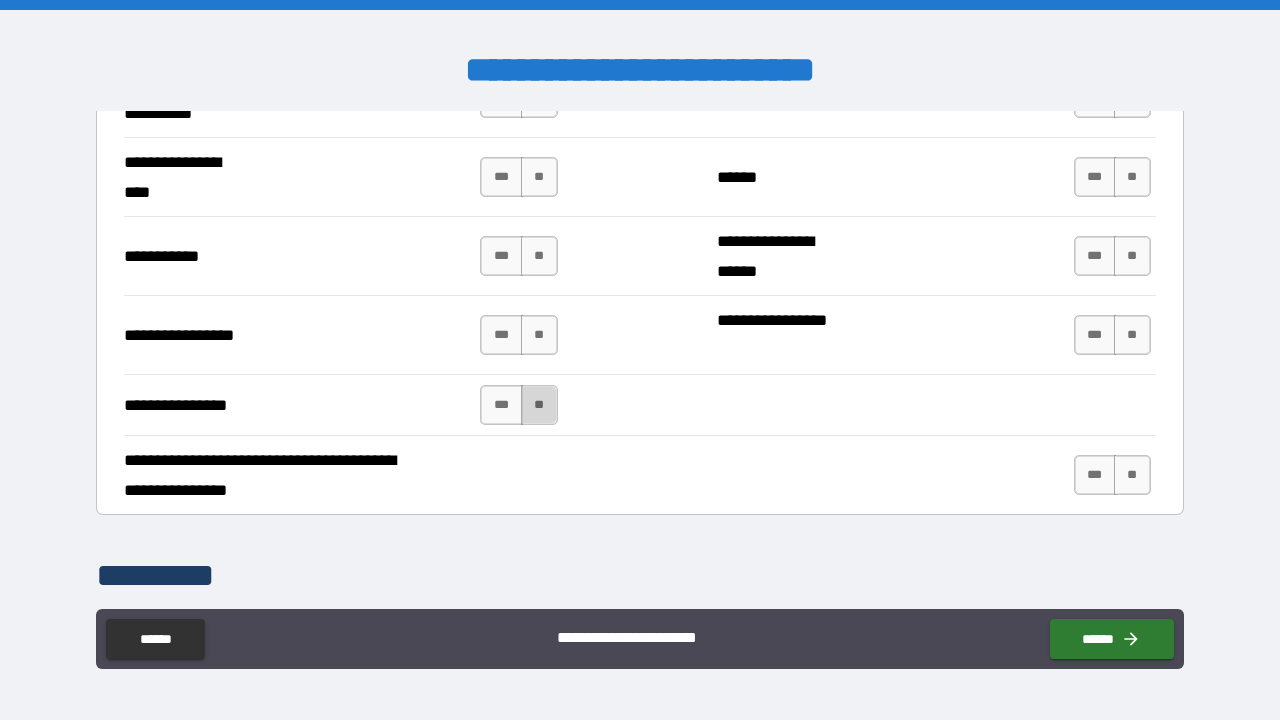 click on "**" at bounding box center (539, 405) 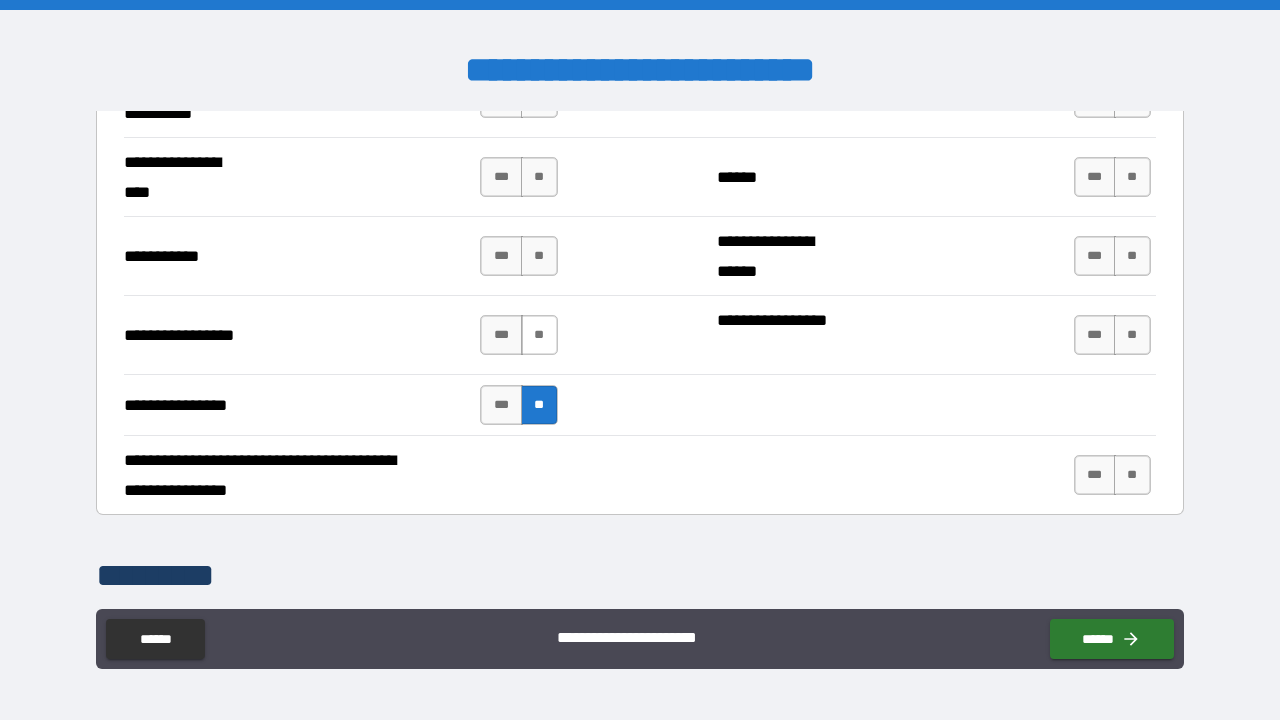 click on "**" at bounding box center [539, 335] 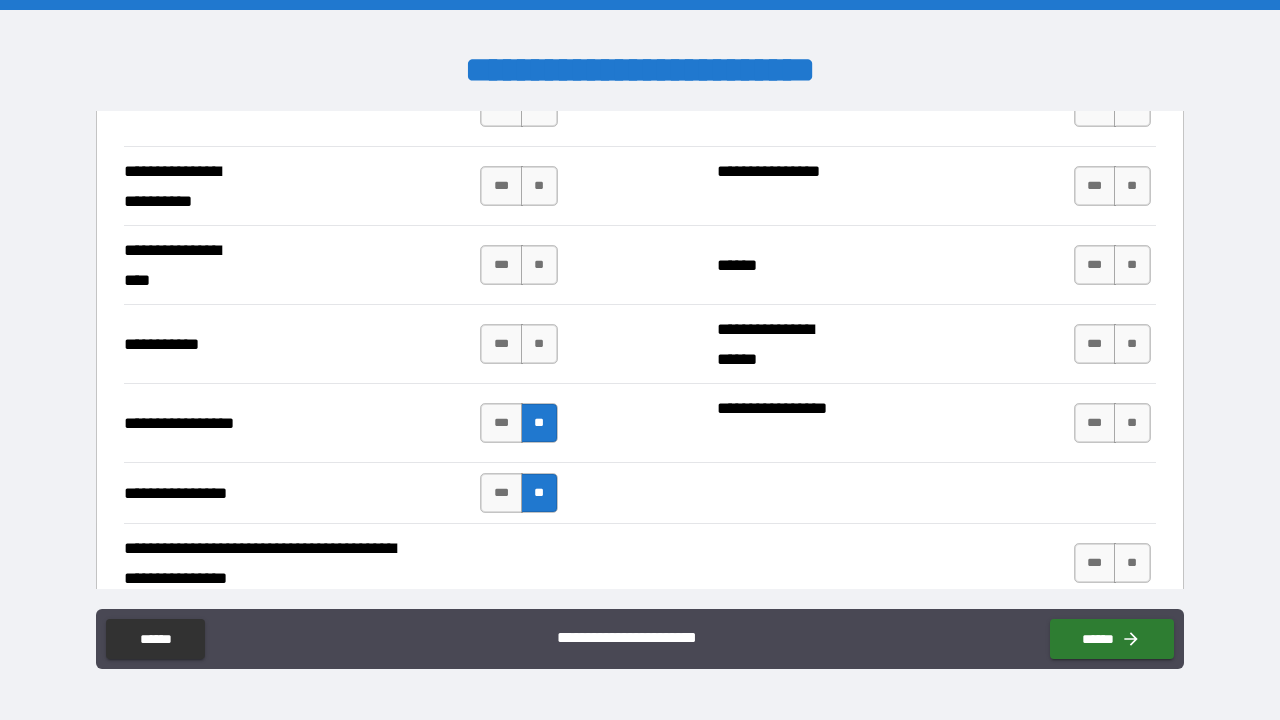 click on "**" at bounding box center [539, 344] 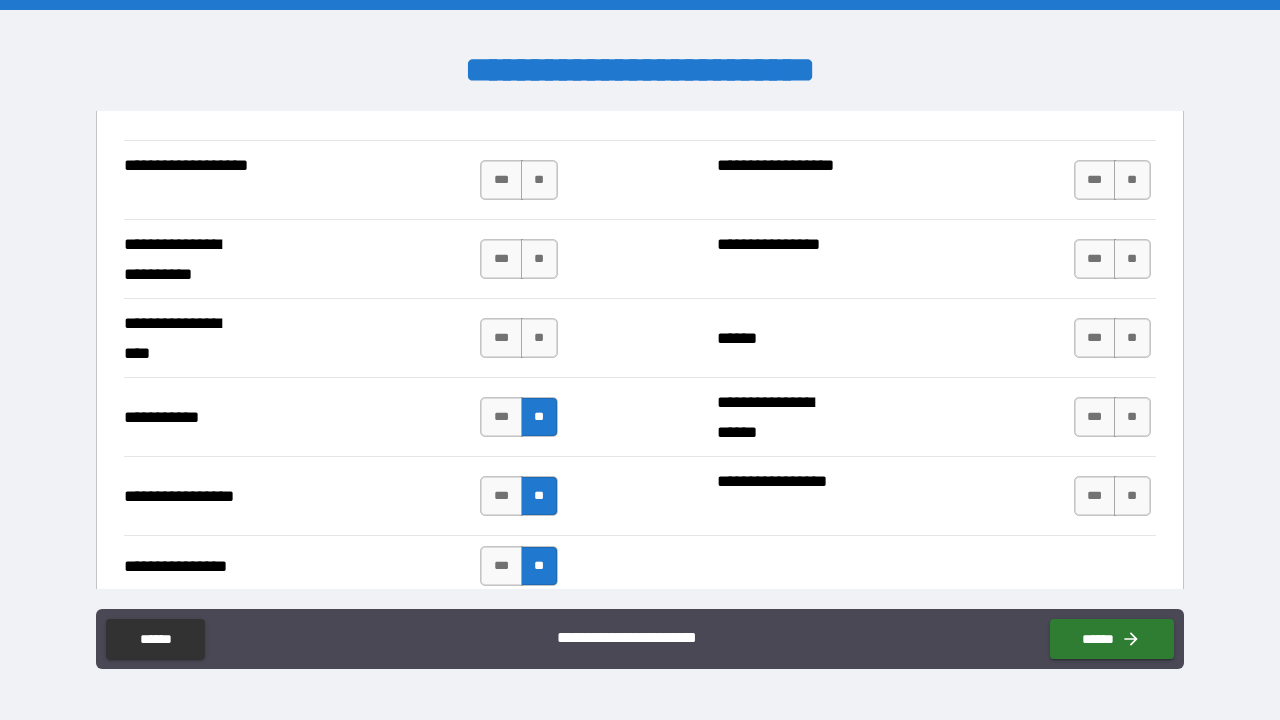 click on "**" at bounding box center [539, 338] 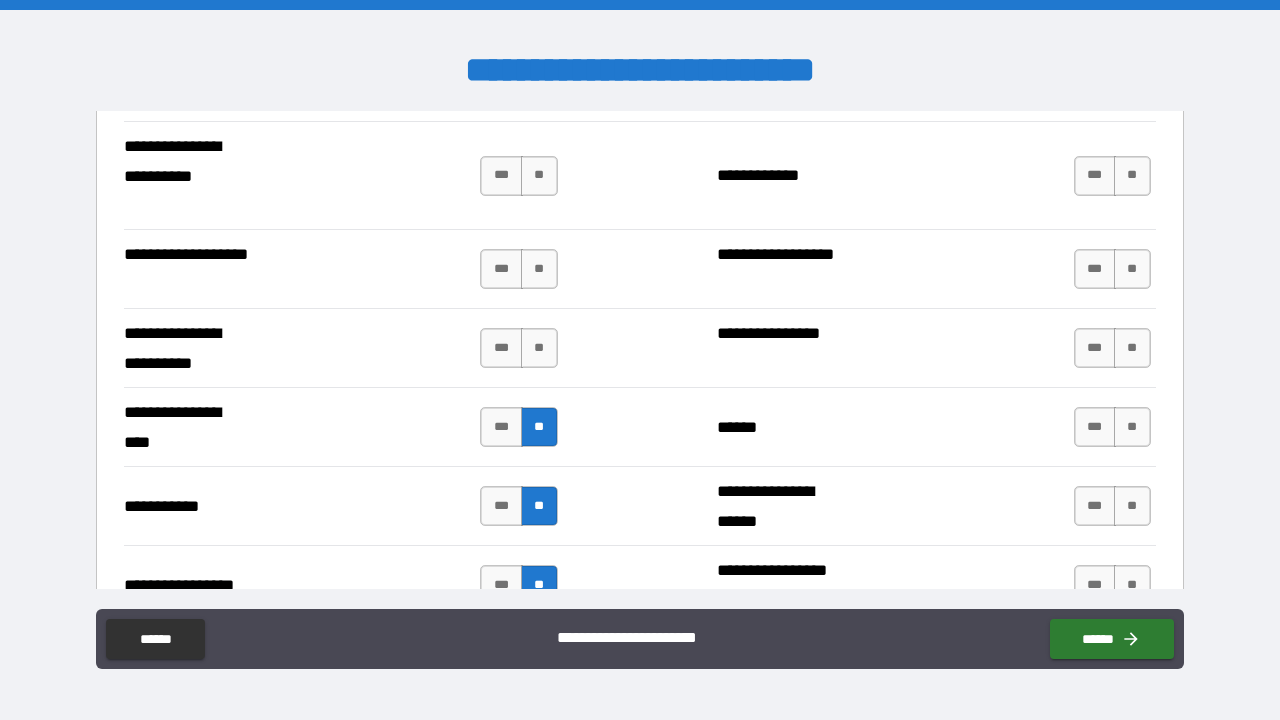 click on "**" at bounding box center (539, 348) 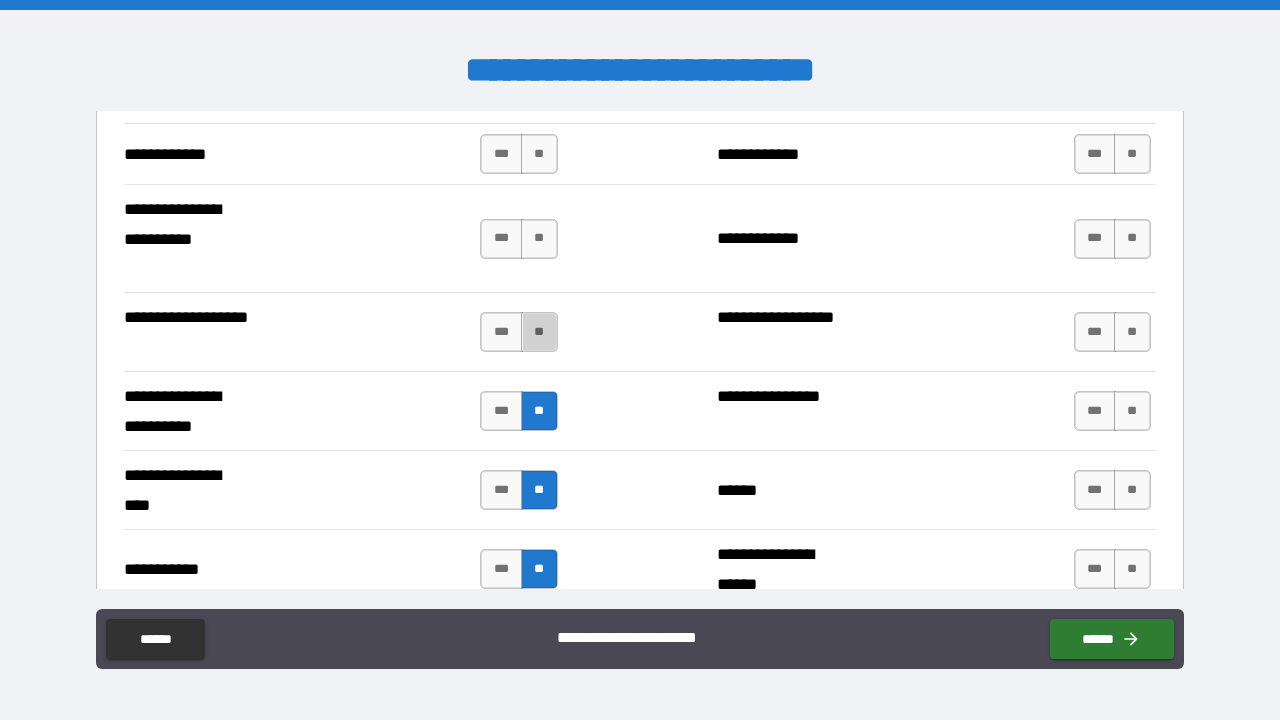 click on "**" at bounding box center [539, 332] 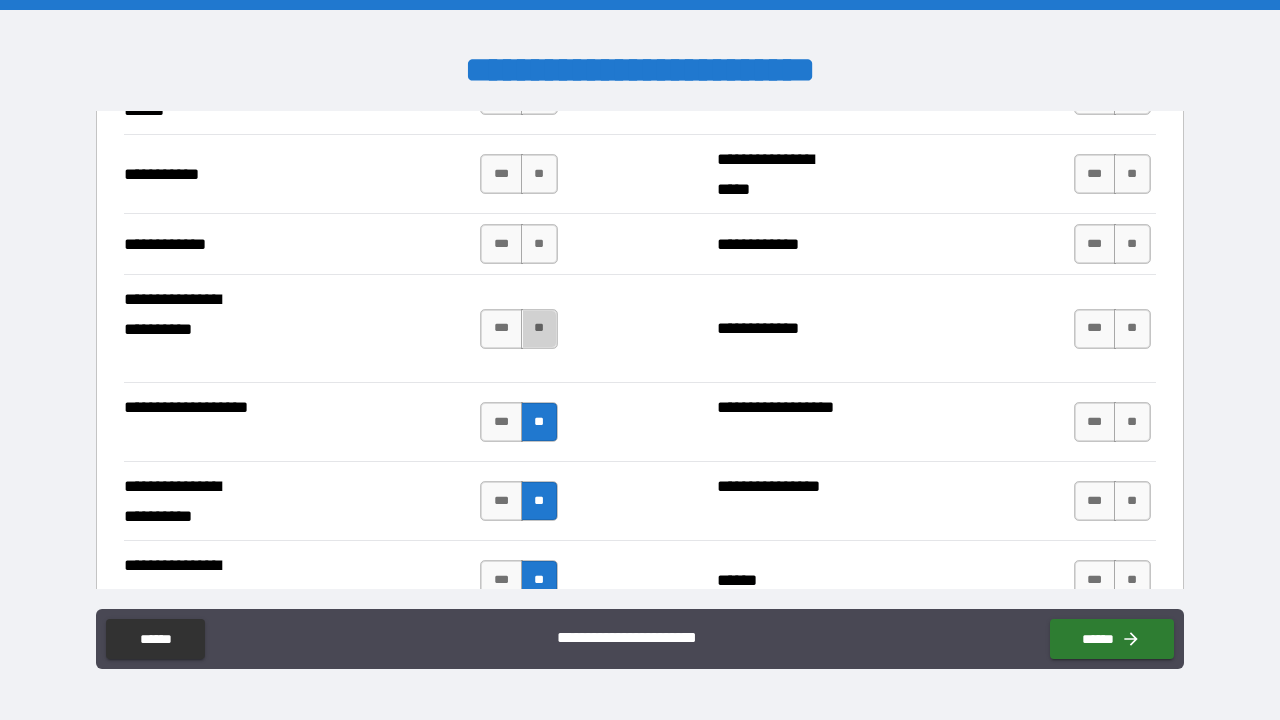 click on "**" at bounding box center (539, 329) 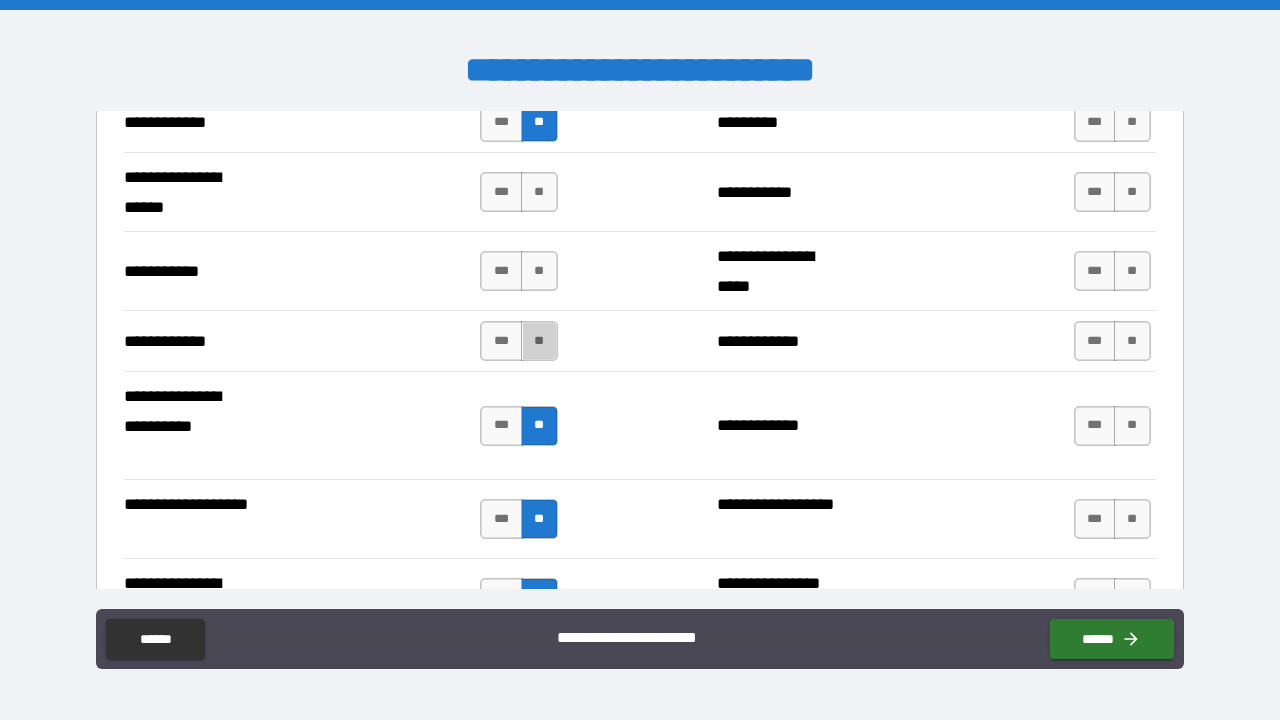 click on "**" at bounding box center [539, 341] 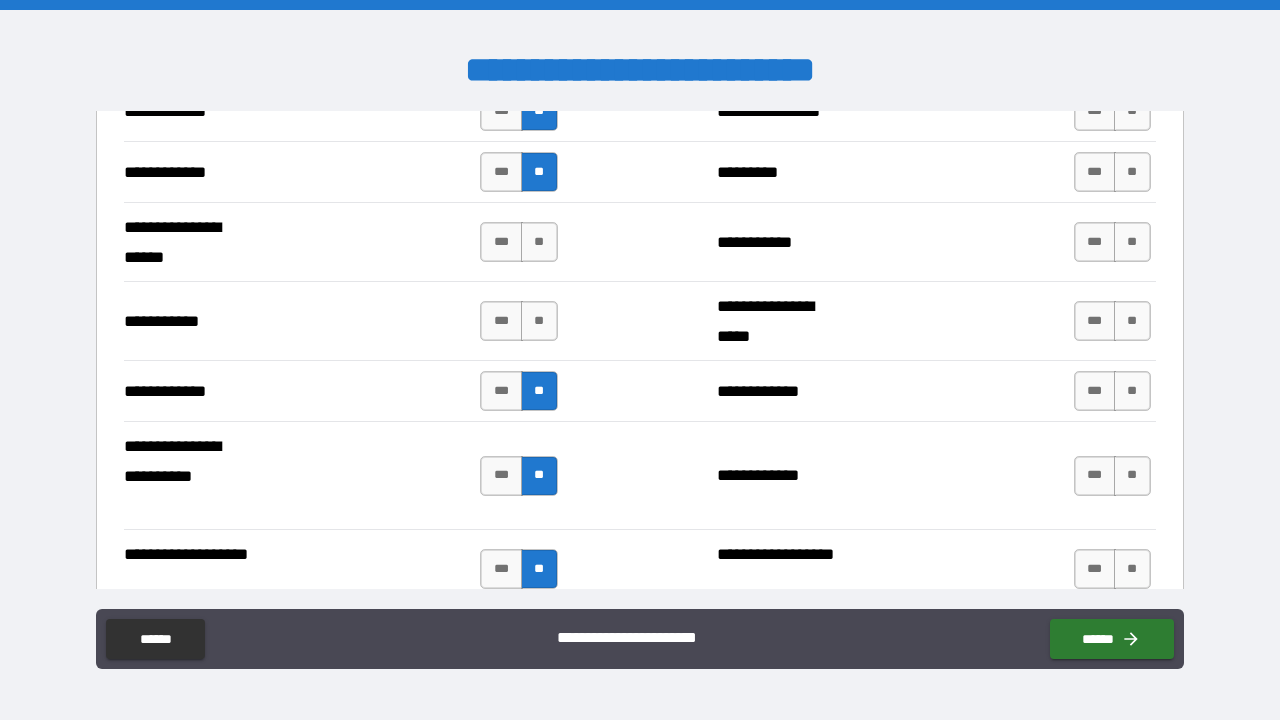 scroll, scrollTop: 3896, scrollLeft: 0, axis: vertical 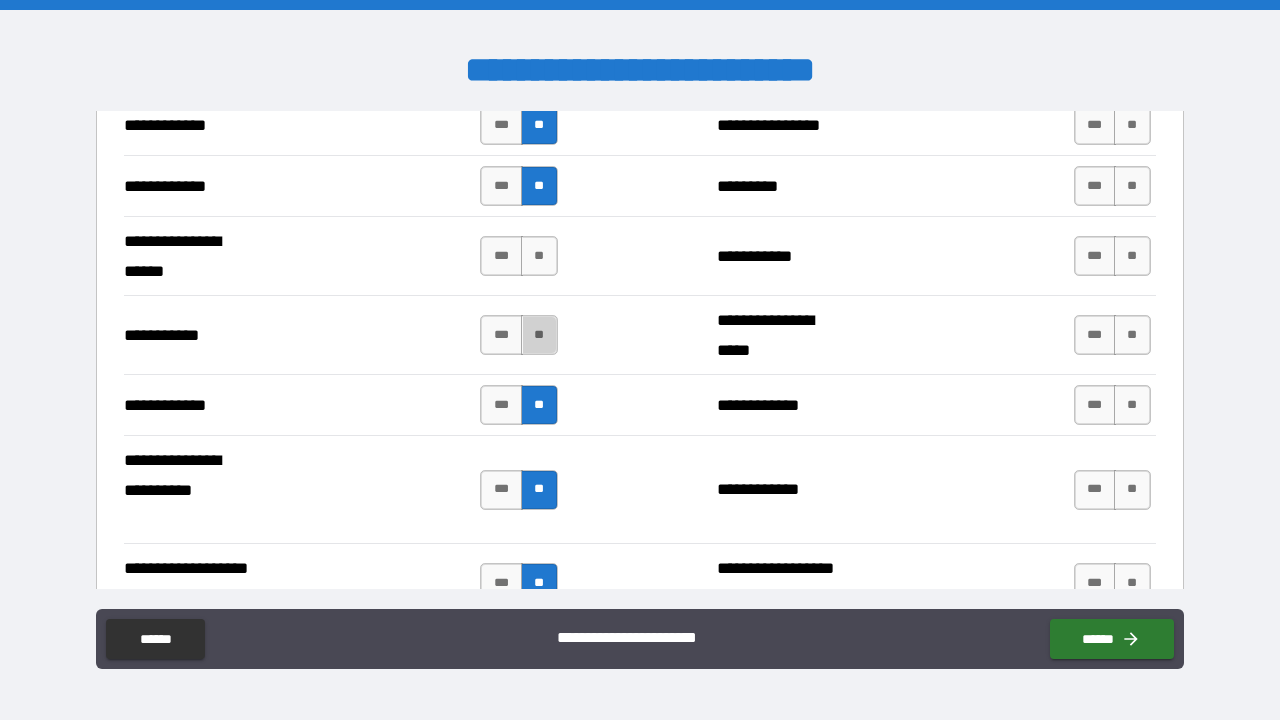 click on "**" at bounding box center [539, 335] 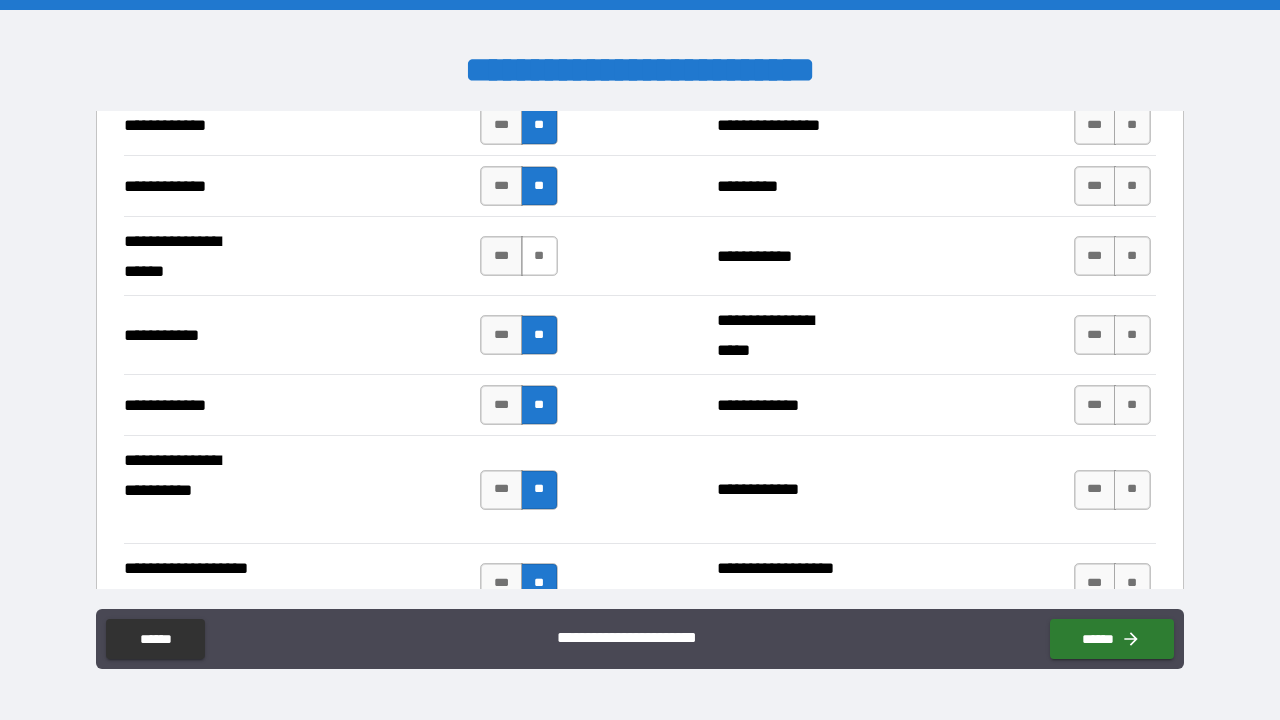 click on "**" at bounding box center (539, 256) 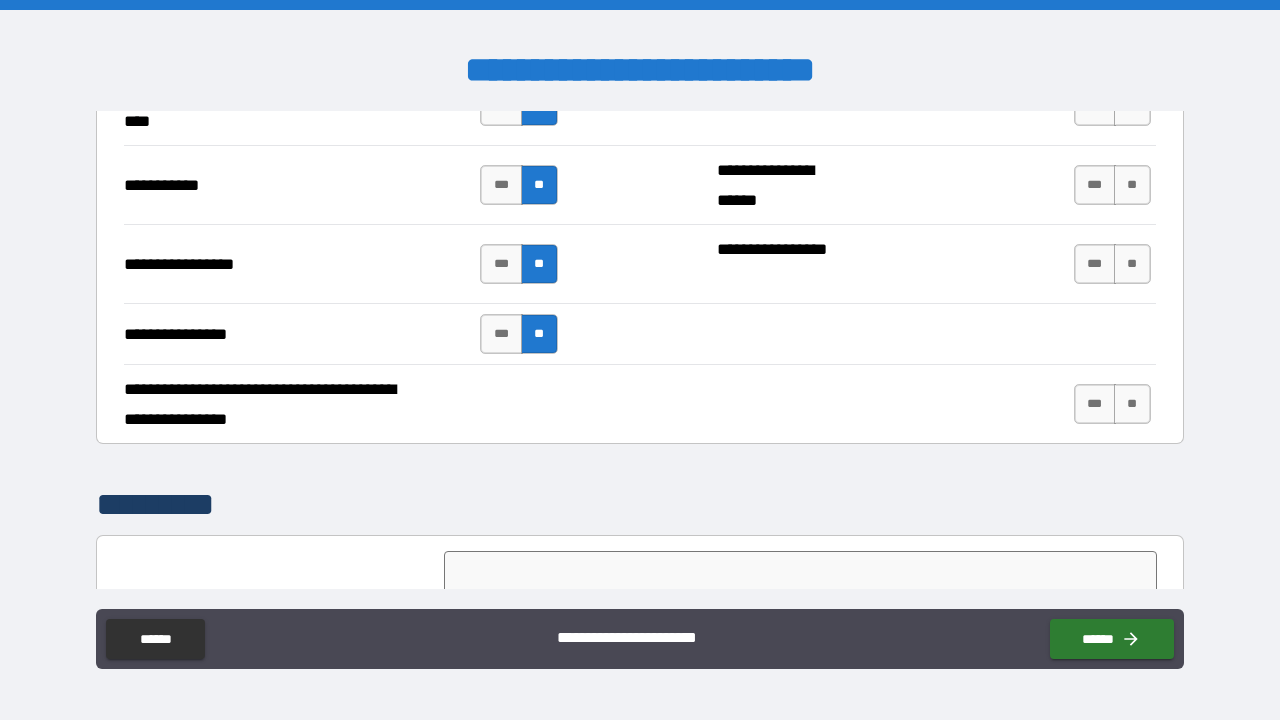 scroll, scrollTop: 4557, scrollLeft: 0, axis: vertical 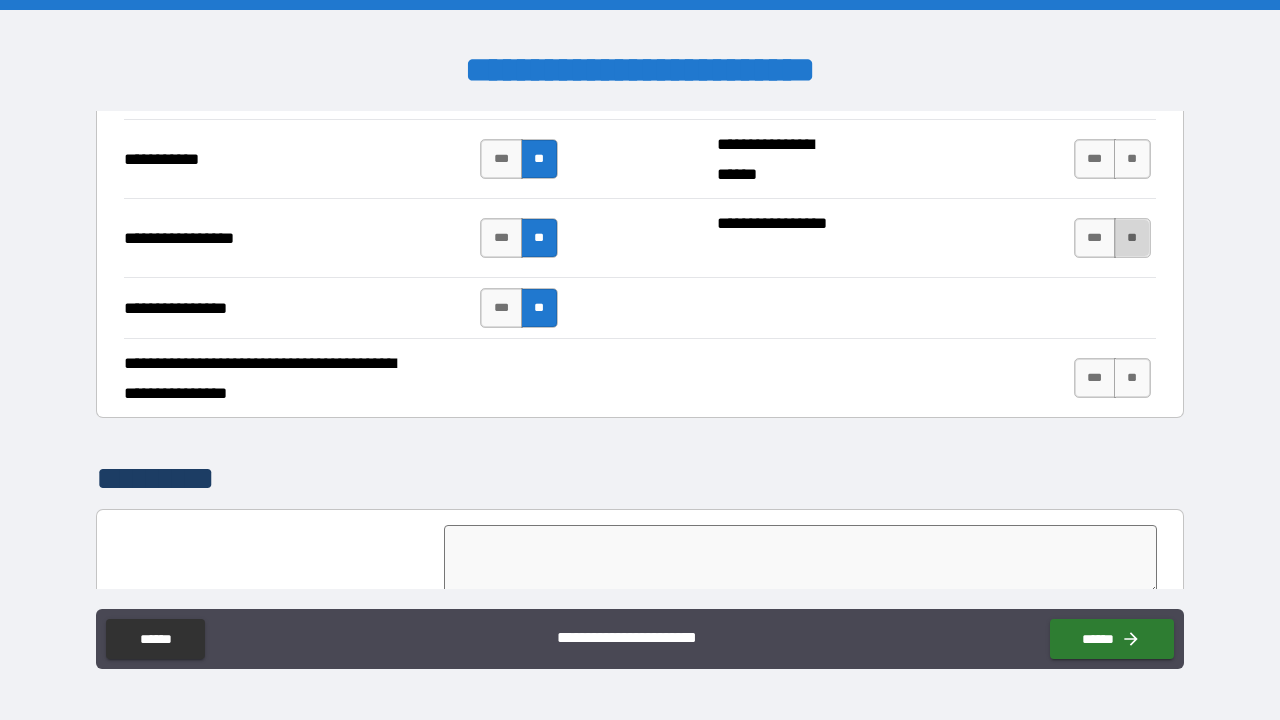 click on "**" at bounding box center (1132, 238) 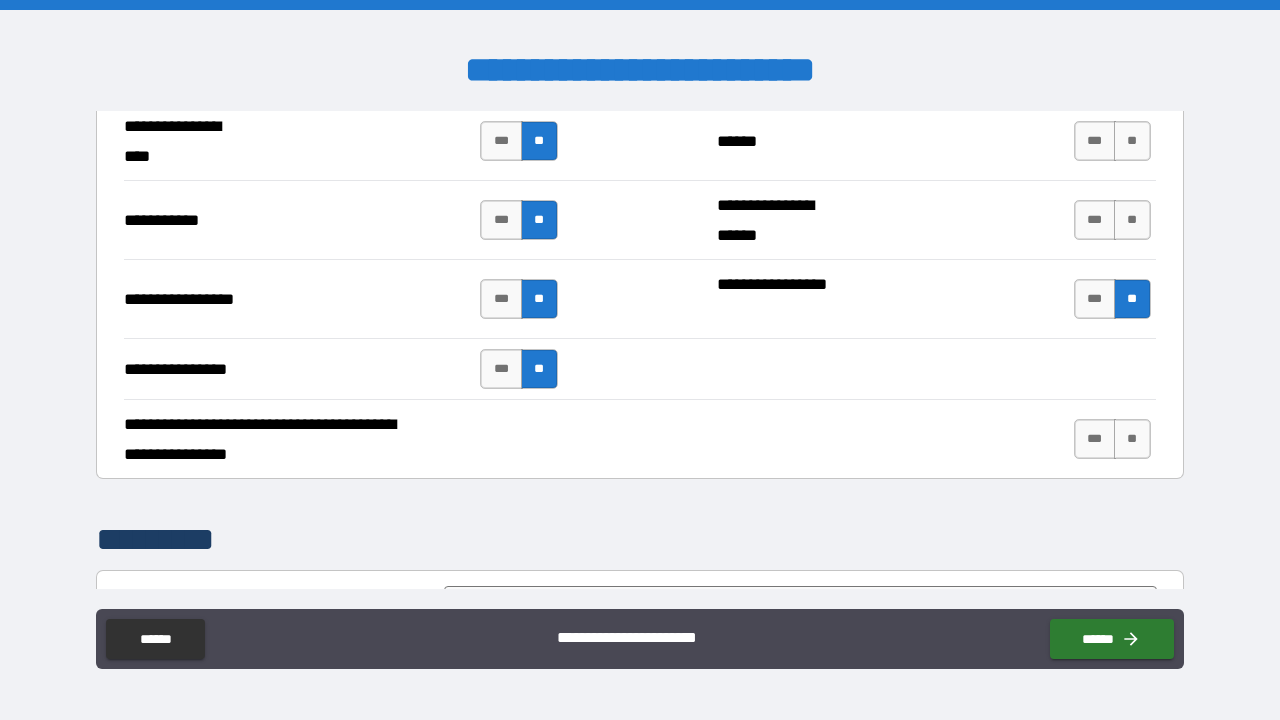 scroll, scrollTop: 4492, scrollLeft: 0, axis: vertical 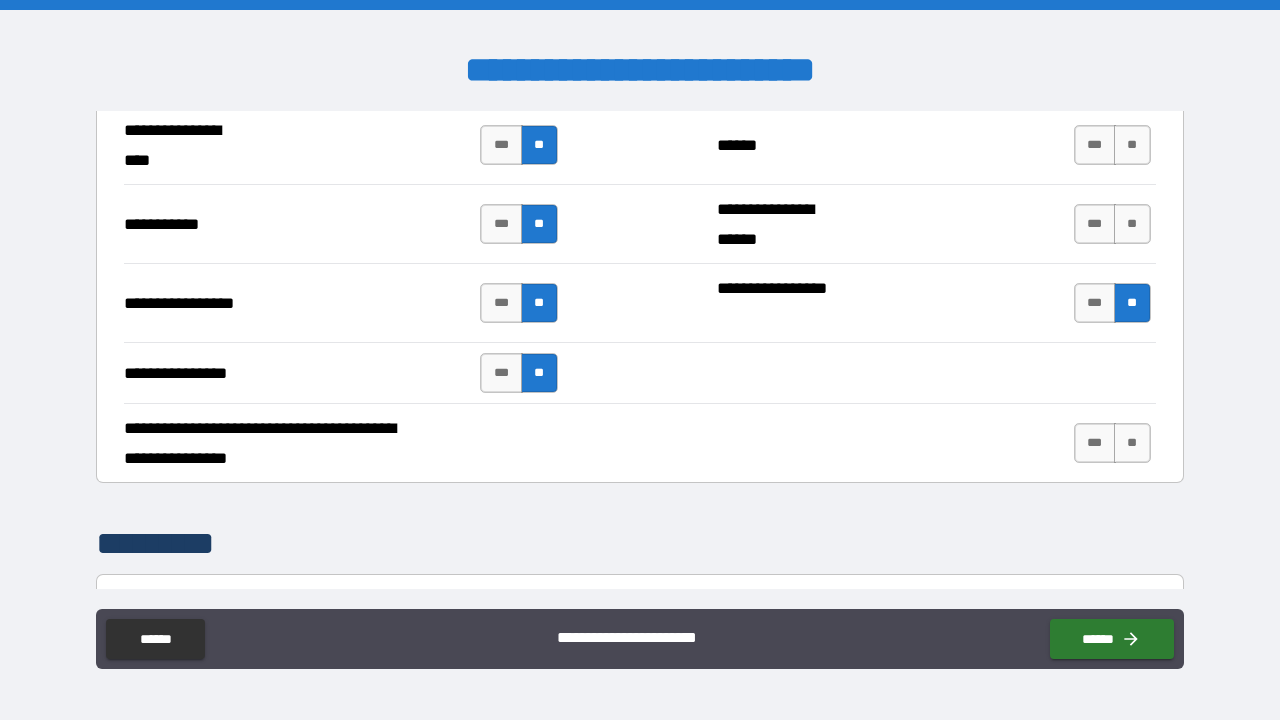 click on "**********" at bounding box center (640, 223) 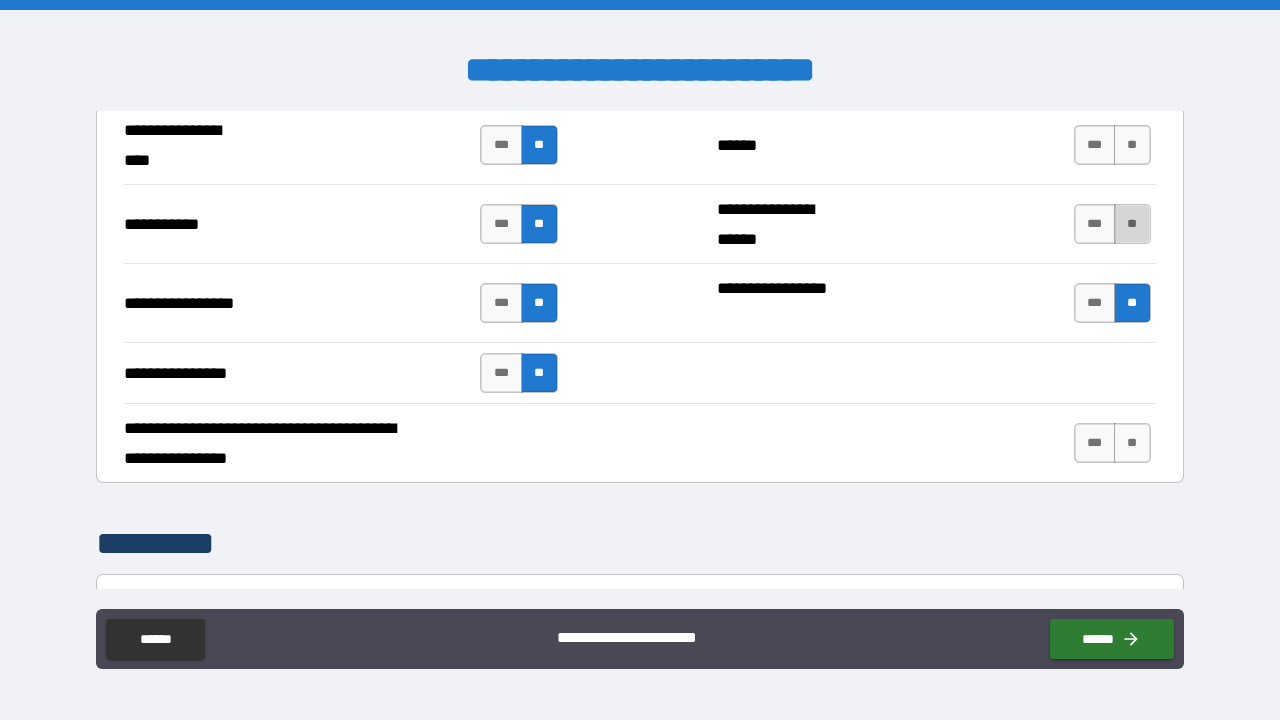 click on "**" at bounding box center (1132, 224) 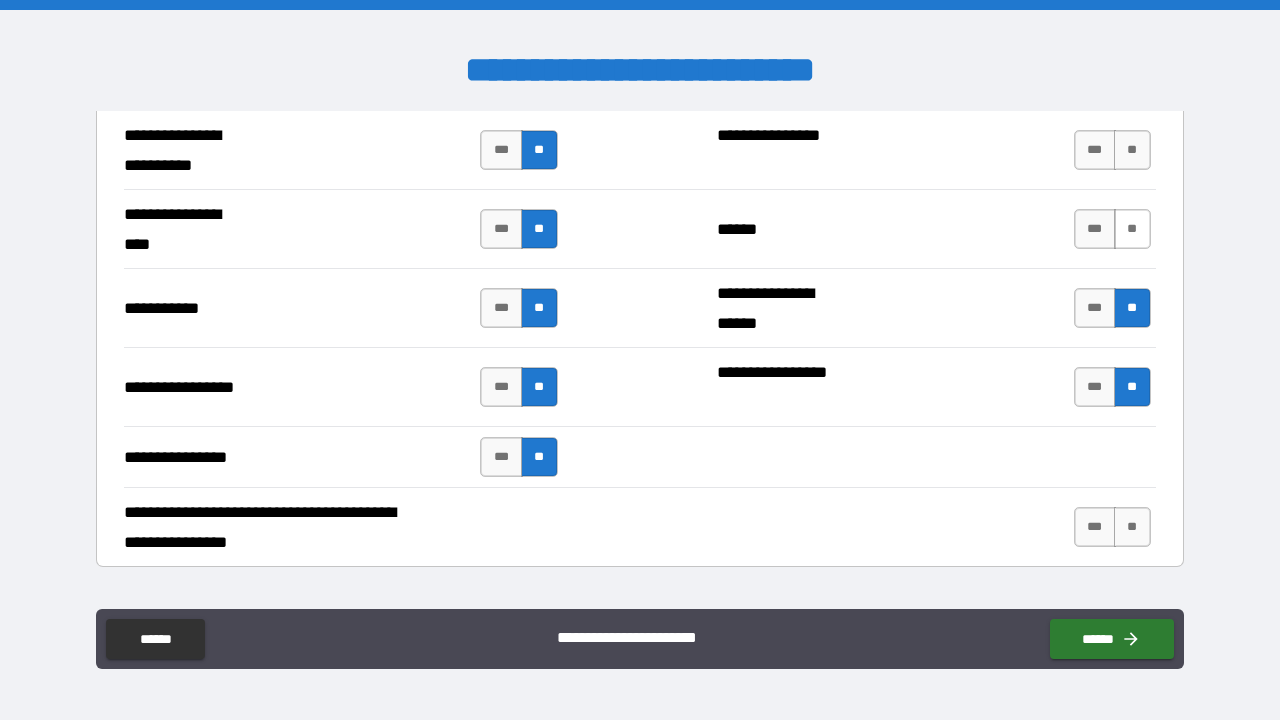 click on "**" at bounding box center [1132, 229] 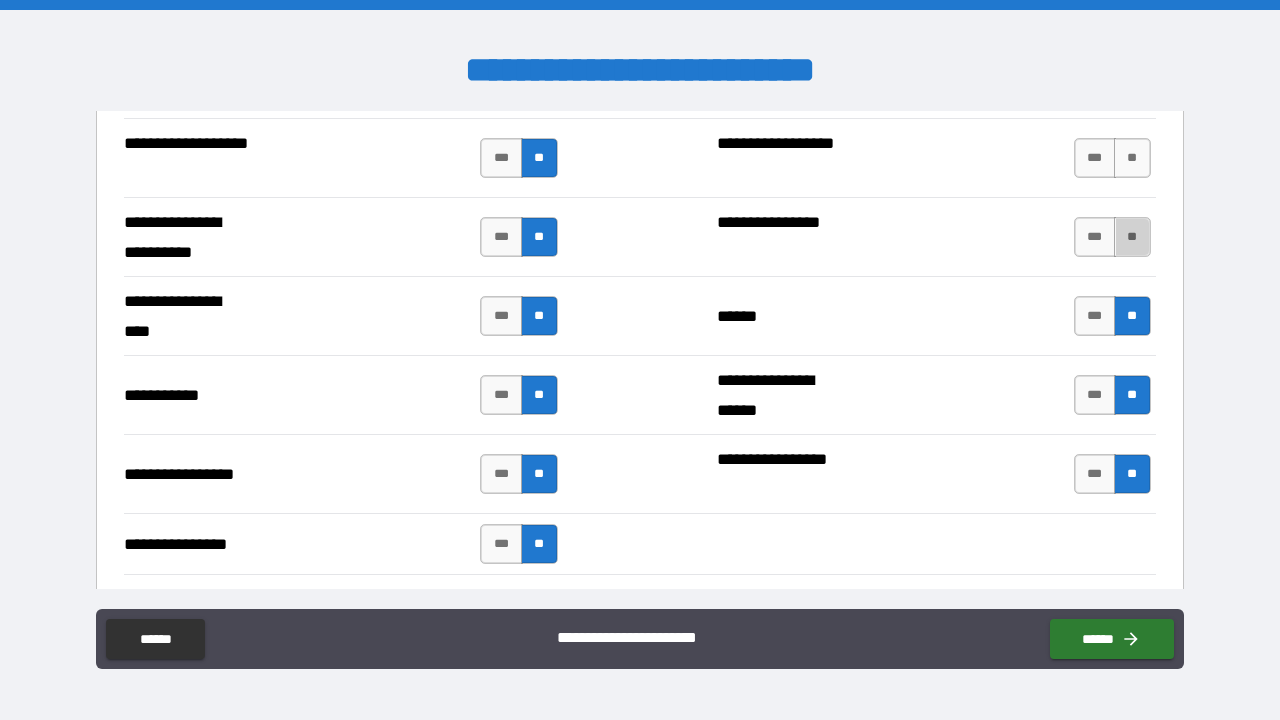 click on "**" at bounding box center [1132, 237] 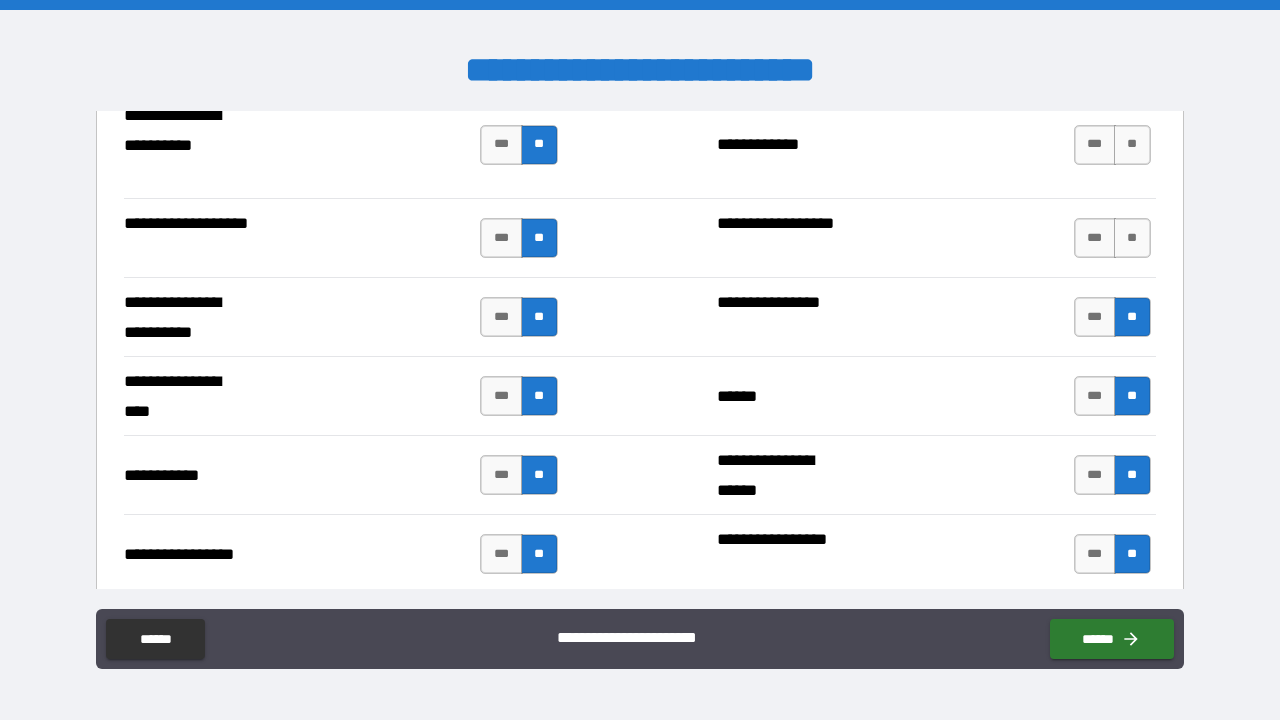 click on "**" at bounding box center (1132, 238) 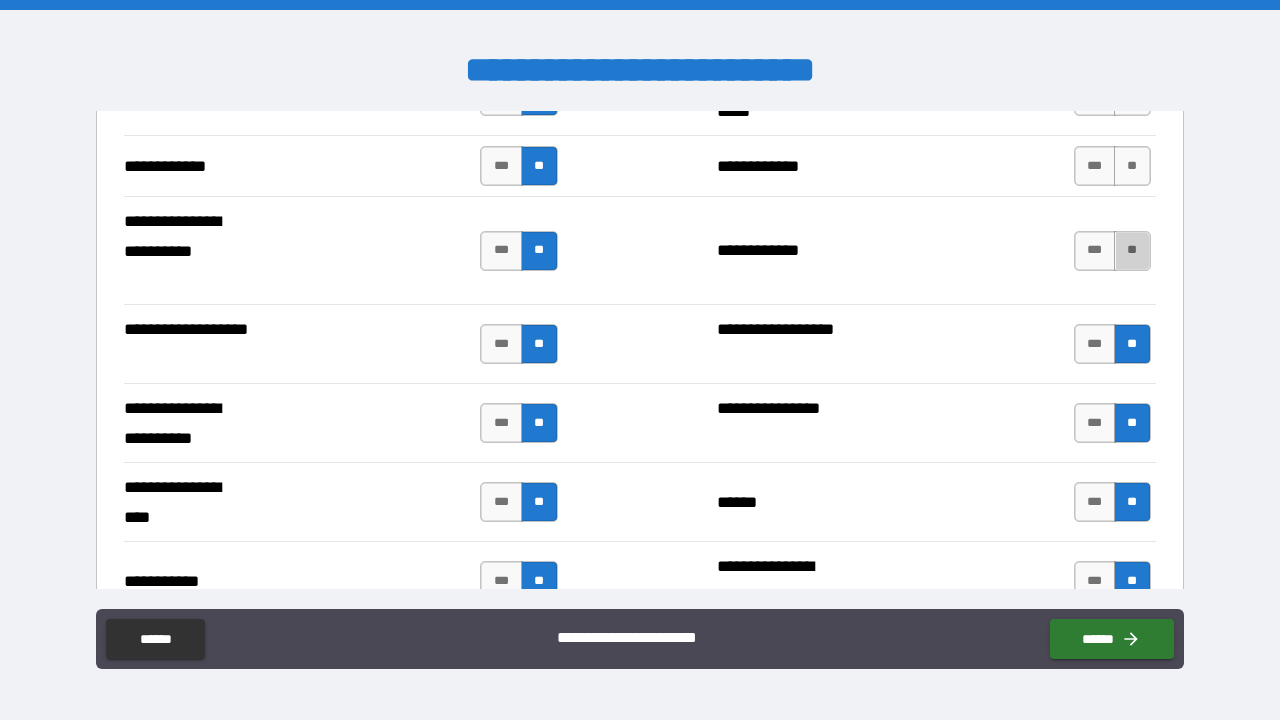 click on "**" at bounding box center (1132, 251) 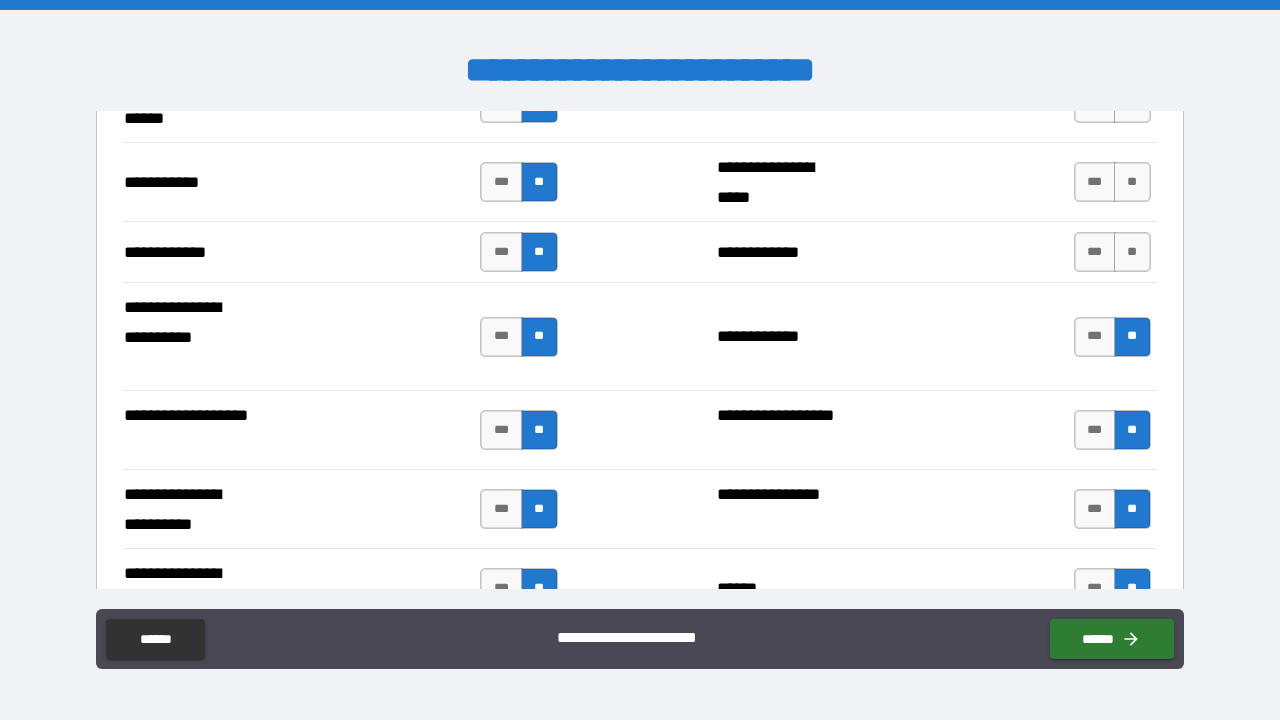 scroll, scrollTop: 4030, scrollLeft: 0, axis: vertical 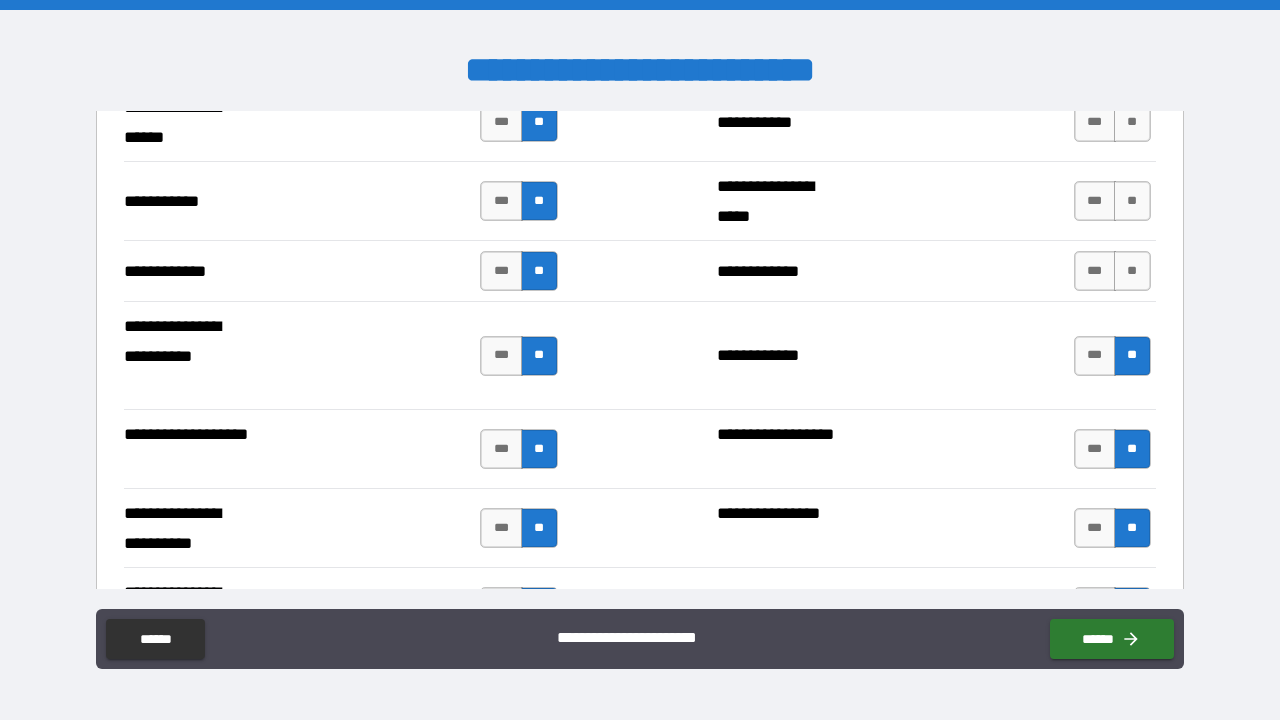 click on "**********" at bounding box center [640, 200] 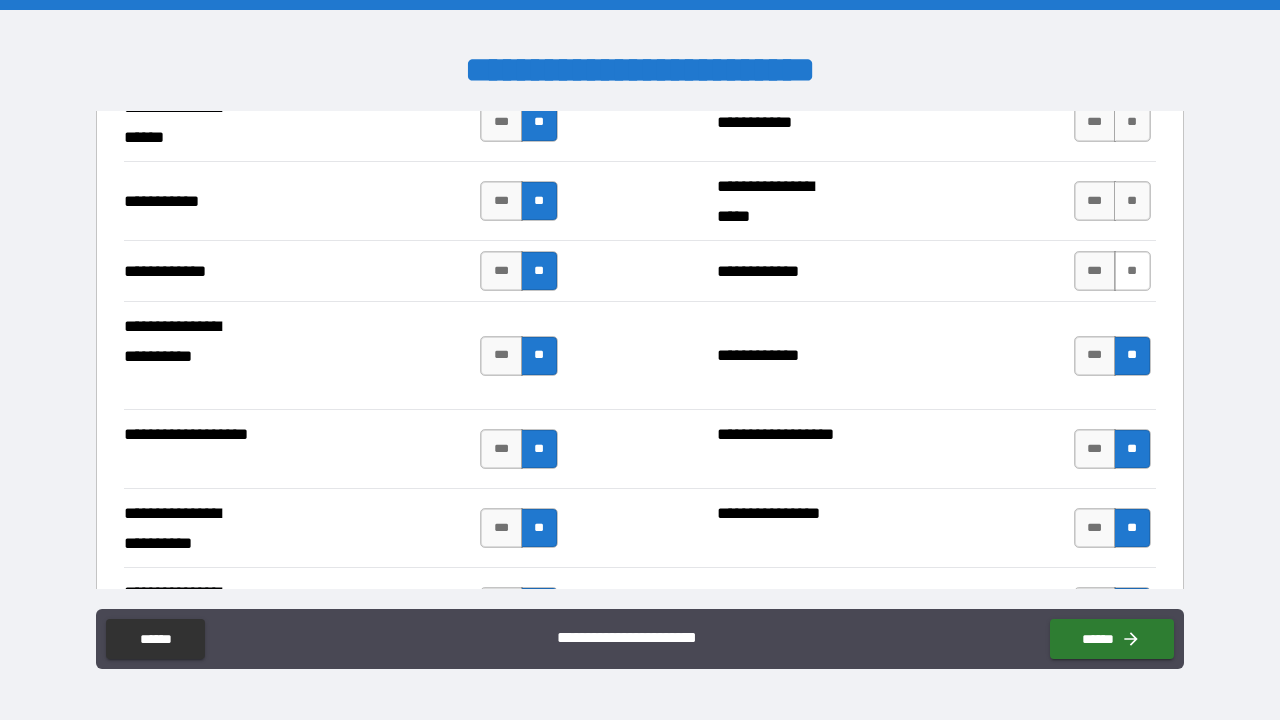 click on "**" at bounding box center (1132, 271) 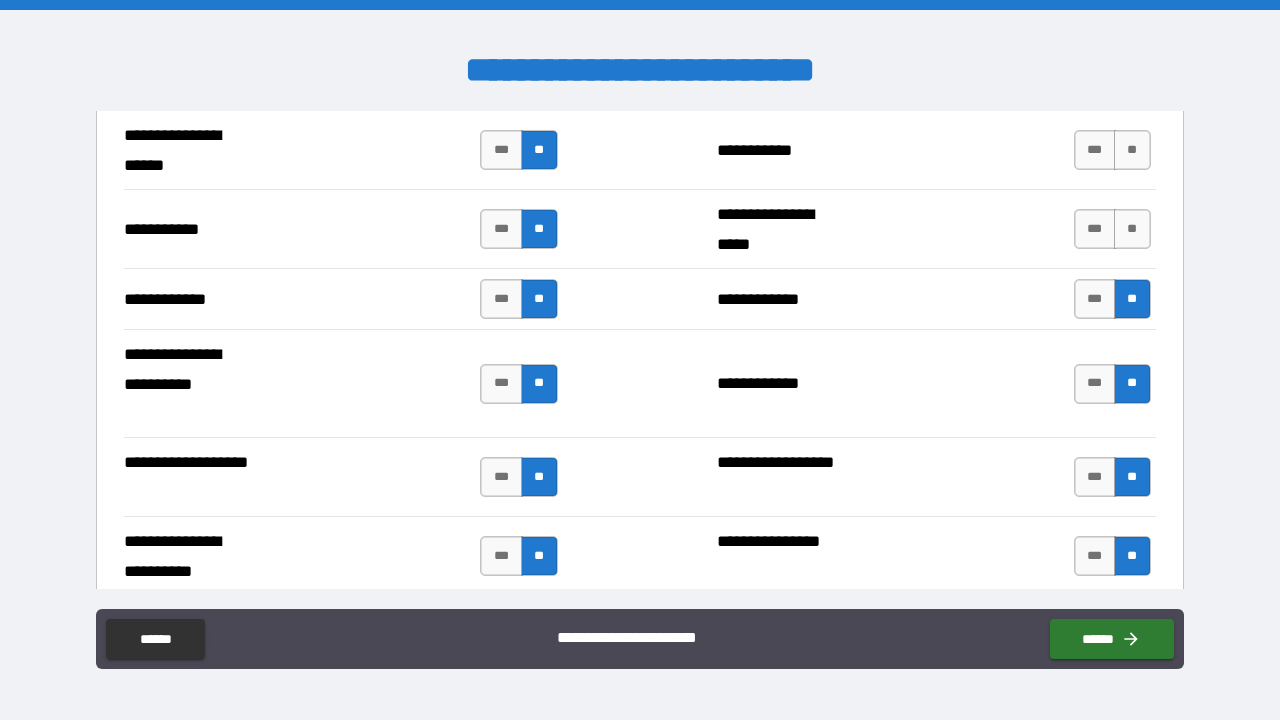 scroll, scrollTop: 3978, scrollLeft: 0, axis: vertical 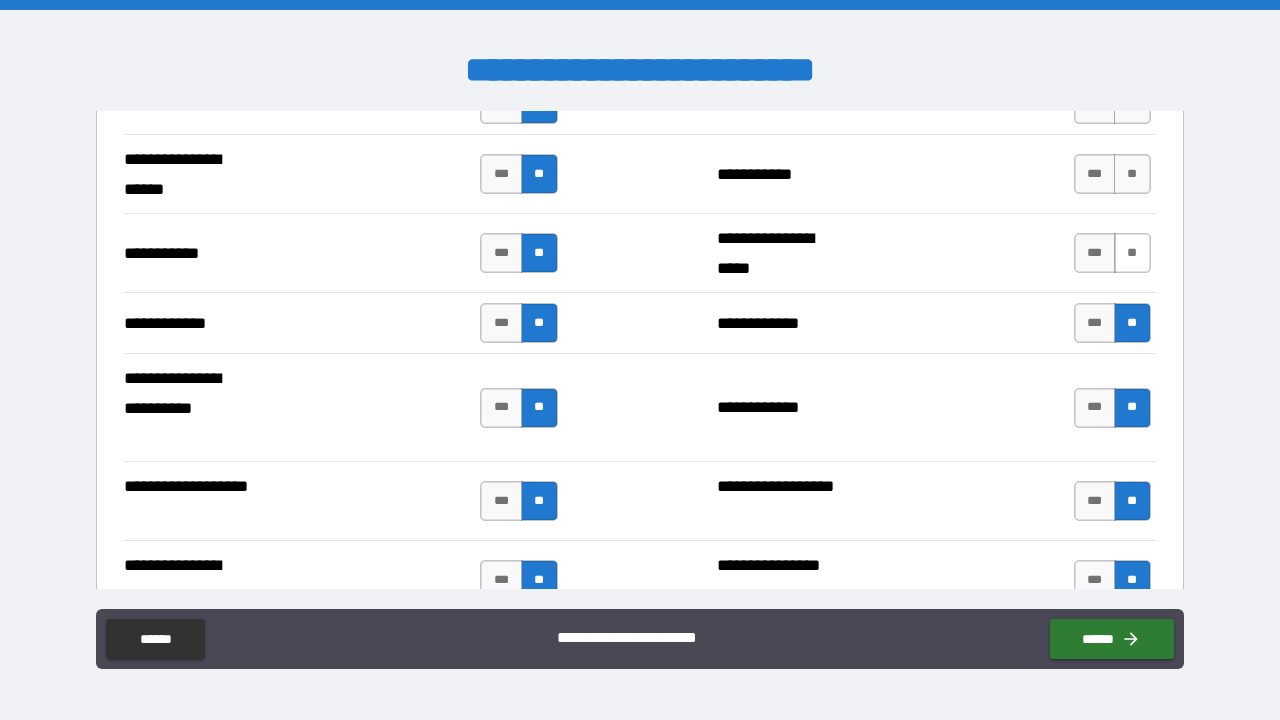 click on "**" at bounding box center [1132, 253] 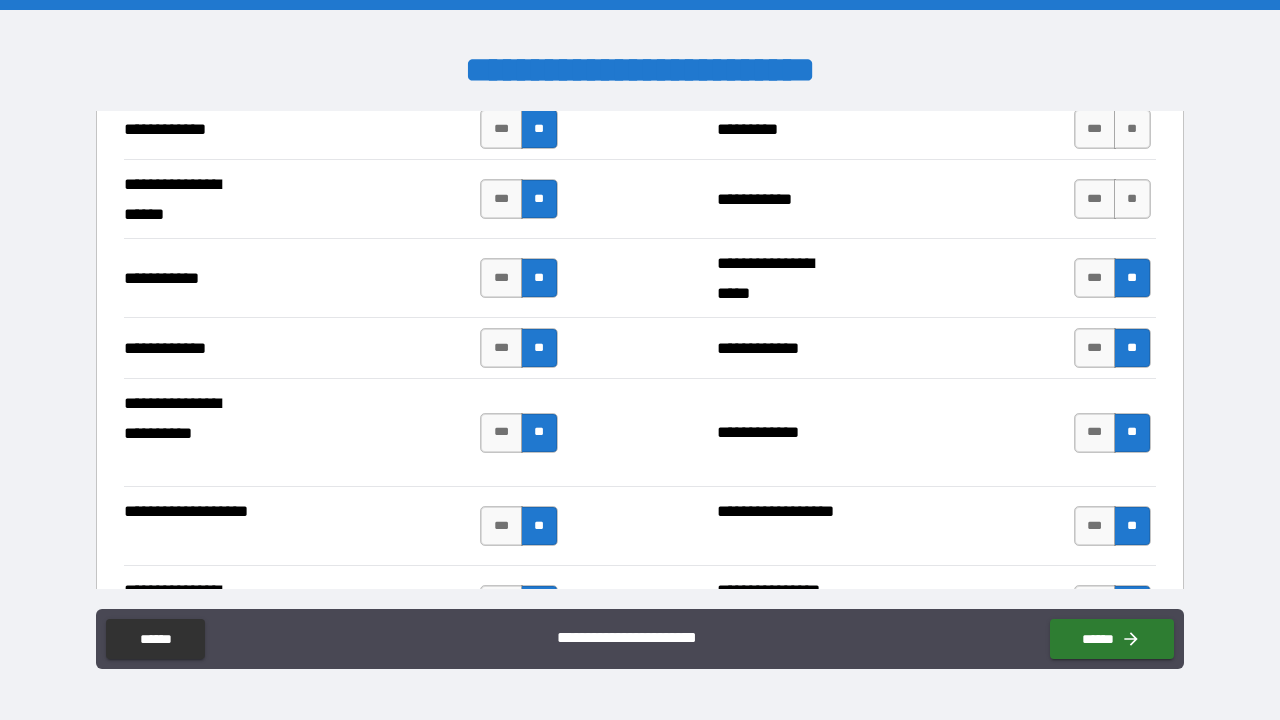 scroll, scrollTop: 3937, scrollLeft: 0, axis: vertical 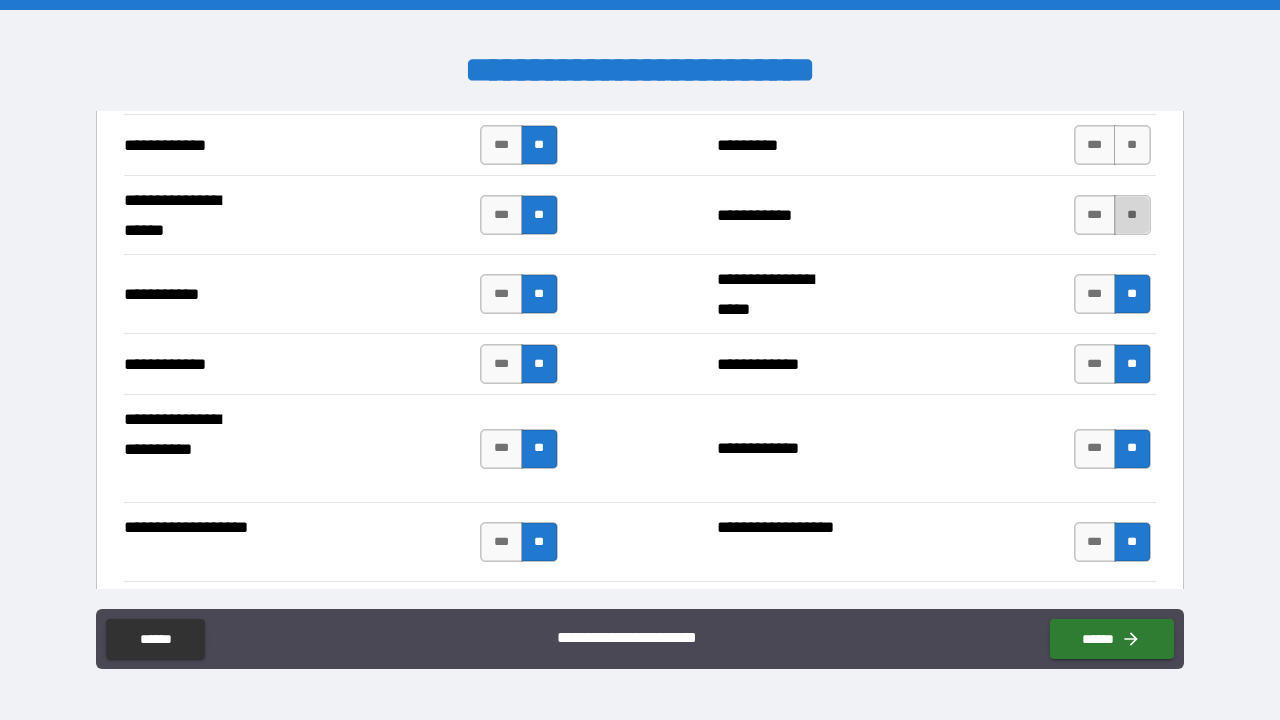 click on "**" at bounding box center (1132, 215) 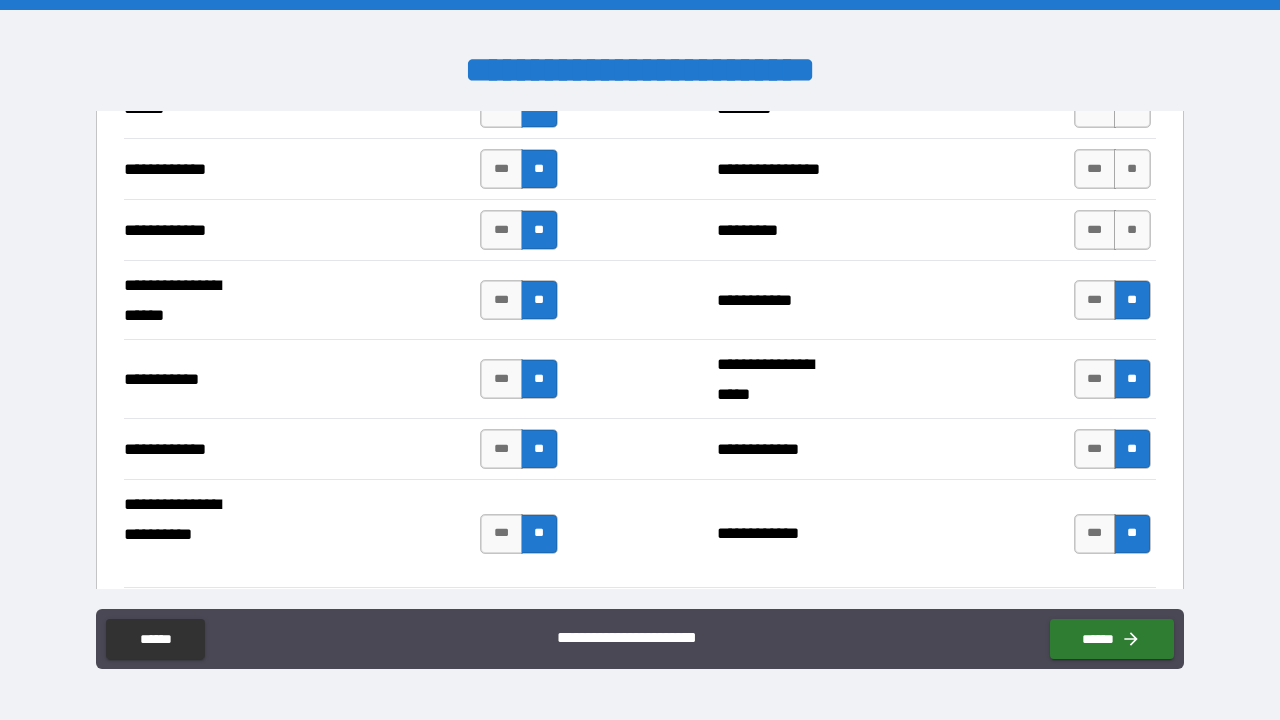 scroll, scrollTop: 3844, scrollLeft: 0, axis: vertical 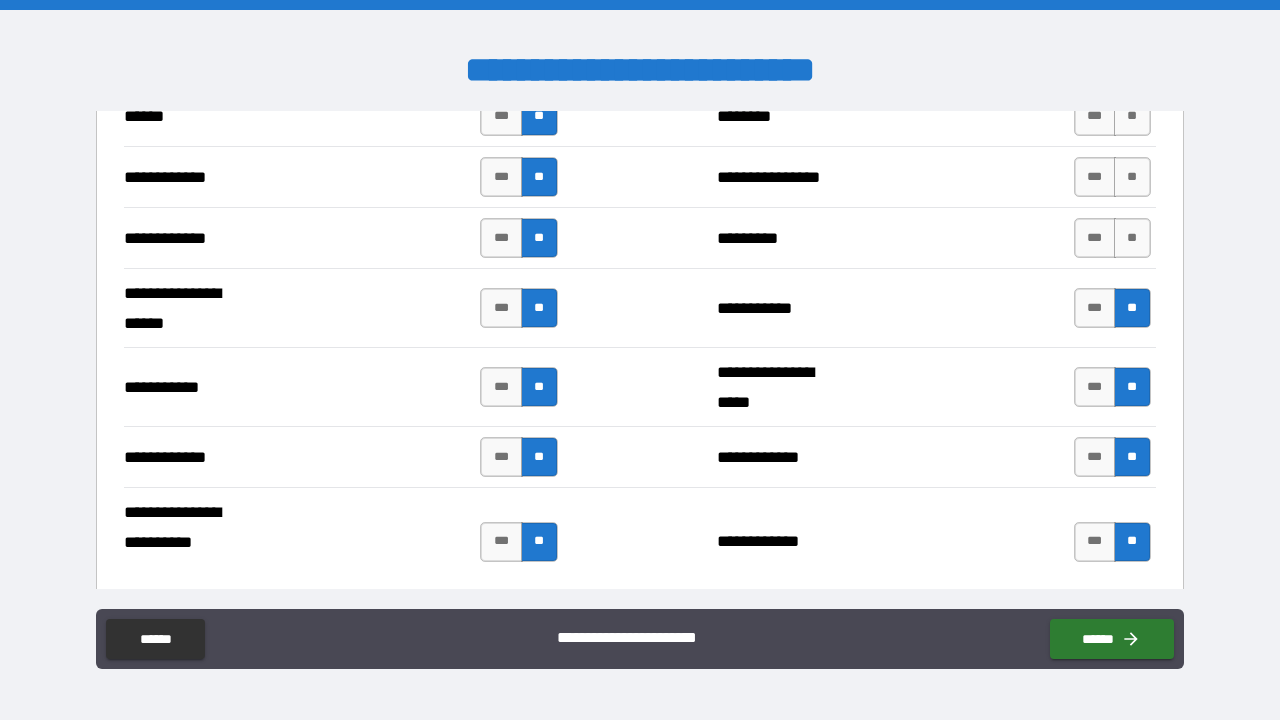 click on "**" at bounding box center (1132, 238) 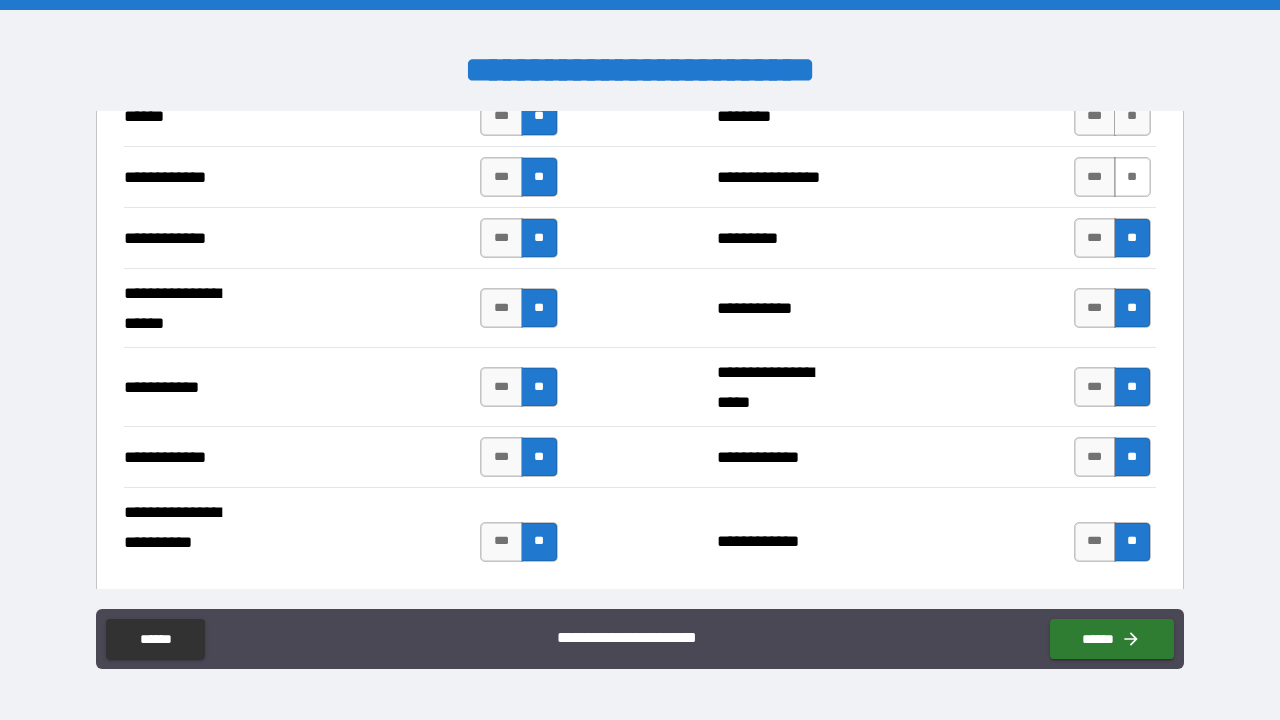click on "**" at bounding box center (1132, 177) 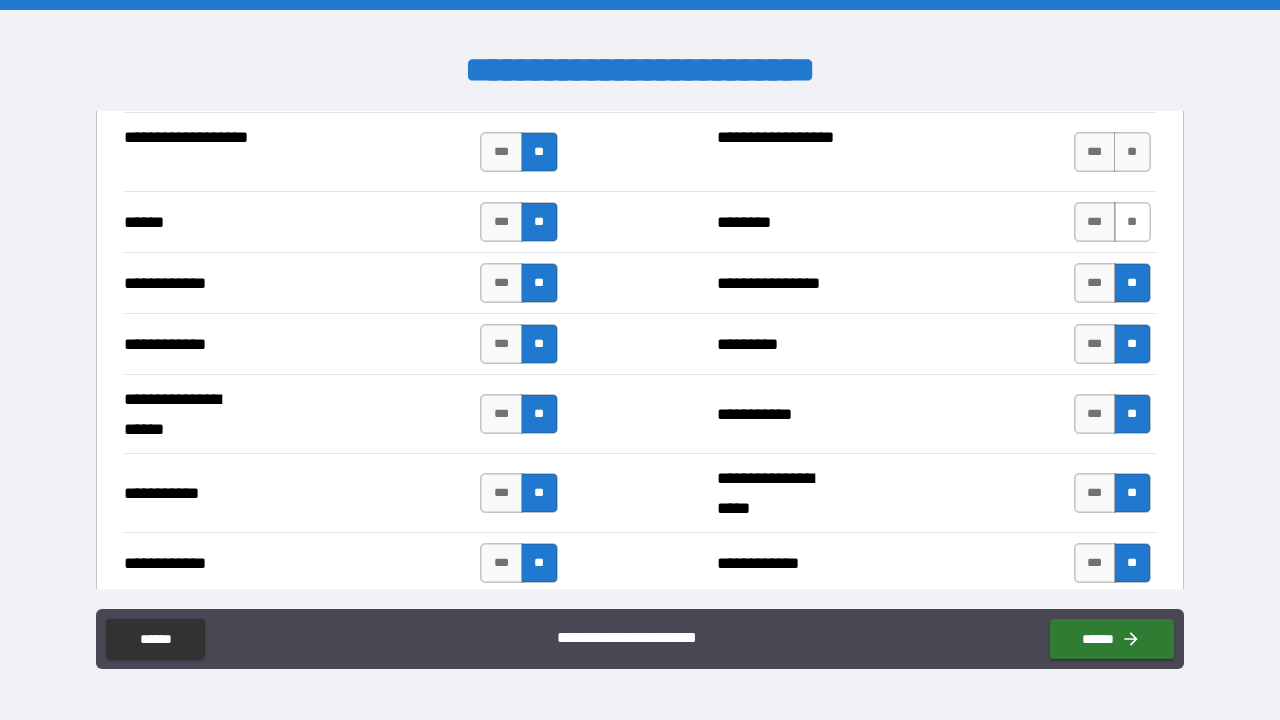click on "**" at bounding box center (1132, 222) 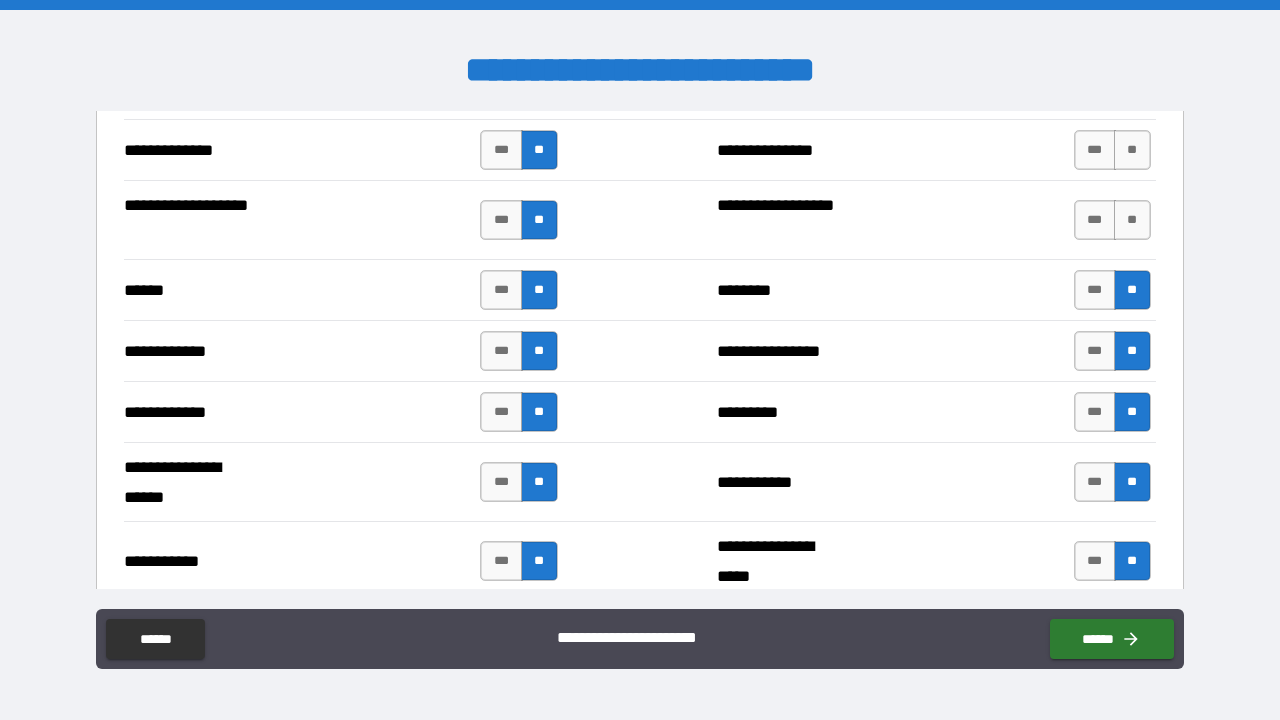 scroll, scrollTop: 3657, scrollLeft: 0, axis: vertical 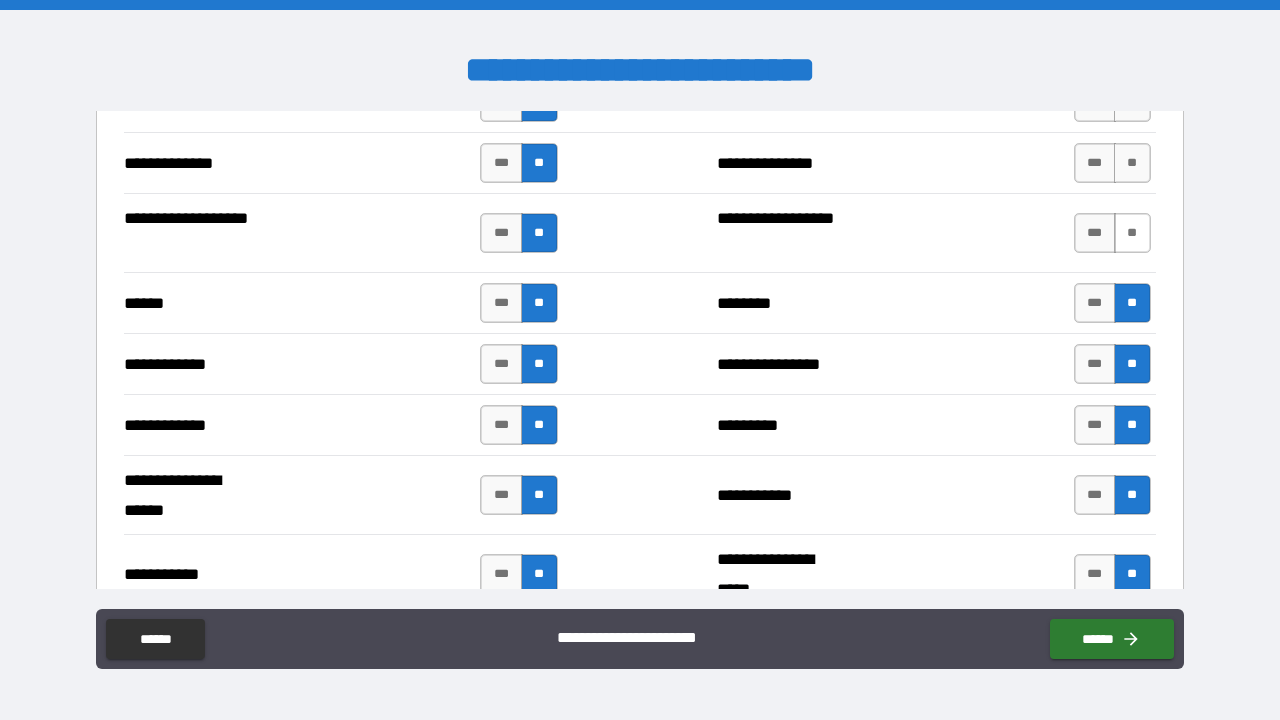click on "**" at bounding box center (1132, 233) 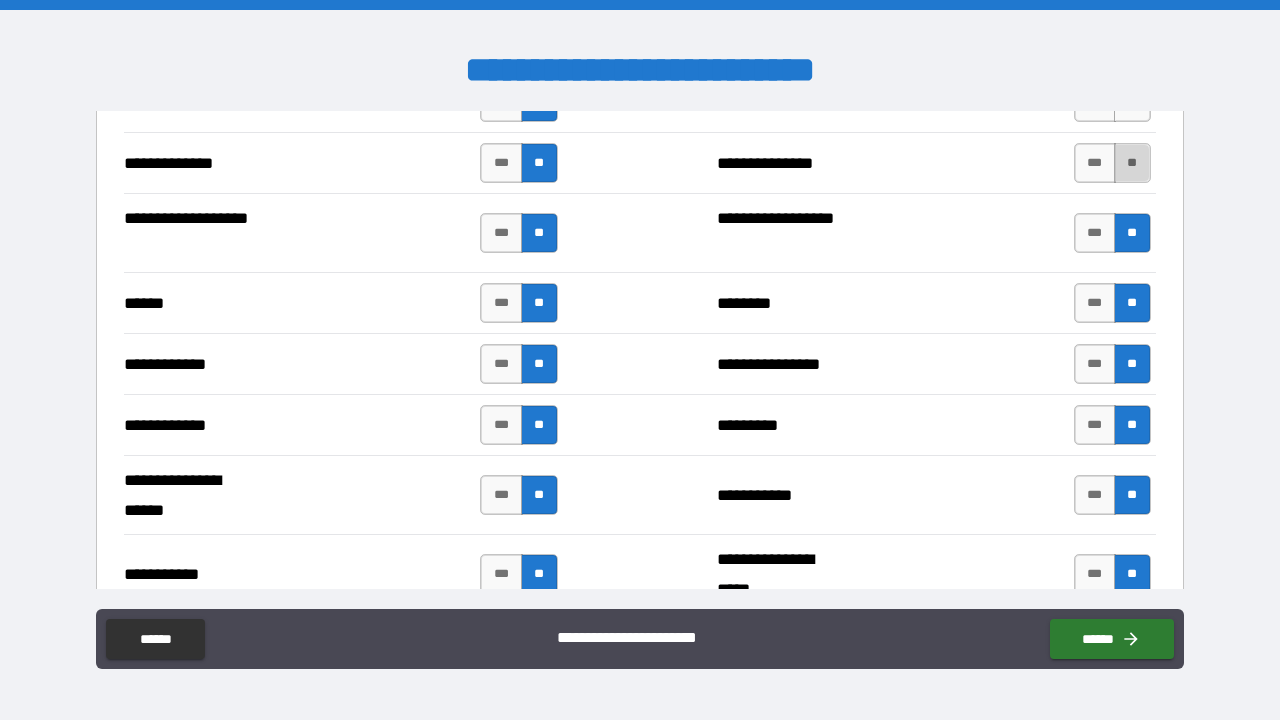 click on "**" at bounding box center [1132, 163] 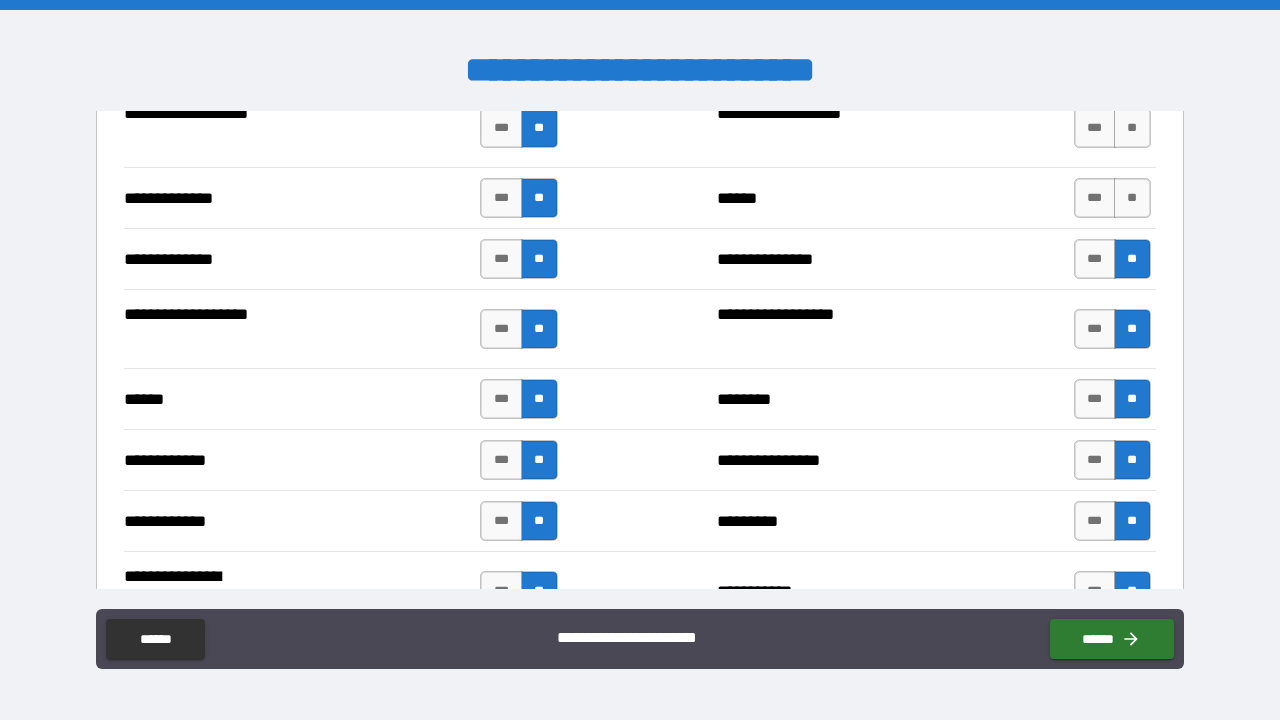 scroll, scrollTop: 3545, scrollLeft: 0, axis: vertical 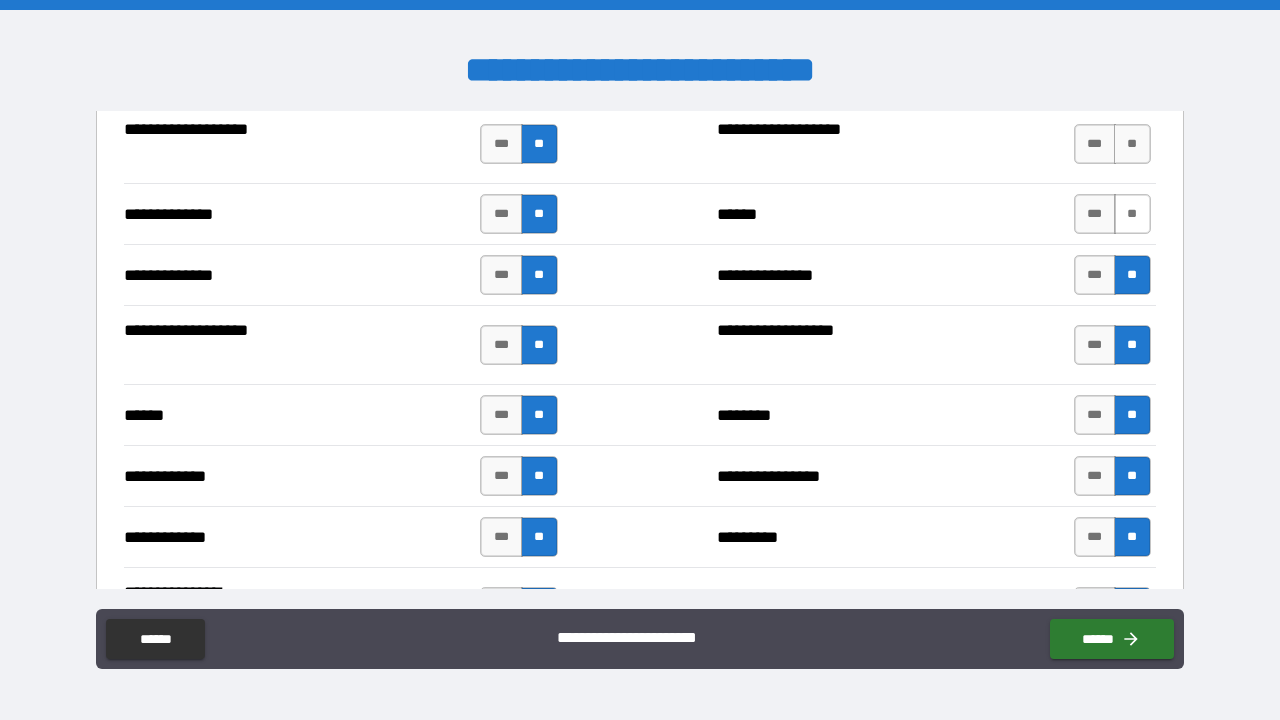 click on "**" at bounding box center [1132, 214] 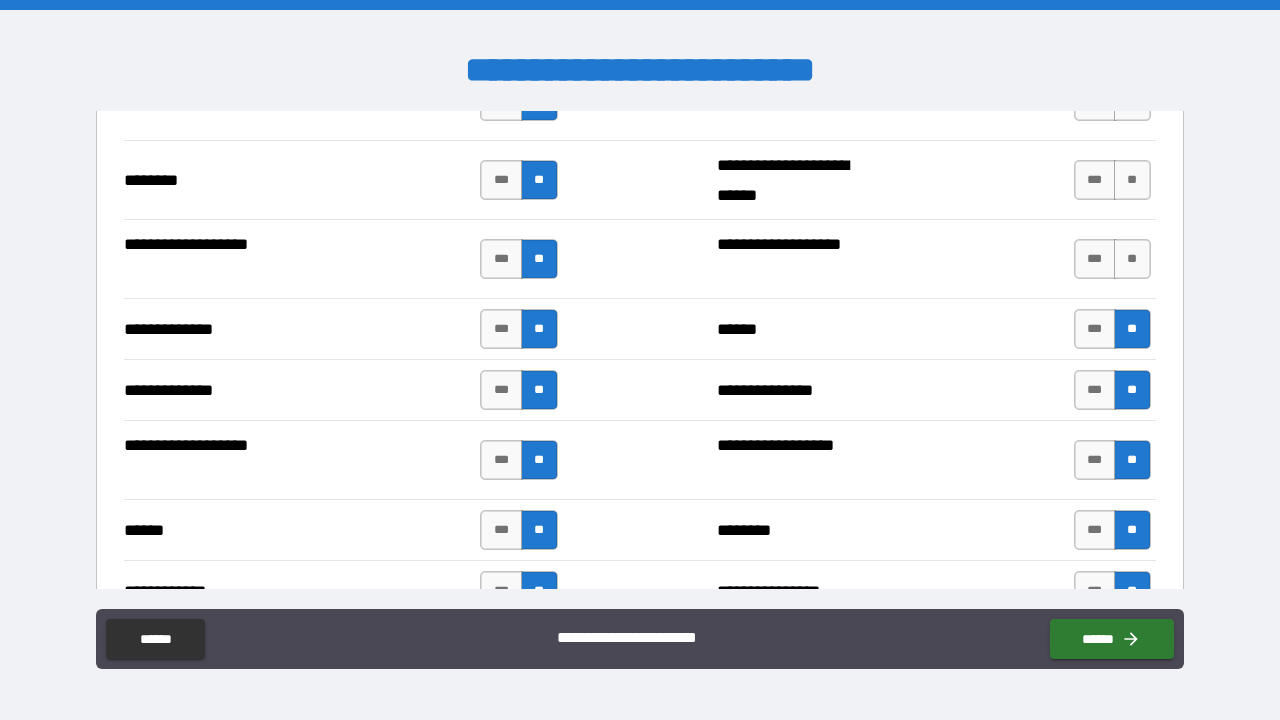 scroll, scrollTop: 3430, scrollLeft: 0, axis: vertical 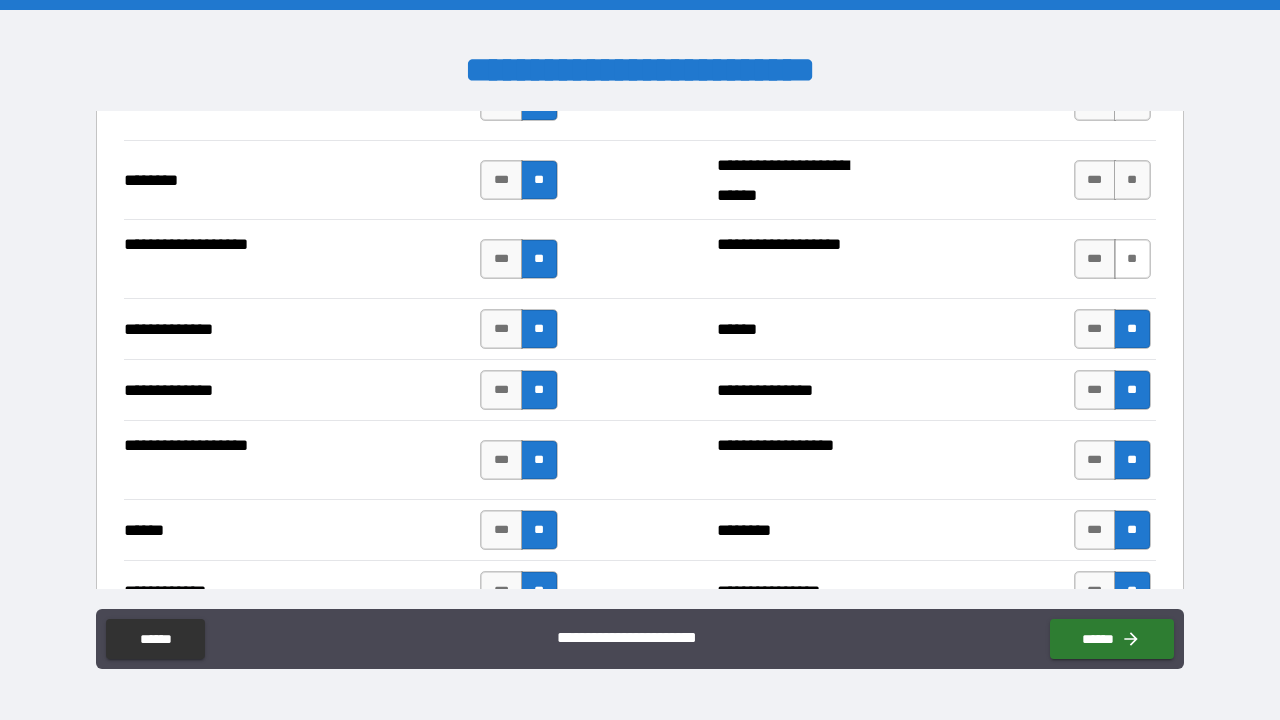 click on "**" at bounding box center [1132, 259] 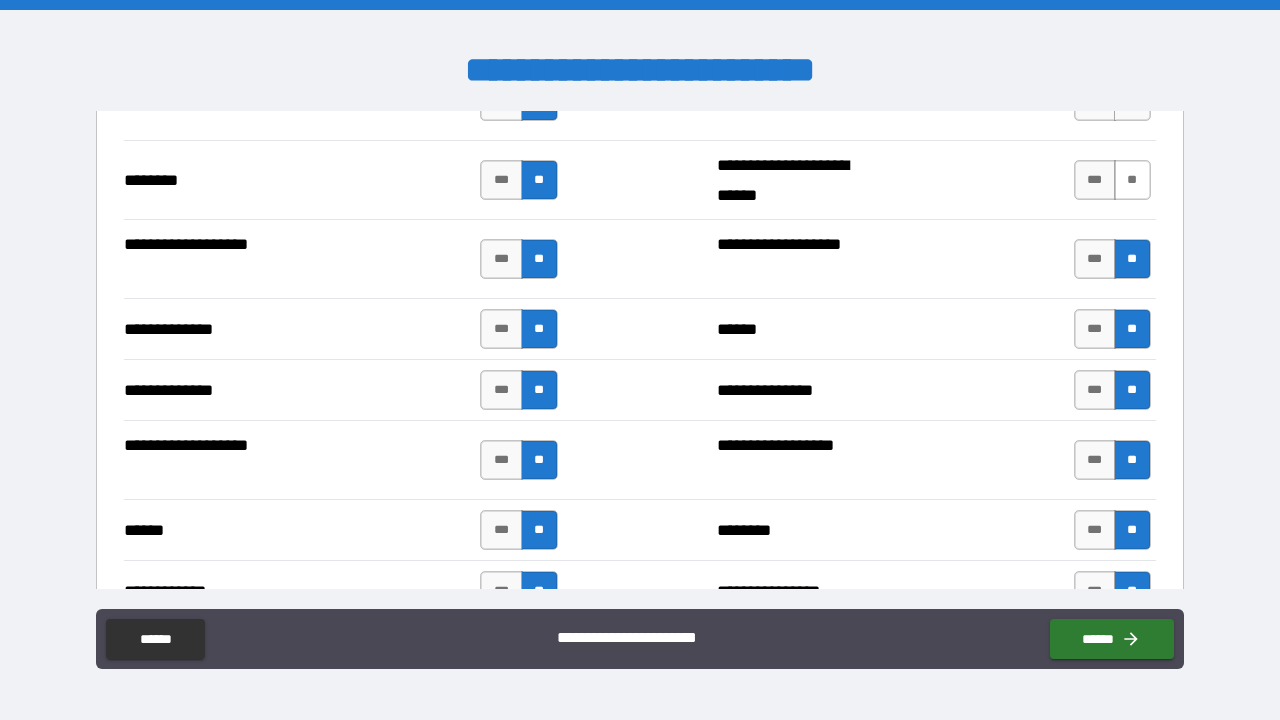 click on "**" at bounding box center (1132, 180) 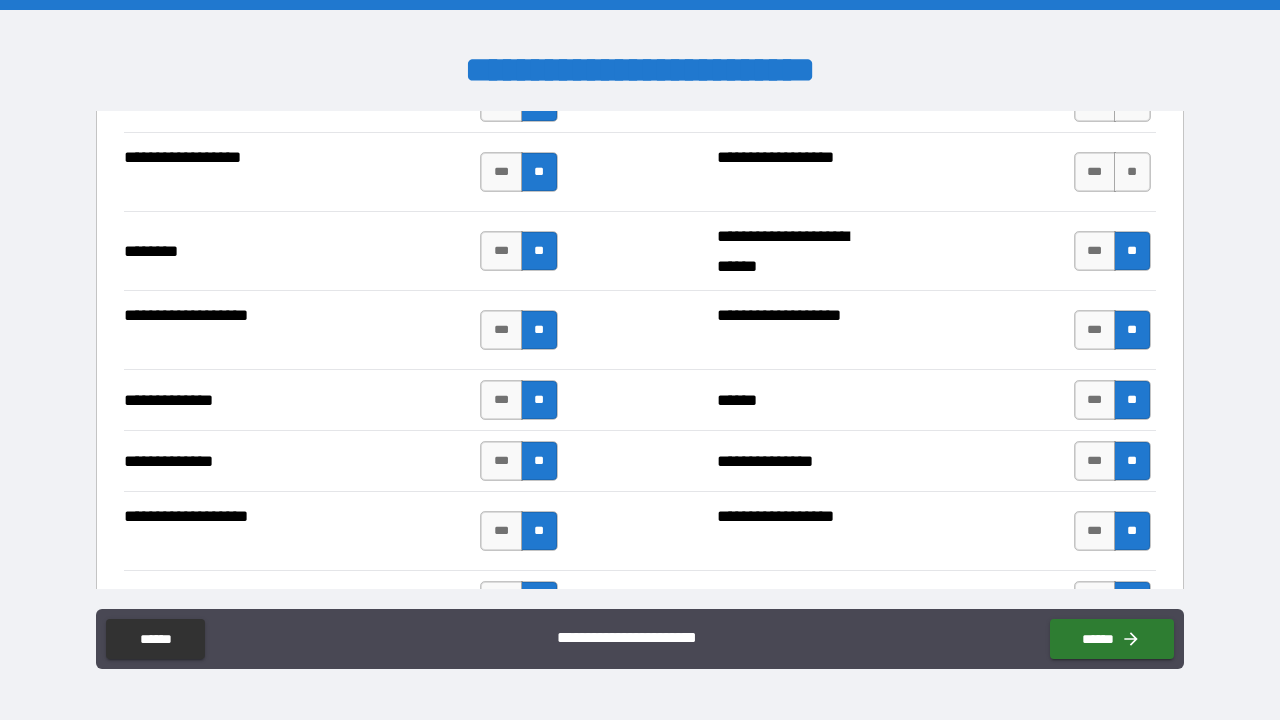 click on "*** **" at bounding box center (1112, 172) 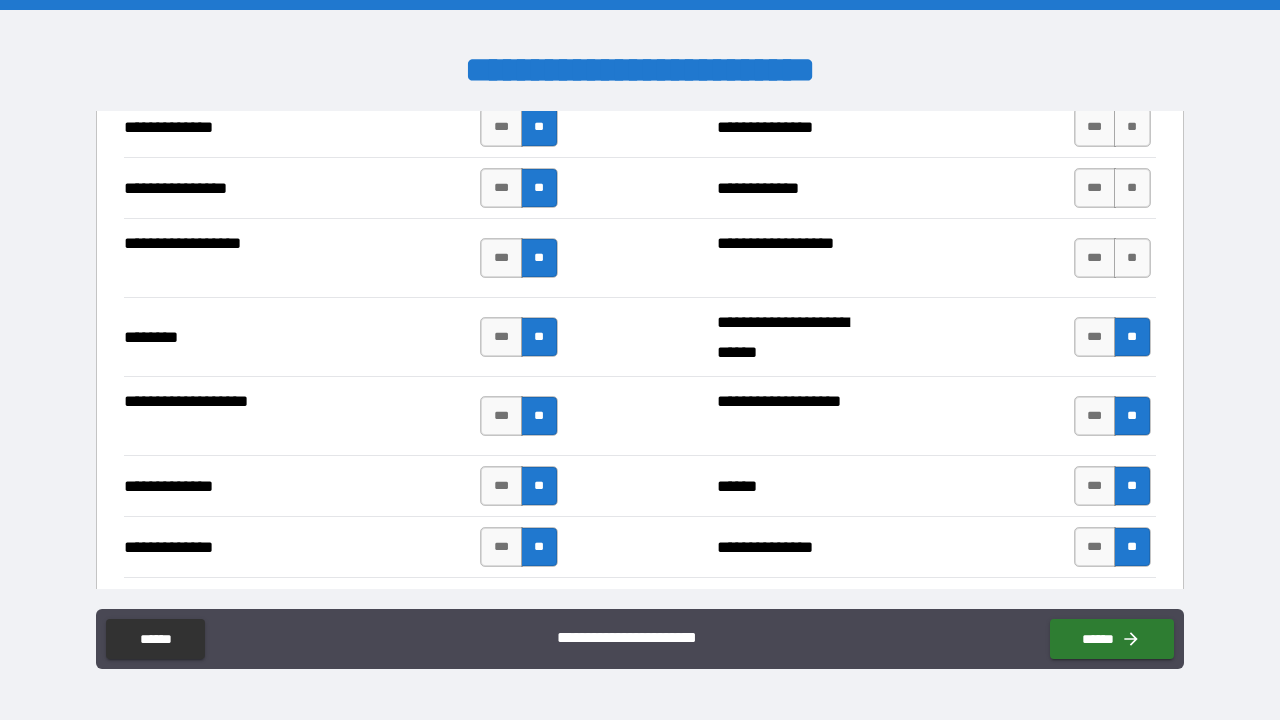 scroll, scrollTop: 3254, scrollLeft: 0, axis: vertical 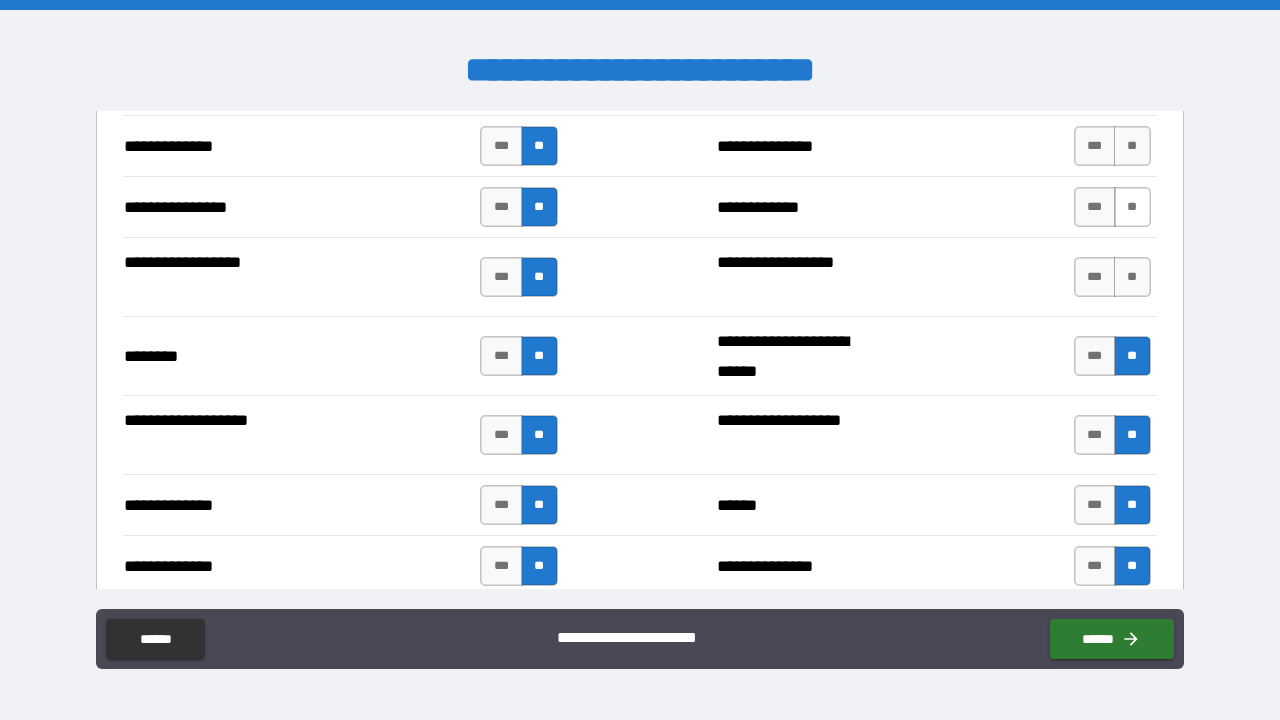 click on "**" at bounding box center (1132, 207) 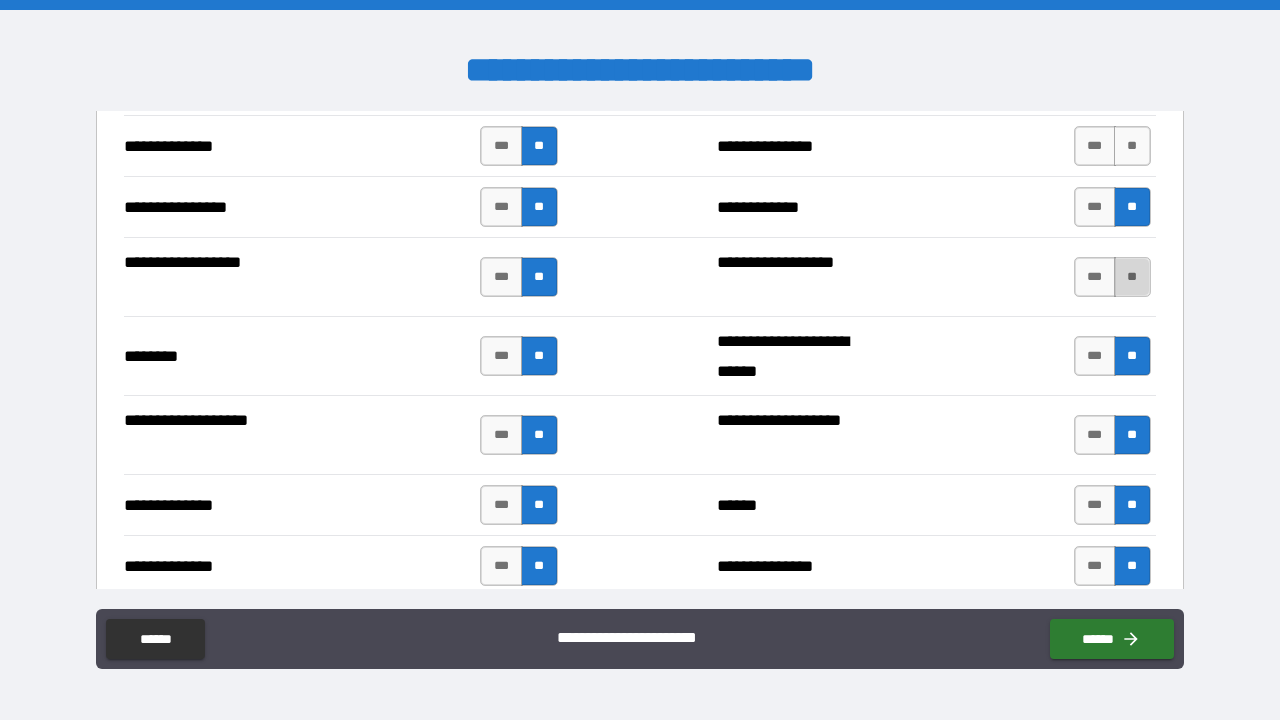 click on "**" at bounding box center [1132, 277] 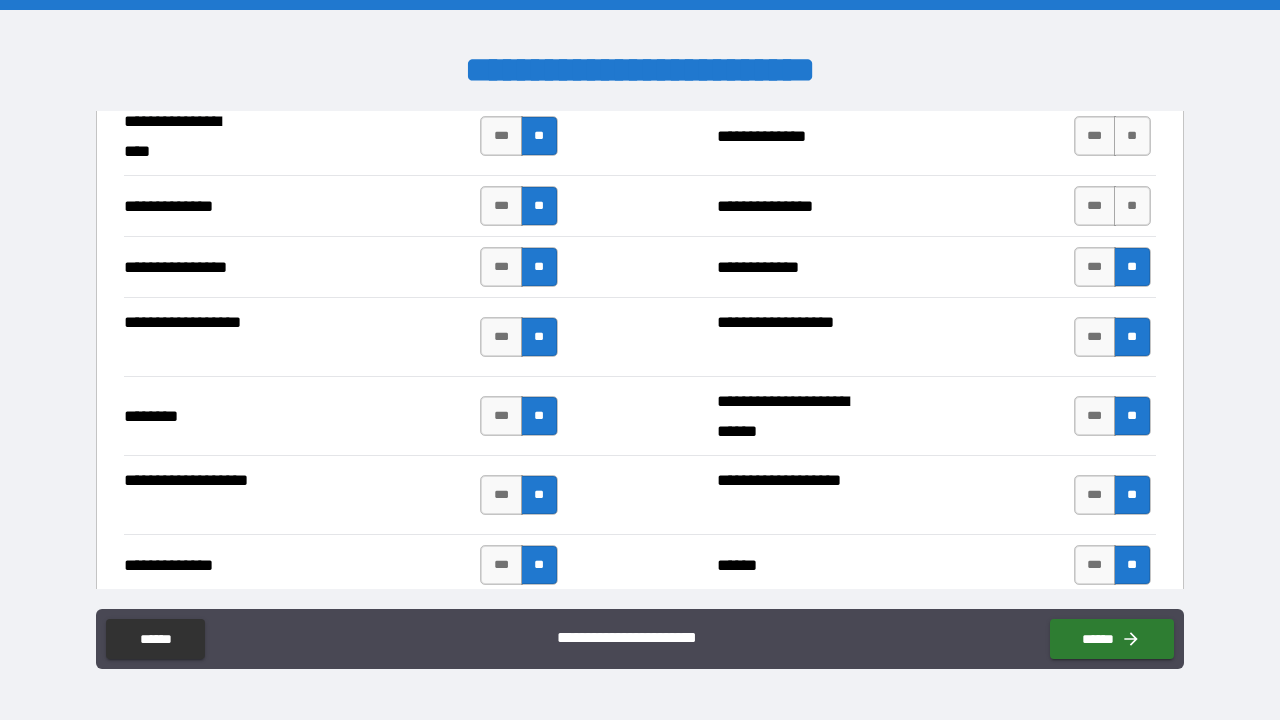 click on "**" at bounding box center (1132, 206) 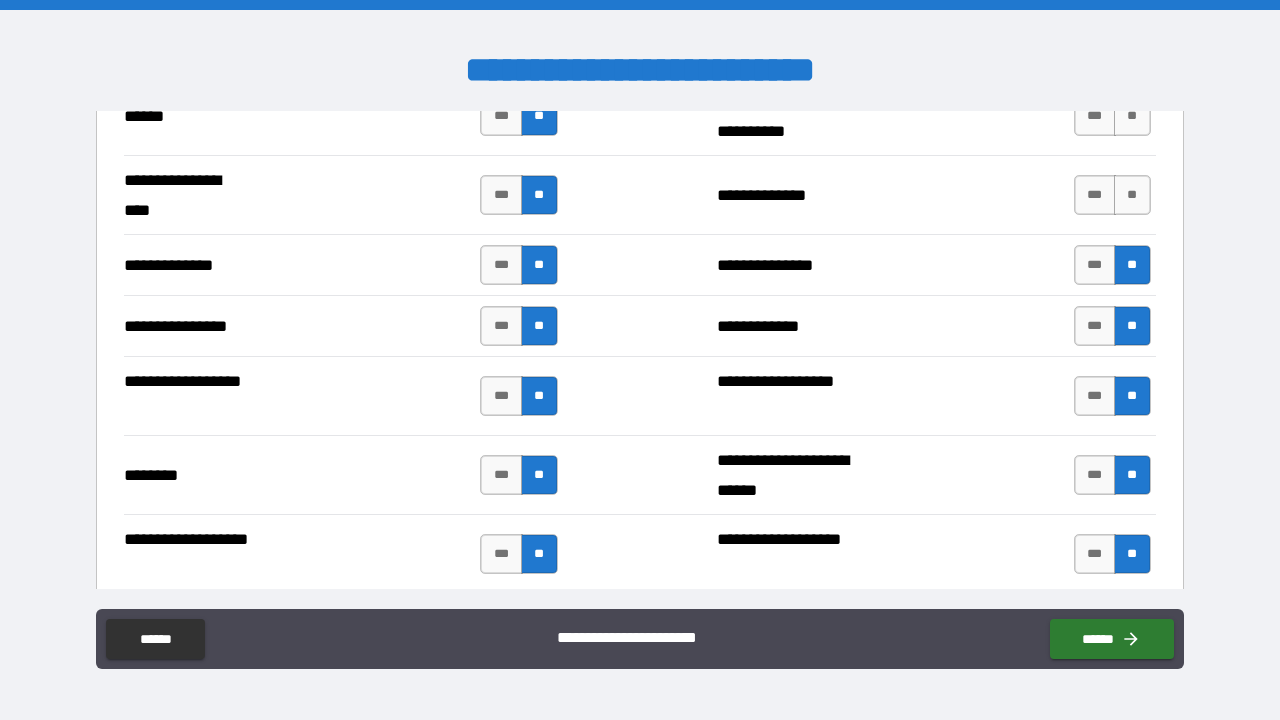 click on "**" at bounding box center (1132, 195) 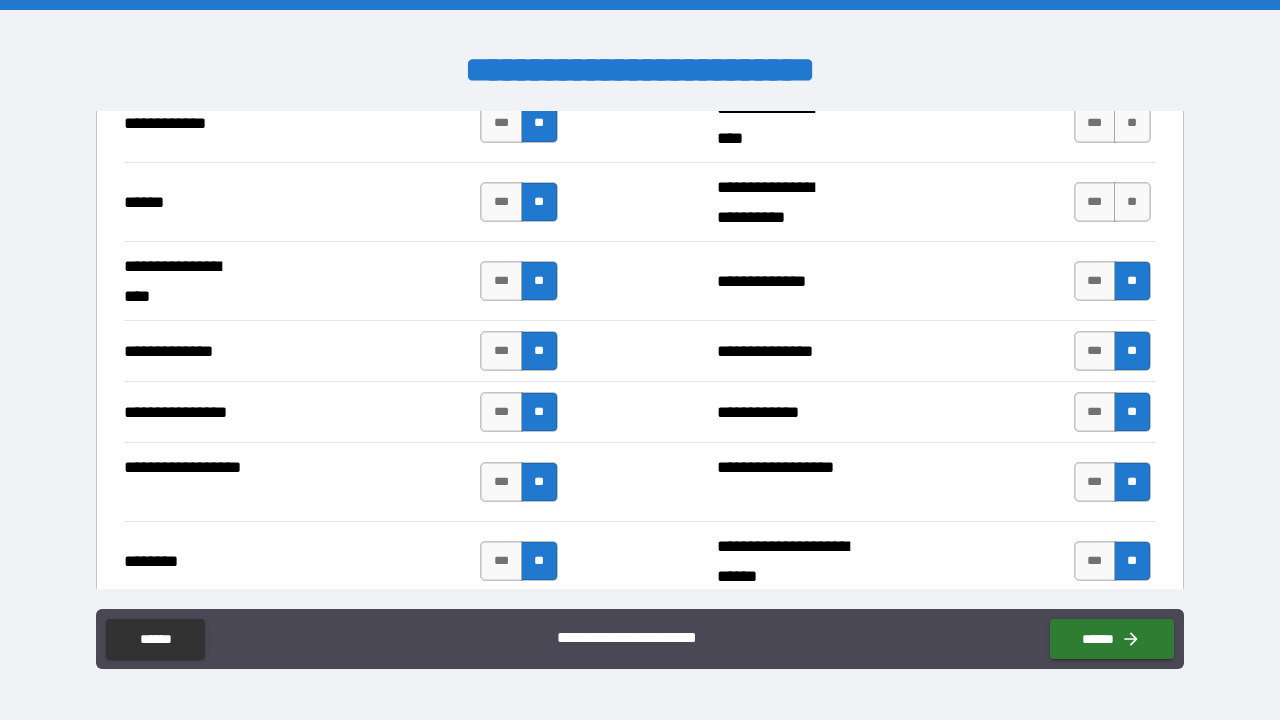 click on "**" at bounding box center [1132, 202] 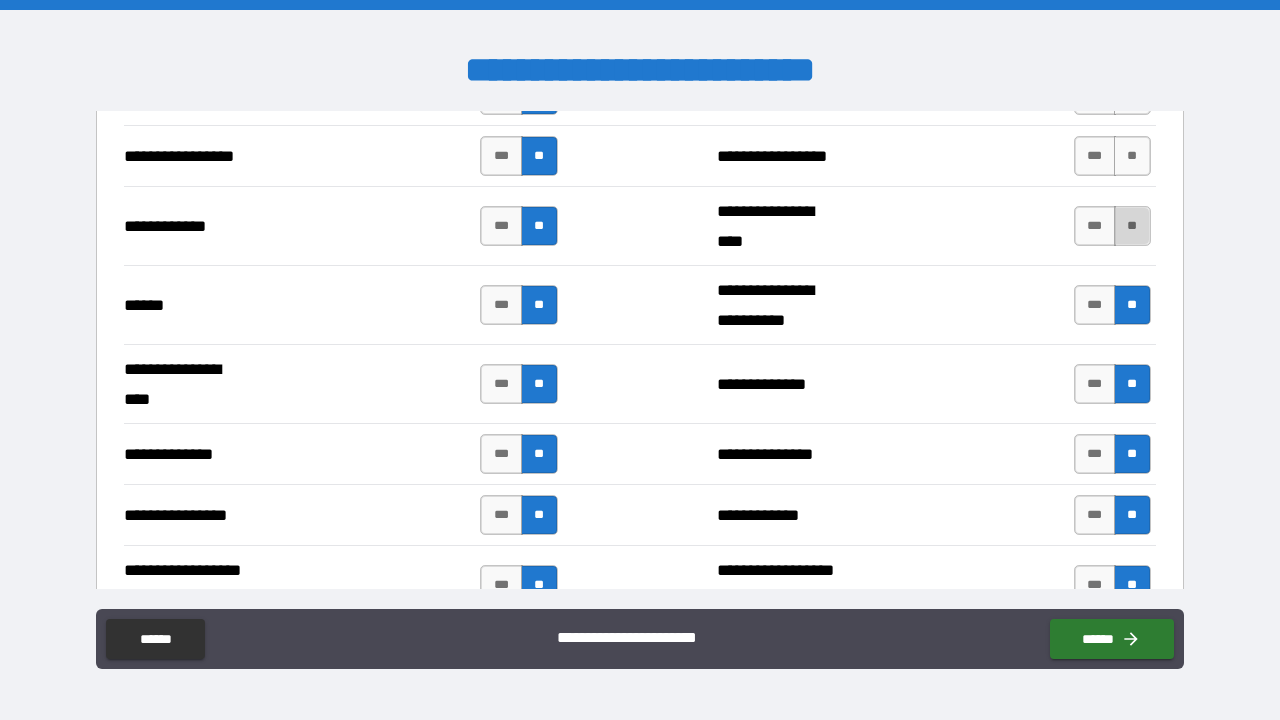 click on "**" at bounding box center [1132, 226] 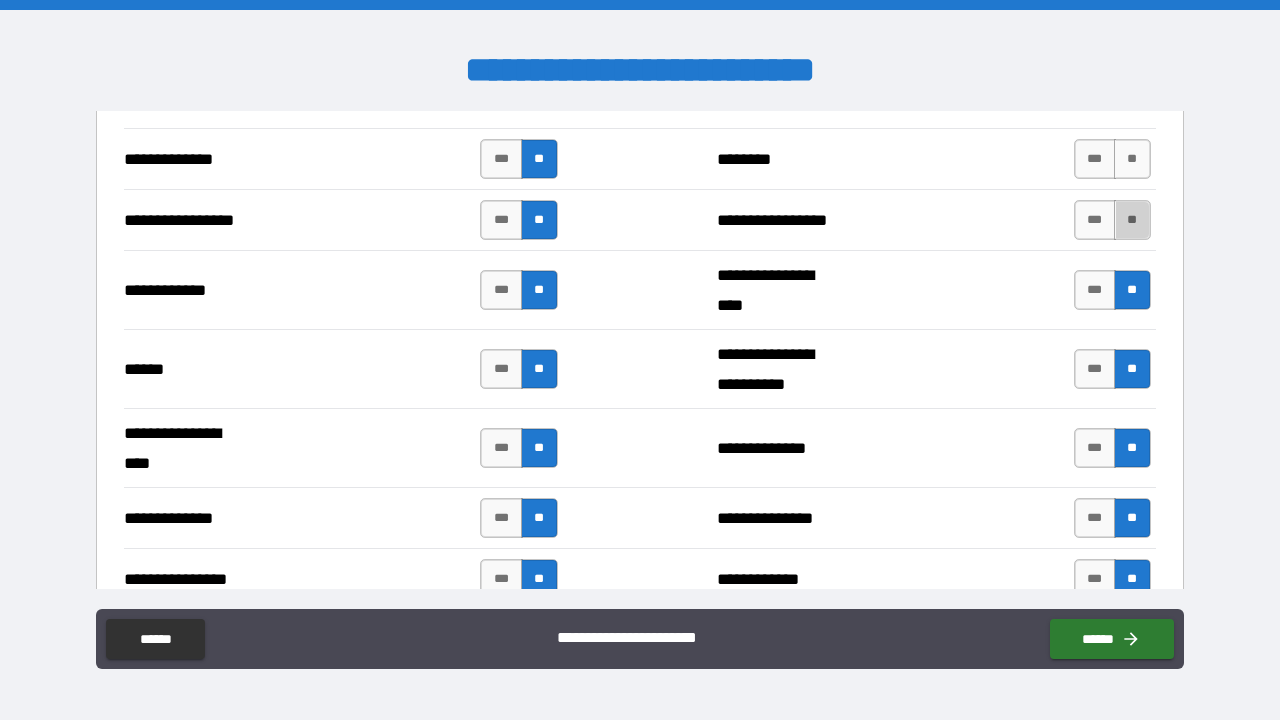 click on "**" at bounding box center (1132, 220) 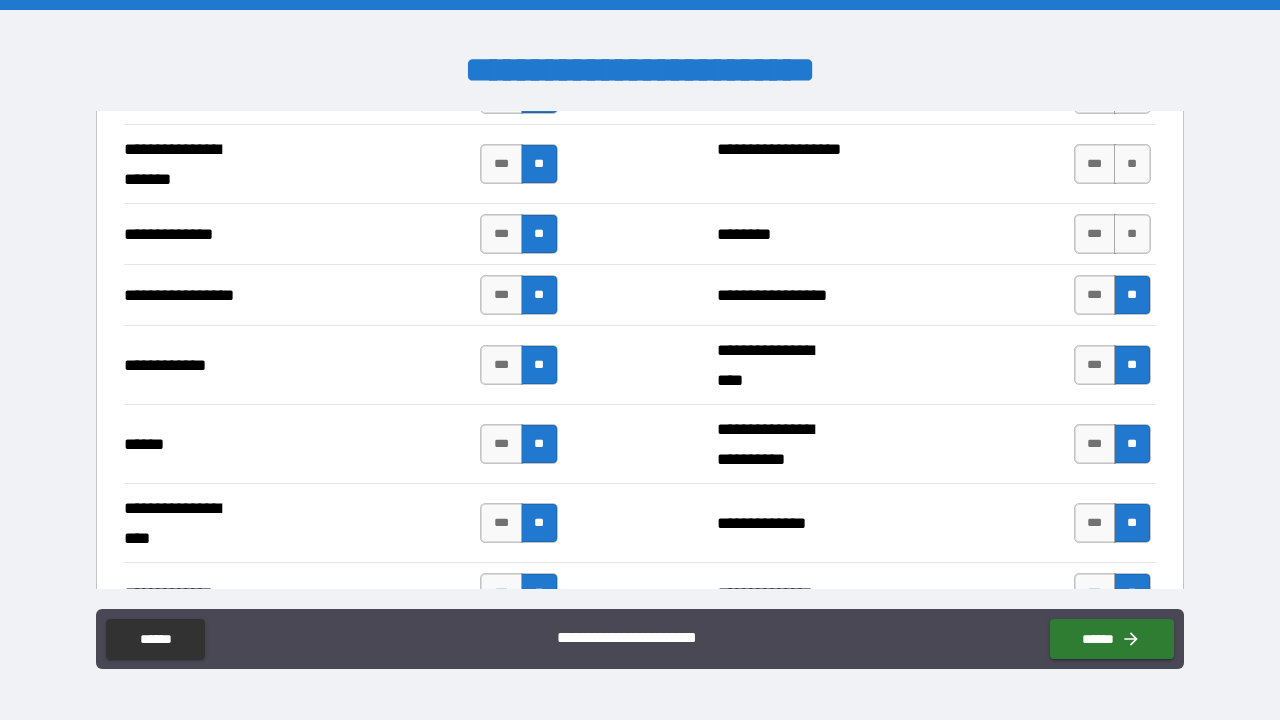 click on "**" at bounding box center (1132, 234) 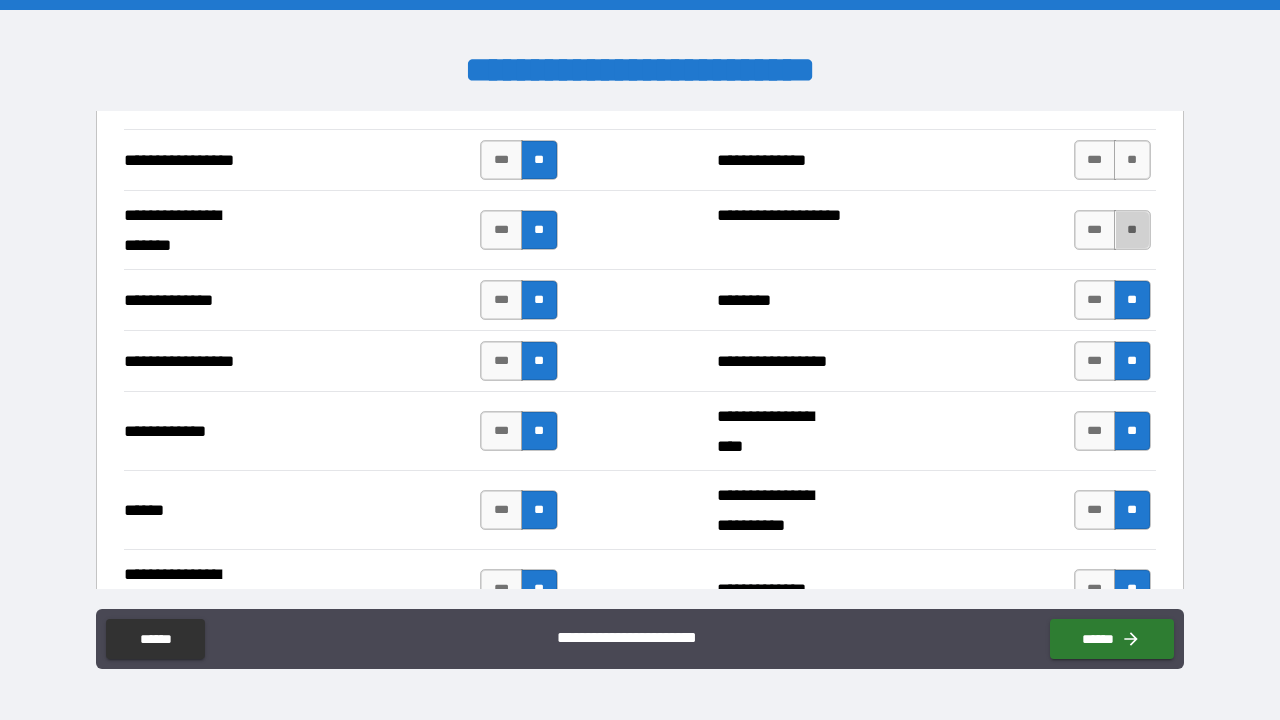 click on "**" at bounding box center (1132, 230) 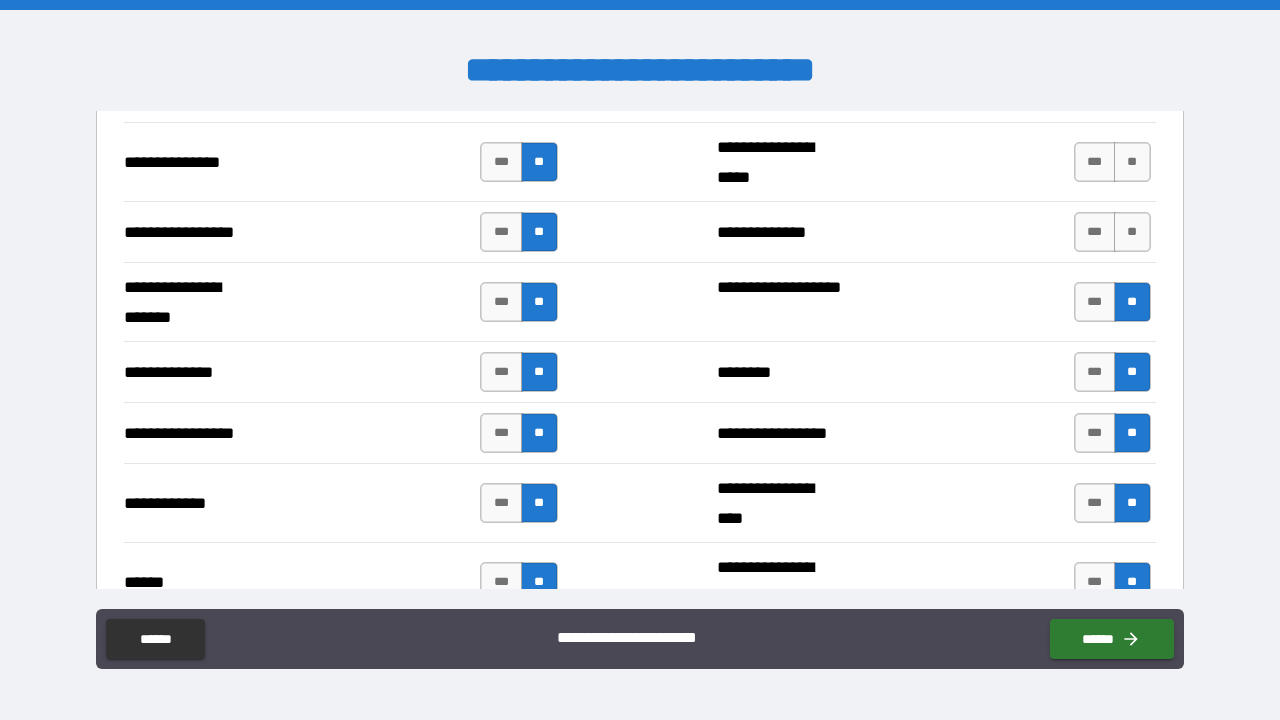 scroll, scrollTop: 2666, scrollLeft: 0, axis: vertical 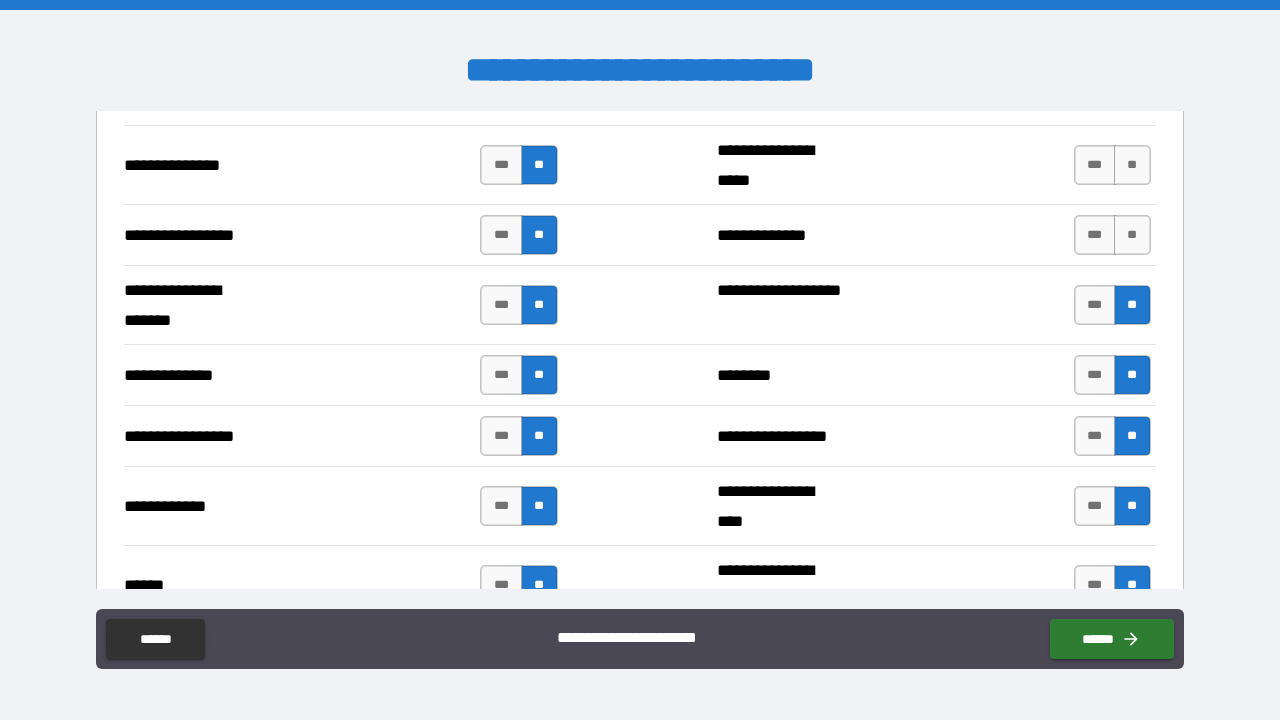 click on "**" at bounding box center [1132, 235] 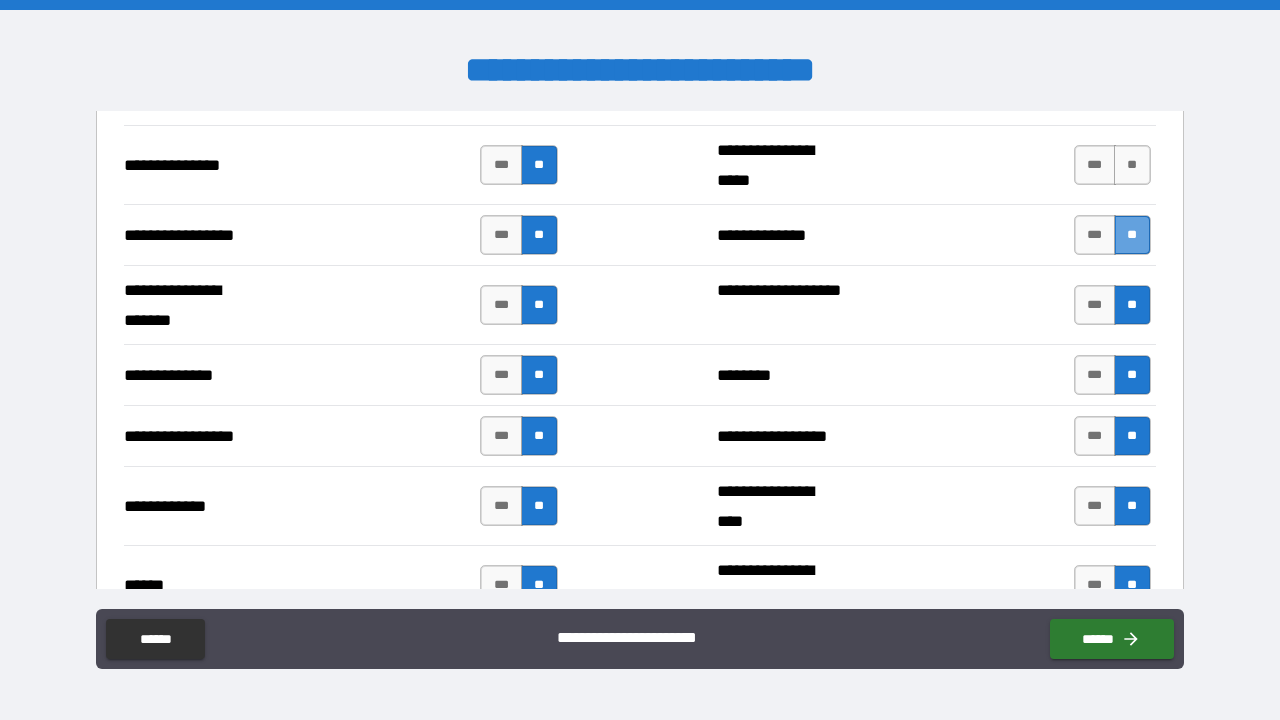 click on "**" at bounding box center (1132, 235) 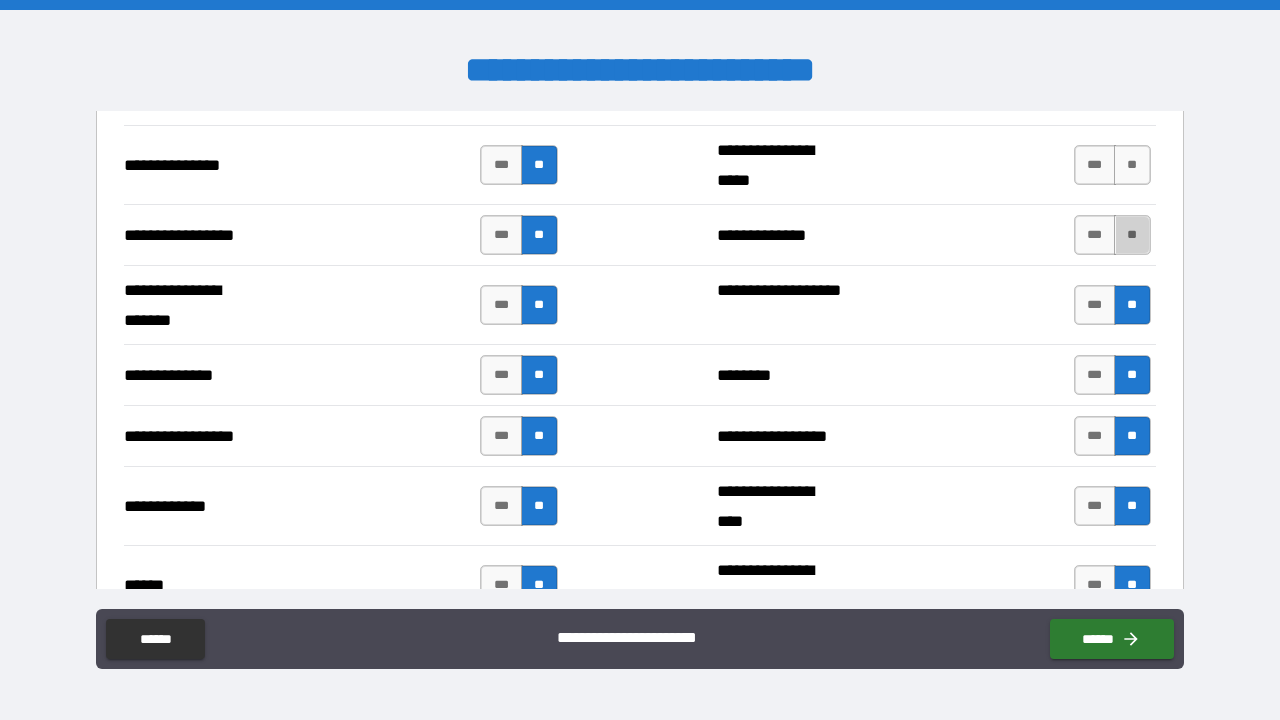 click on "**" at bounding box center [1132, 235] 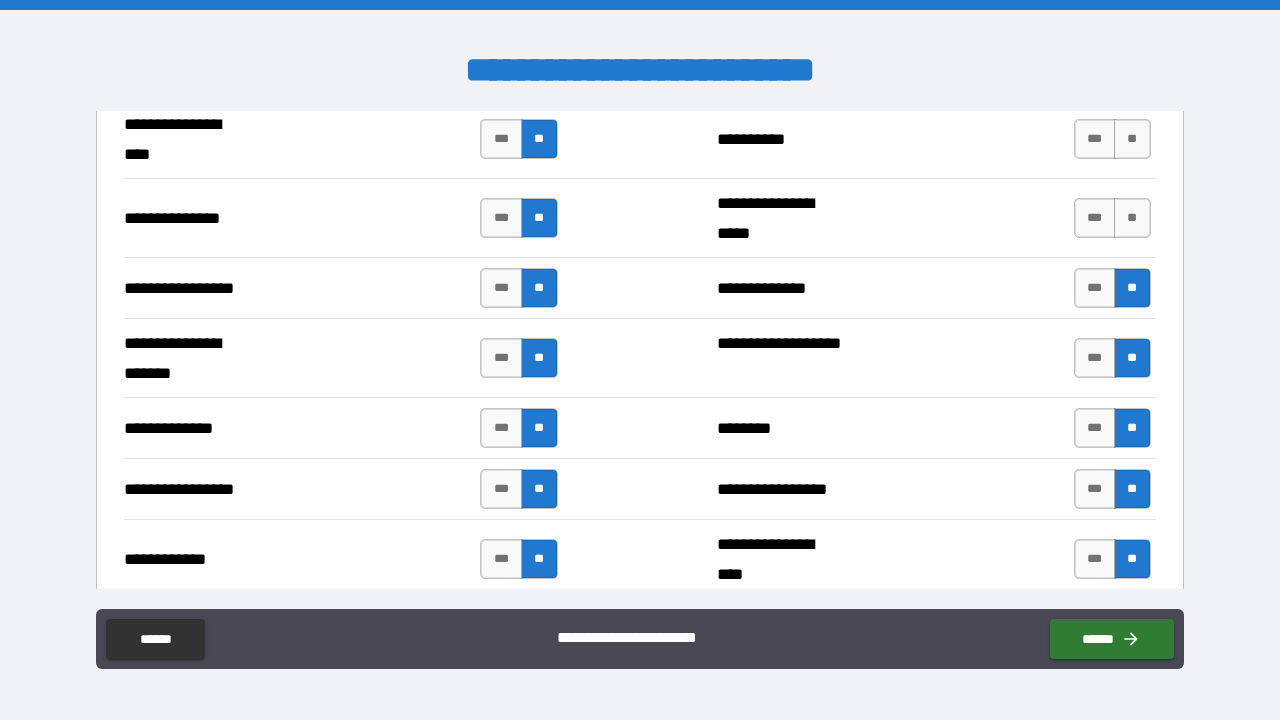 scroll, scrollTop: 2612, scrollLeft: 0, axis: vertical 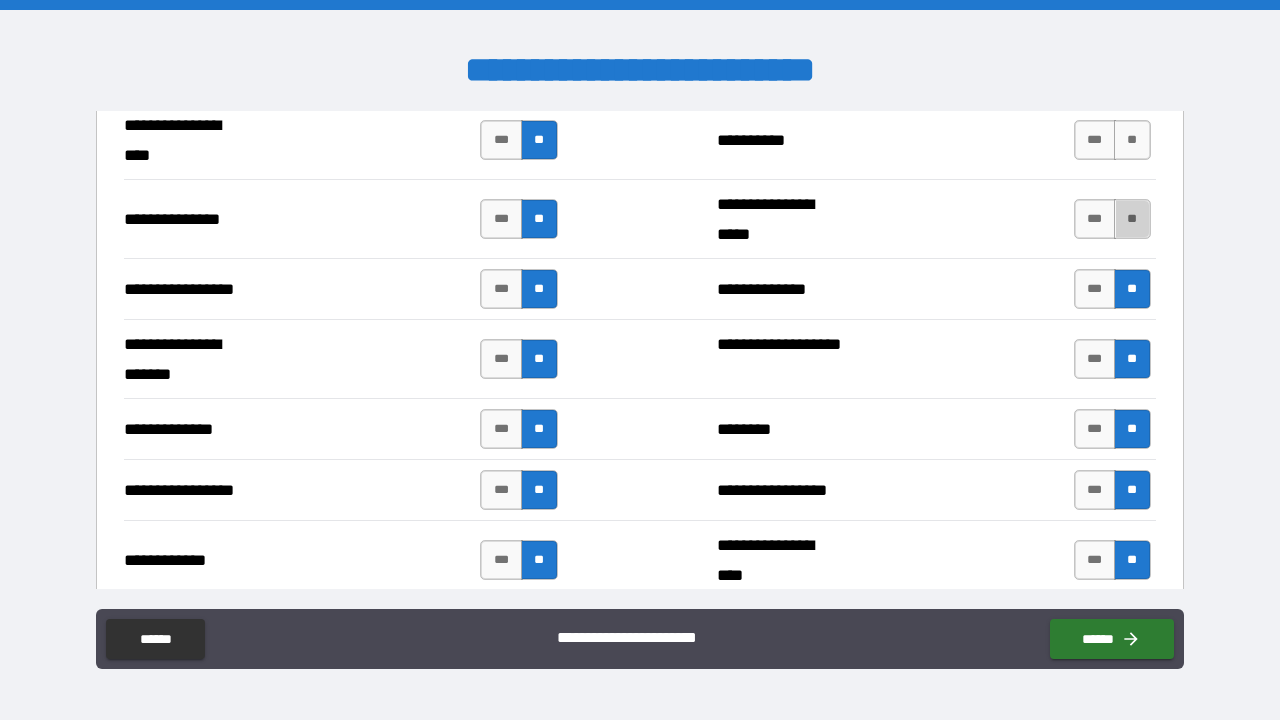 click on "**" at bounding box center [1132, 219] 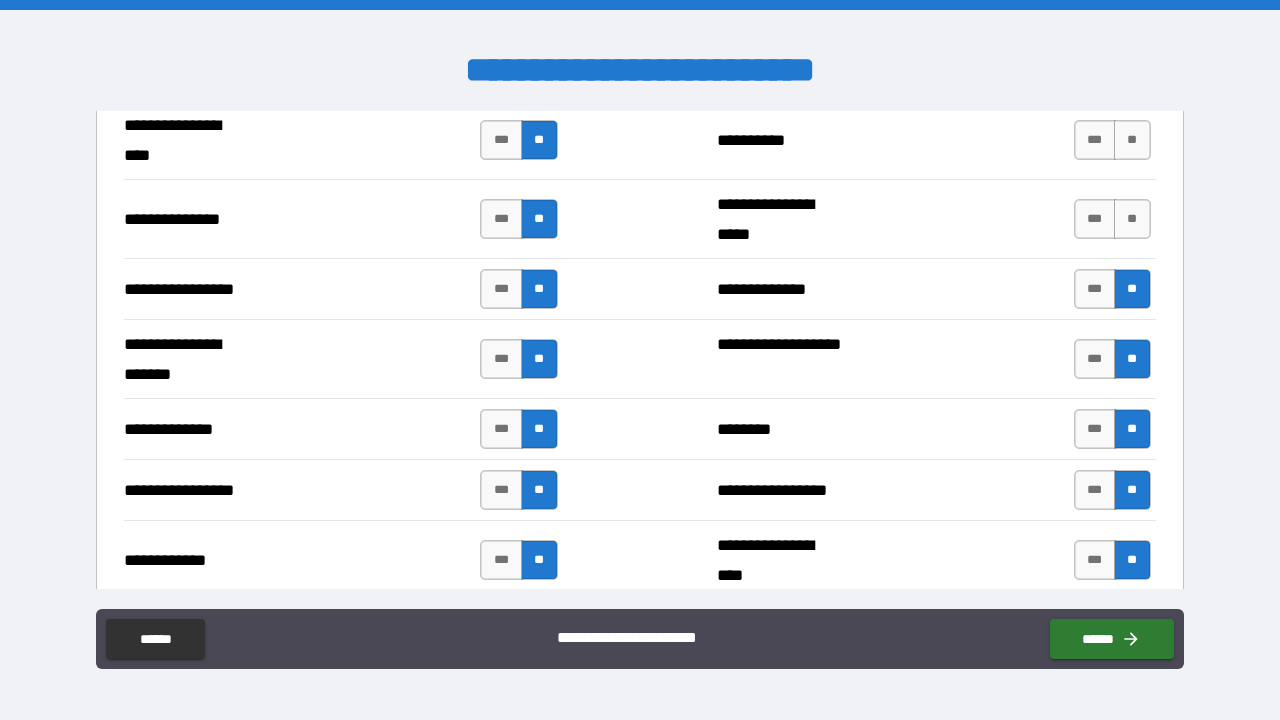 click on "**" at bounding box center (1132, 219) 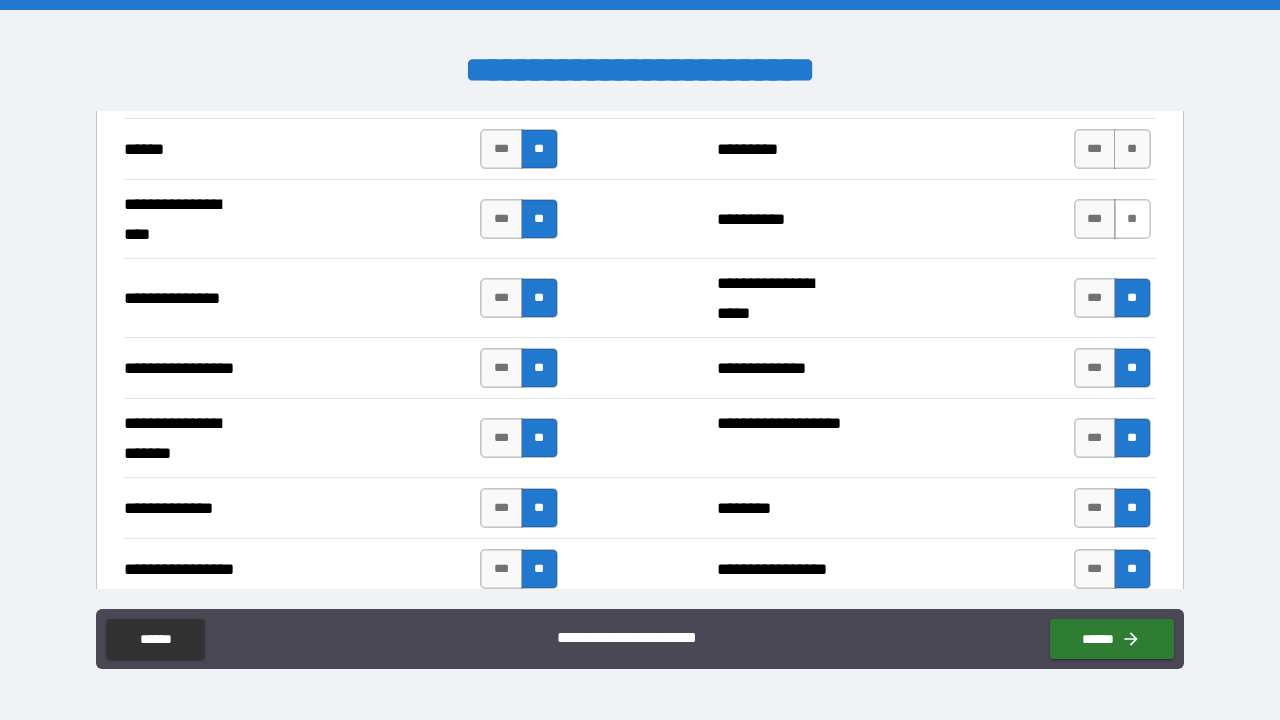 click on "**" at bounding box center [1132, 219] 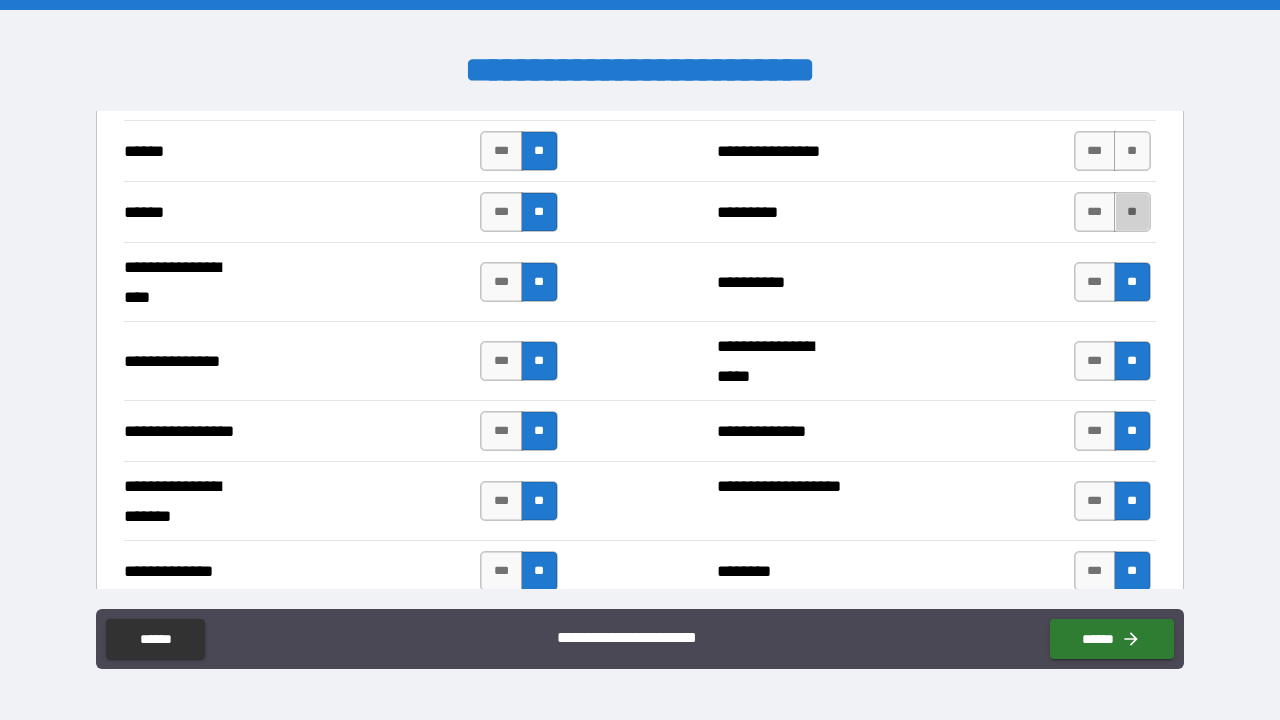 click on "**" at bounding box center [1132, 212] 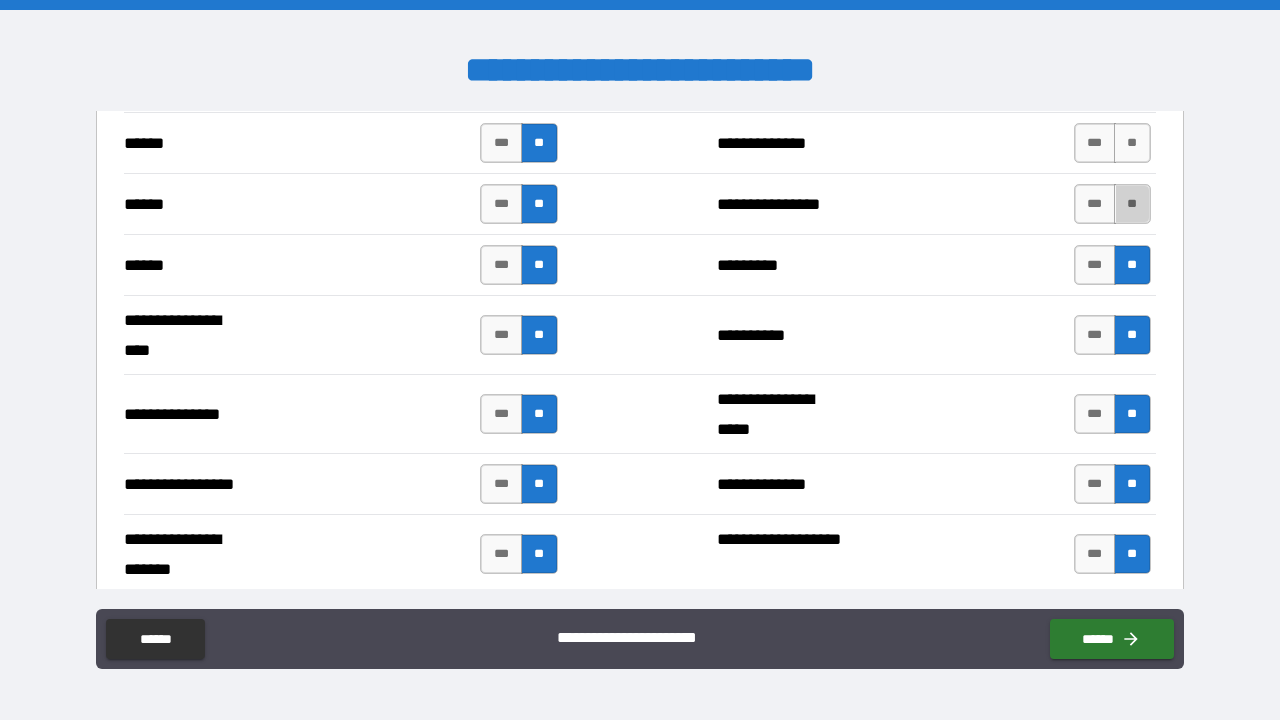 click on "**" at bounding box center [1132, 204] 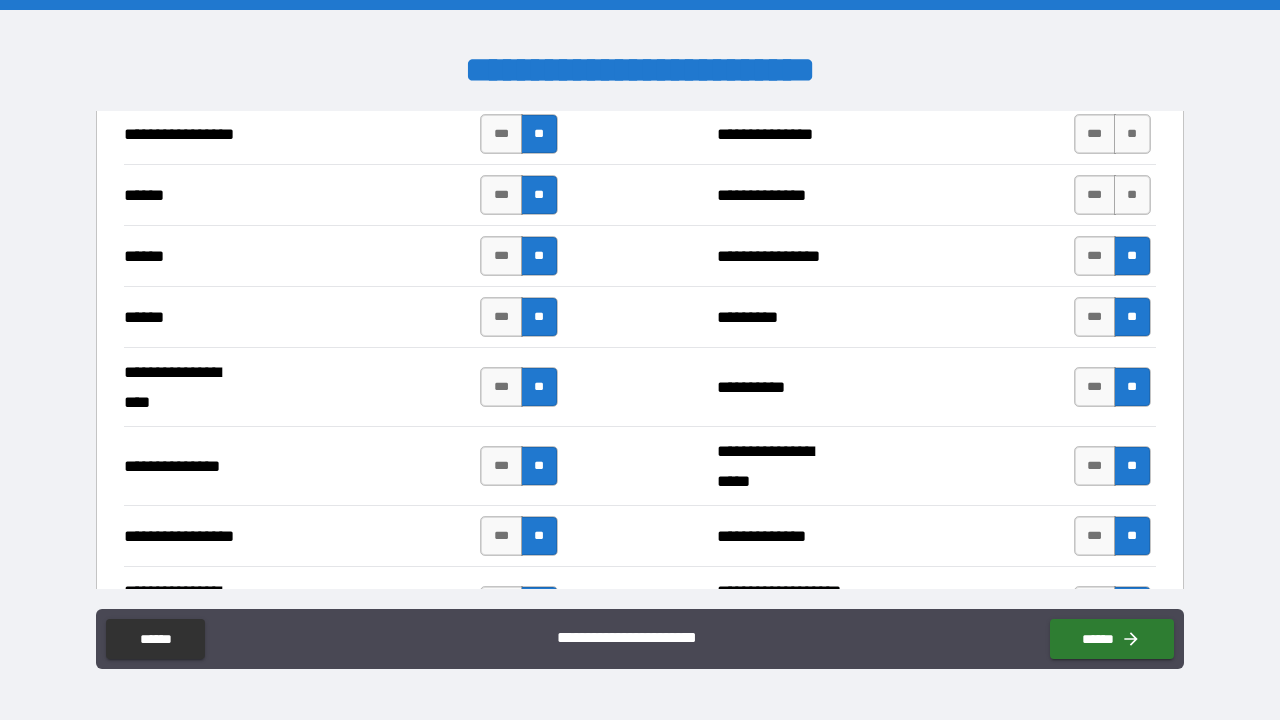 scroll, scrollTop: 2363, scrollLeft: 0, axis: vertical 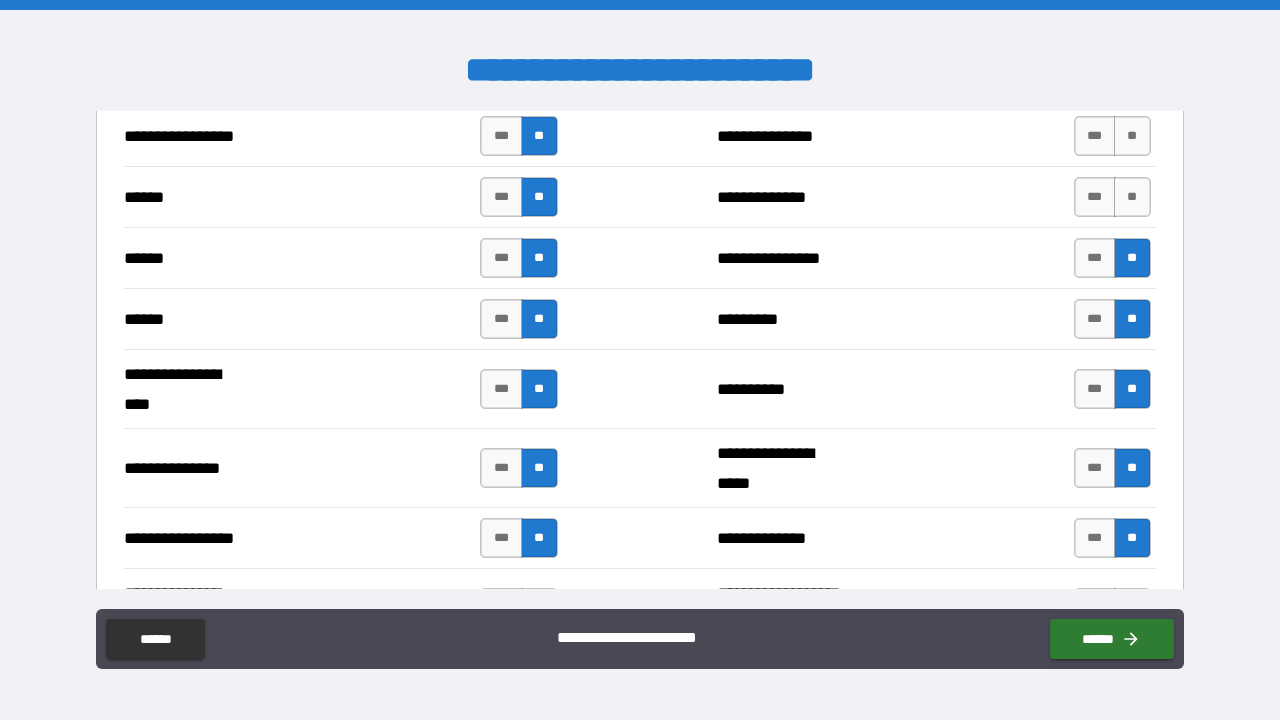 click on "**********" at bounding box center [640, 196] 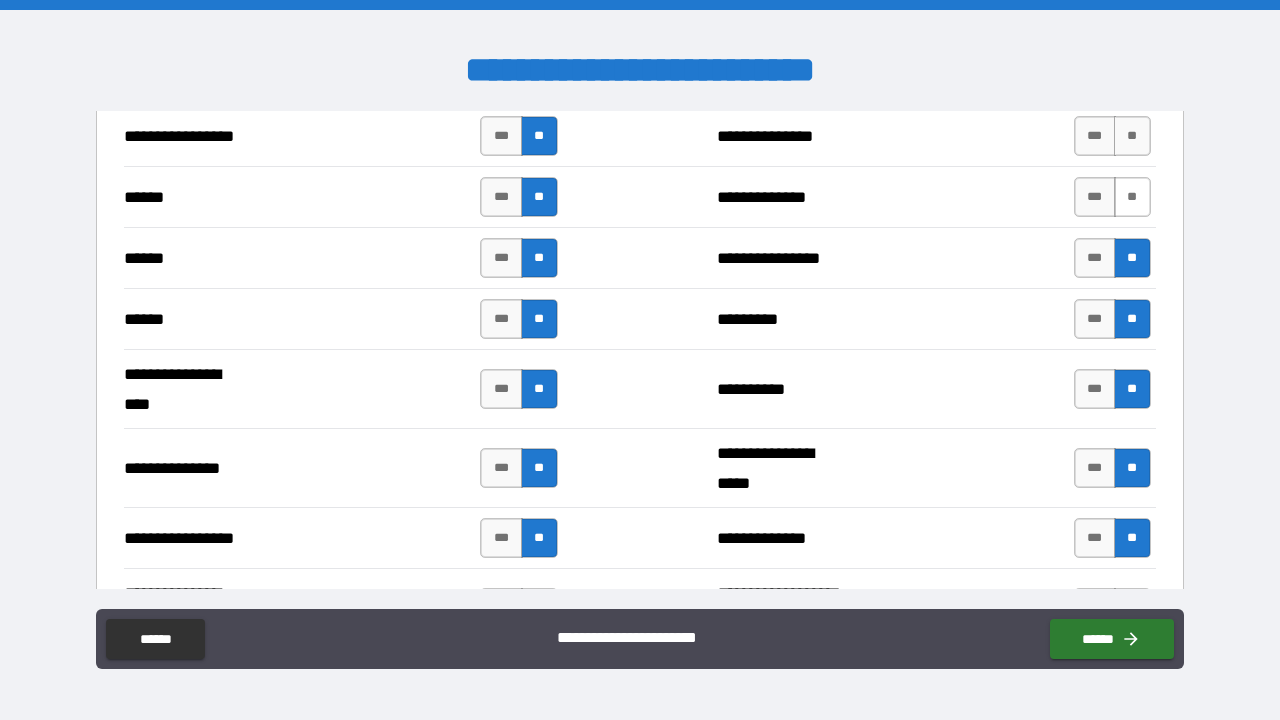 click on "**" at bounding box center [1132, 197] 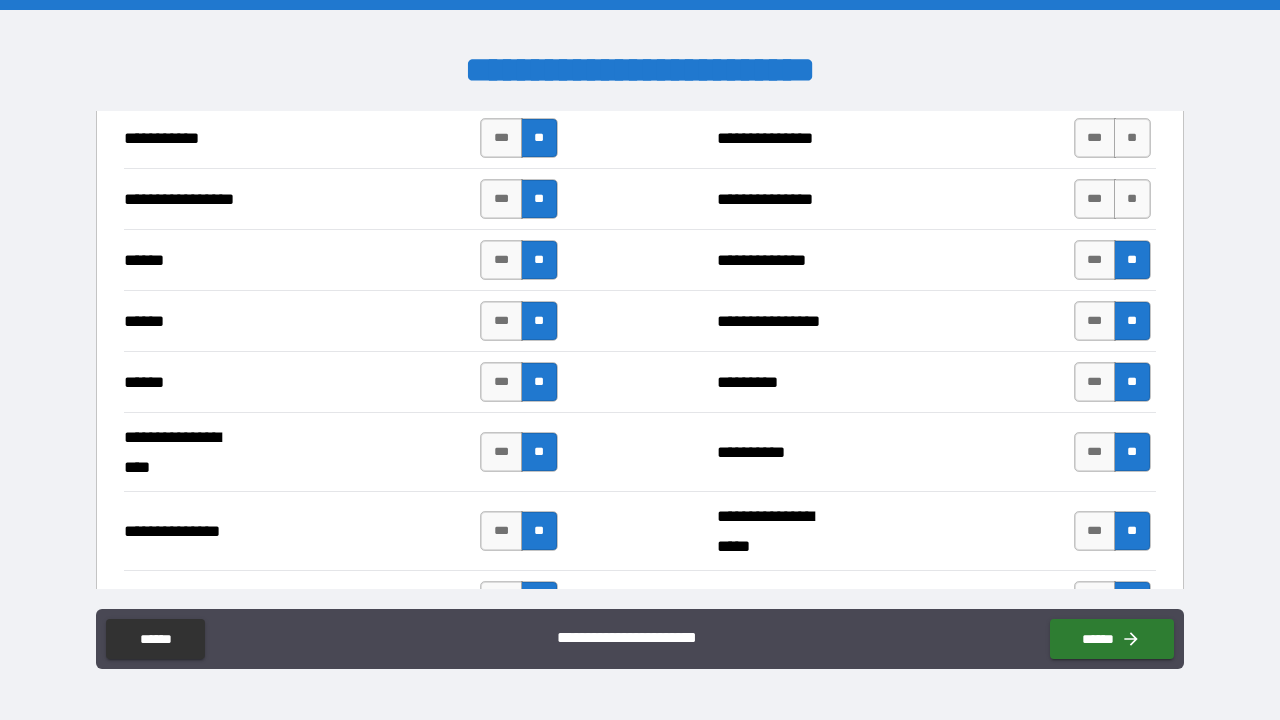 click on "**" at bounding box center (1132, 199) 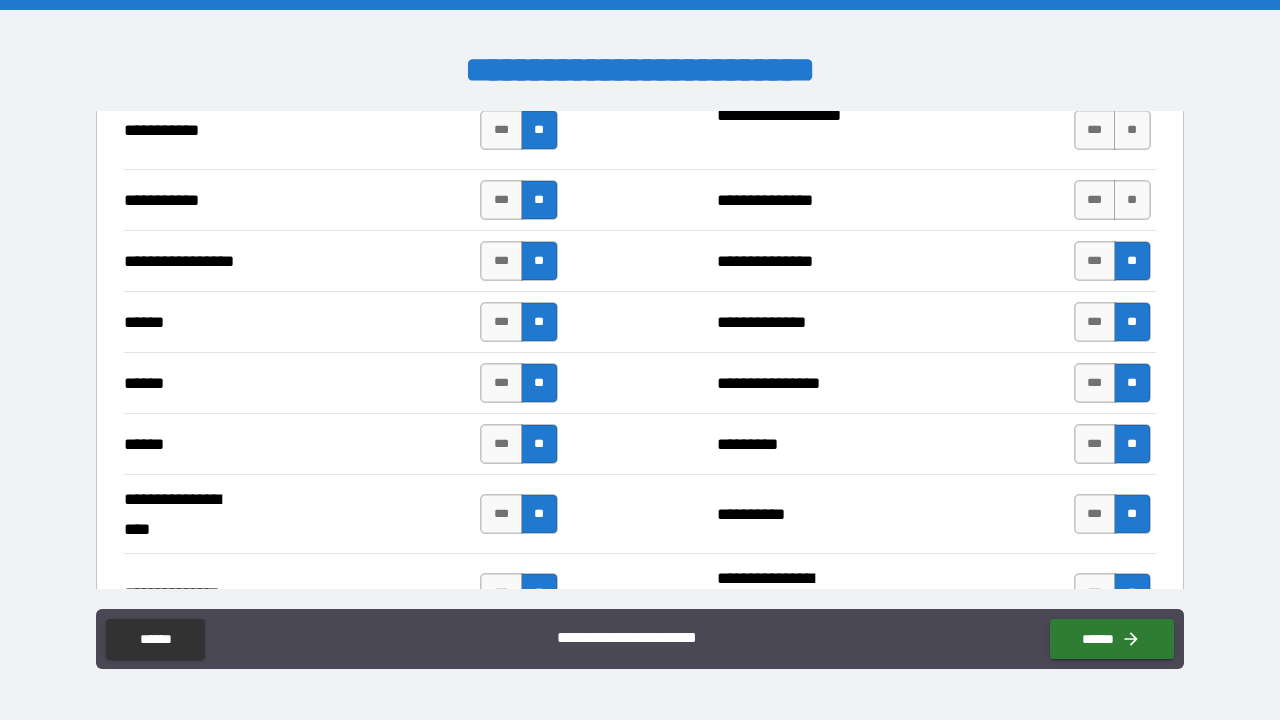 click on "**" at bounding box center (1132, 200) 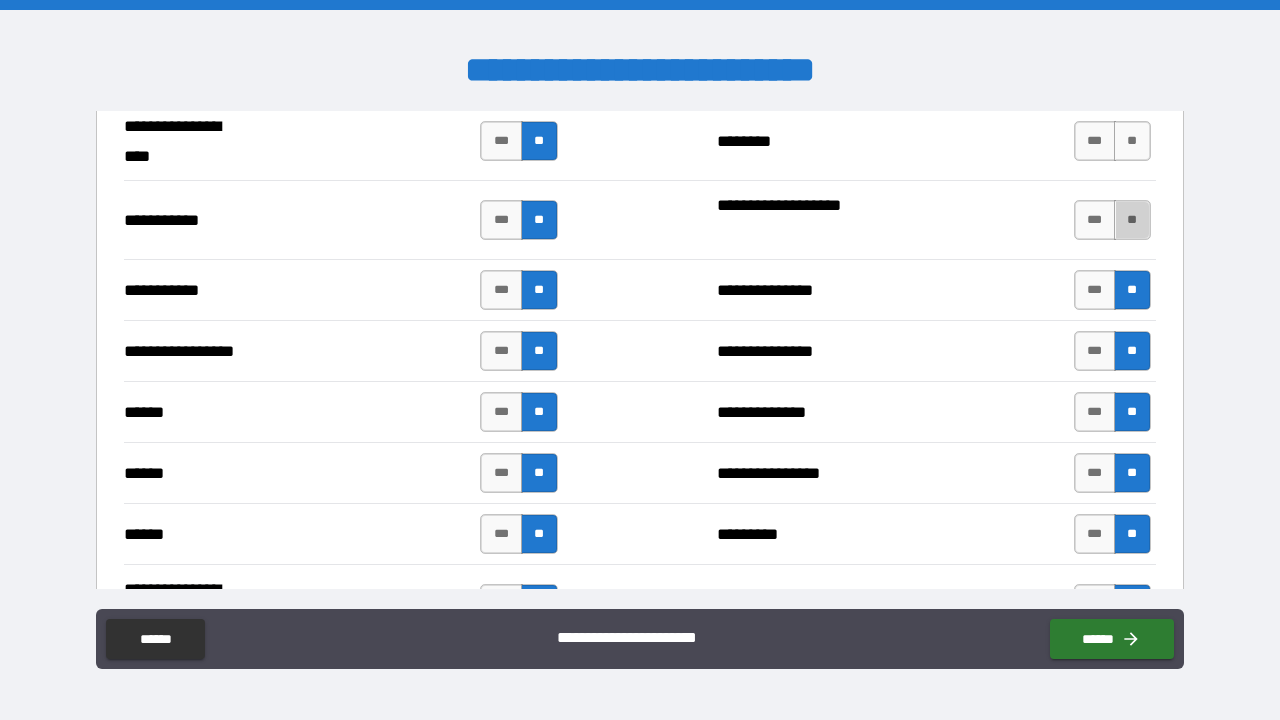 click on "**" at bounding box center (1132, 220) 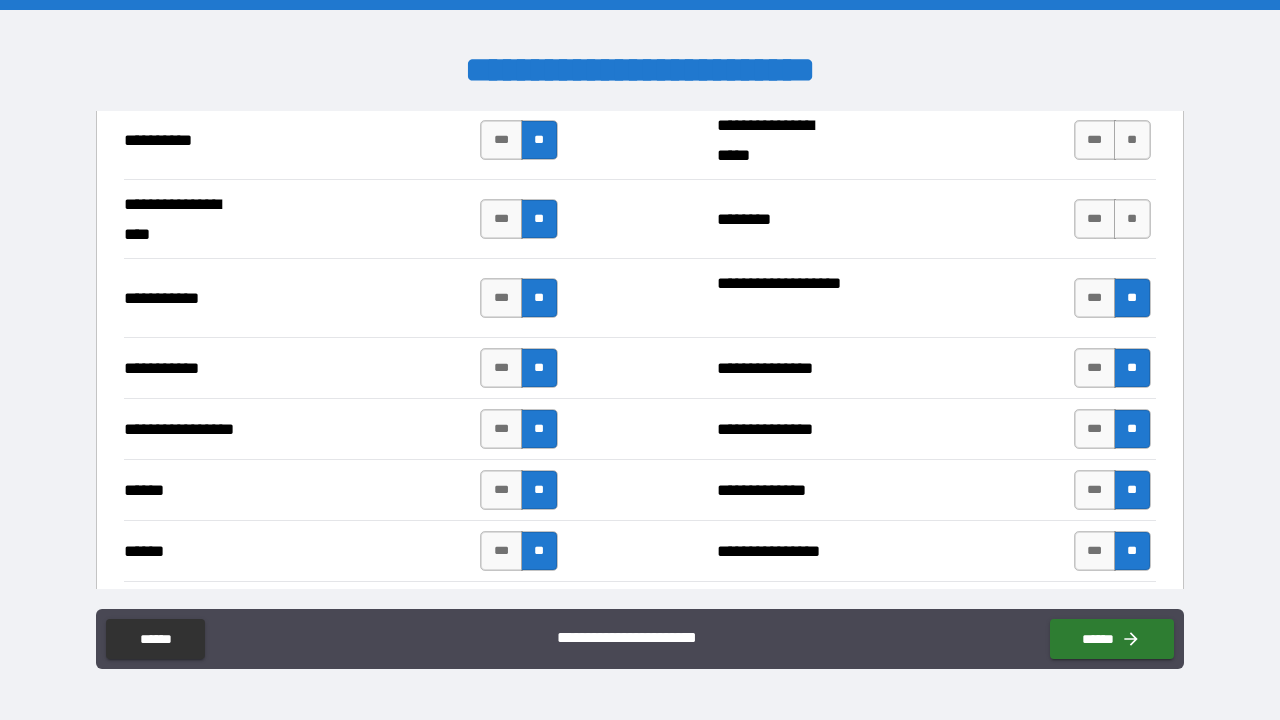 click on "**" at bounding box center [1132, 219] 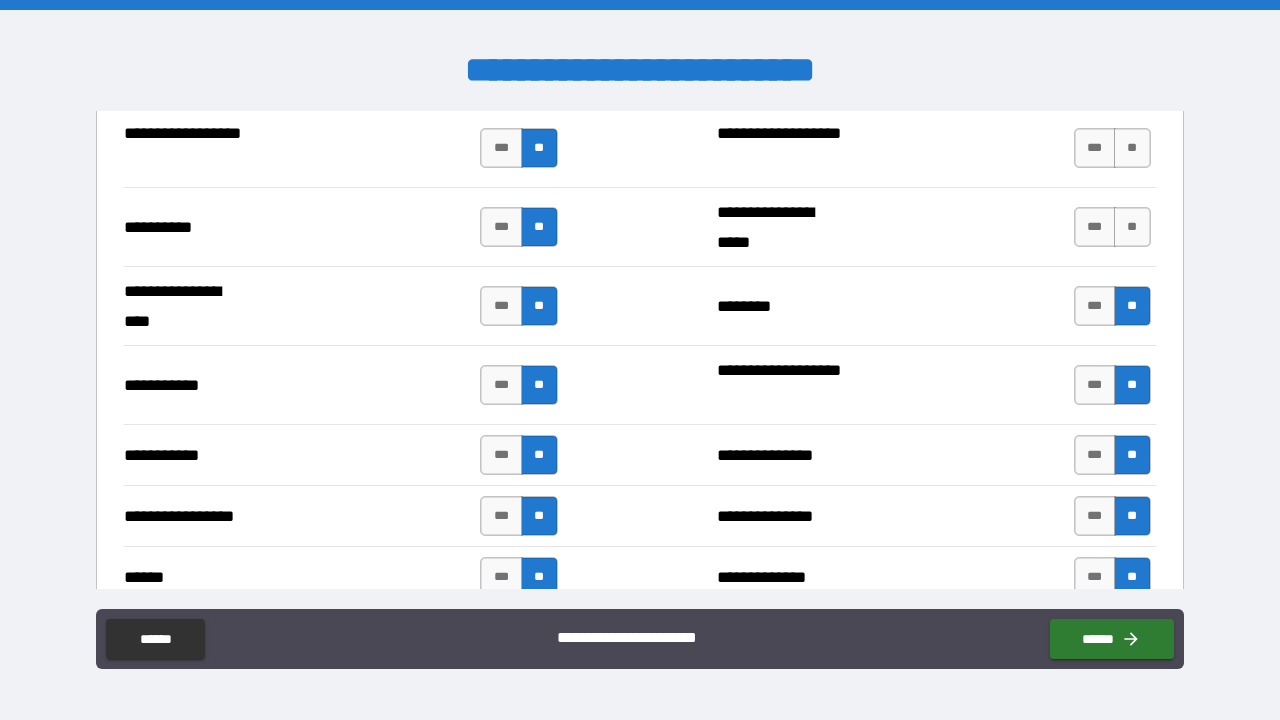 click on "**" at bounding box center (1132, 227) 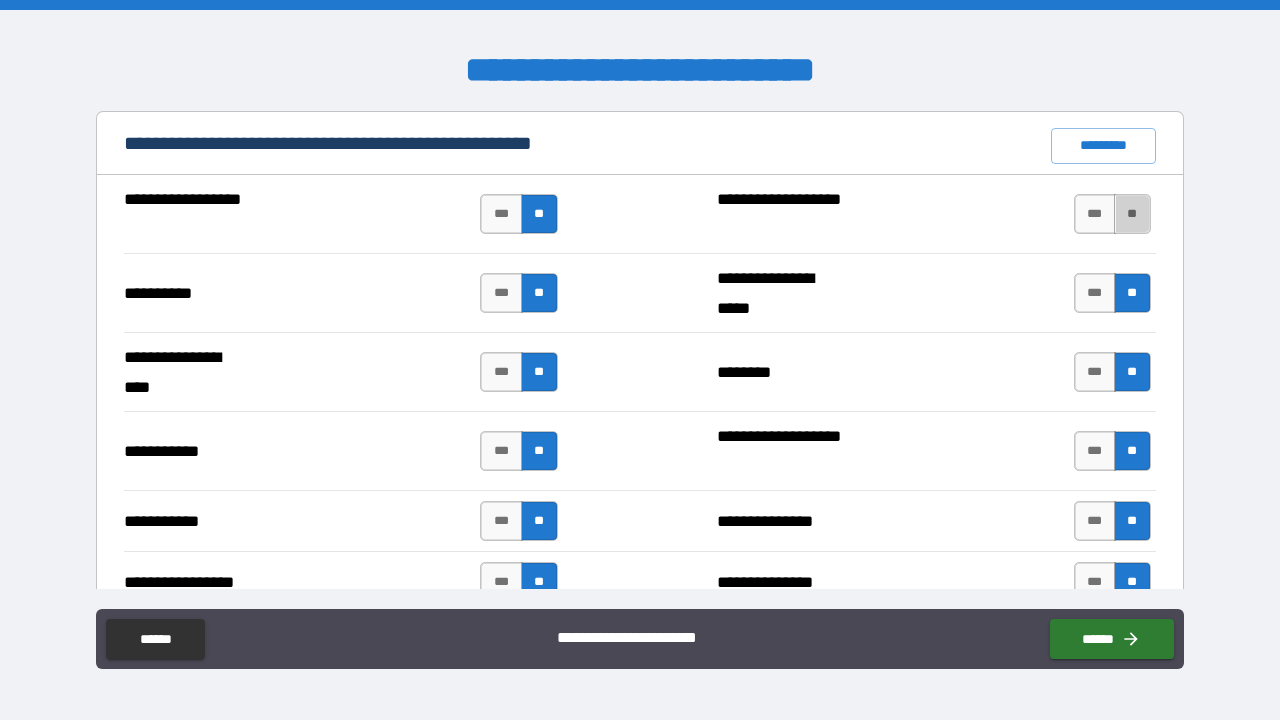 click on "**" at bounding box center [1132, 214] 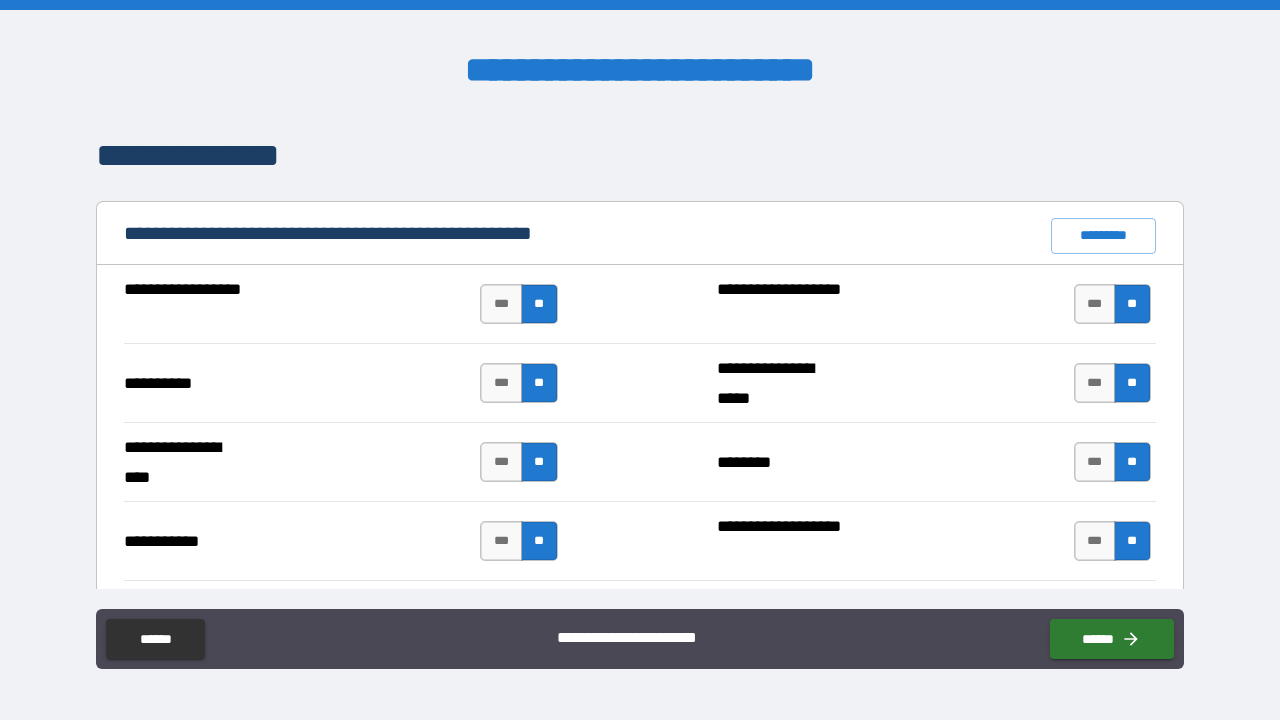 scroll, scrollTop: 1801, scrollLeft: 0, axis: vertical 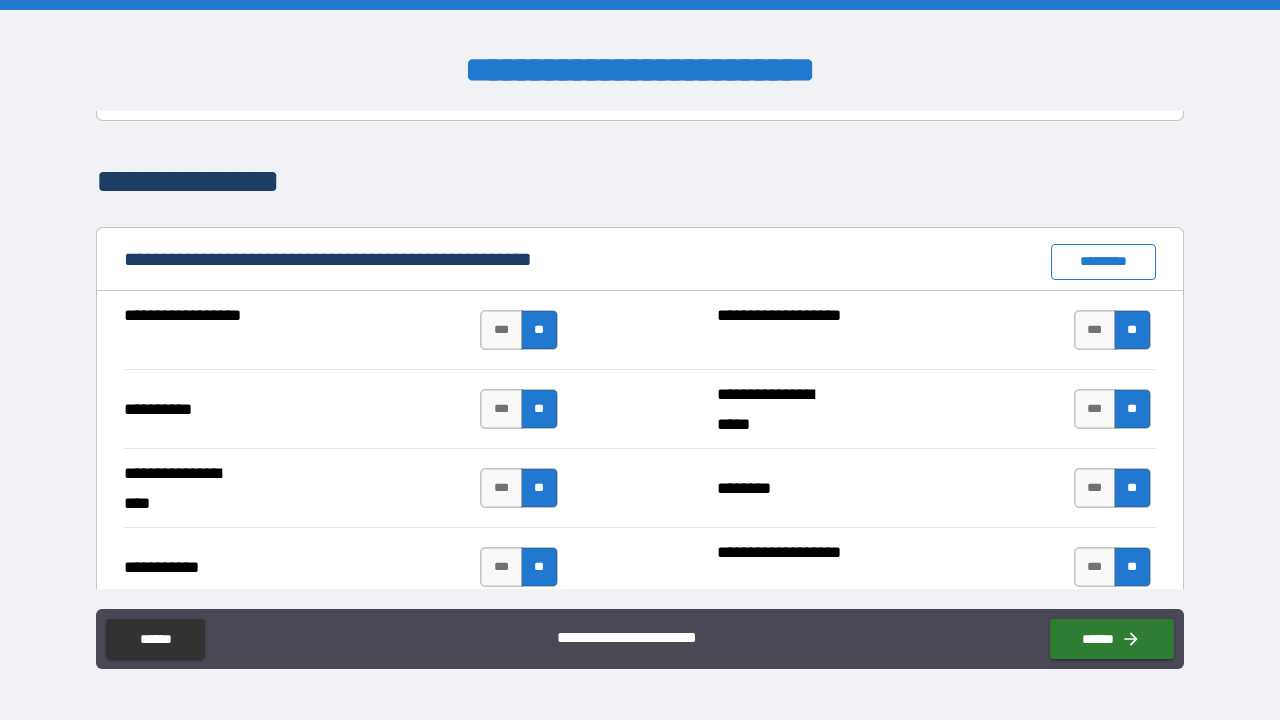 click on "*********" at bounding box center (1103, 262) 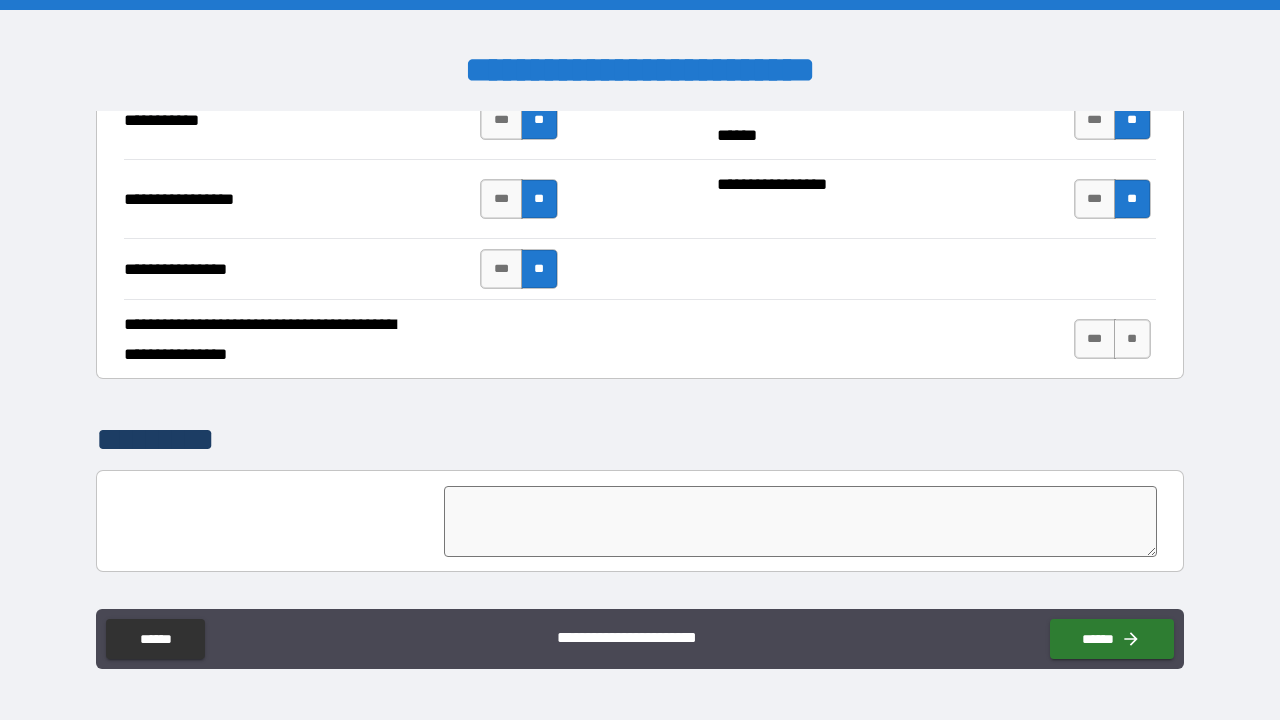 scroll, scrollTop: 4590, scrollLeft: 0, axis: vertical 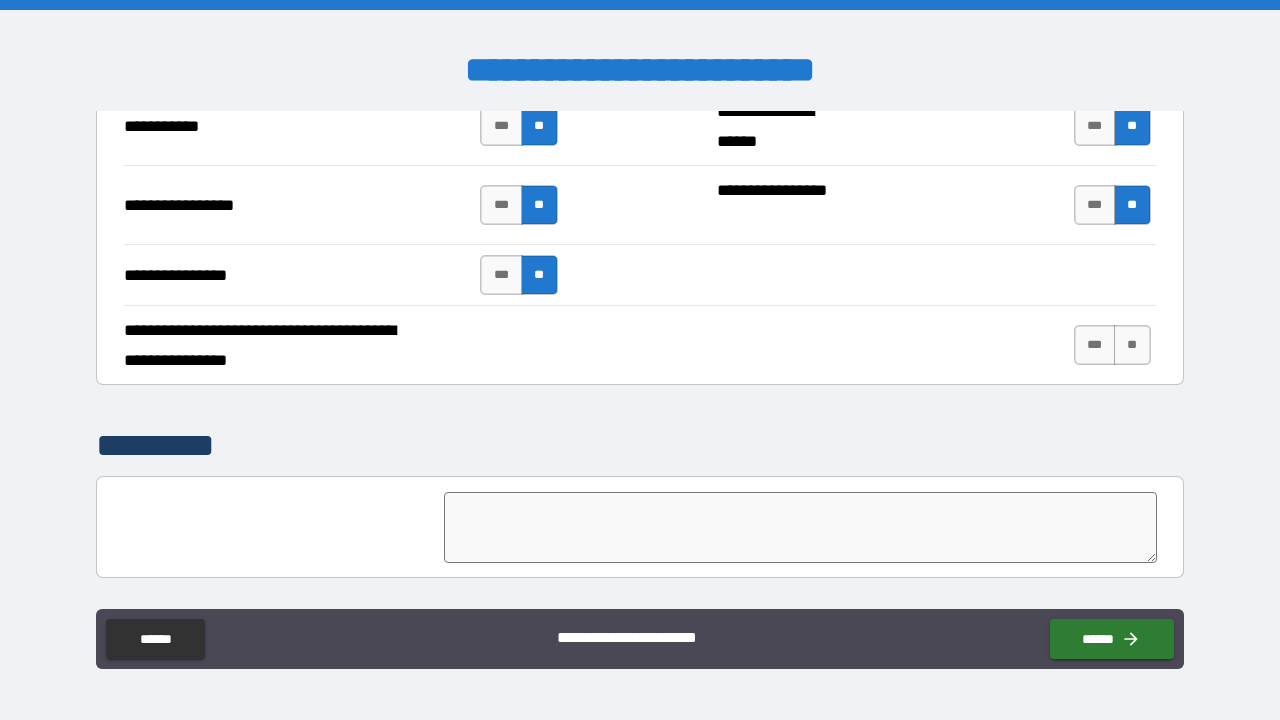 click on "*** **" at bounding box center [1112, 345] 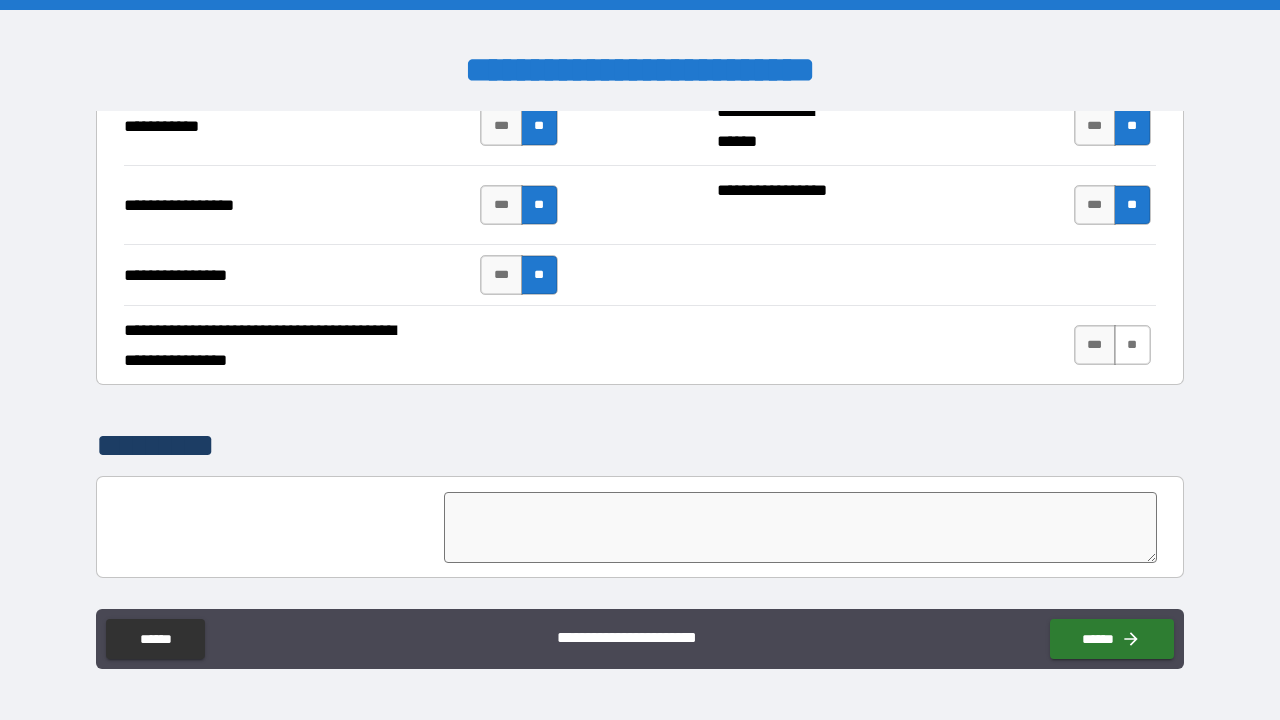 click on "**" at bounding box center [1132, 345] 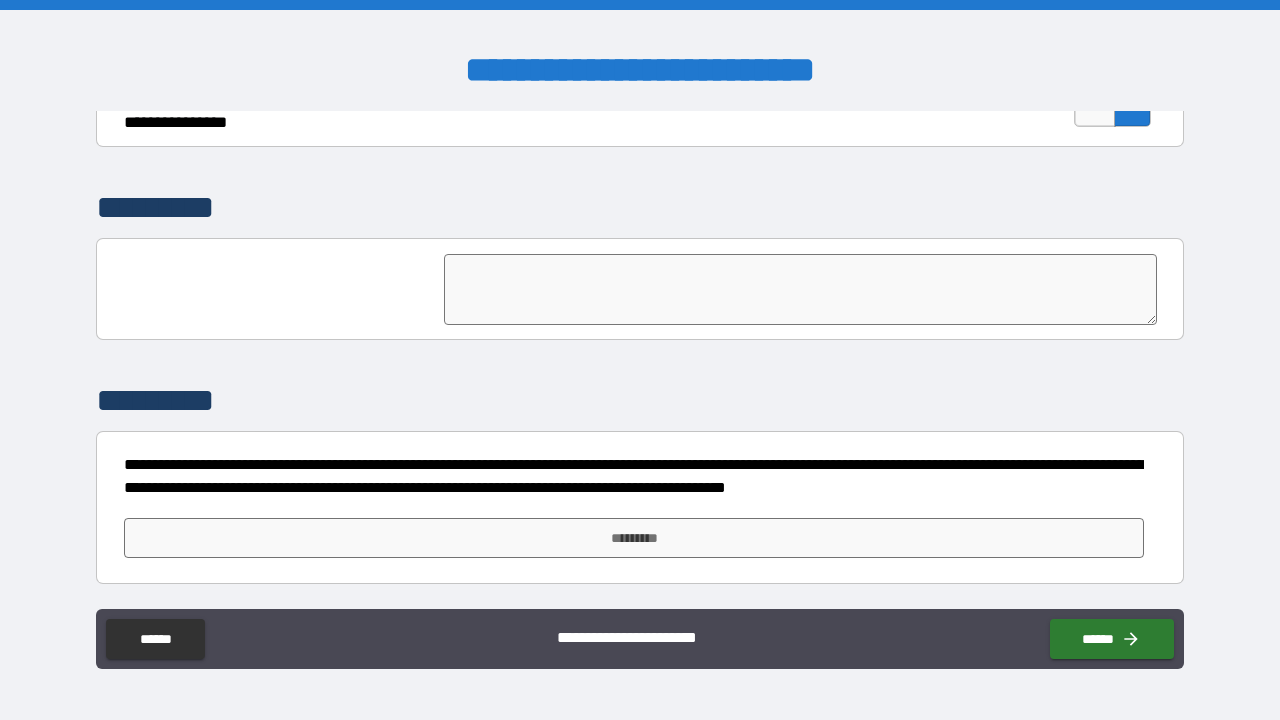 scroll, scrollTop: 4828, scrollLeft: 0, axis: vertical 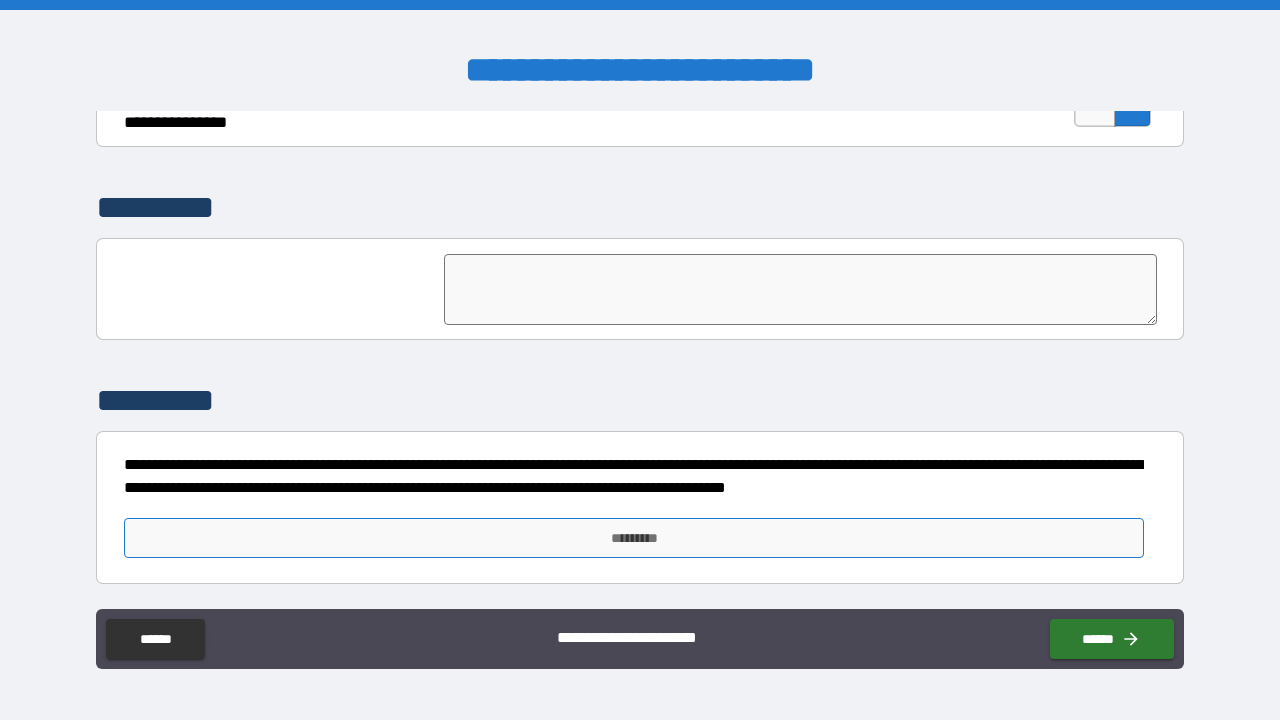click on "*********" at bounding box center [634, 538] 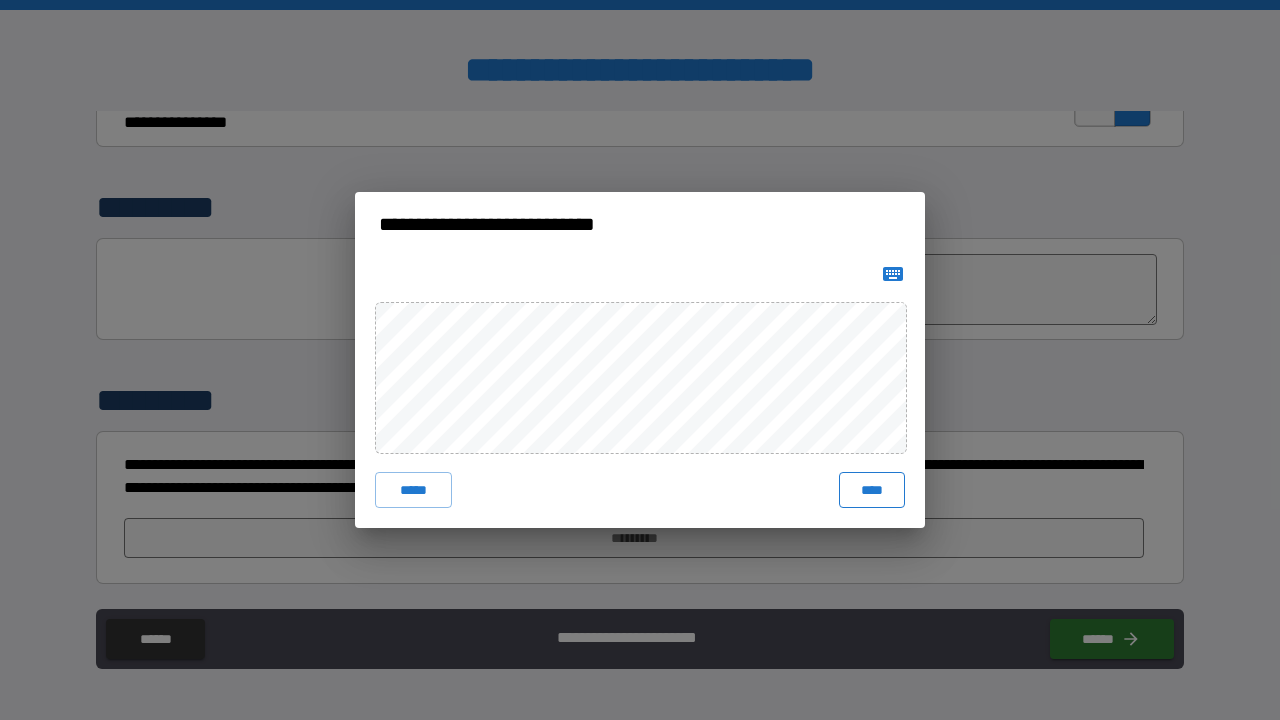 click on "****" at bounding box center (872, 490) 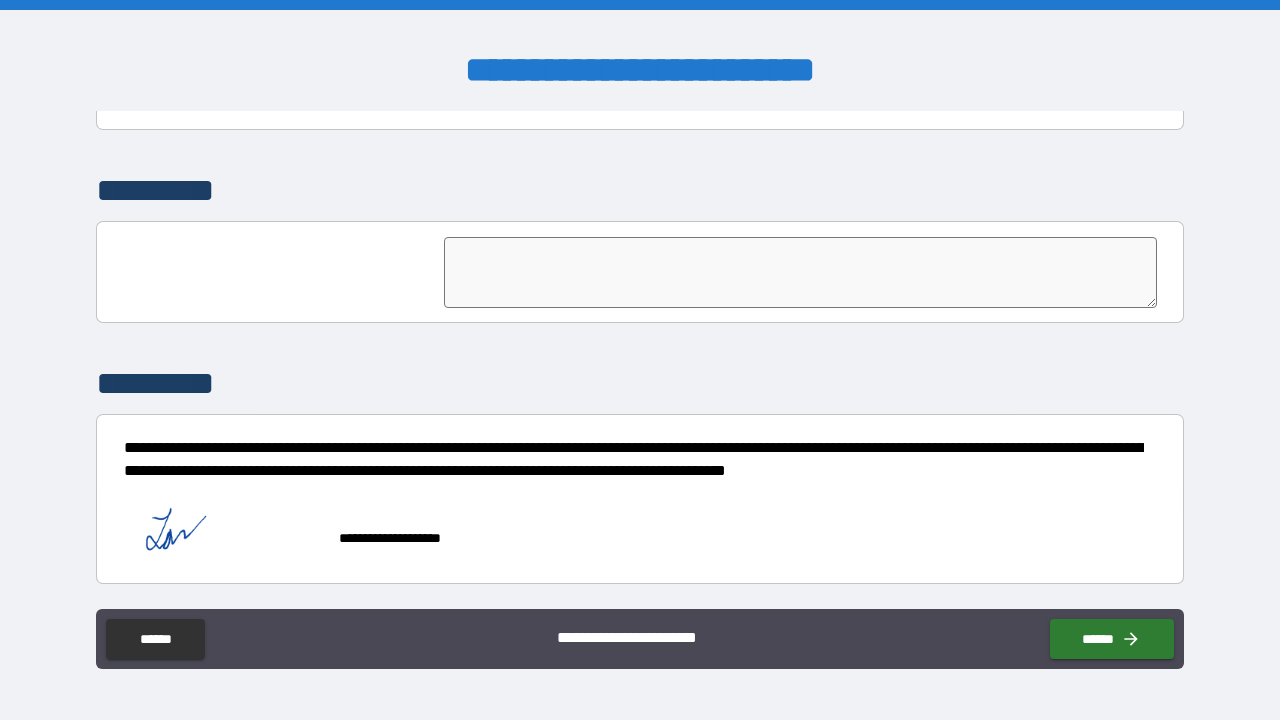 scroll, scrollTop: 4845, scrollLeft: 0, axis: vertical 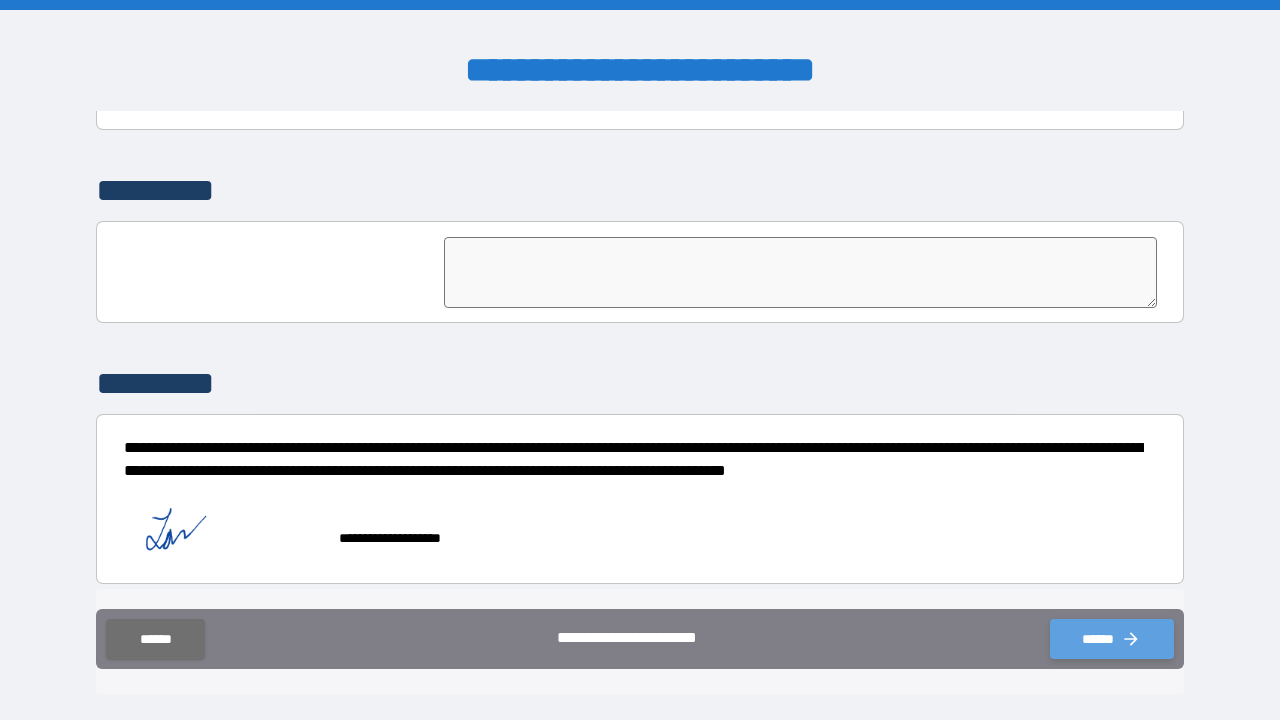 click on "******" at bounding box center (1112, 639) 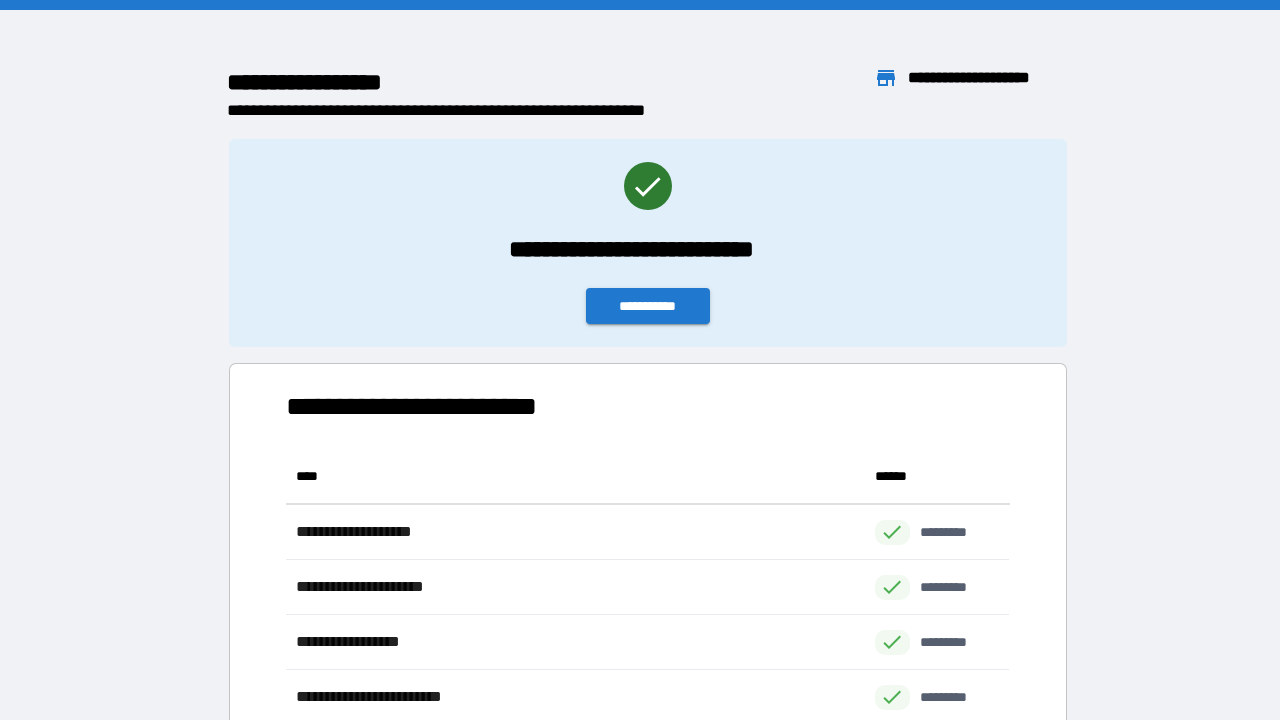 scroll, scrollTop: 1, scrollLeft: 1, axis: both 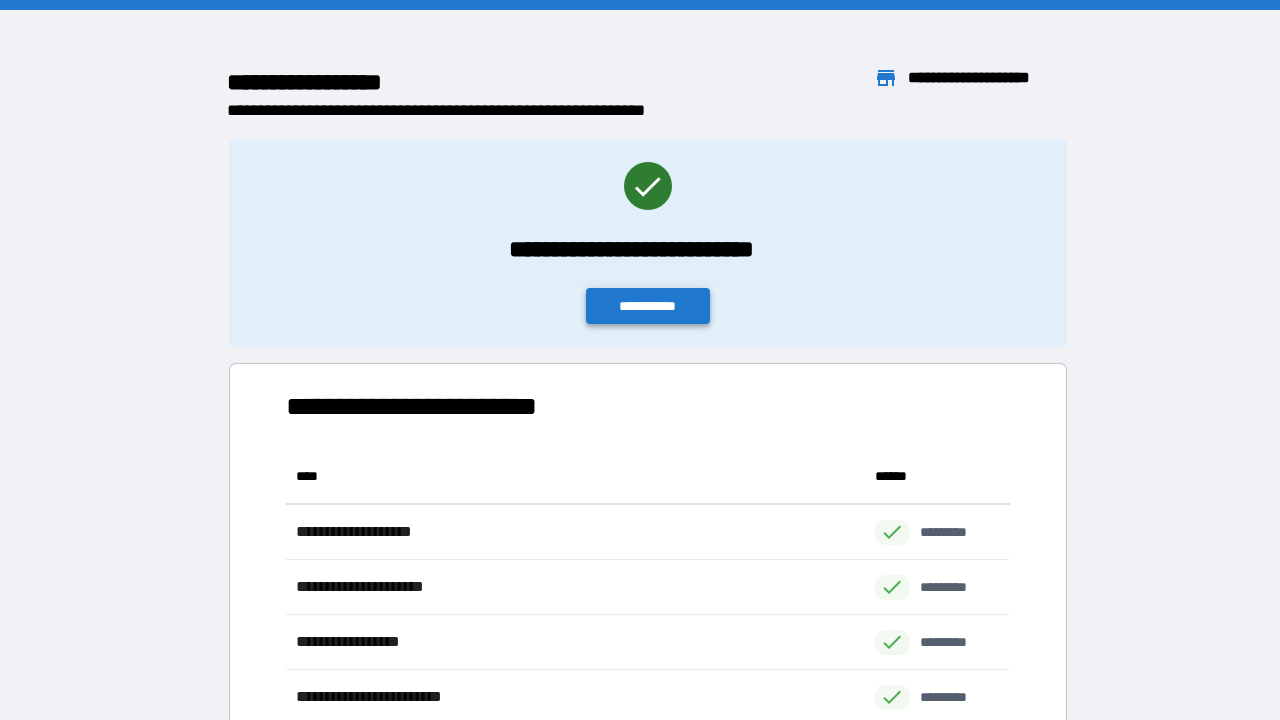 click on "**********" at bounding box center [648, 306] 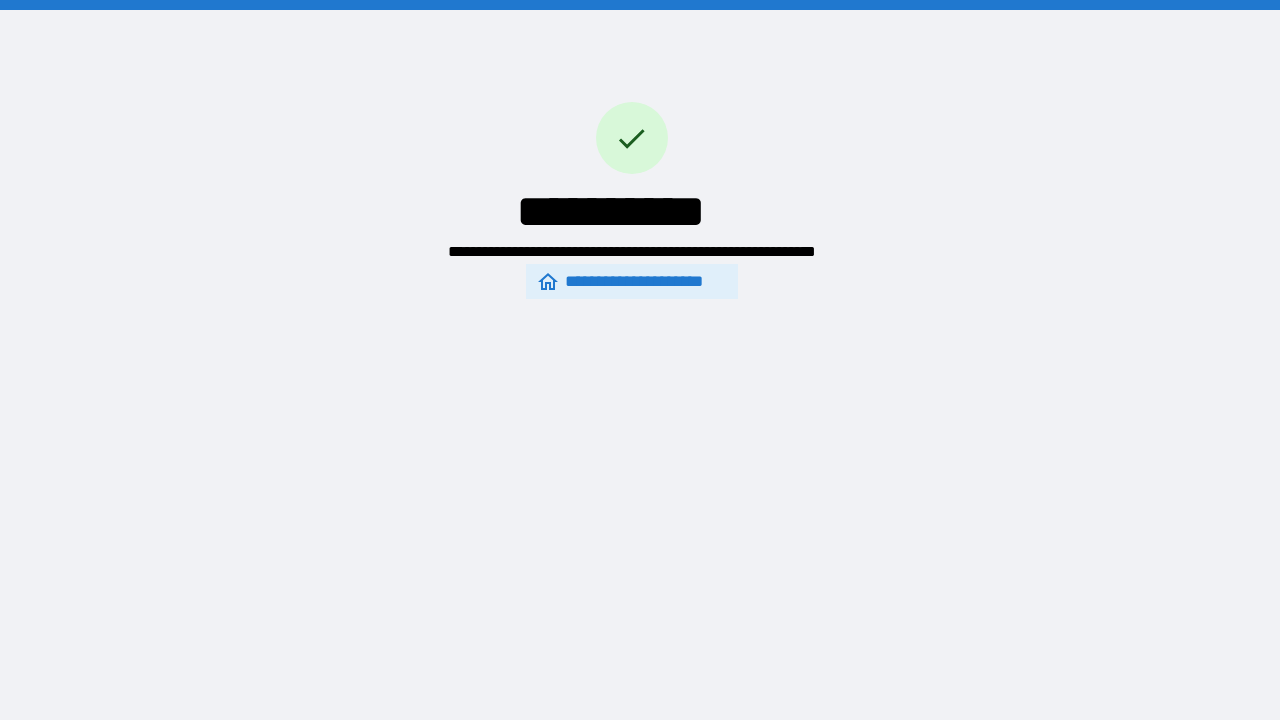 click on "**********" at bounding box center (632, 281) 